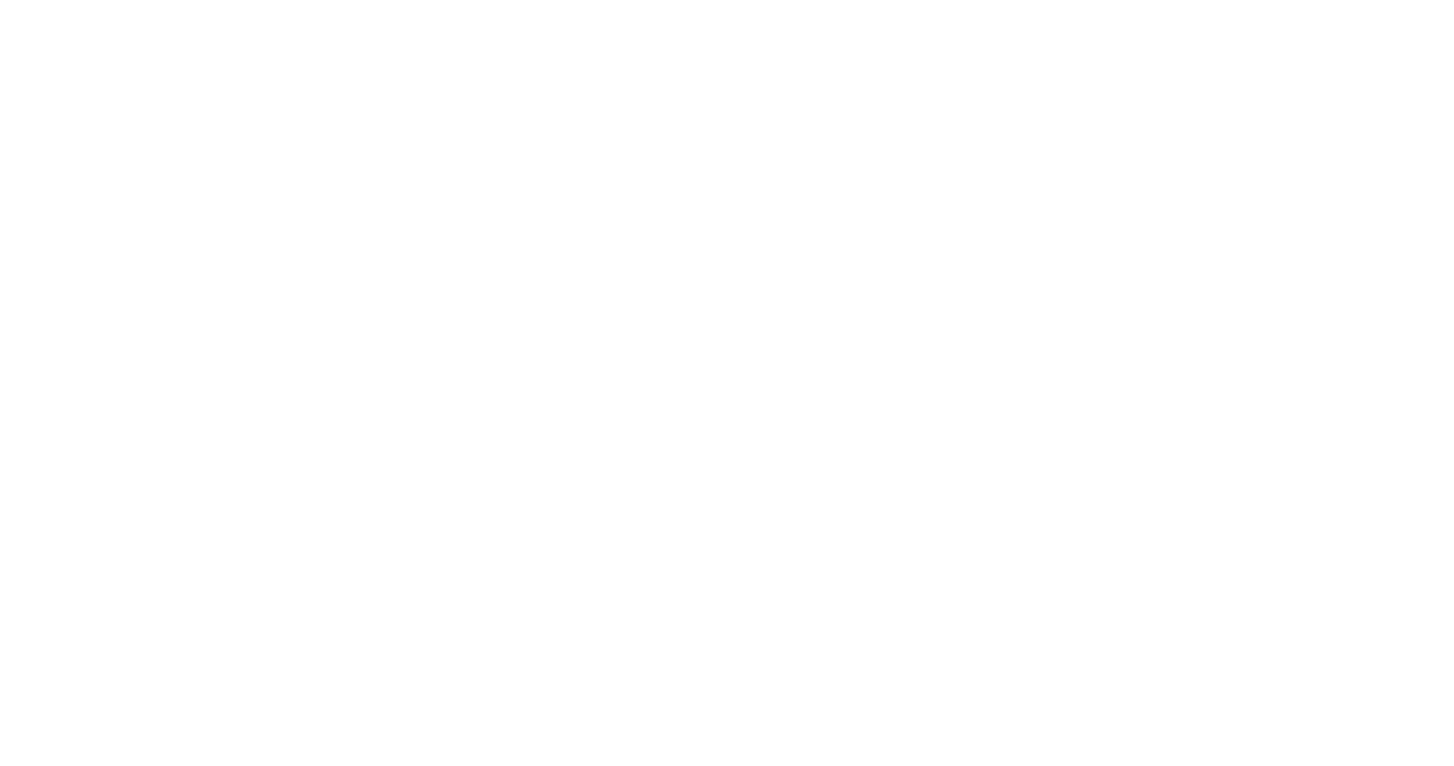 scroll, scrollTop: 0, scrollLeft: 0, axis: both 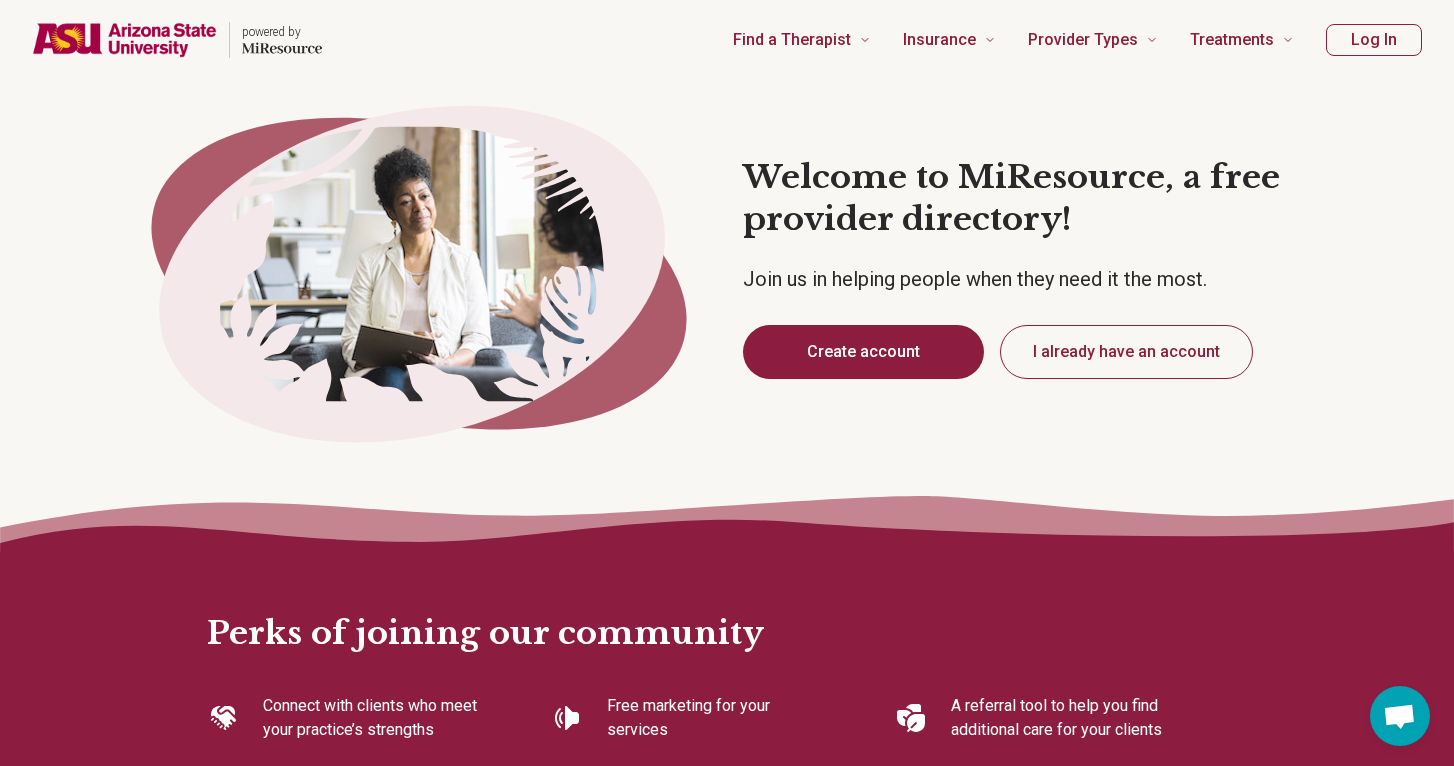 click on "Create account" at bounding box center [863, 352] 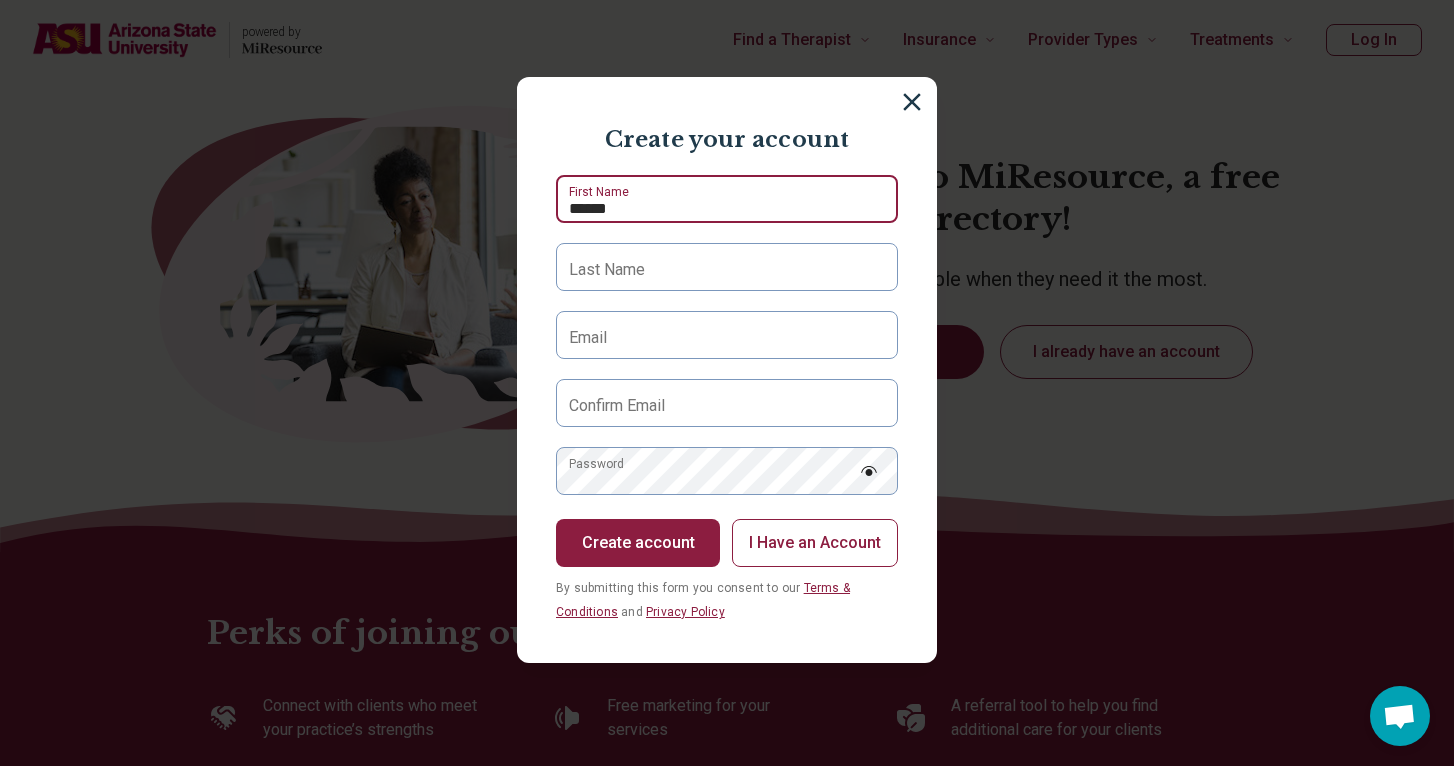 type on "******" 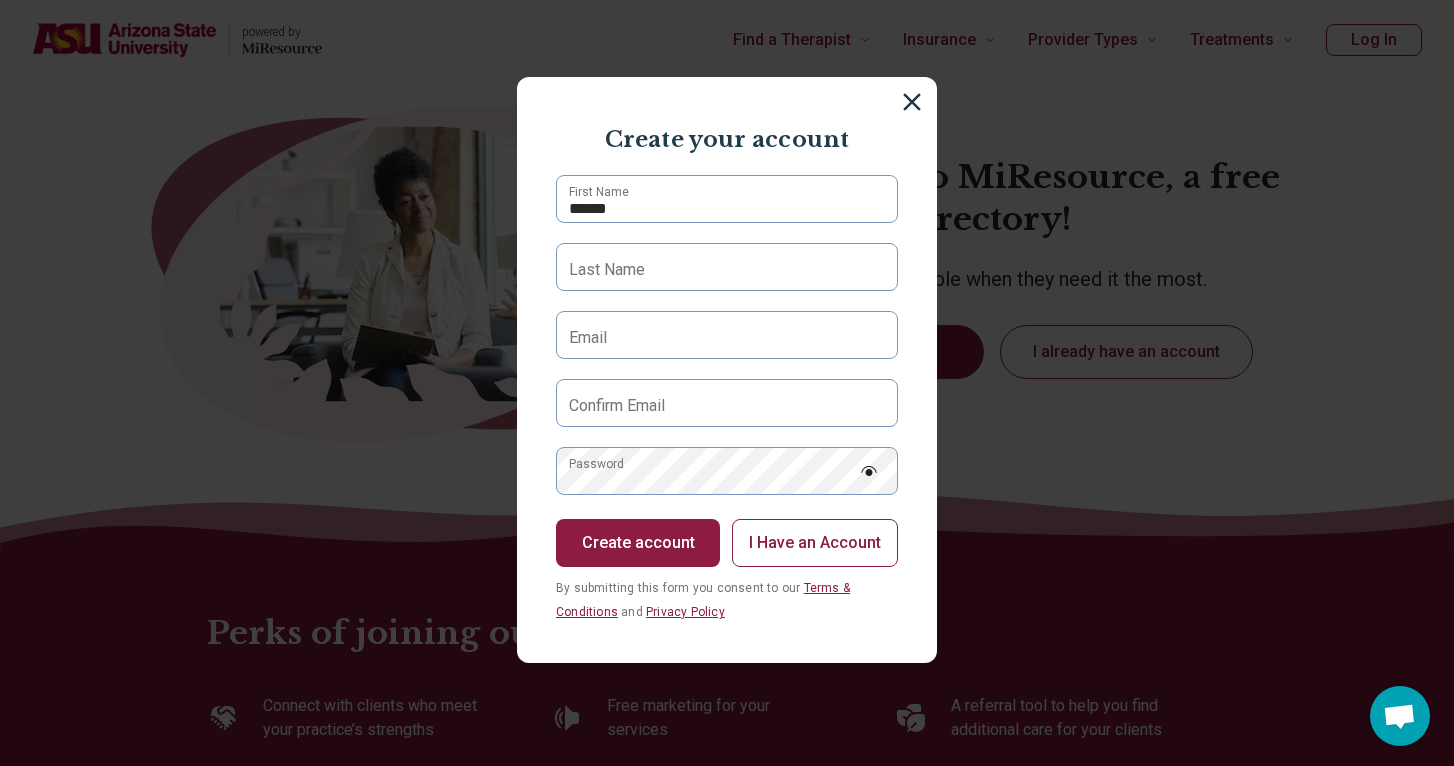 click on "Last Name" at bounding box center [607, 270] 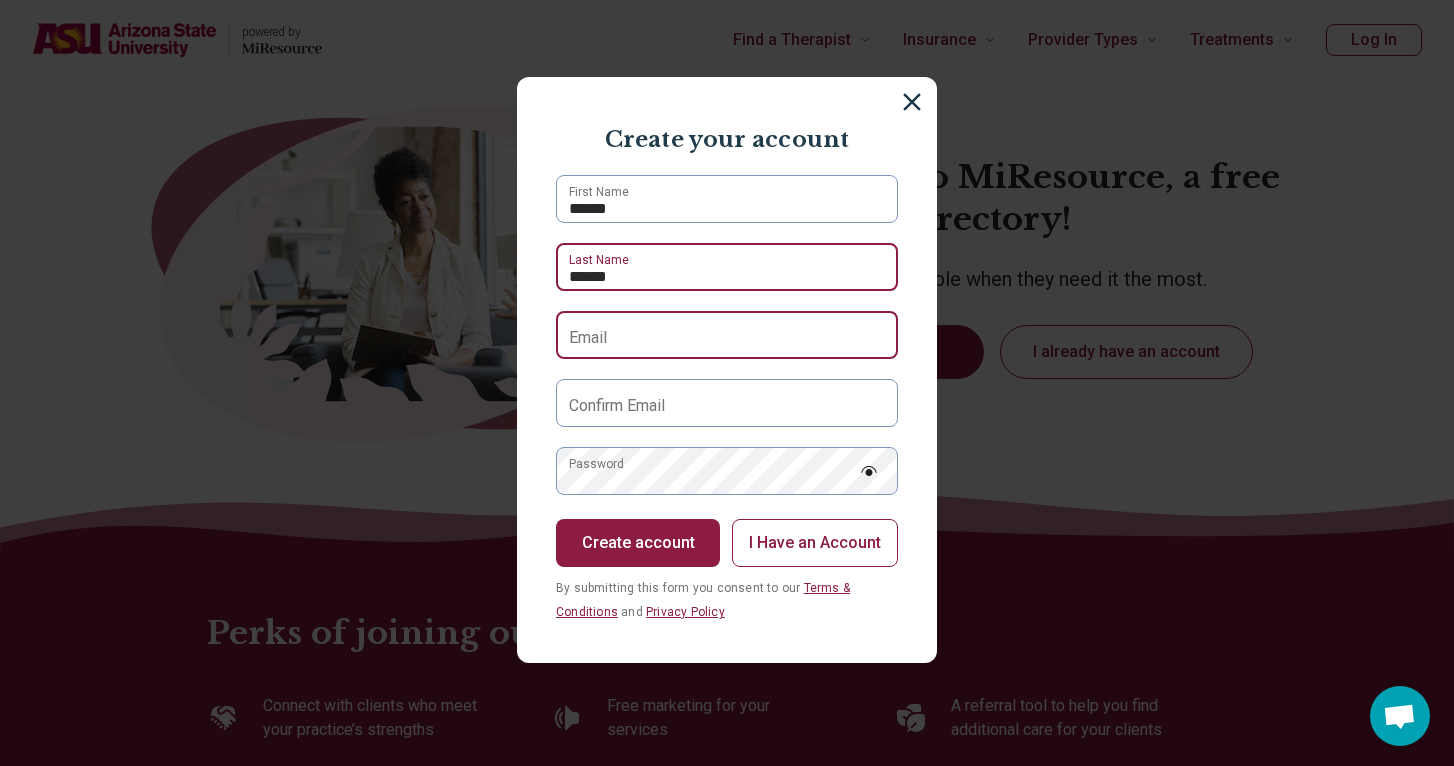 type on "******" 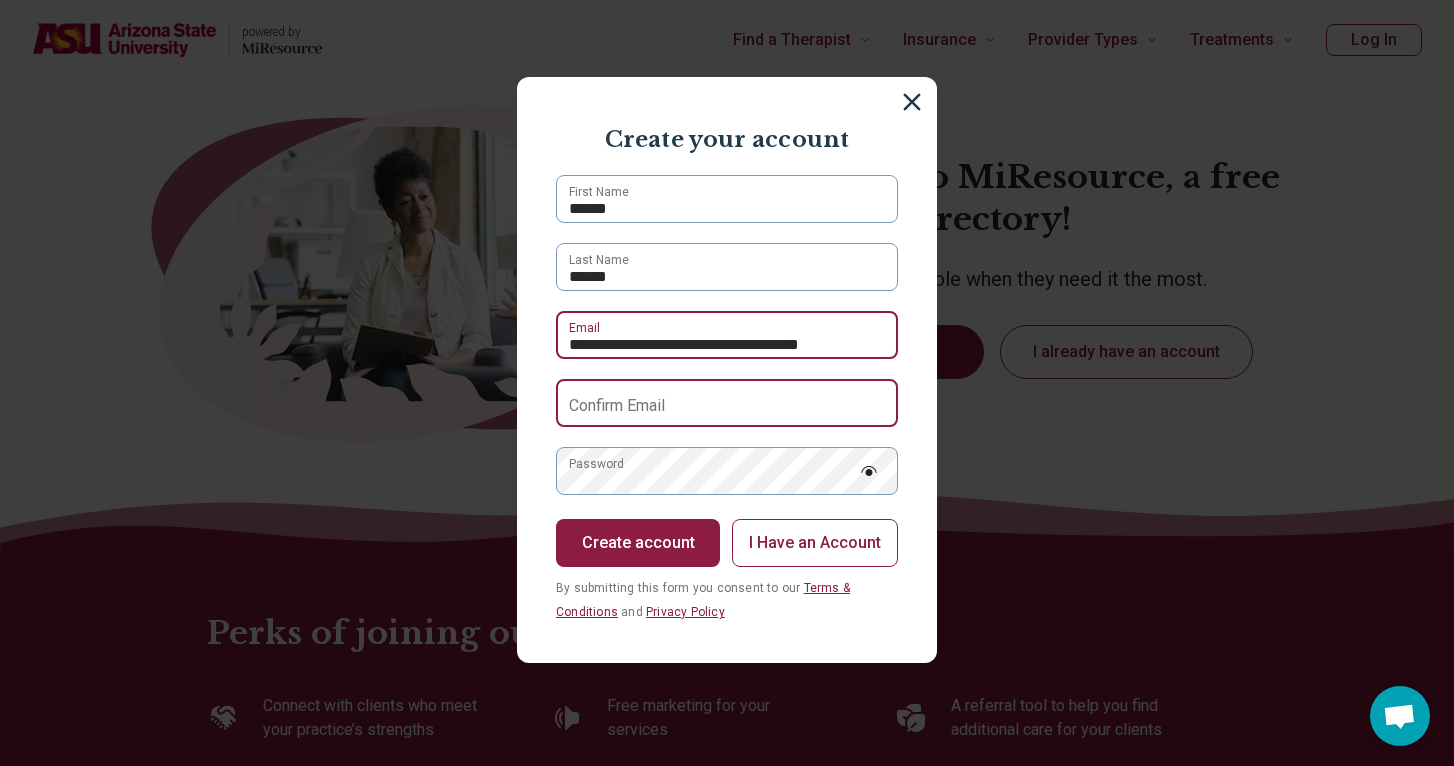 type on "**********" 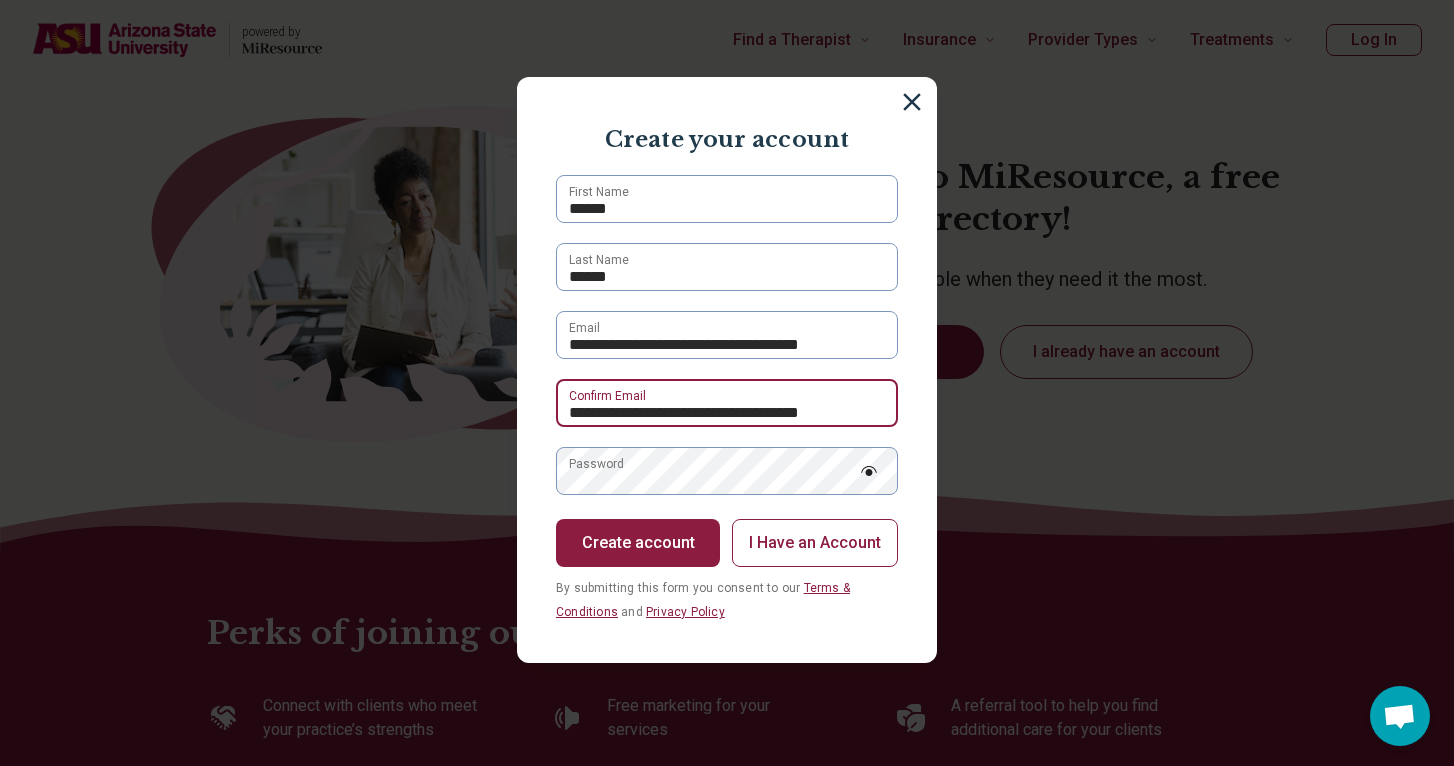 type on "**********" 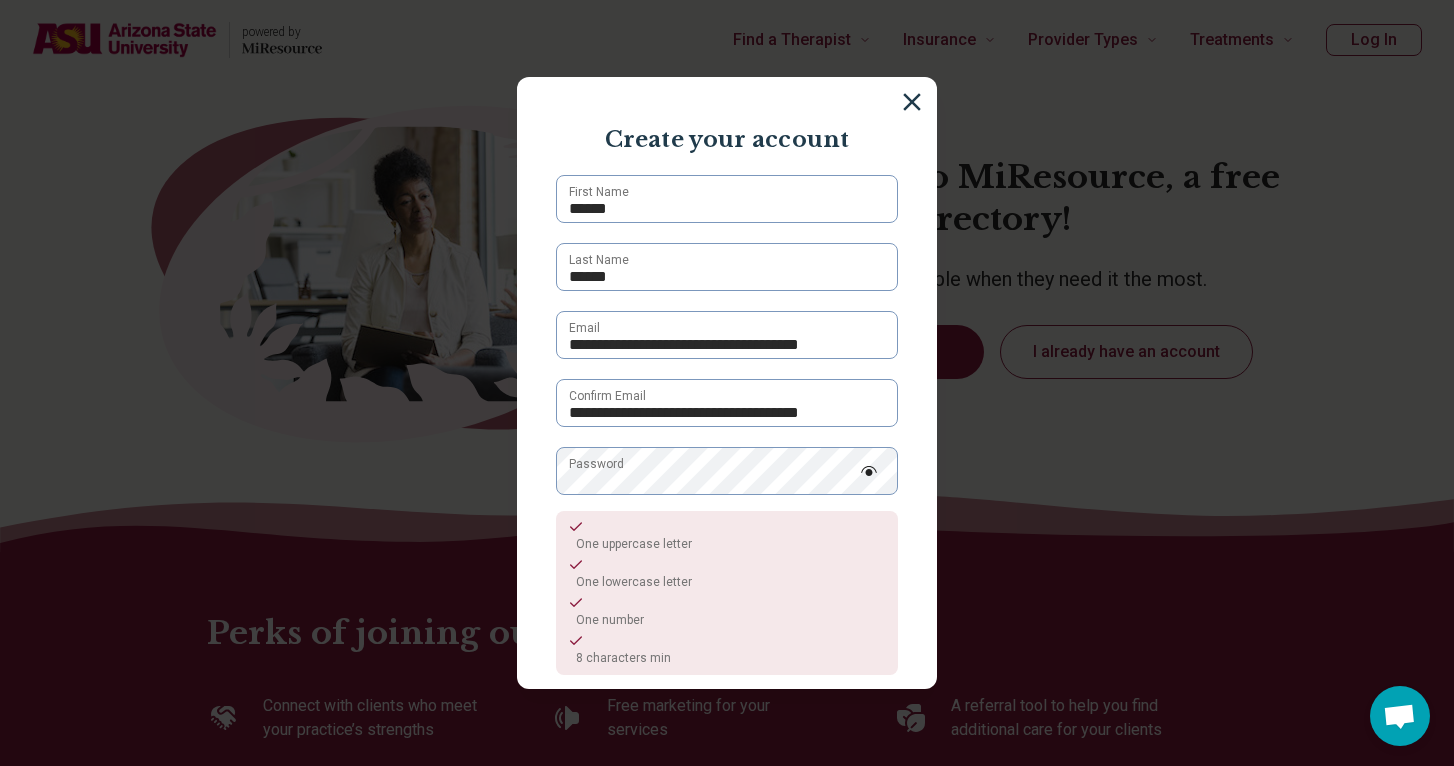 click on "**********" at bounding box center (727, 383) 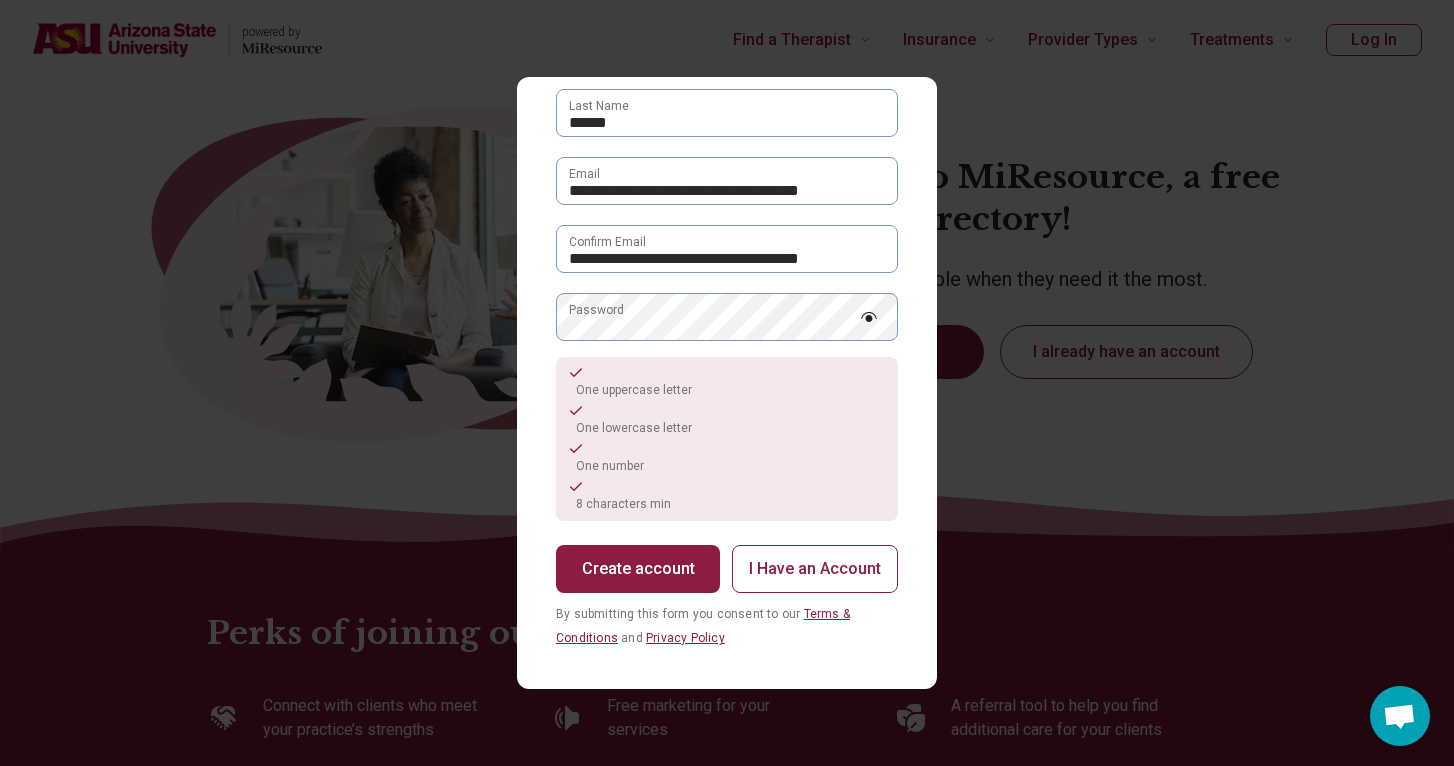 scroll, scrollTop: 153, scrollLeft: 0, axis: vertical 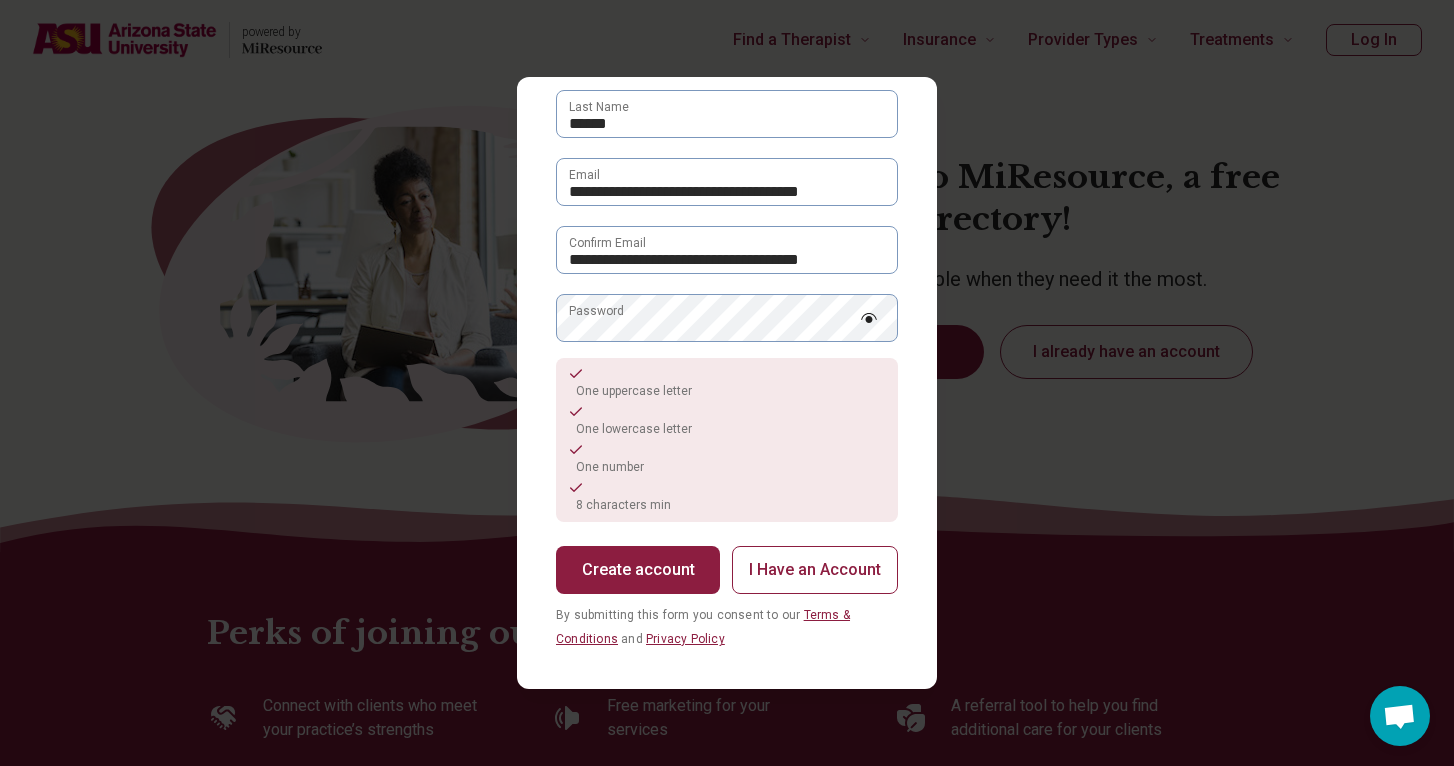click on "Create account" at bounding box center [638, 570] 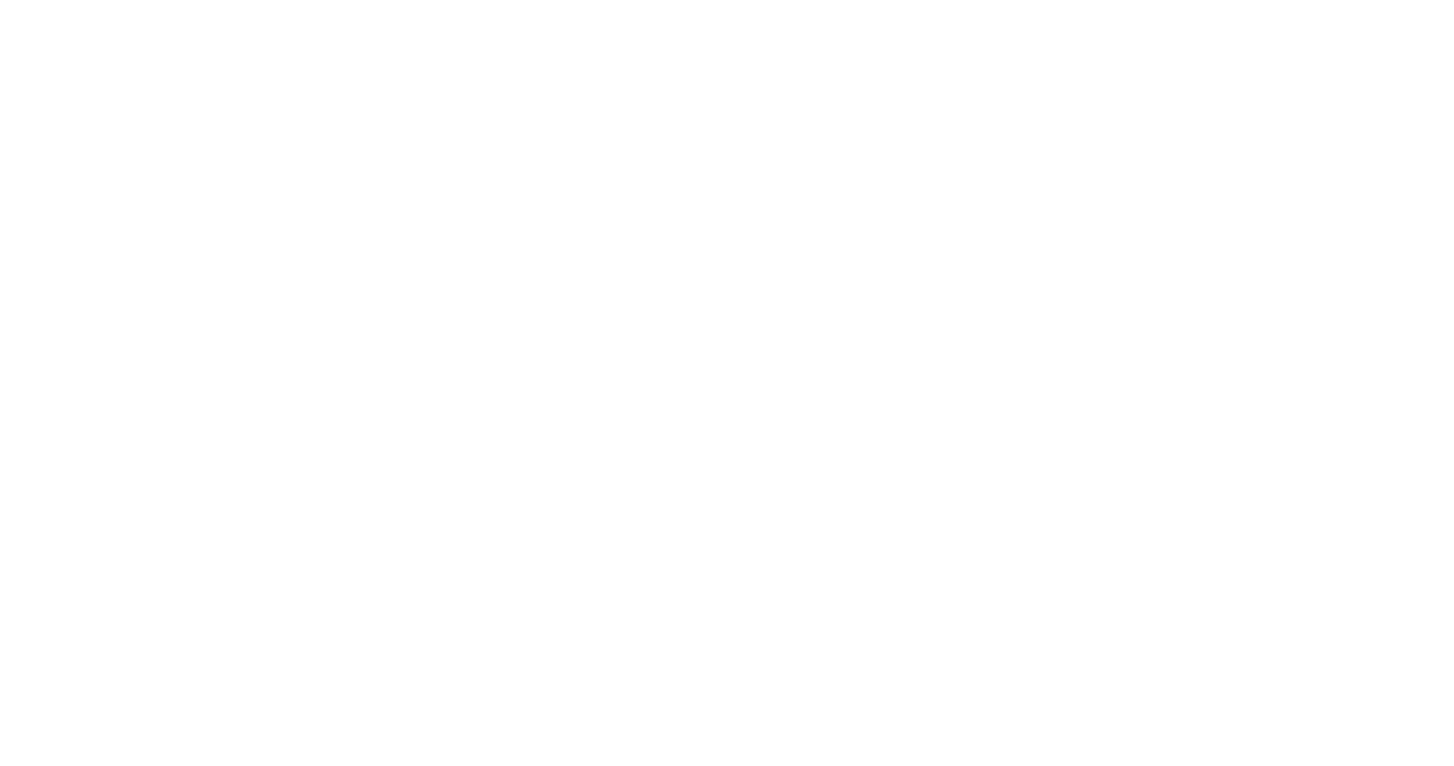scroll, scrollTop: 0, scrollLeft: 0, axis: both 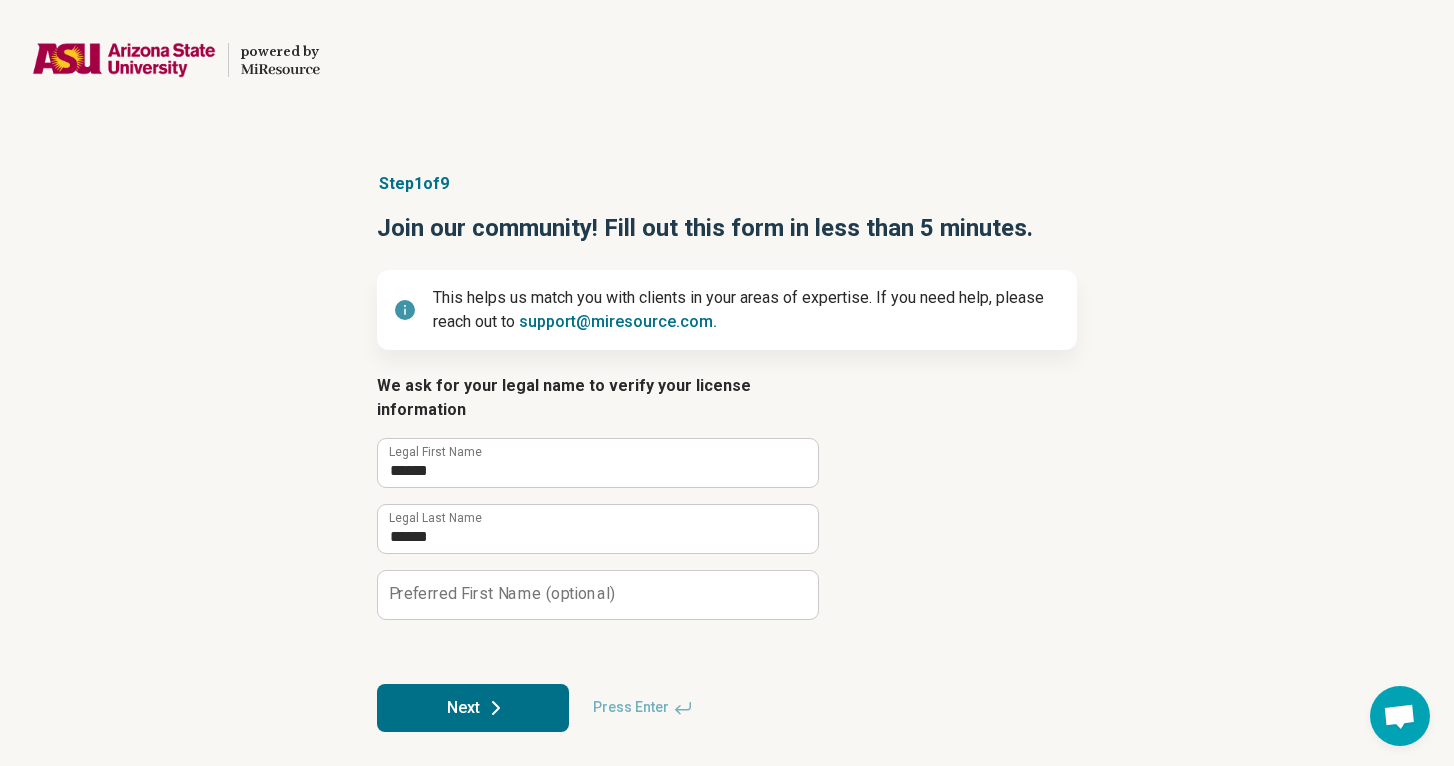 click on "Next" at bounding box center (473, 708) 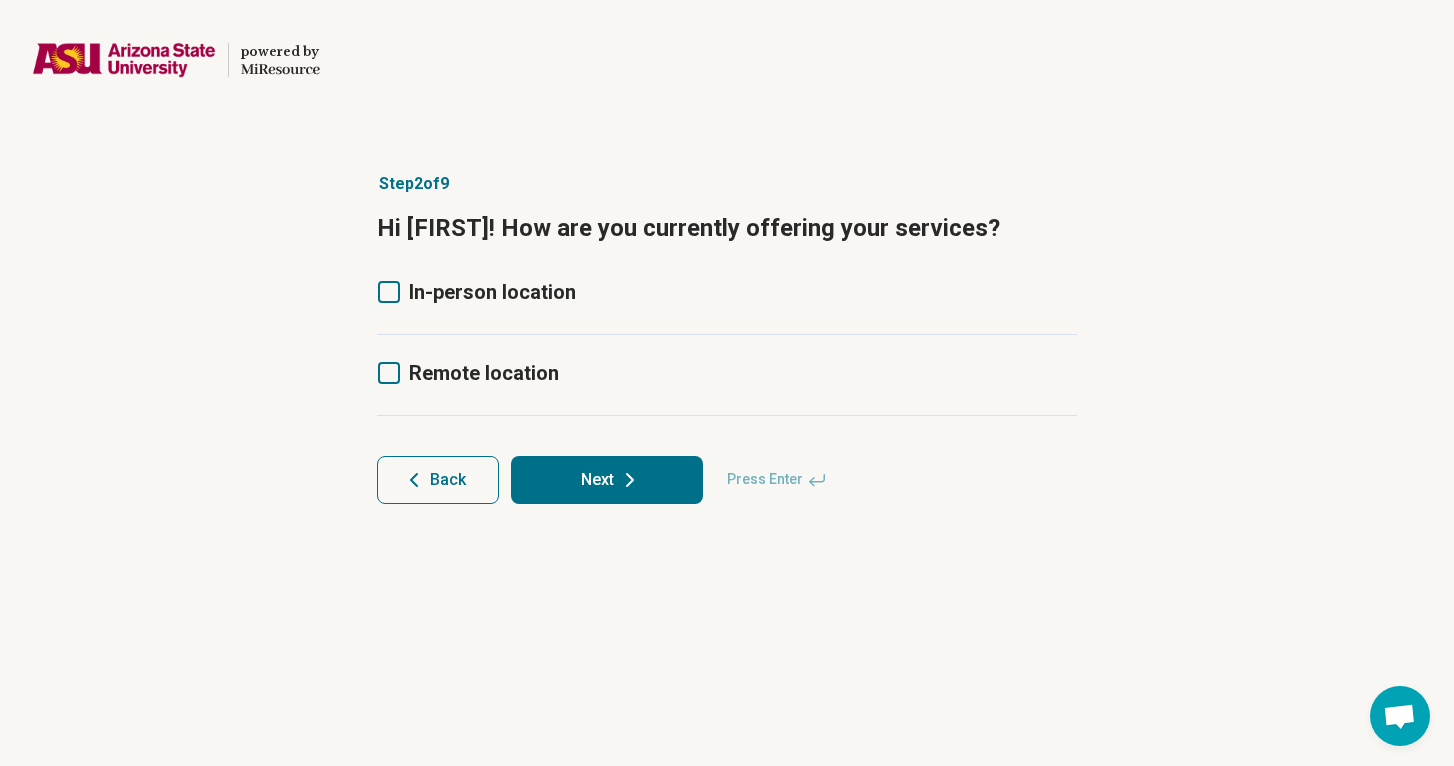 click on "Remote location" at bounding box center (484, 373) 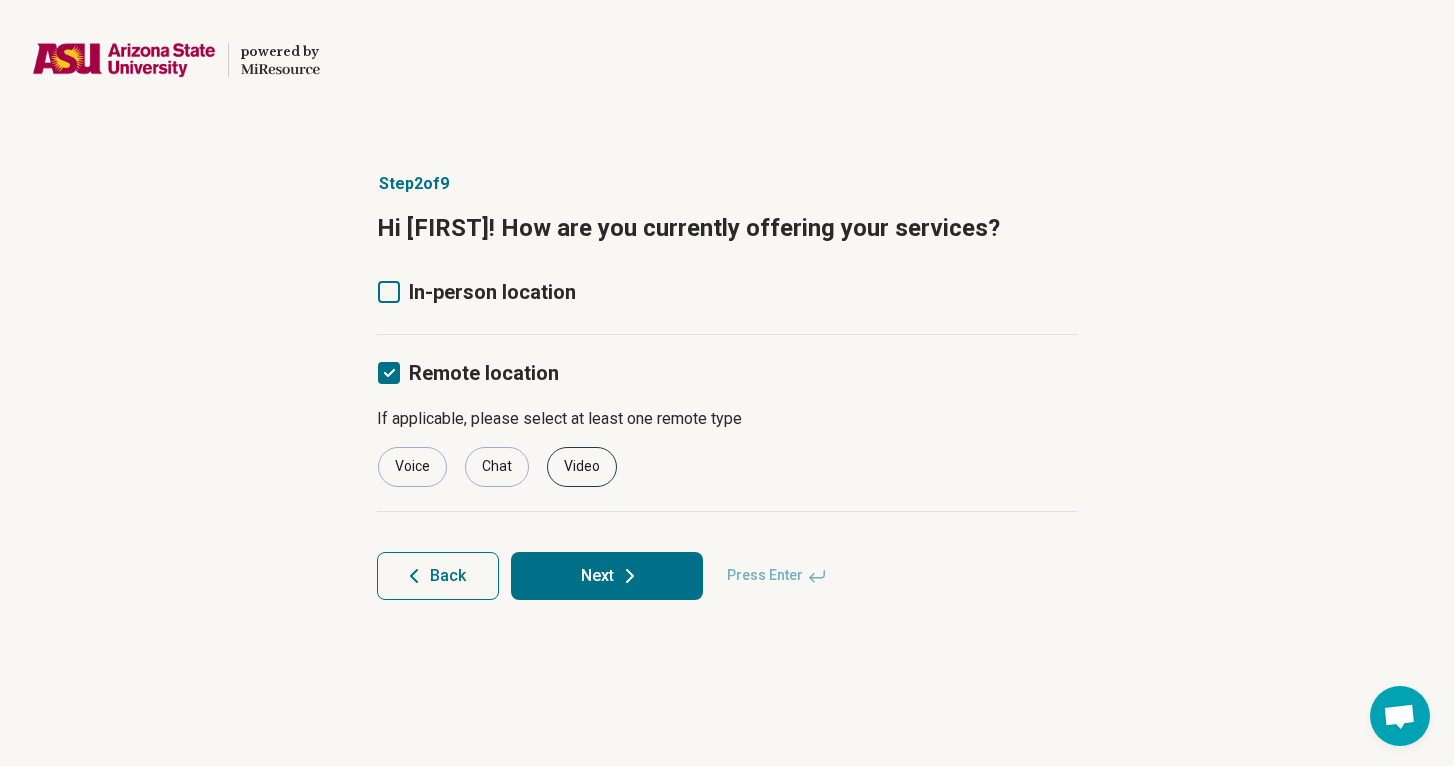 click on "Video" at bounding box center [582, 467] 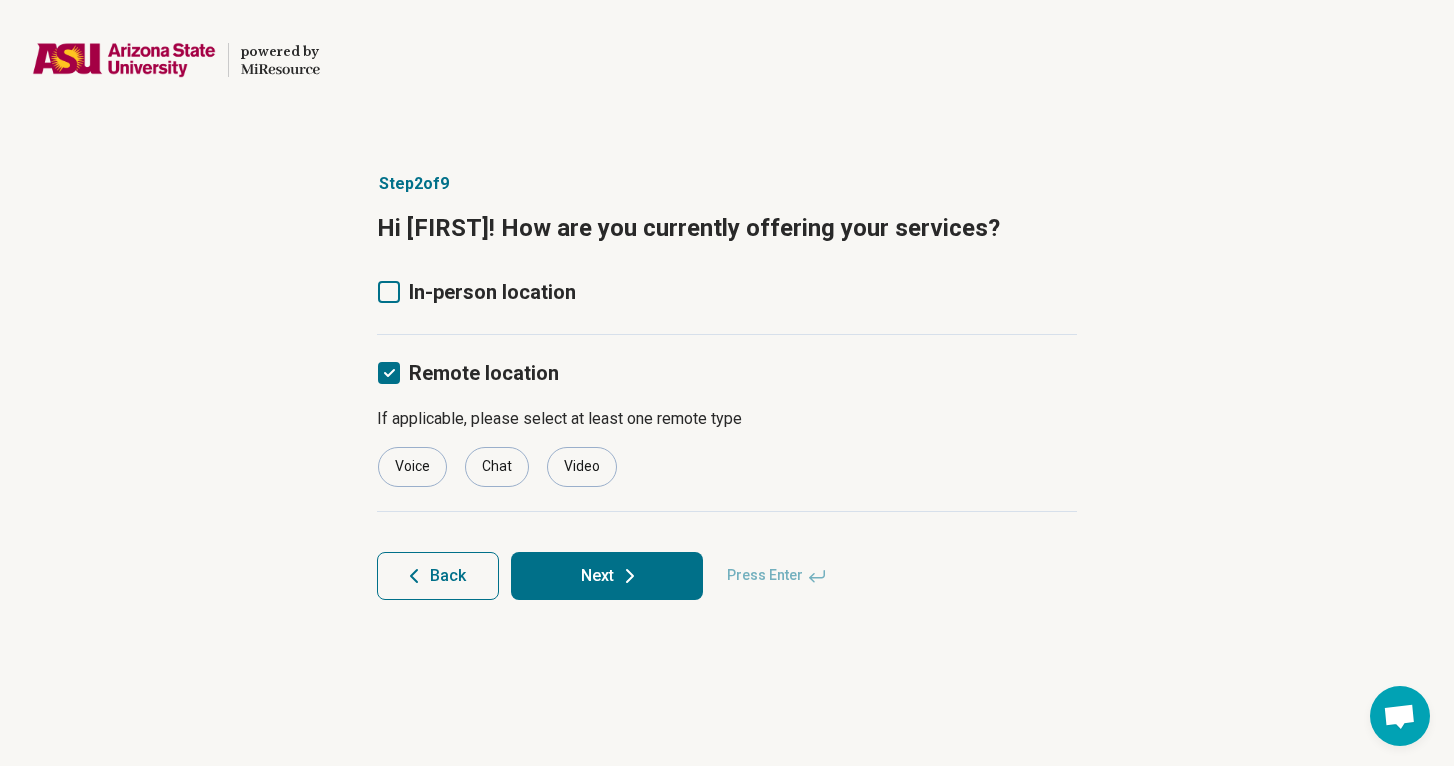 click on "Next" at bounding box center [607, 576] 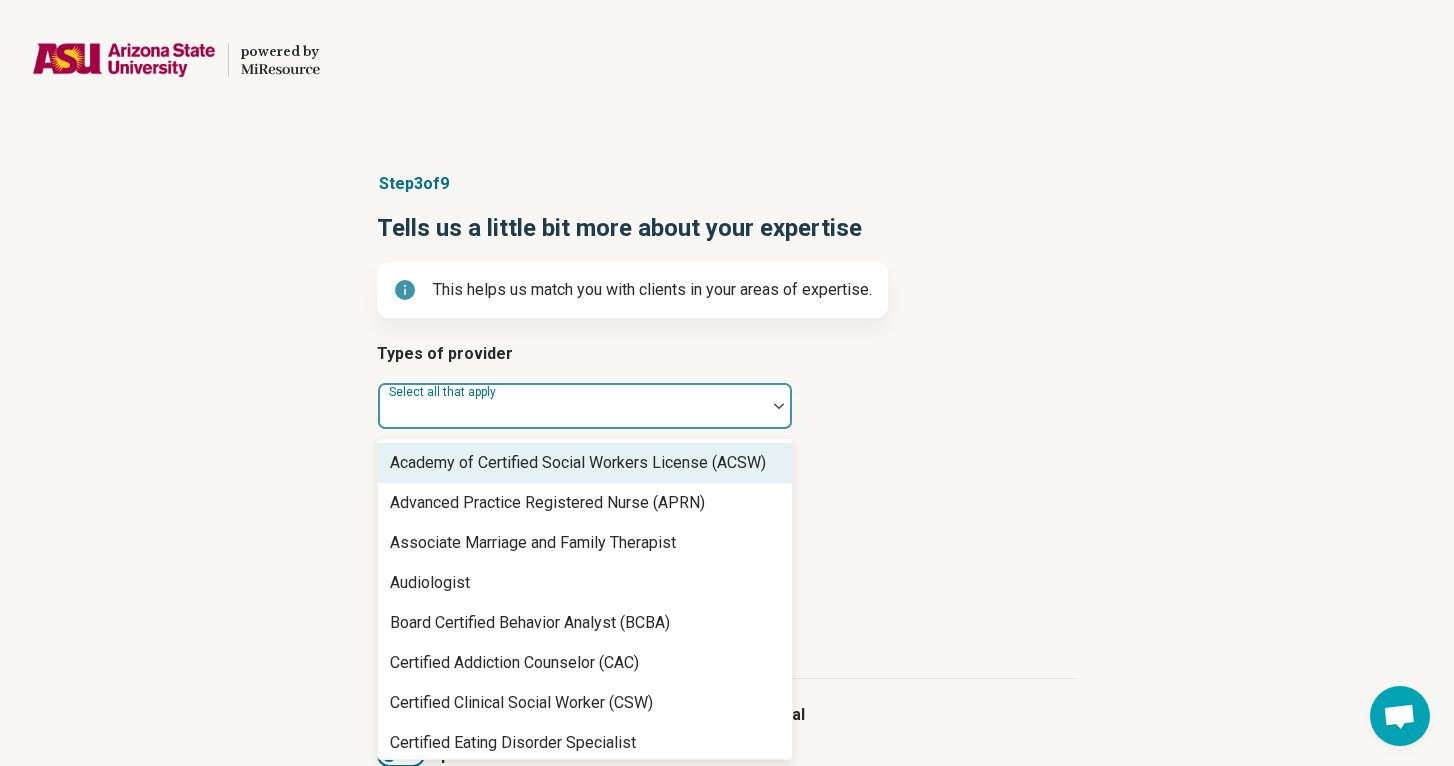 click at bounding box center (572, 414) 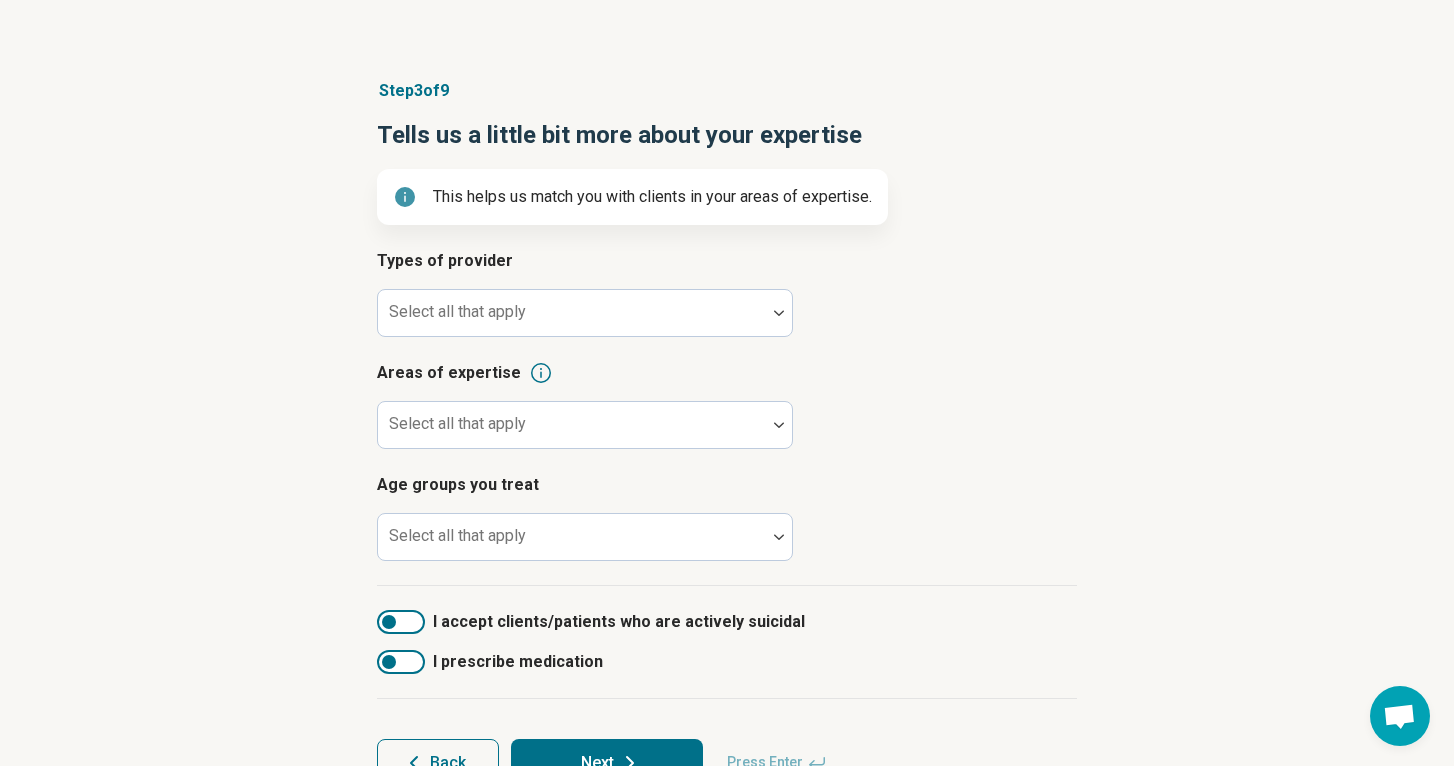 scroll, scrollTop: 137, scrollLeft: 0, axis: vertical 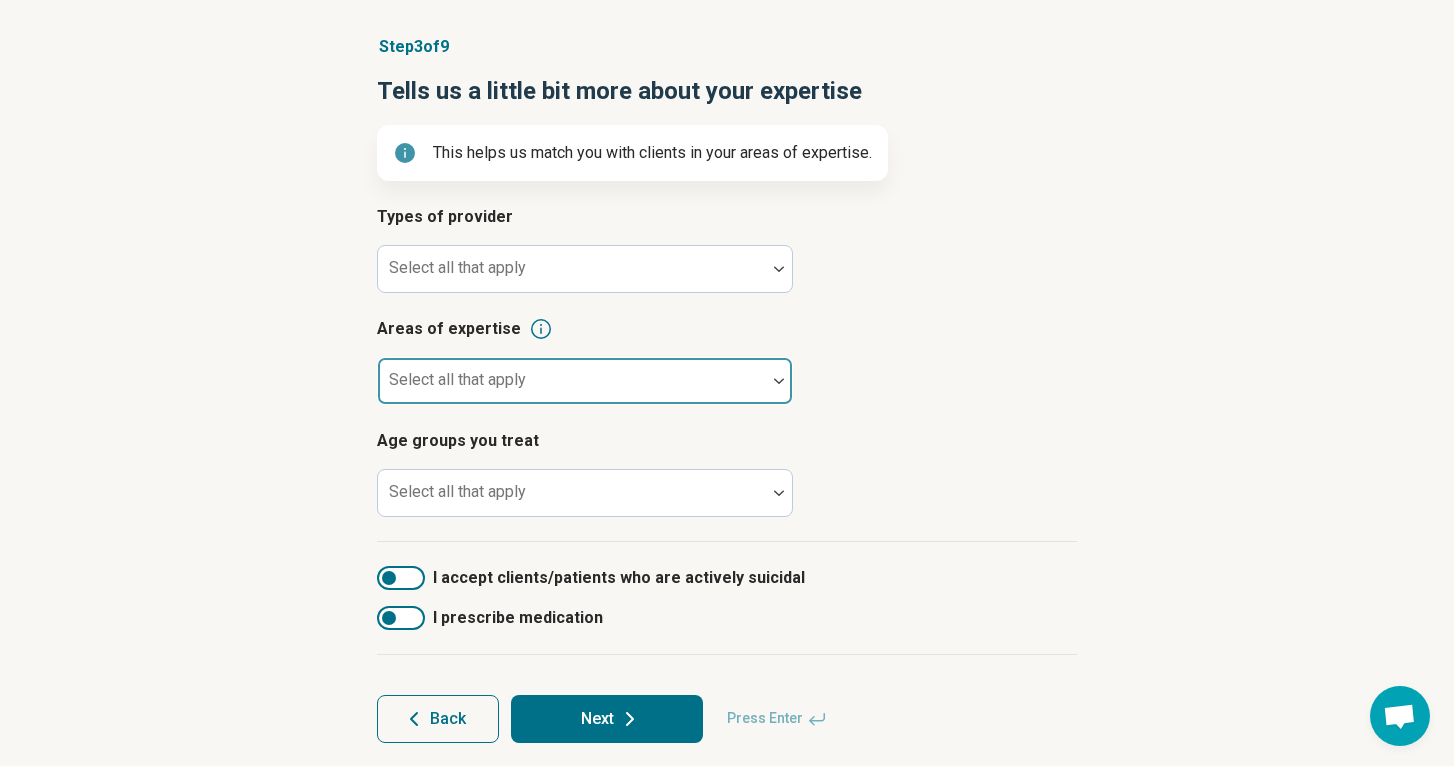 click on "Select all that apply" at bounding box center (585, 381) 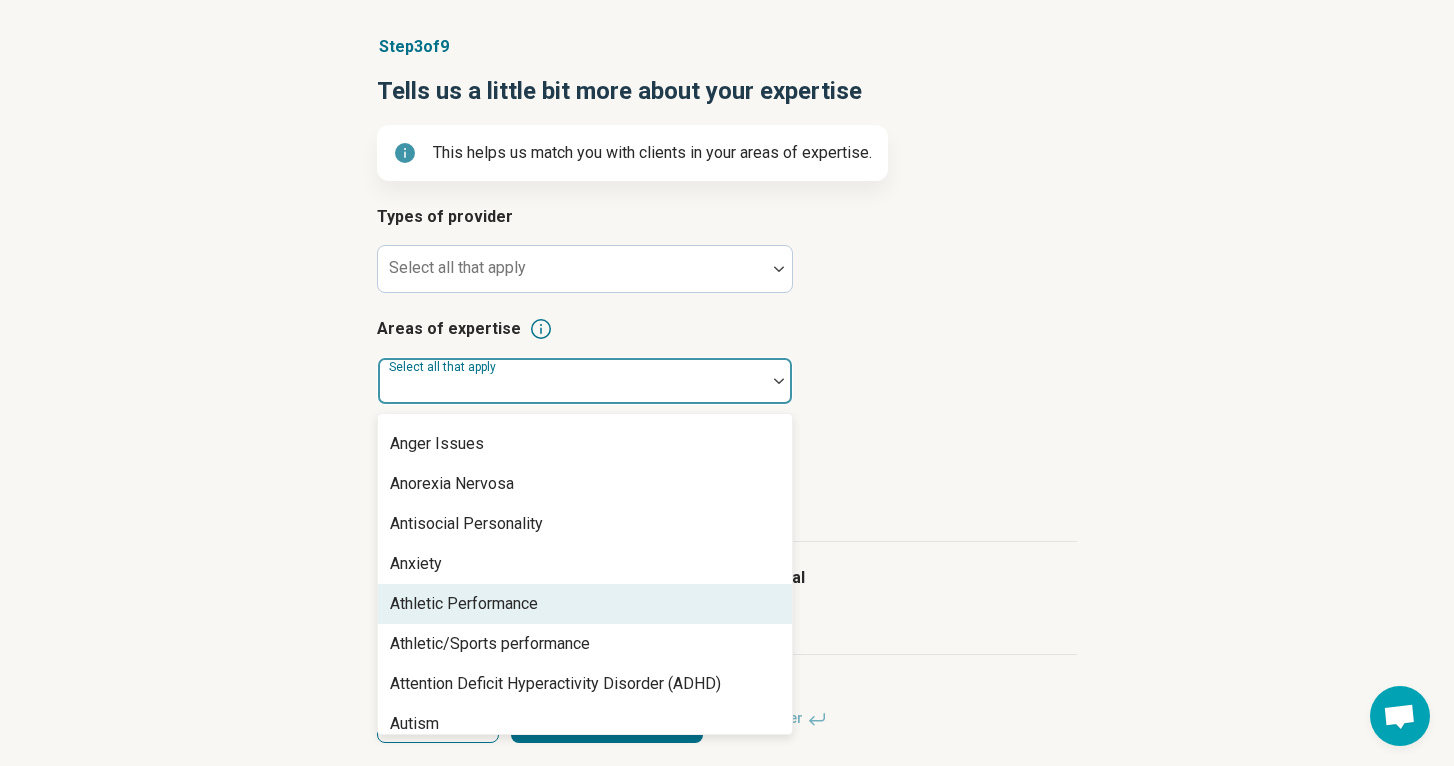 scroll, scrollTop: 196, scrollLeft: 0, axis: vertical 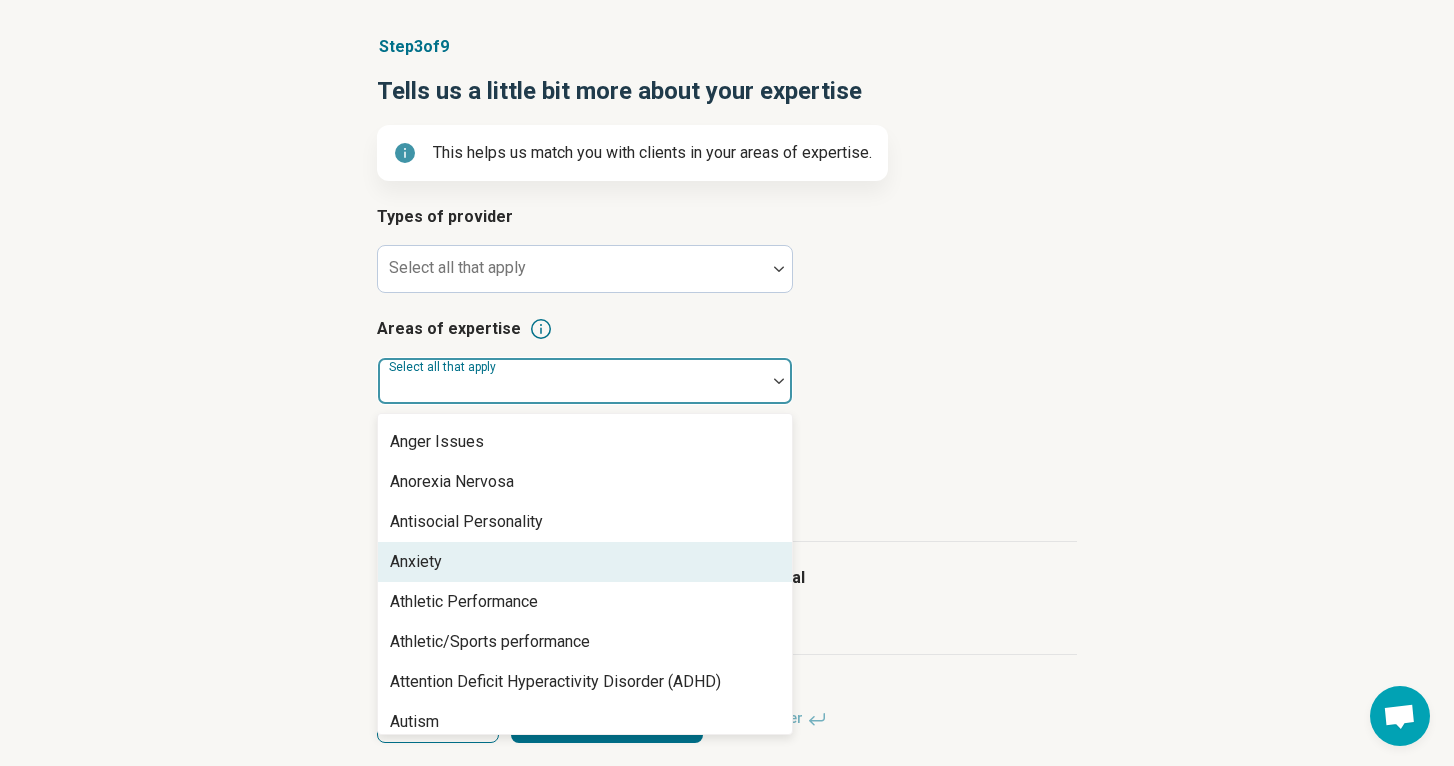 click on "Anxiety" at bounding box center (585, 562) 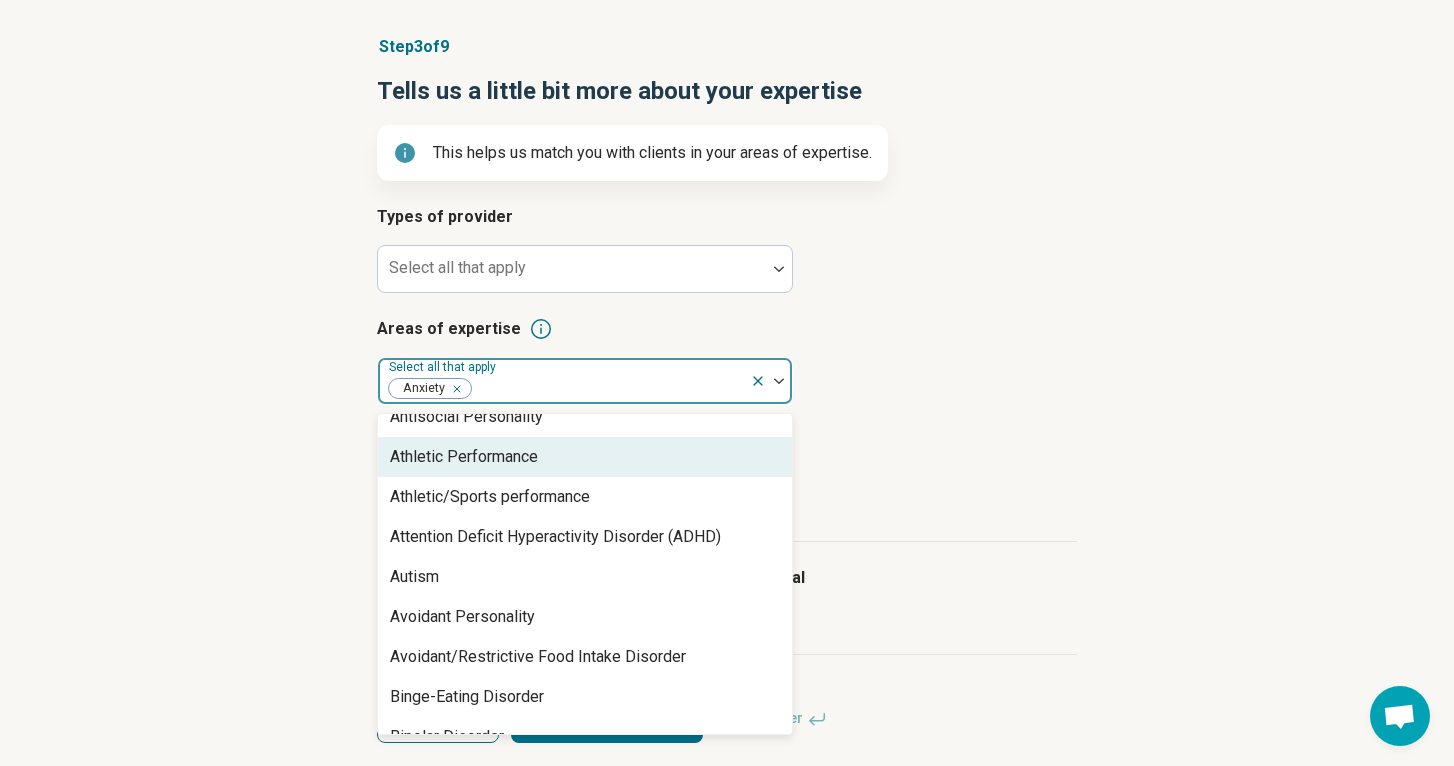 scroll, scrollTop: 303, scrollLeft: 0, axis: vertical 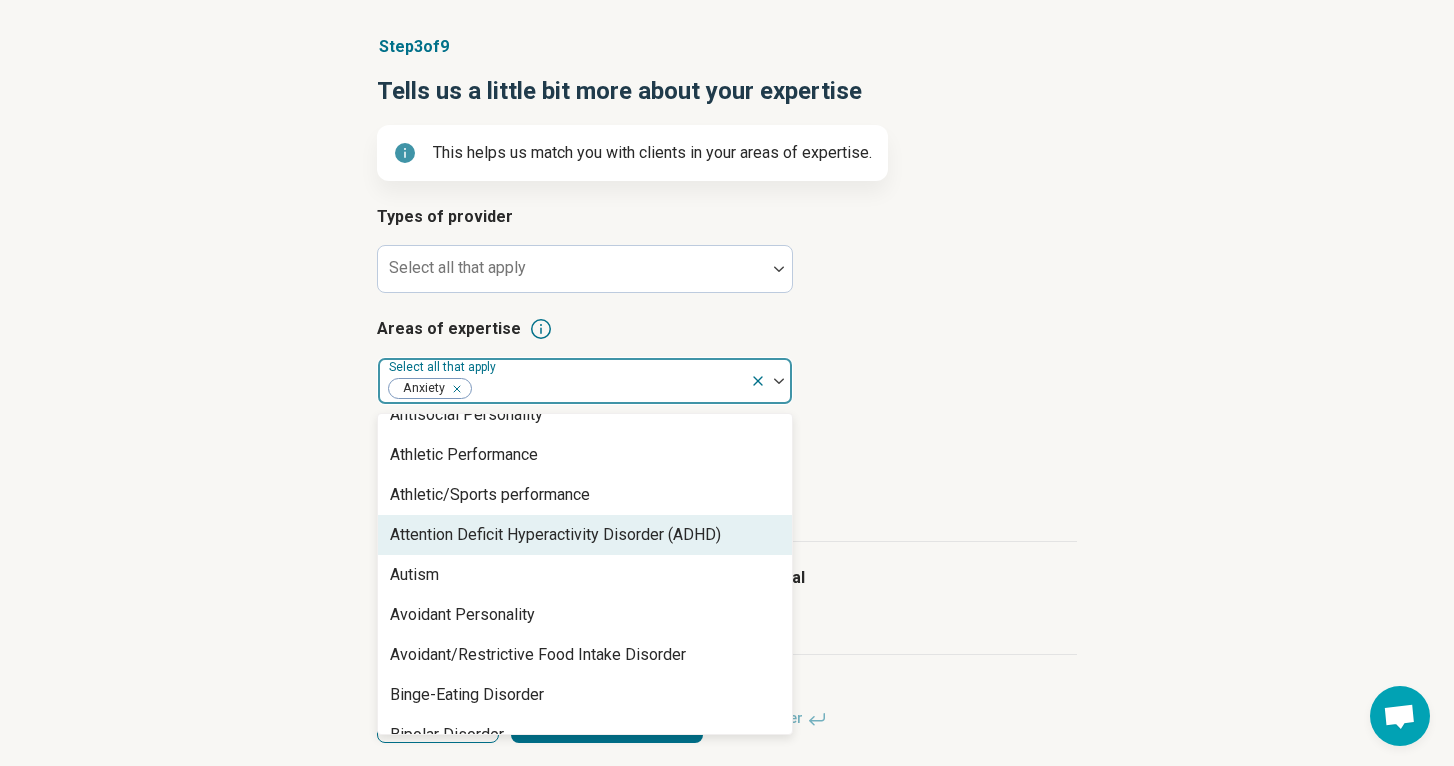 click on "Attention Deficit Hyperactivity Disorder (ADHD)" at bounding box center (555, 535) 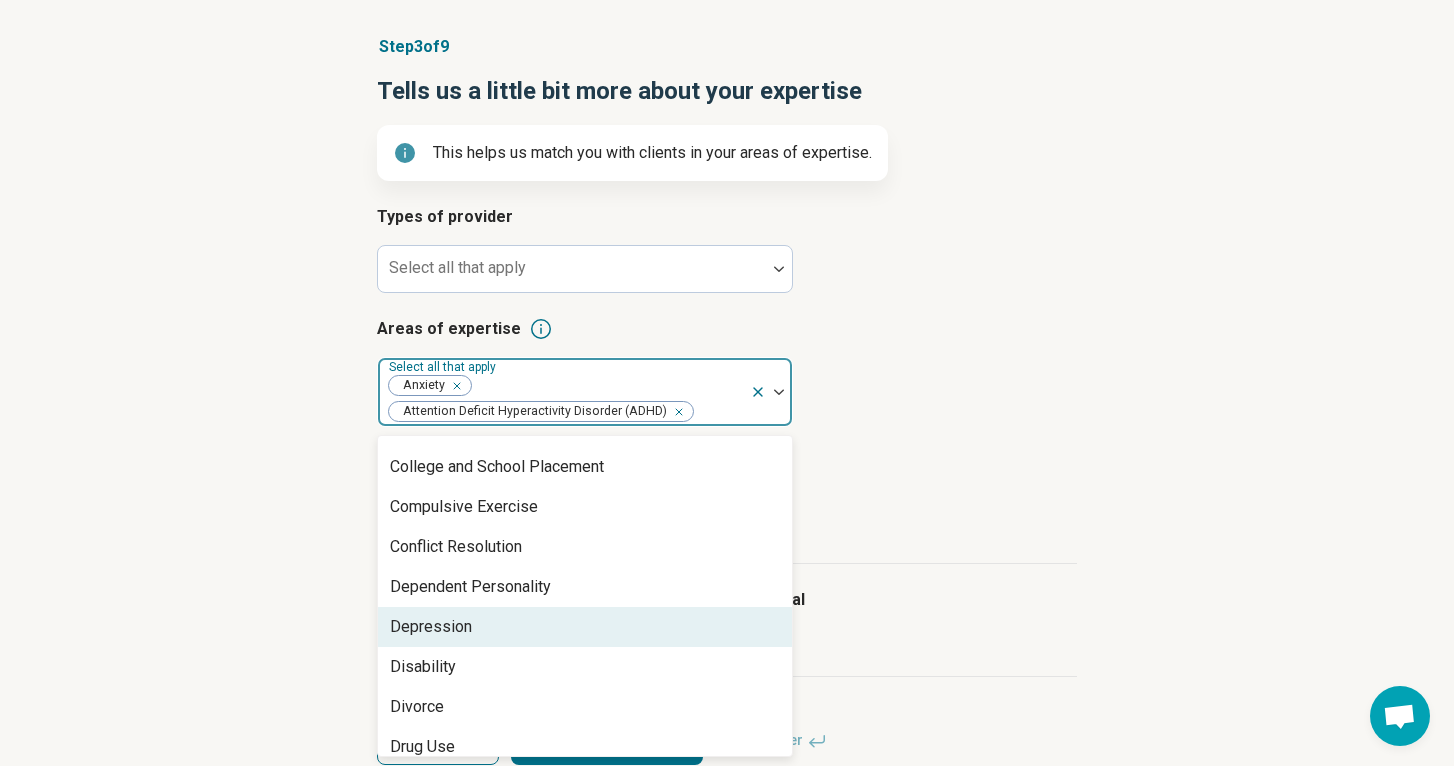 click on "Depression" at bounding box center [431, 627] 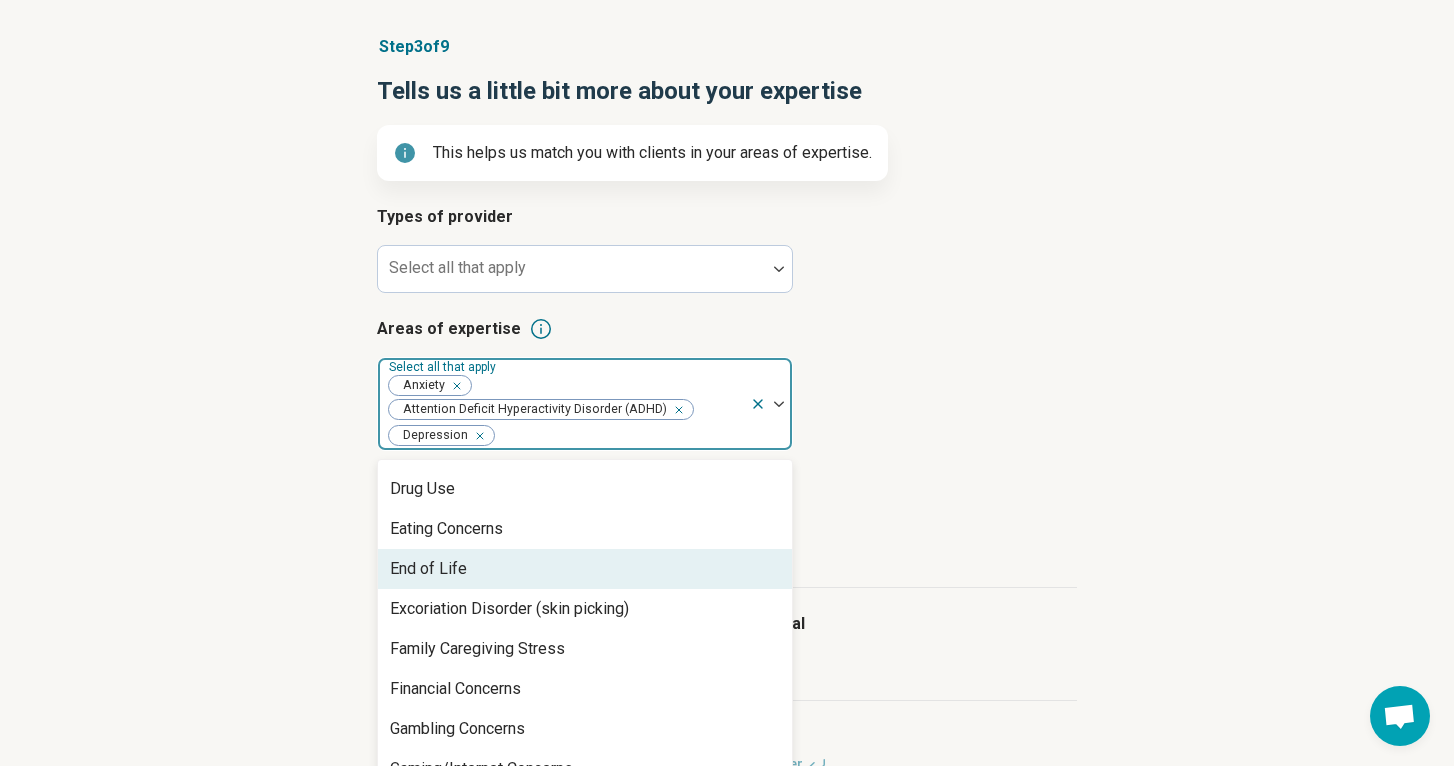 scroll, scrollTop: 1212, scrollLeft: 0, axis: vertical 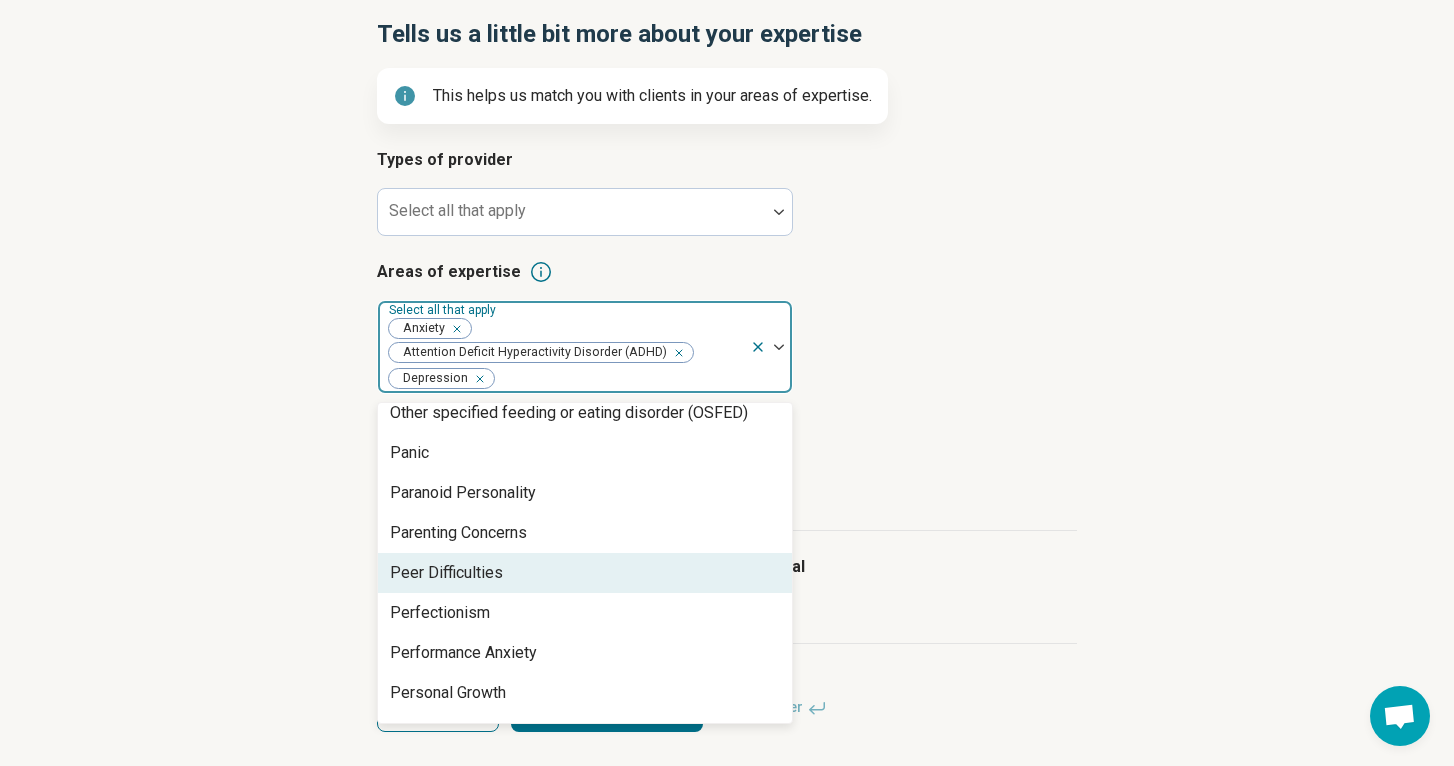 click on "Peer Difficulties" at bounding box center [446, 573] 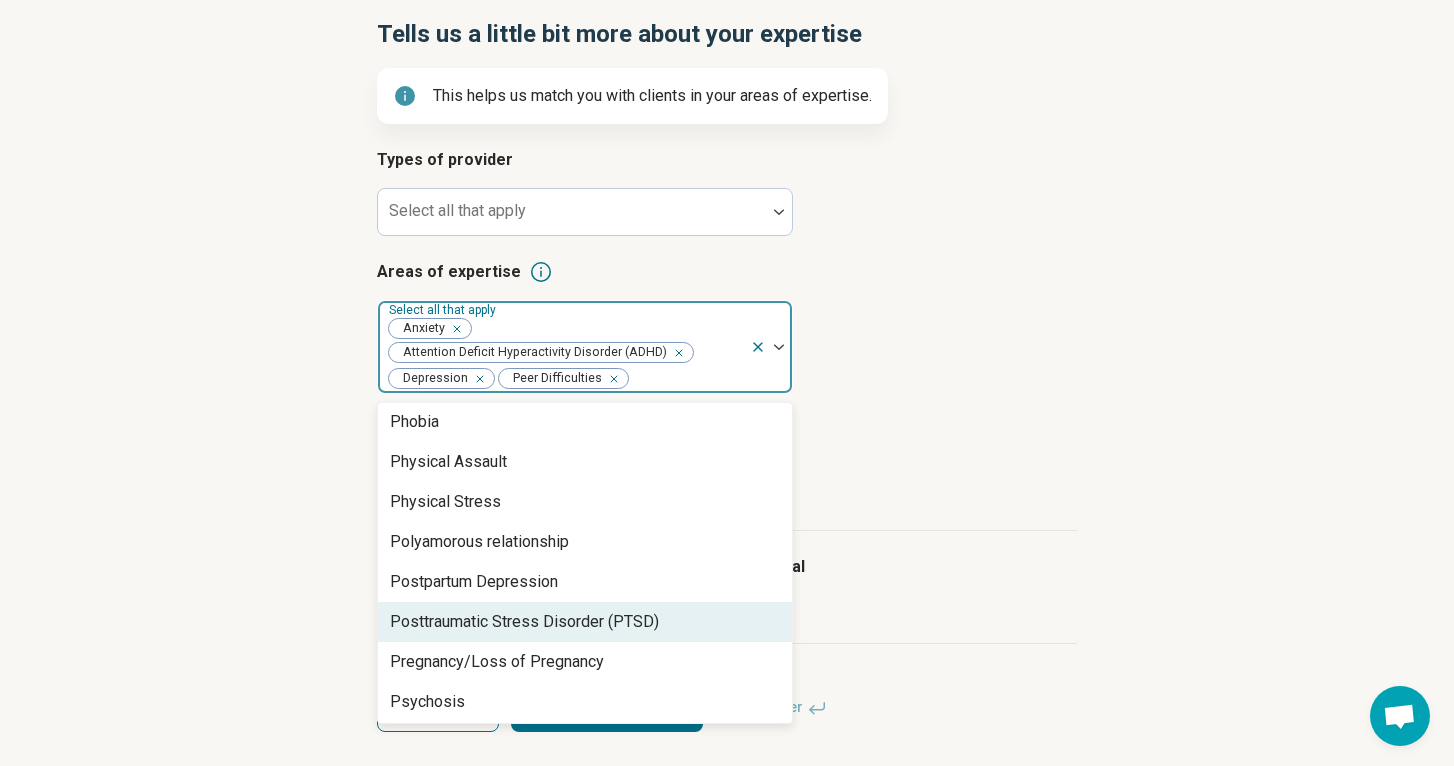 scroll, scrollTop: 2568, scrollLeft: 0, axis: vertical 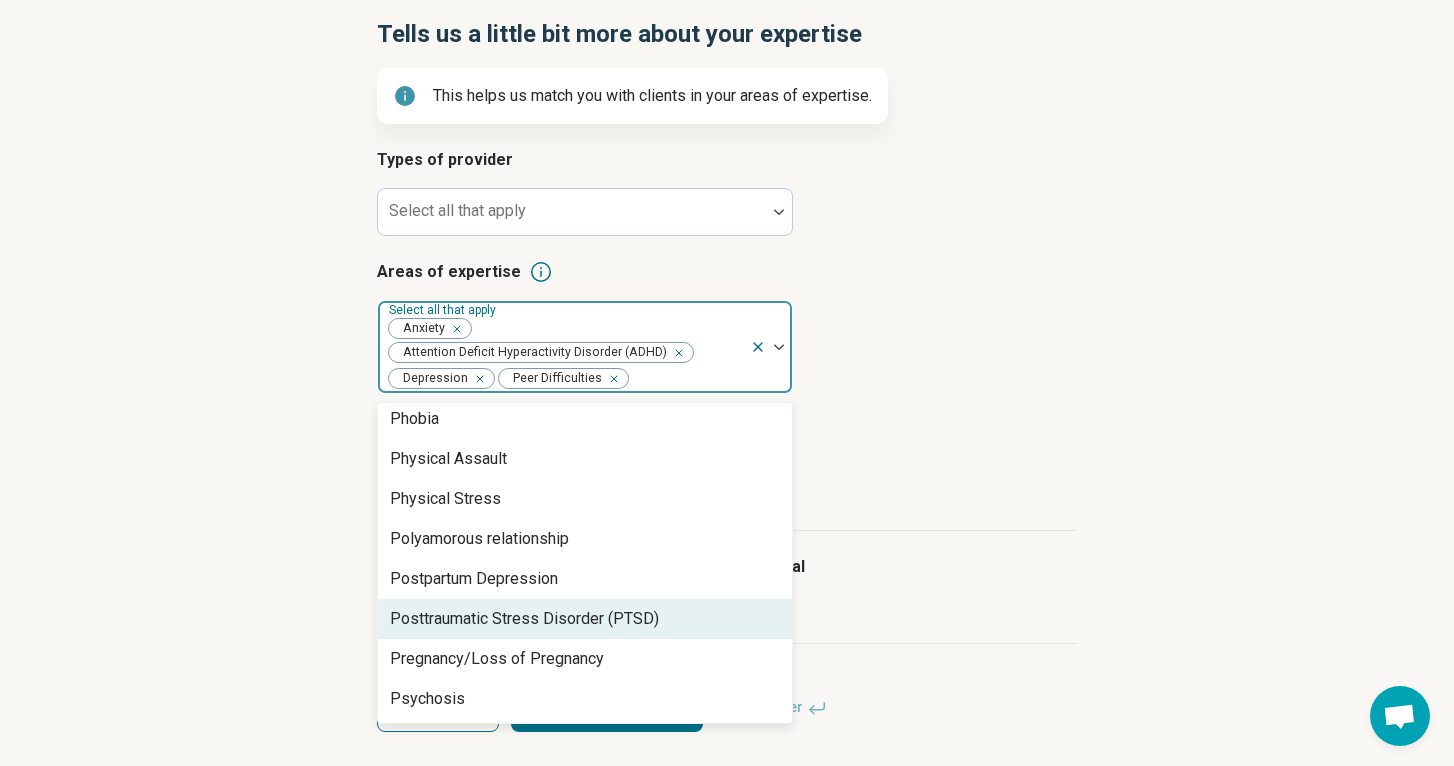 click on "Posttraumatic Stress Disorder (PTSD)" at bounding box center (524, 619) 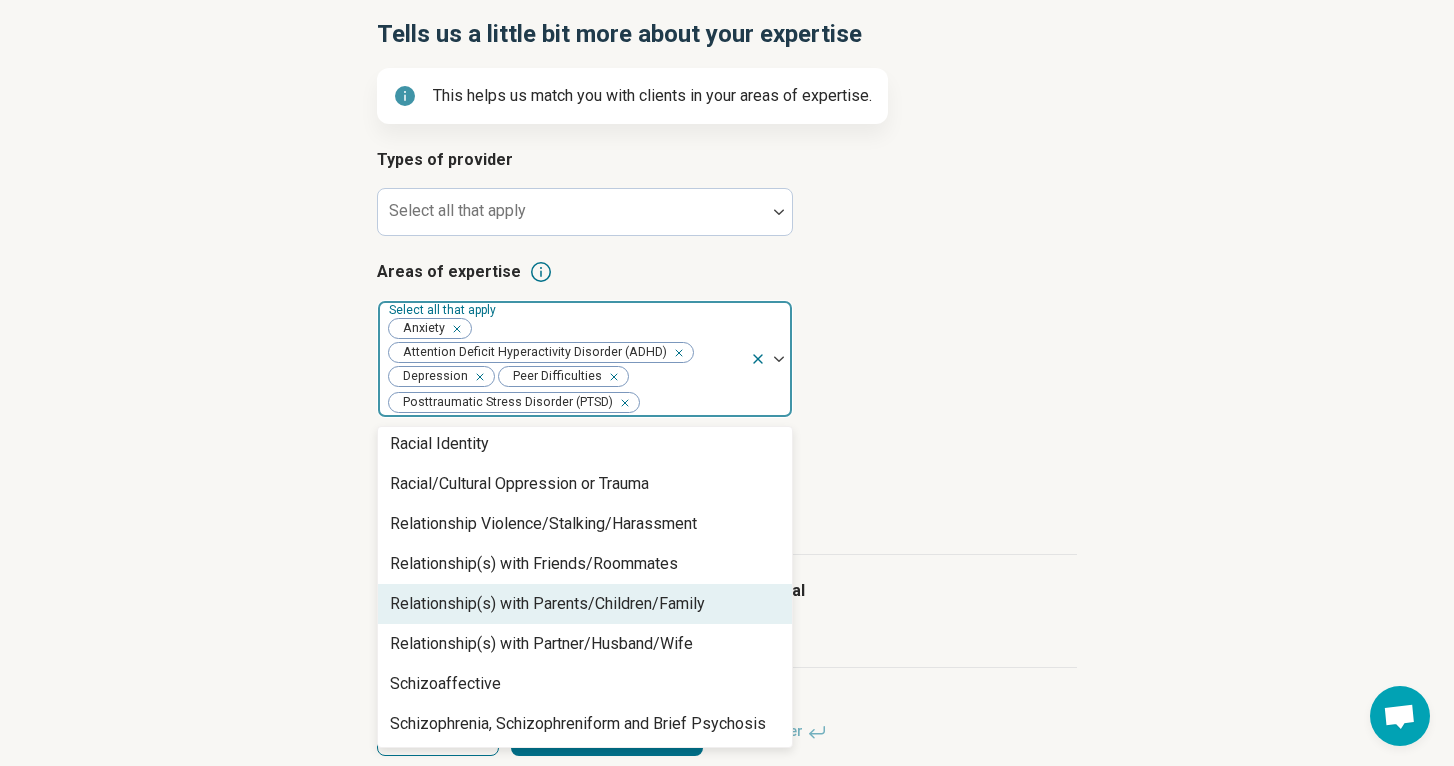 scroll, scrollTop: 2855, scrollLeft: 0, axis: vertical 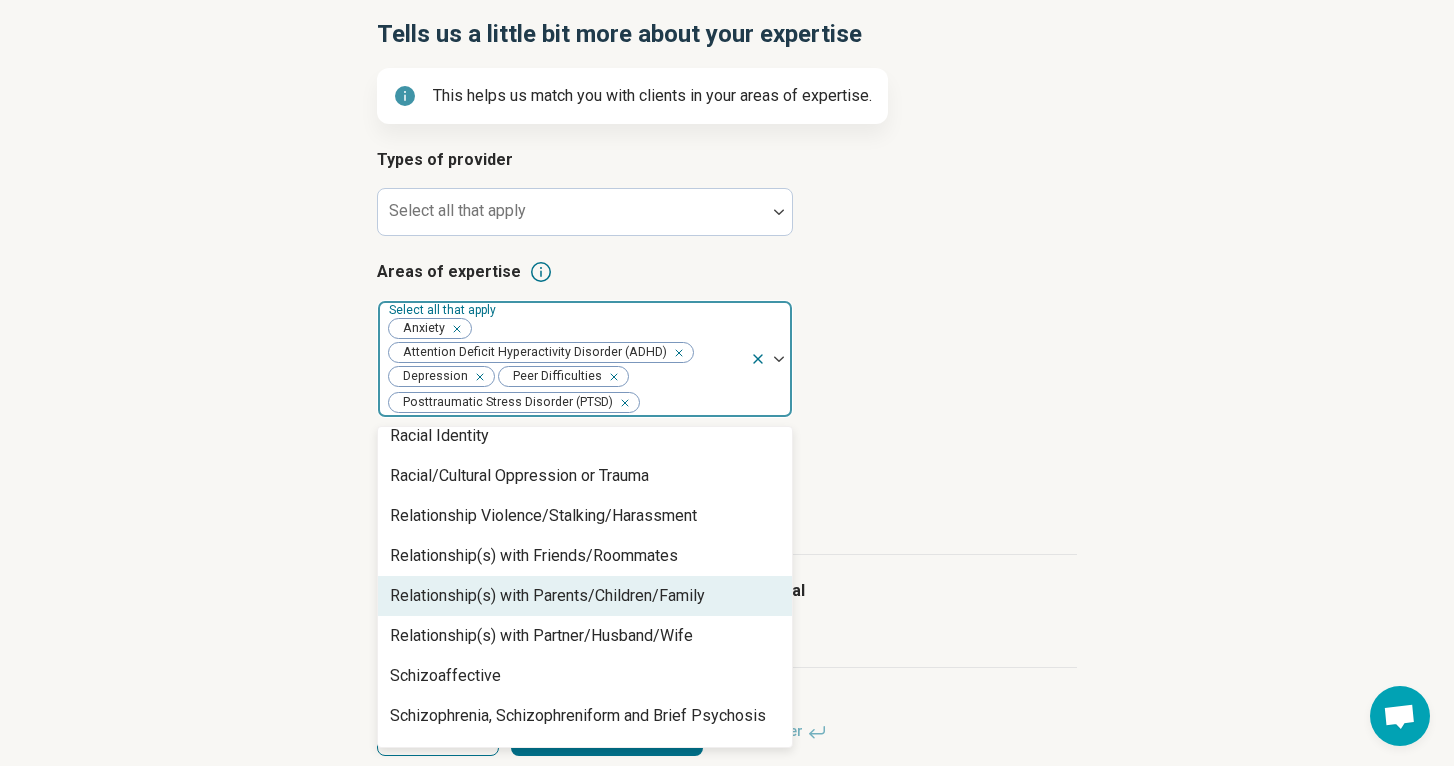 click on "Relationship(s) with Parents/Children/Family" at bounding box center [547, 596] 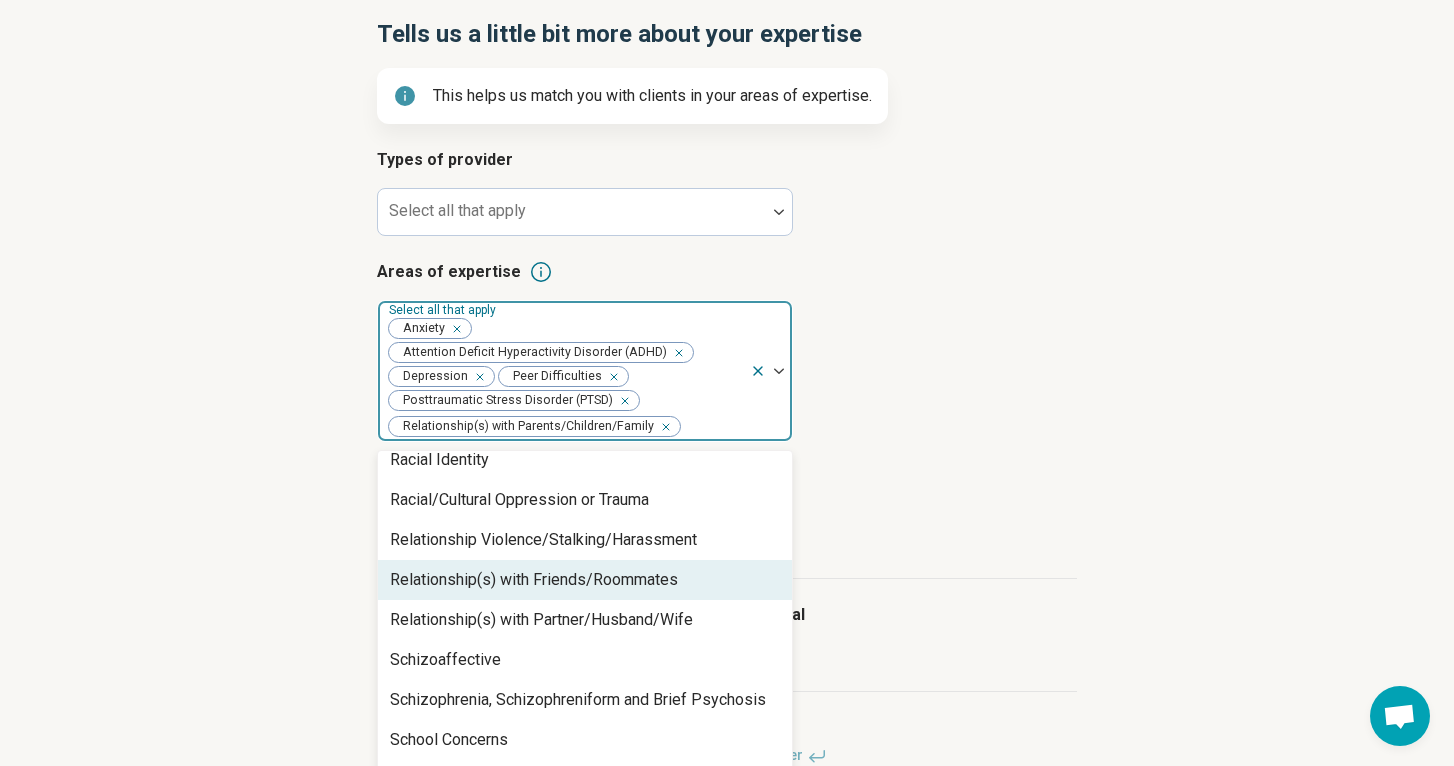click on "Relationship(s) with Friends/Roommates" at bounding box center [534, 580] 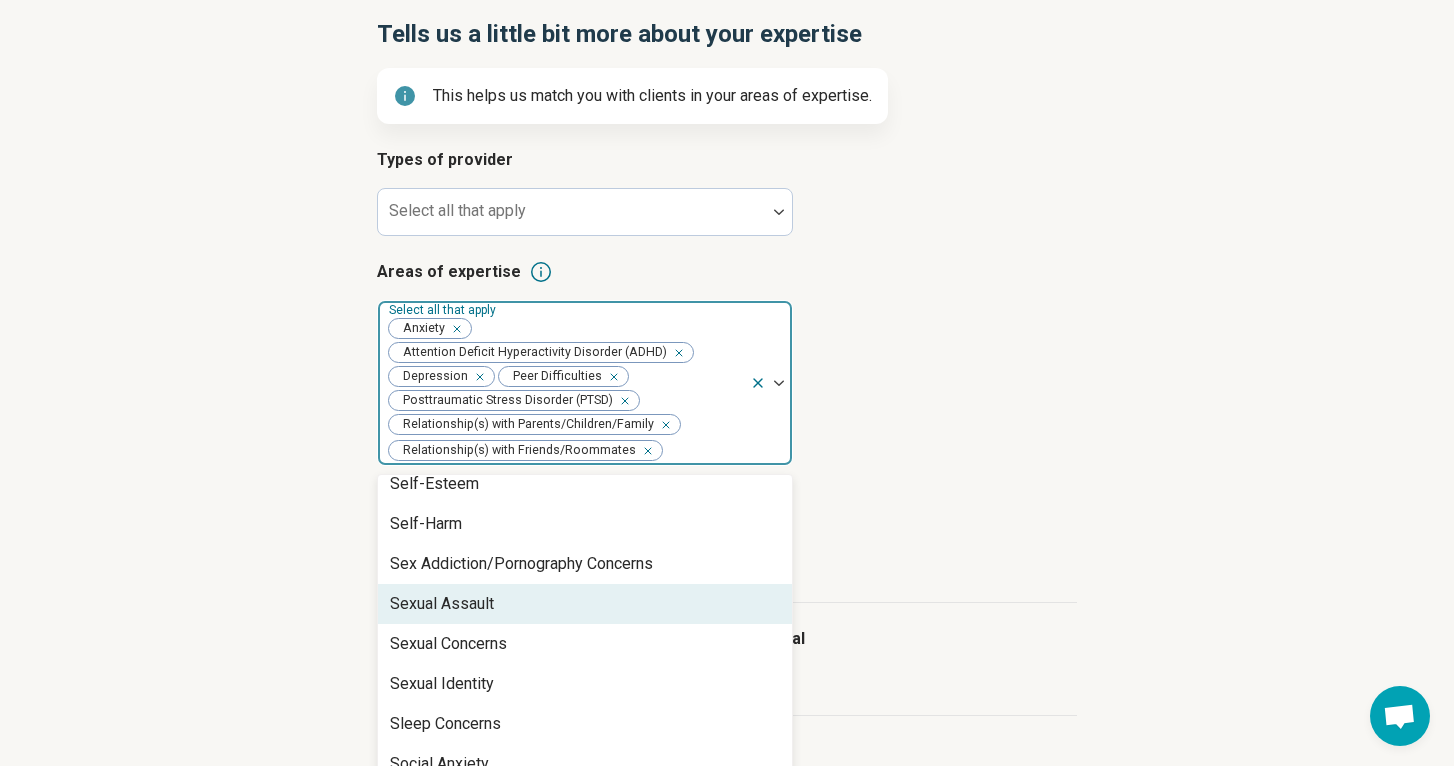 scroll, scrollTop: 3160, scrollLeft: 0, axis: vertical 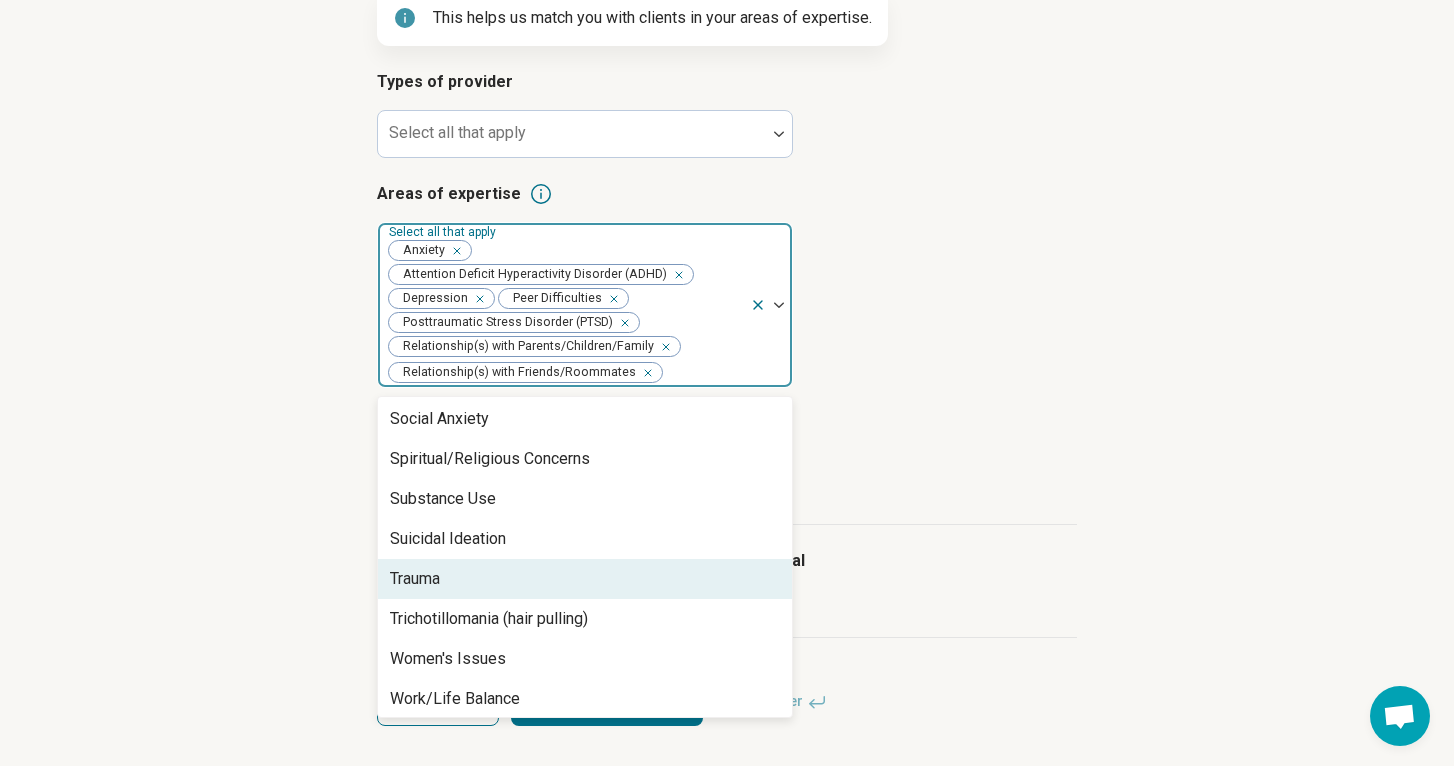 click on "Trauma" at bounding box center (585, 579) 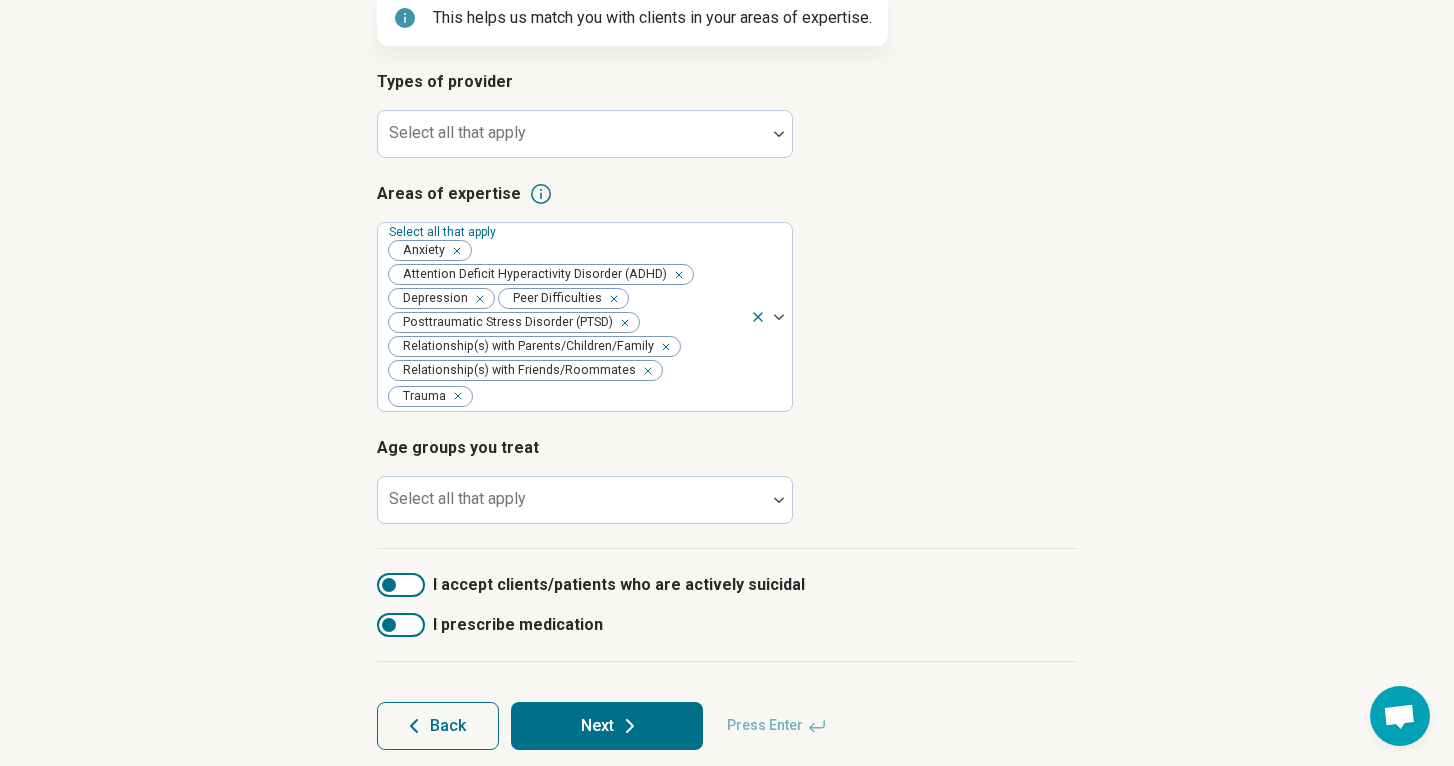 click on "Step  3  of  9 Tells us a little bit more about your expertise This helps us match you with clients in your areas of expertise. Types of provider Select all that apply Areas of expertise Select all that apply Anxiety Attention Deficit Hyperactivity Disorder (ADHD) Depression Peer Difficulties Posttraumatic Stress Disorder (PTSD) Relationship(s) with Parents/Children/Family Relationship(s) with Friends/Roommates Trauma Age groups you treat Select all that apply I accept clients/patients who are actively suicidal I prescribe medication Back Next Press Enter" at bounding box center [727, 325] 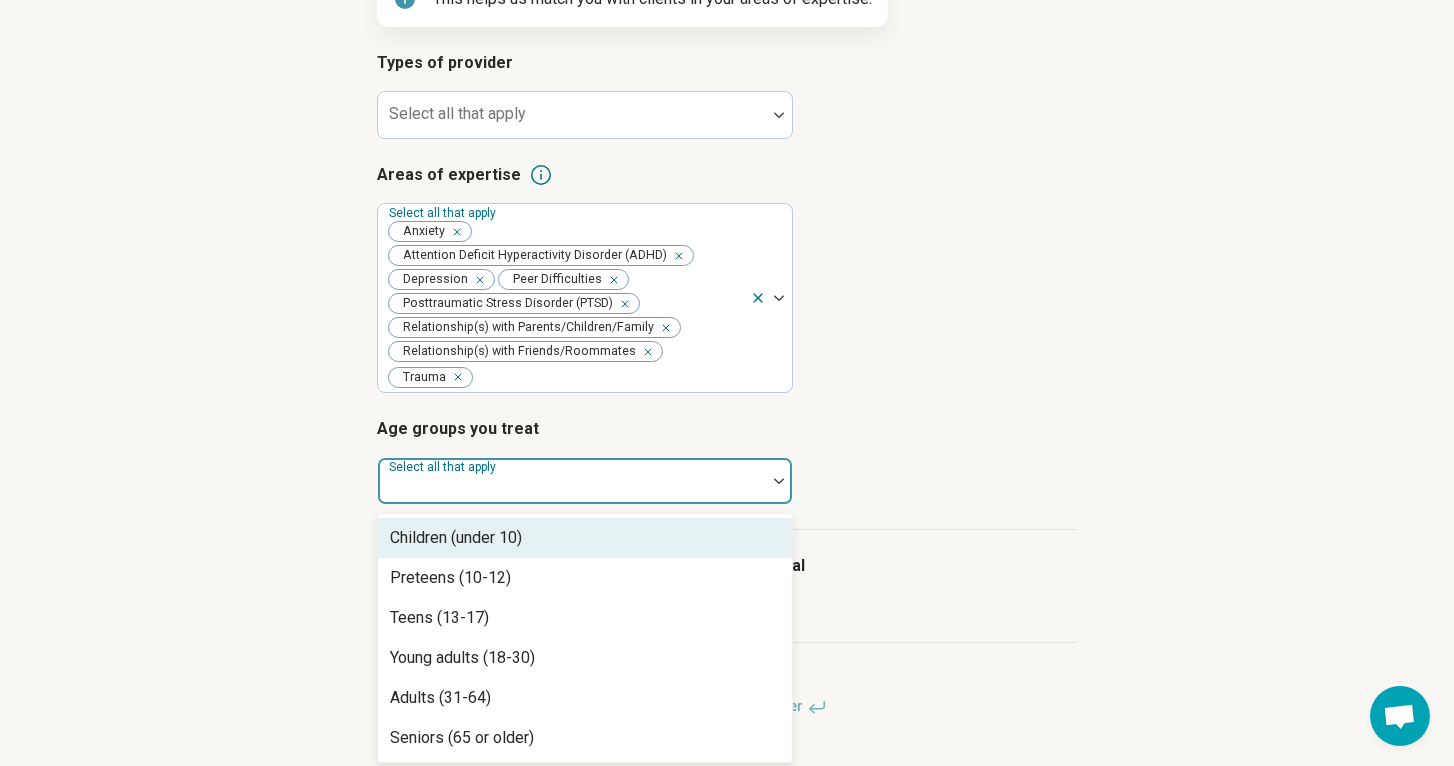 click on "Select all that apply" at bounding box center [585, 481] 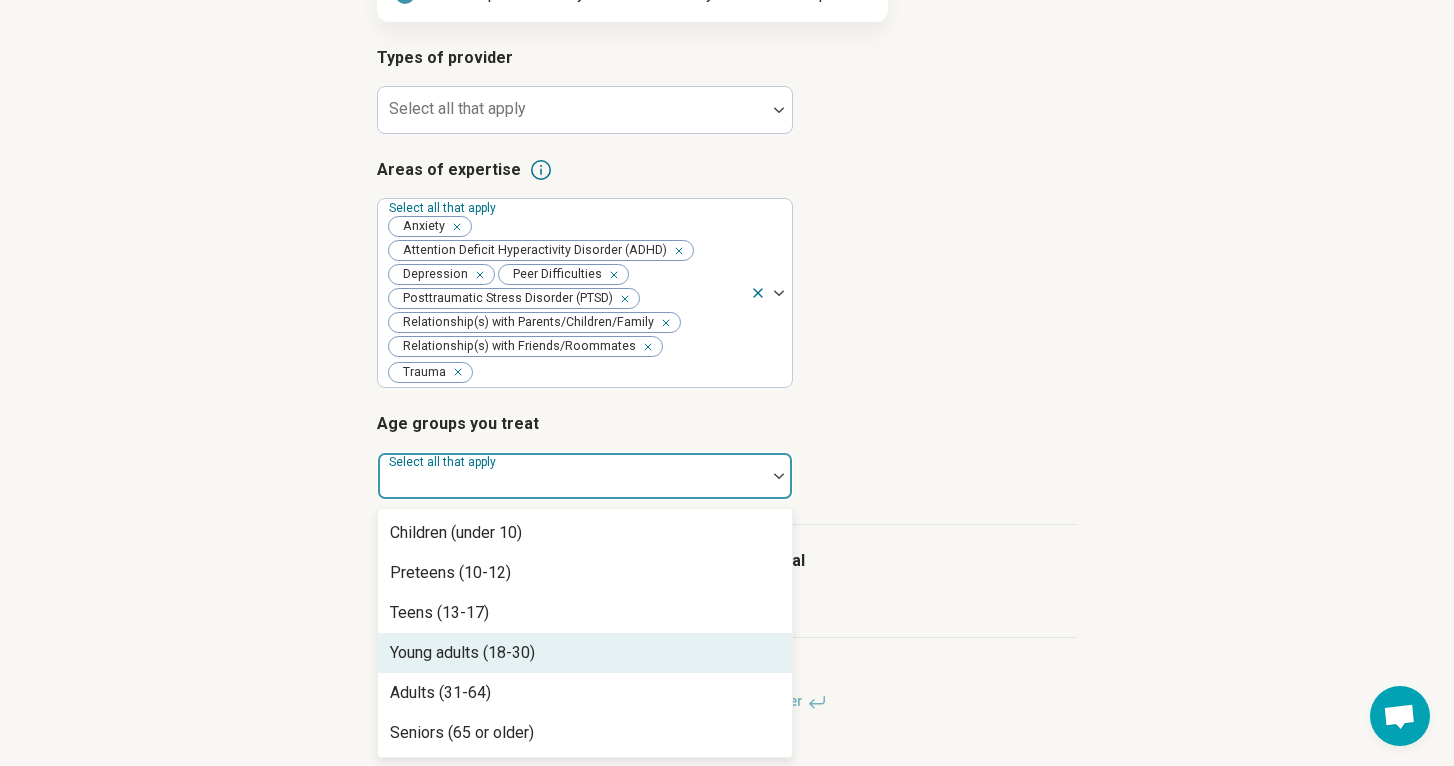click on "Young adults (18-30)" at bounding box center [462, 653] 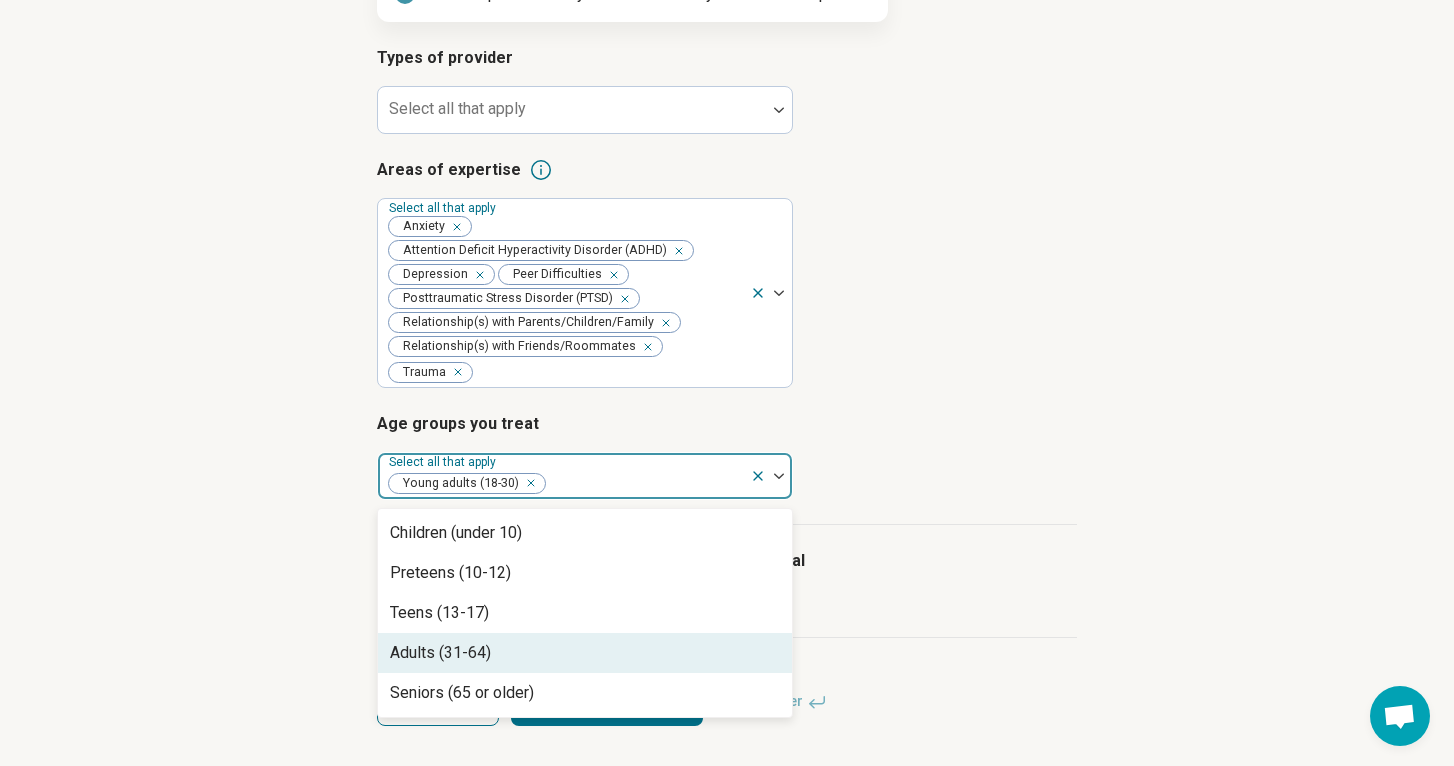 click on "Adults (31-64)" at bounding box center (440, 653) 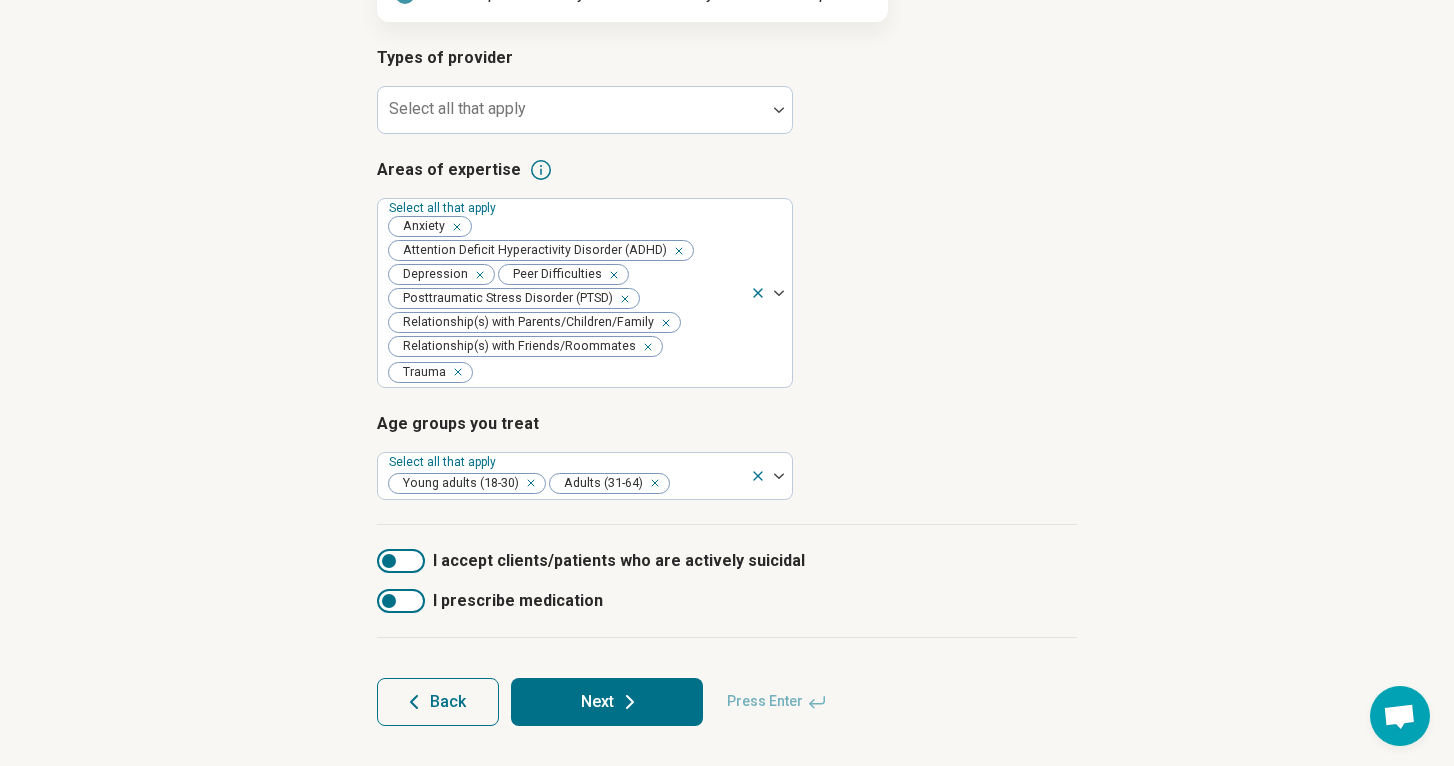 click on "Step  3  of  9 Tells us a little bit more about your expertise This helps us match you with clients in your areas of expertise. Types of provider Select all that apply Areas of expertise Select all that apply Anxiety Attention Deficit Hyperactivity Disorder (ADHD) Depression Peer Difficulties Posttraumatic Stress Disorder (PTSD) Relationship(s) with Parents/Children/Family Relationship(s) with Friends/Roommates Trauma Age groups you treat Select all that apply Young adults (18-30) Adults (31-64) I accept clients/patients who are actively suicidal I prescribe medication Back Next Press Enter" at bounding box center (727, 301) 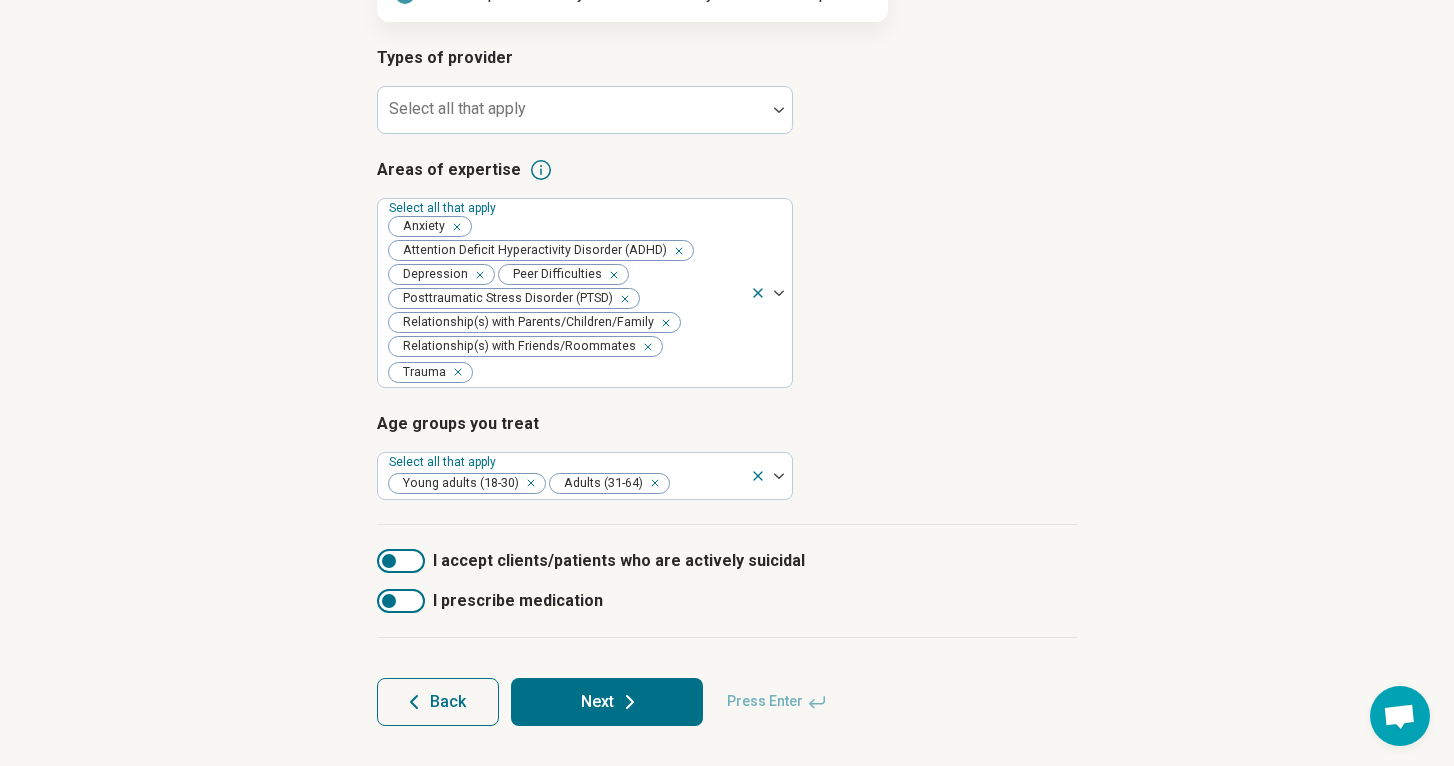 click at bounding box center (401, 561) 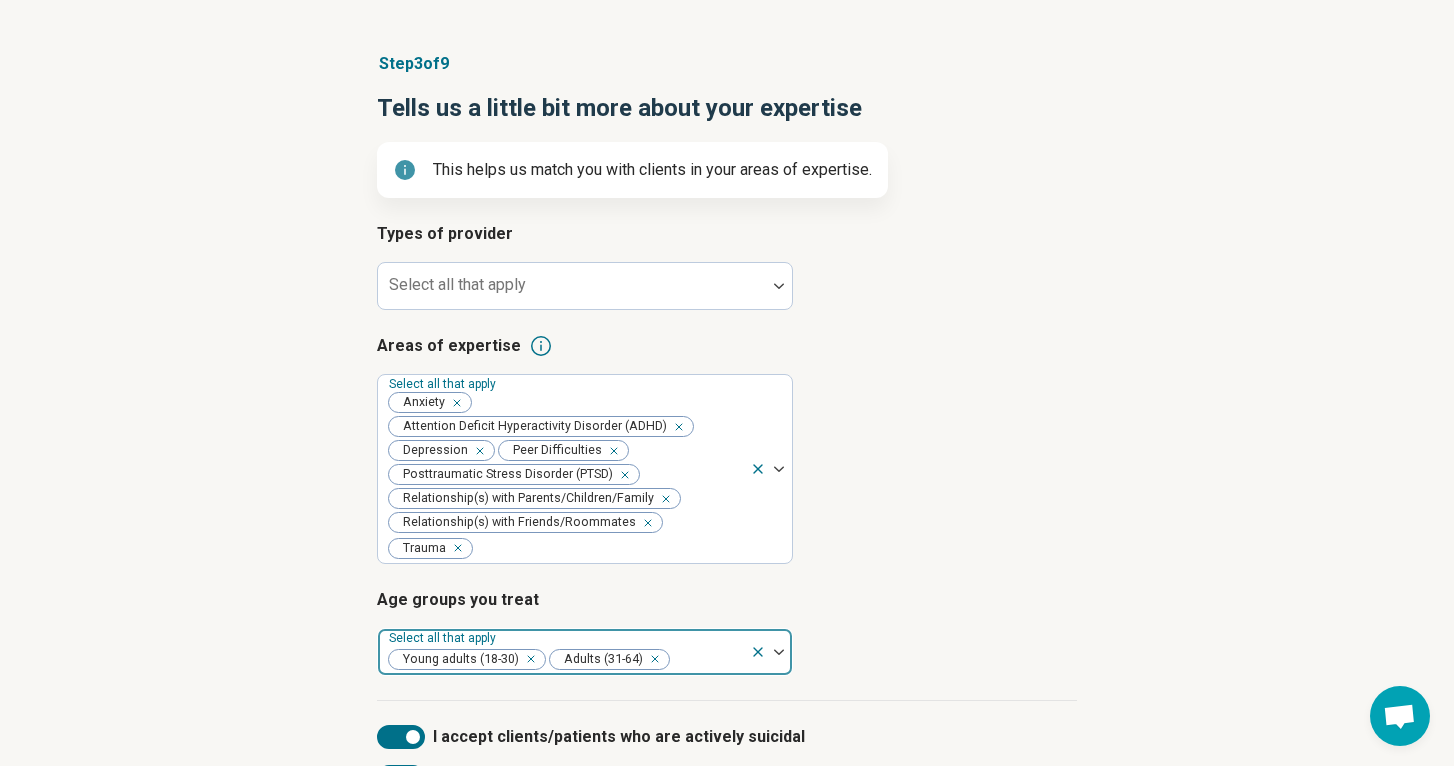 scroll, scrollTop: 109, scrollLeft: 0, axis: vertical 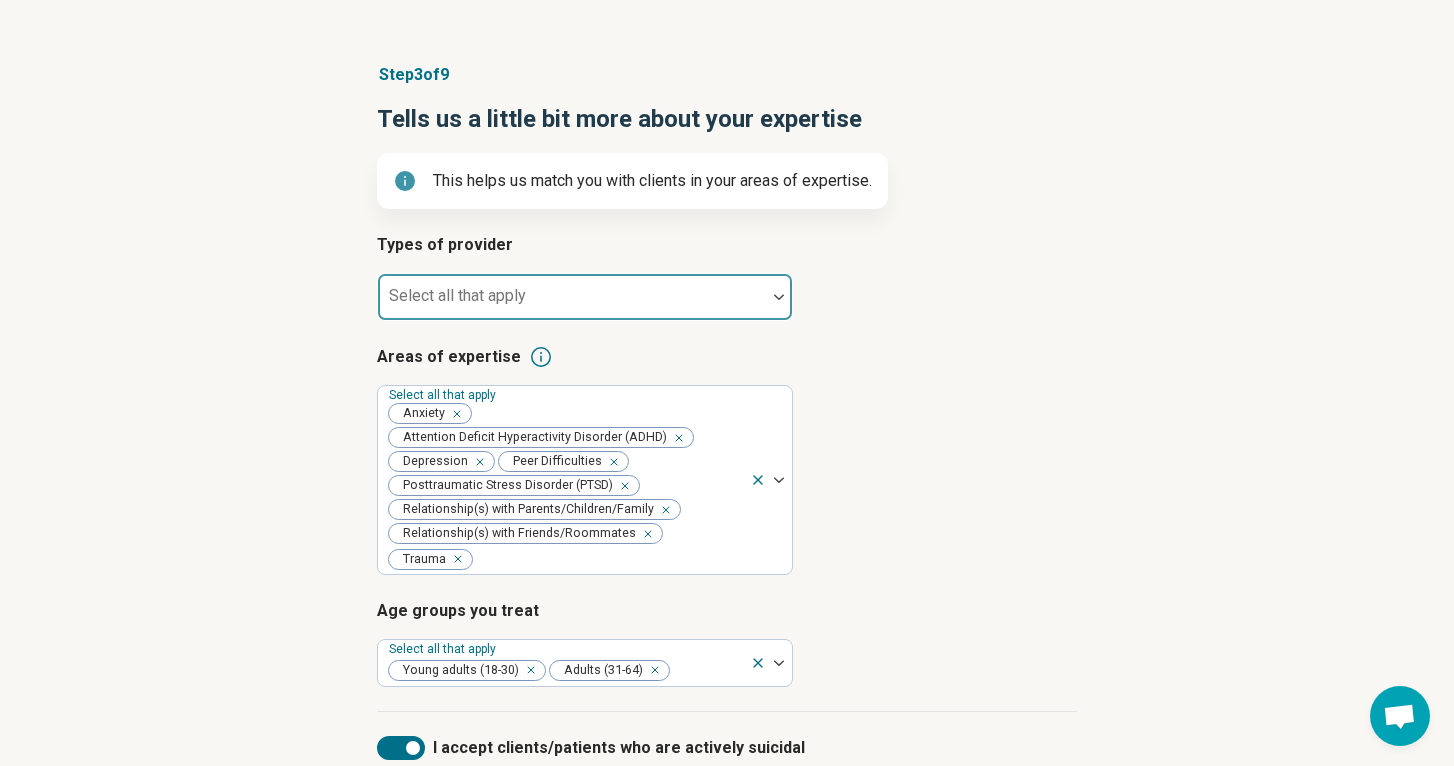 click on "Select all that apply" at bounding box center (457, 295) 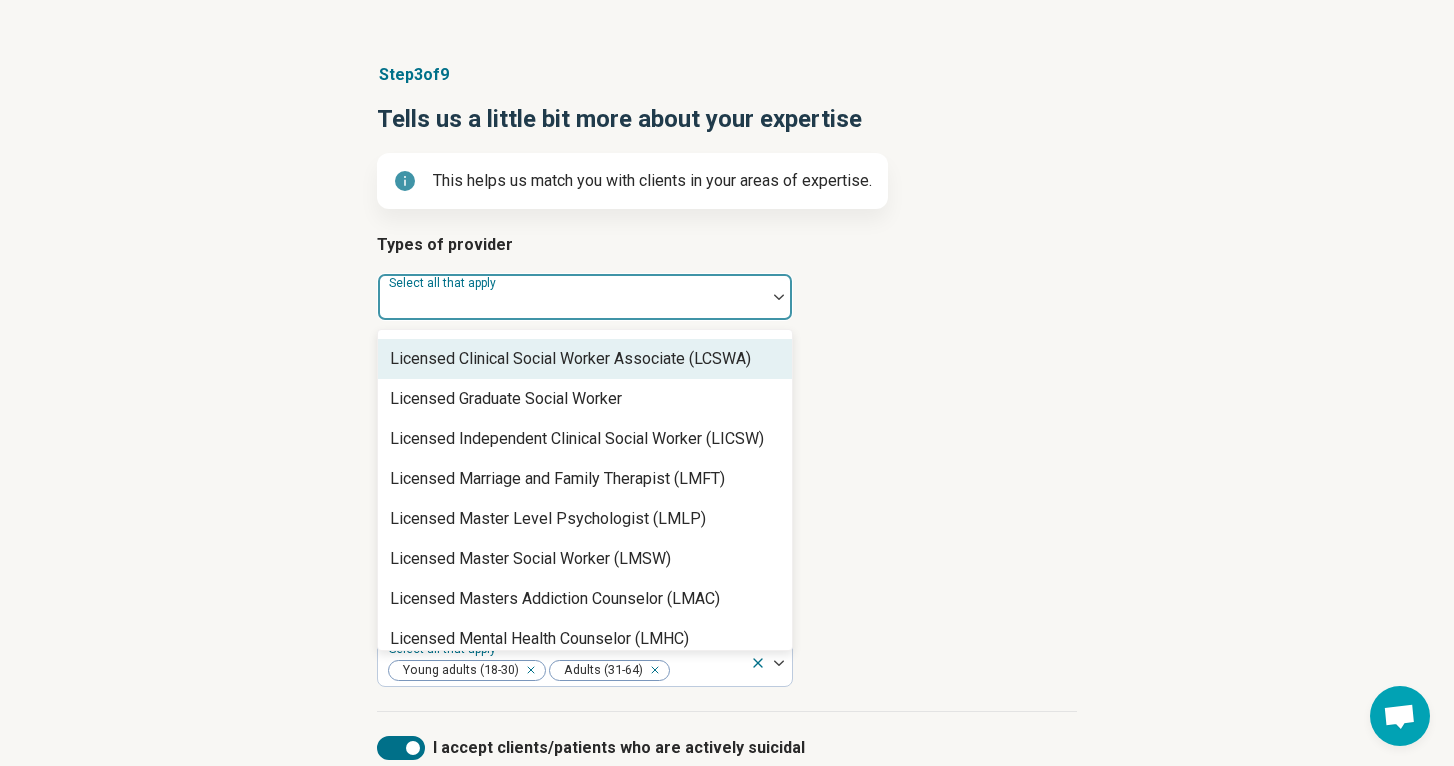 scroll, scrollTop: 1077, scrollLeft: 0, axis: vertical 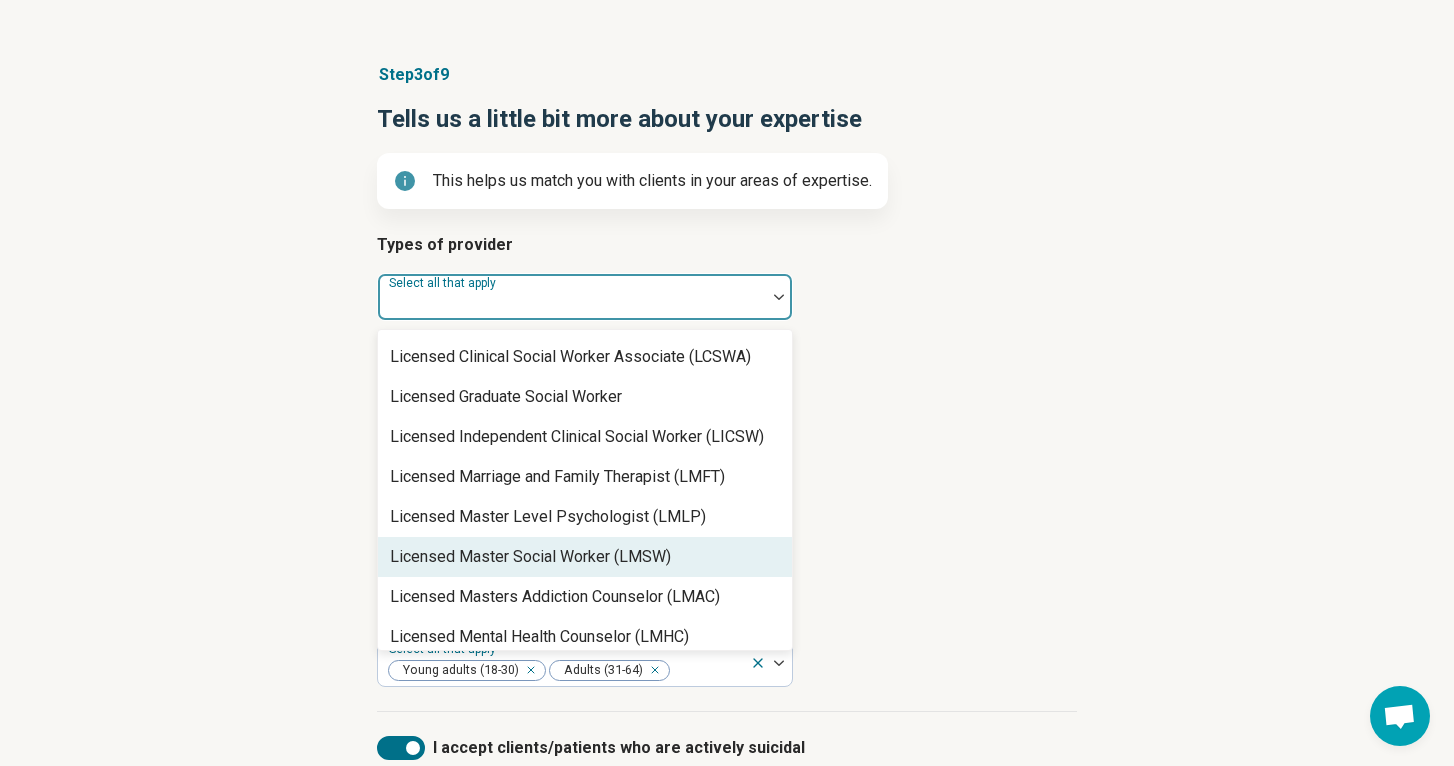 click on "Licensed Master Social Worker (LMSW)" at bounding box center [585, 557] 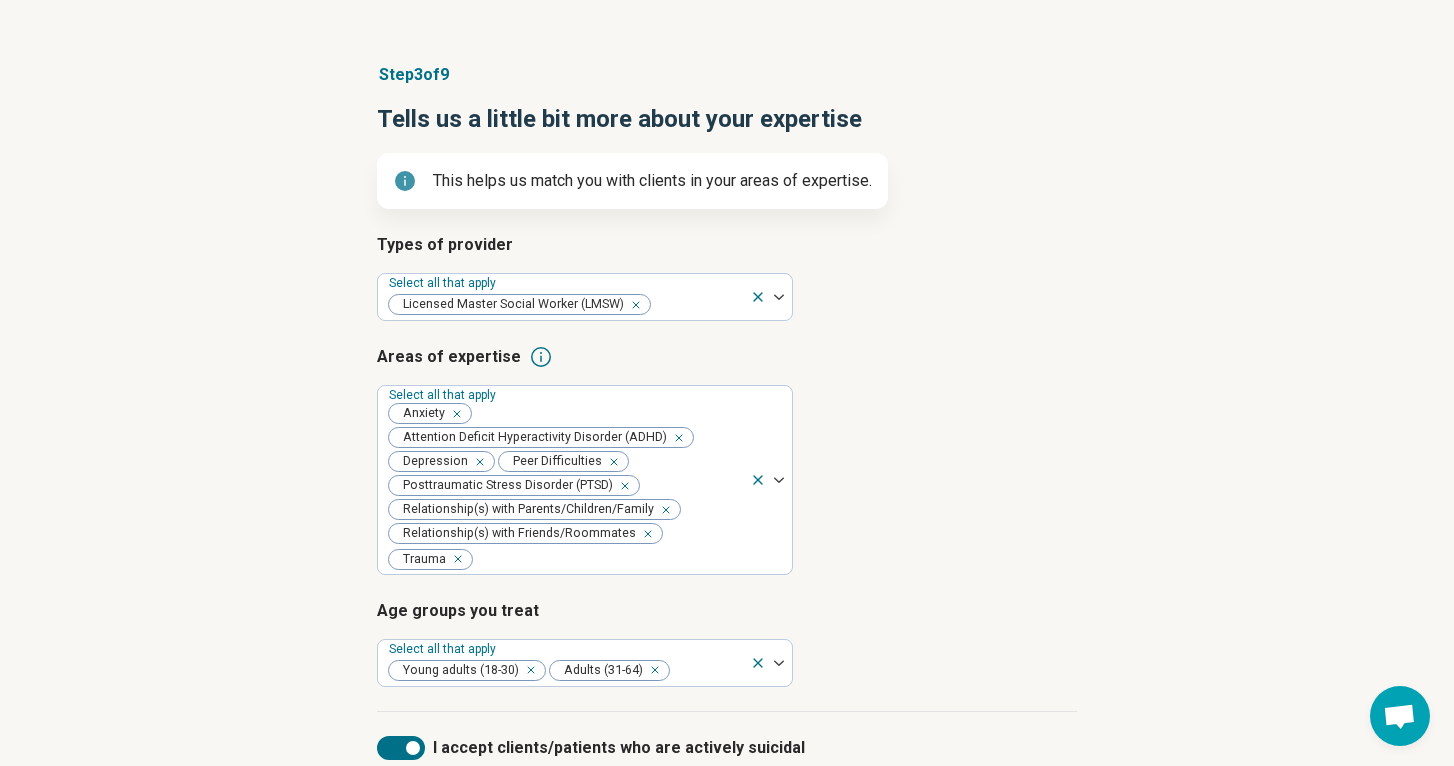 click on "Step  3  of  9 Tells us a little bit more about your expertise This helps us match you with clients in your areas of expertise. Types of provider Select all that apply Licensed Master Social Worker (LMSW) Areas of expertise Select all that apply Anxiety Attention Deficit Hyperactivity Disorder (ADHD) Depression Peer Difficulties Posttraumatic Stress Disorder (PTSD) Relationship(s) with Parents/Children/Family Relationship(s) with Friends/Roommates Trauma Age groups you treat Select all that apply Young adults (18-30) Adults (31-64) I accept clients/patients who are actively suicidal I prescribe medication Back Next Press Enter" at bounding box center (727, 488) 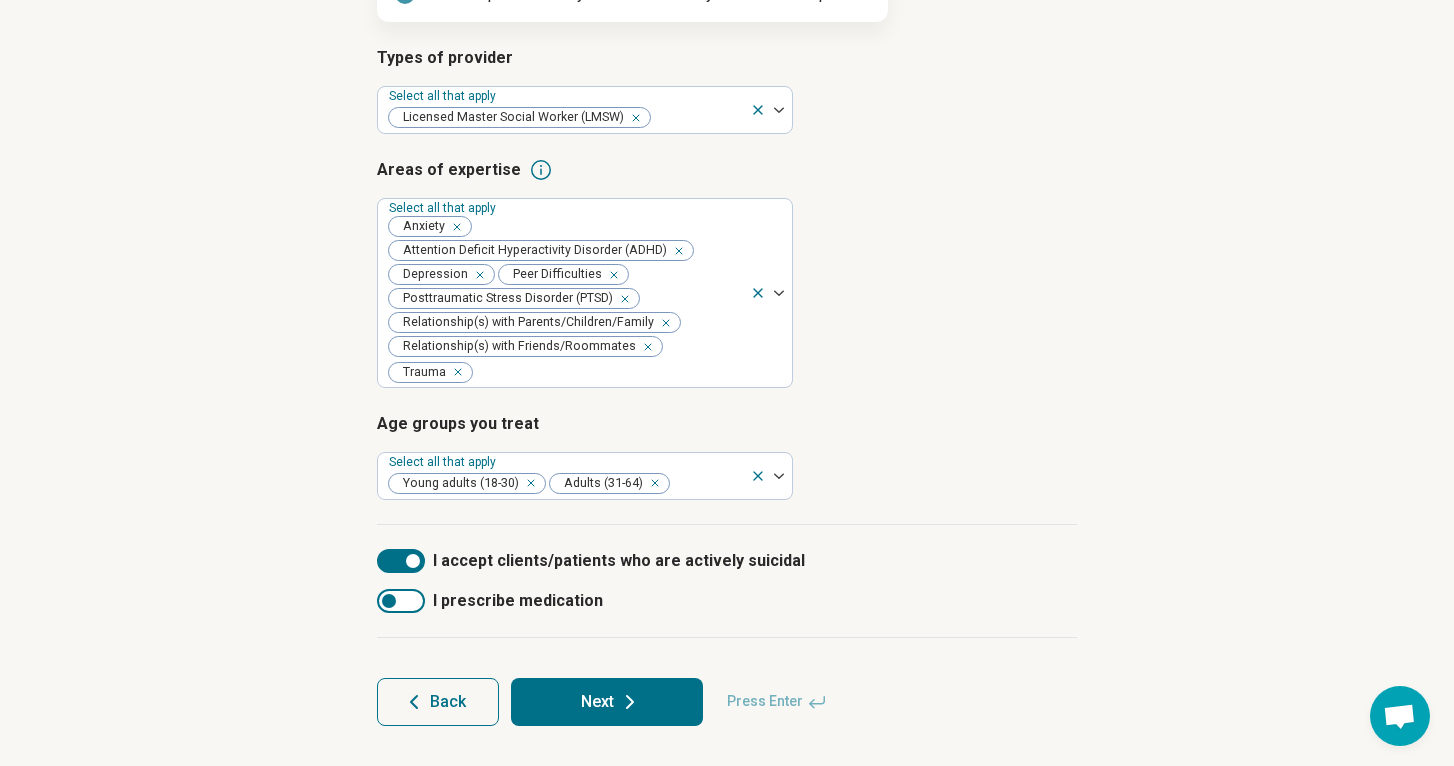 scroll, scrollTop: 296, scrollLeft: 0, axis: vertical 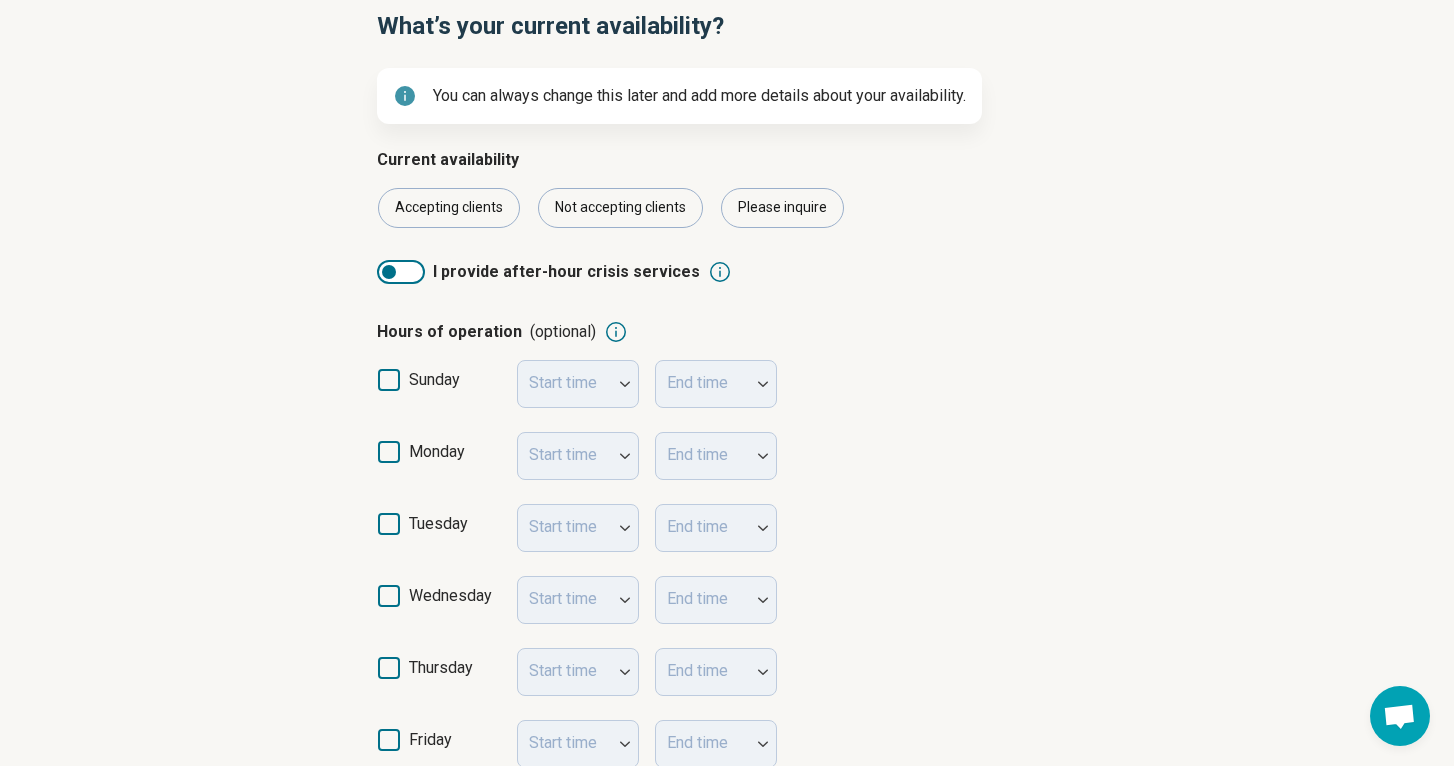 click 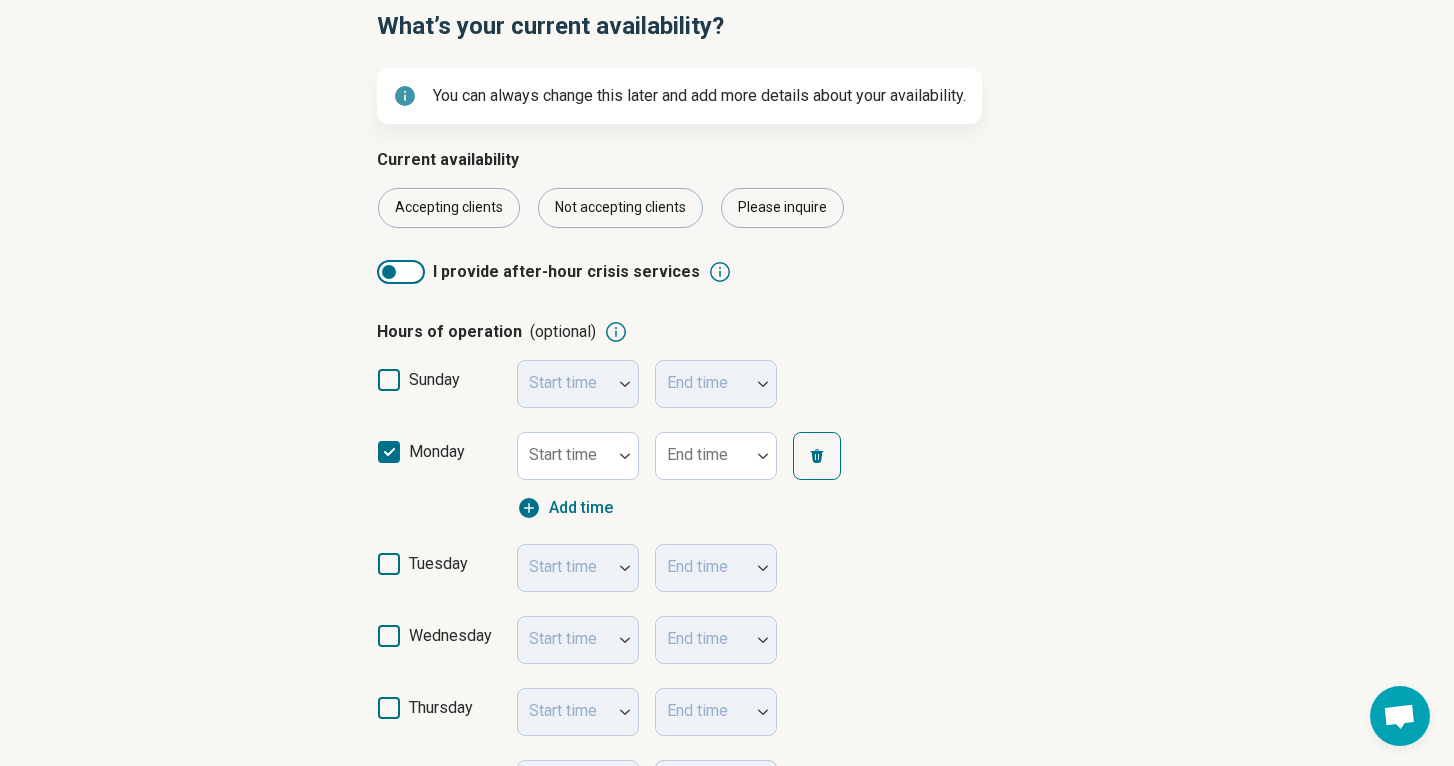scroll, scrollTop: 13, scrollLeft: 0, axis: vertical 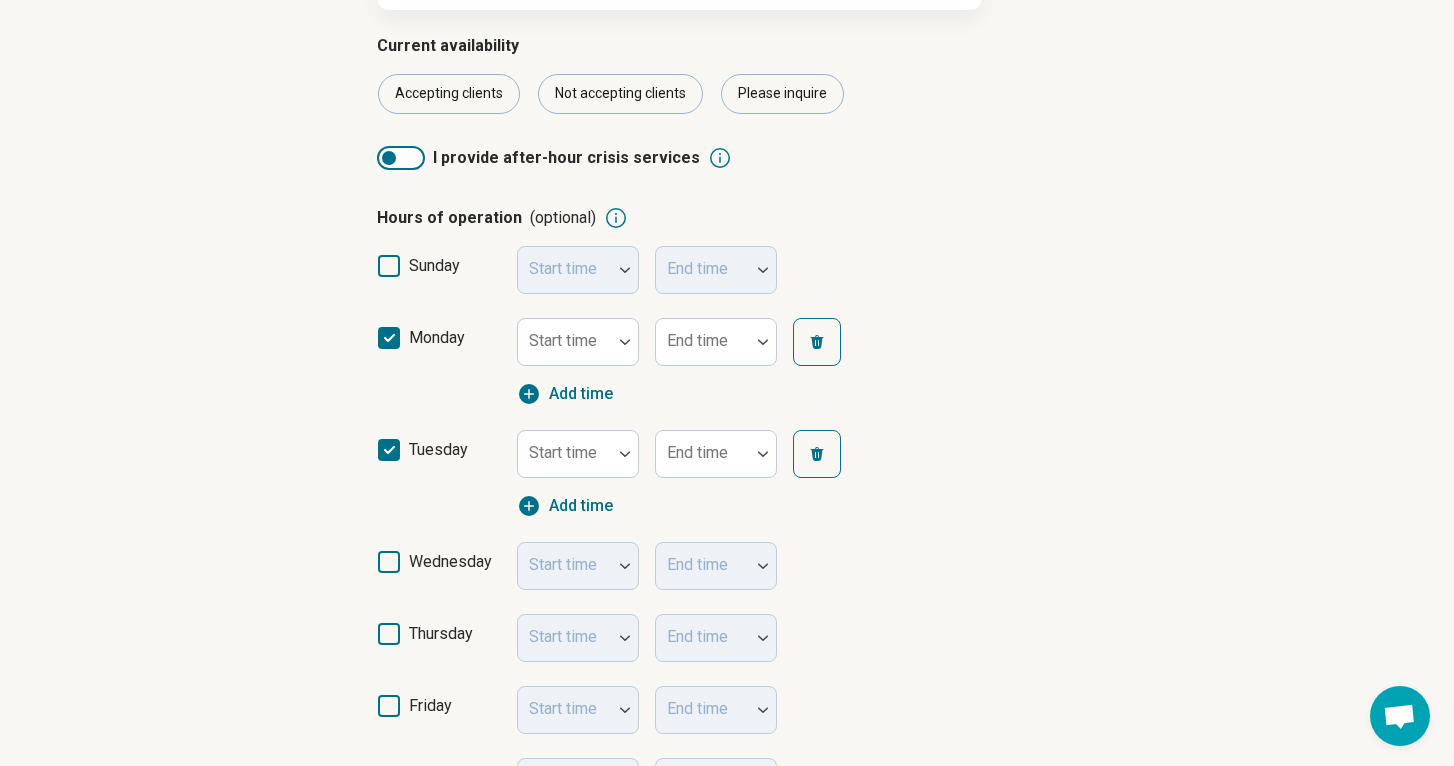 click 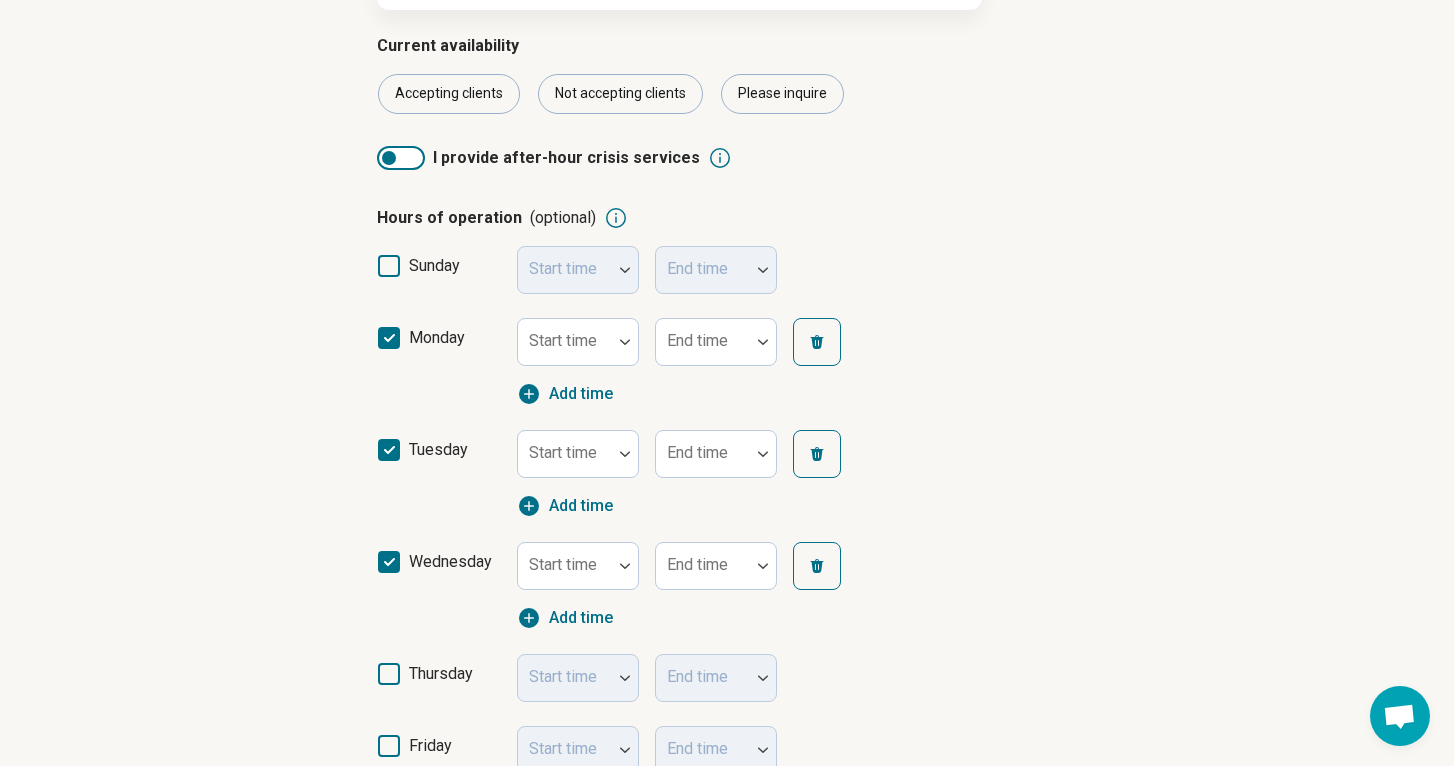 scroll, scrollTop: 13, scrollLeft: 0, axis: vertical 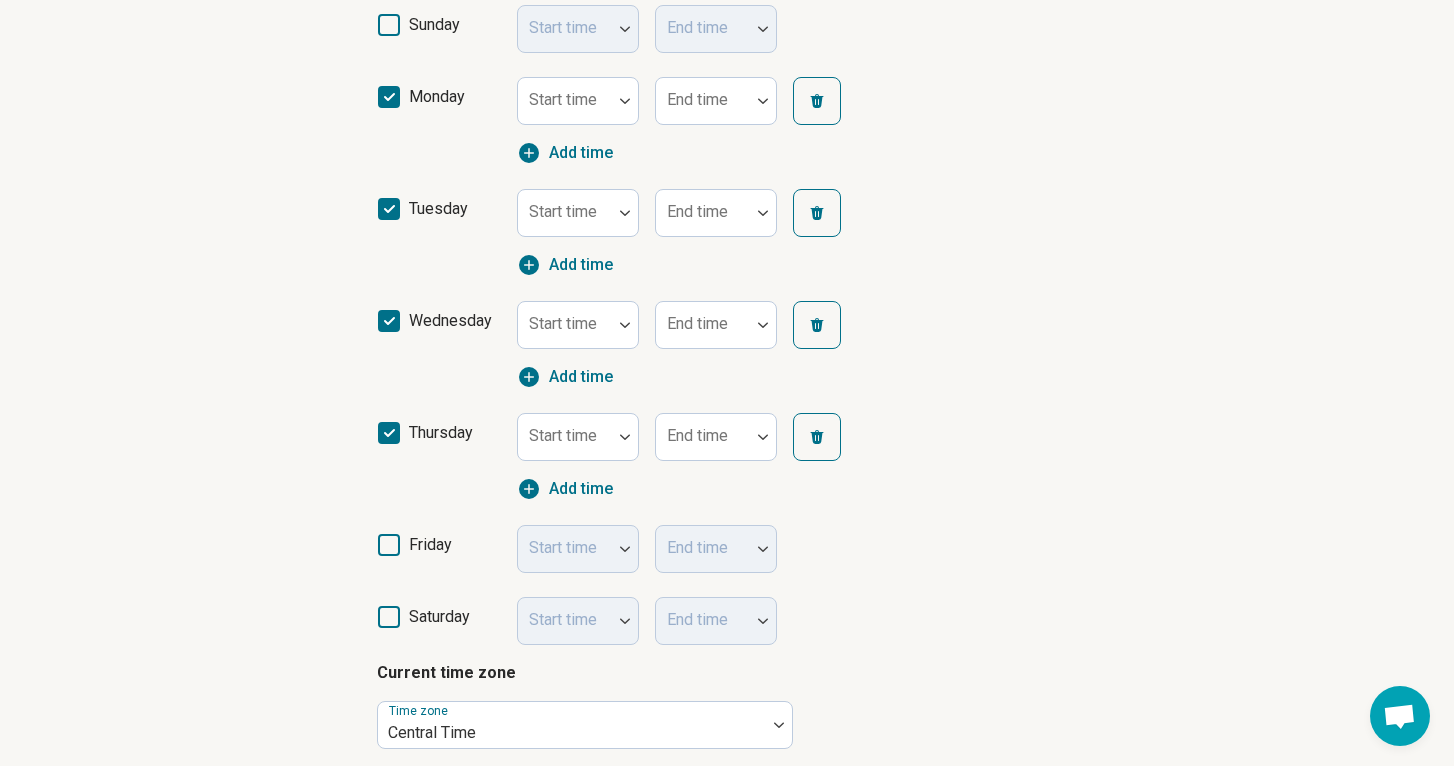 click 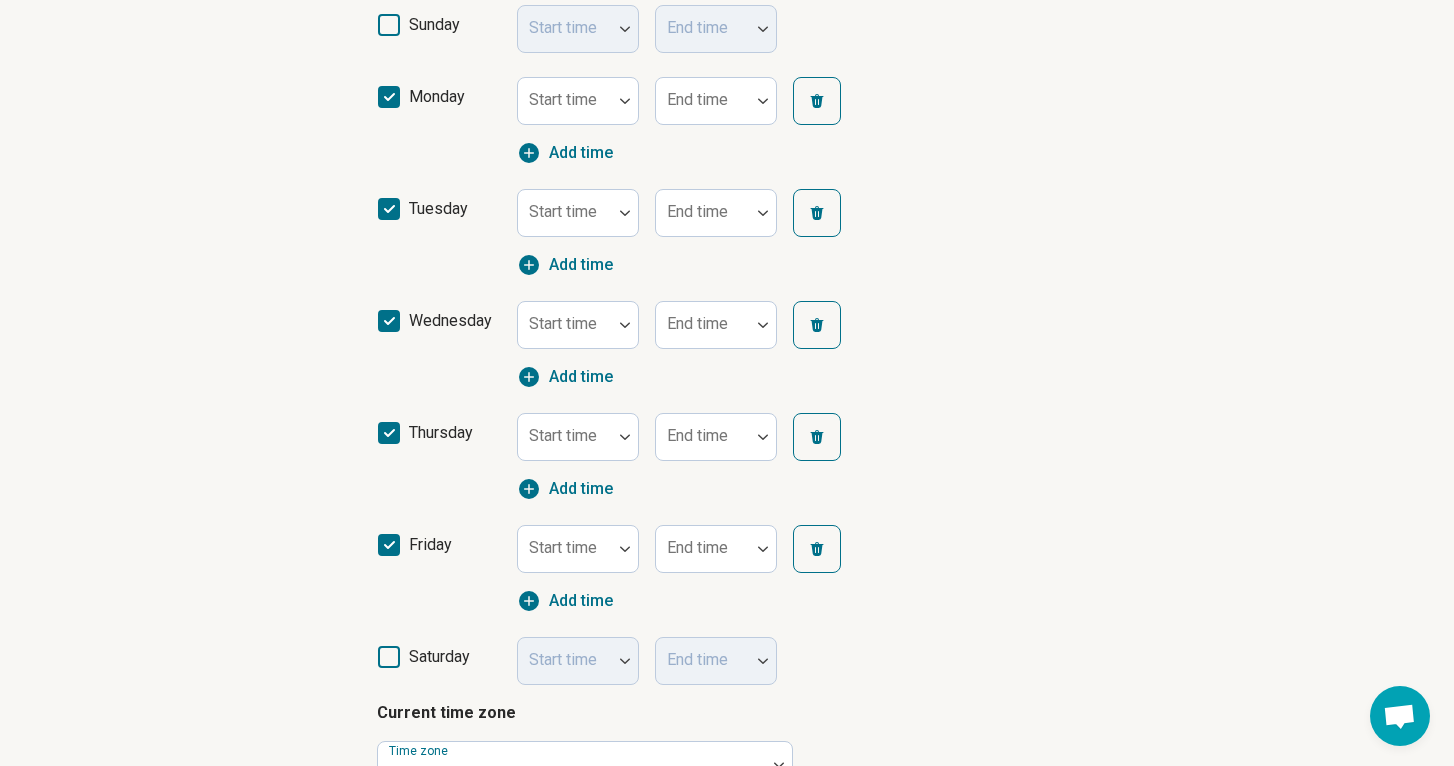 scroll, scrollTop: 13, scrollLeft: 0, axis: vertical 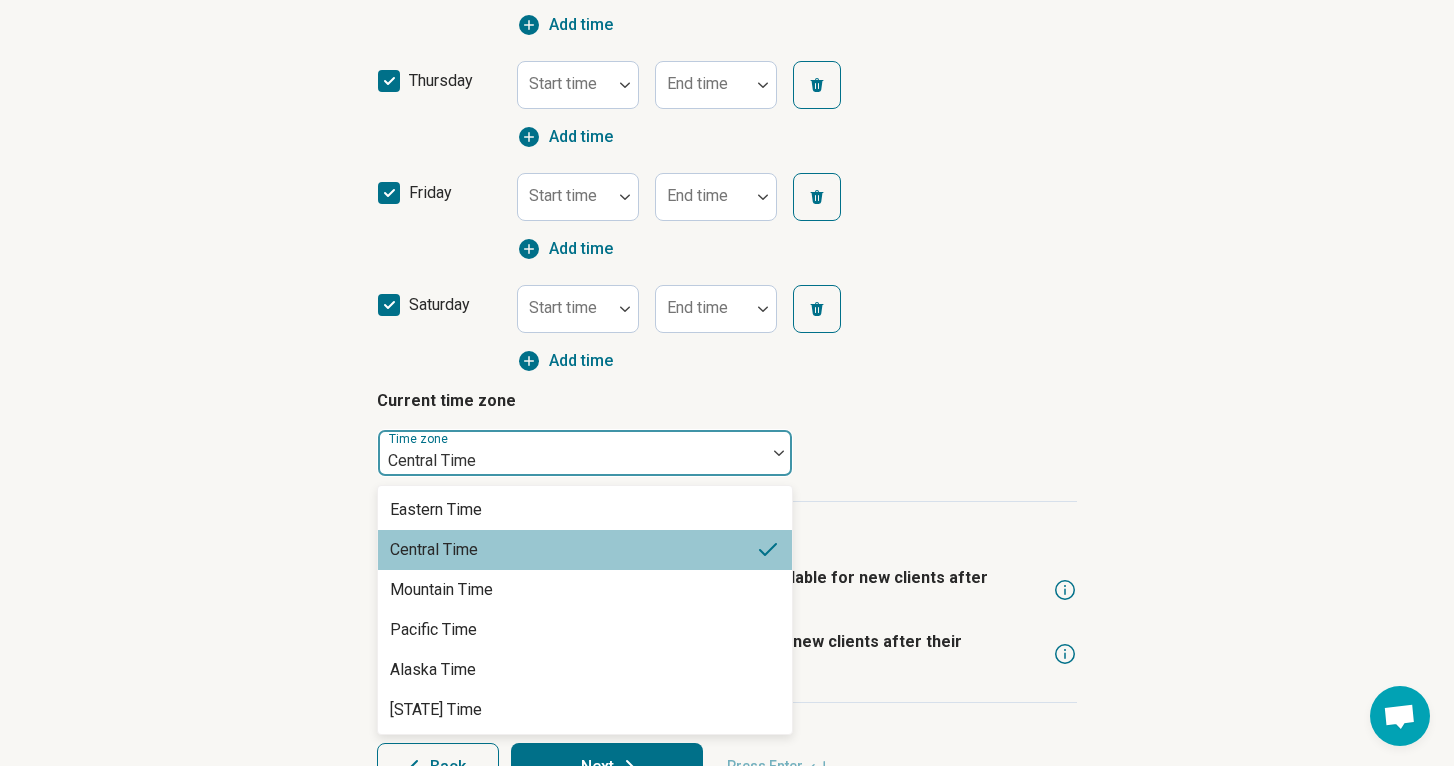 click on "Central Time" at bounding box center [572, 461] 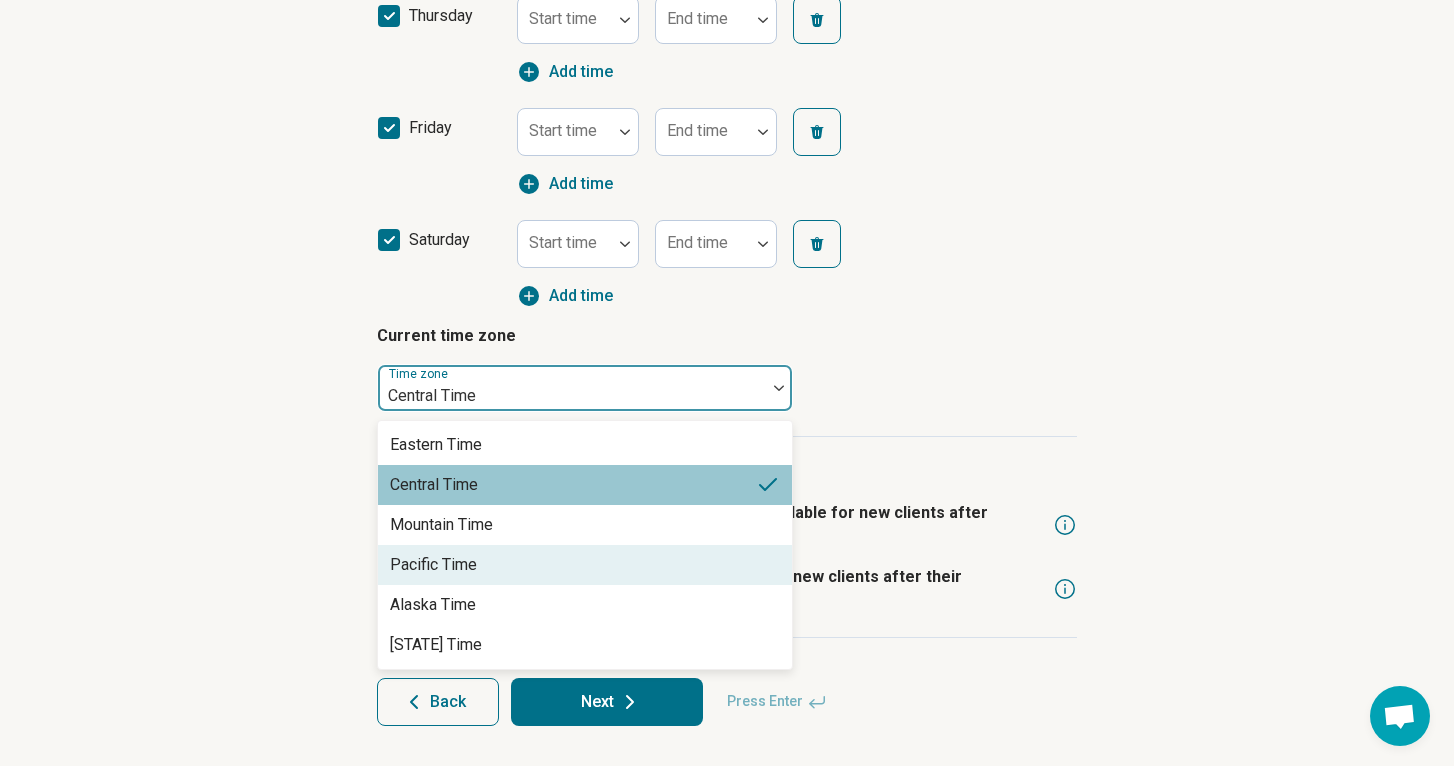 scroll, scrollTop: 973, scrollLeft: 0, axis: vertical 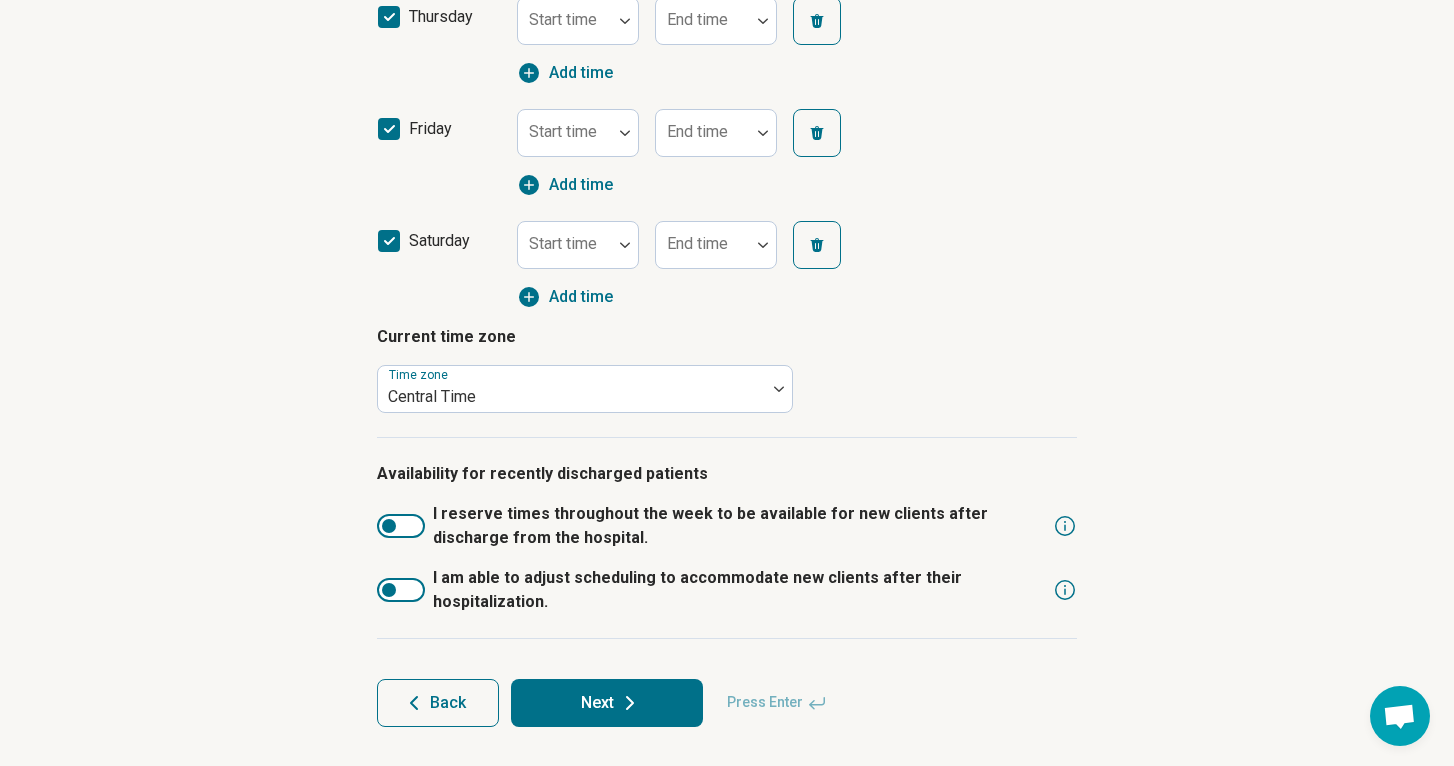 click on "Step 4 of 9 What’s your current availability? You can always change this later and add more details about your availability. Current availability Accepting clients Not accepting clients Please inquire I provide after-hour crisis services Hours of operation (optional) sunday Start time End time monday Start time End time Add time tuesday Start time End time Add time wednesday Start time End time Add time thursday Start time End time Add time friday Start time End time Add time saturday Start time End time Add time Current time zone Time zone Central Time Availability for recently discharged patients I reserve times throughout the week to be available for new clients after discharge from the hospital. I am able to adjust scheduling to accommodate new clients after their hospitalization. Back Next Press Enter" at bounding box center (727, -37) 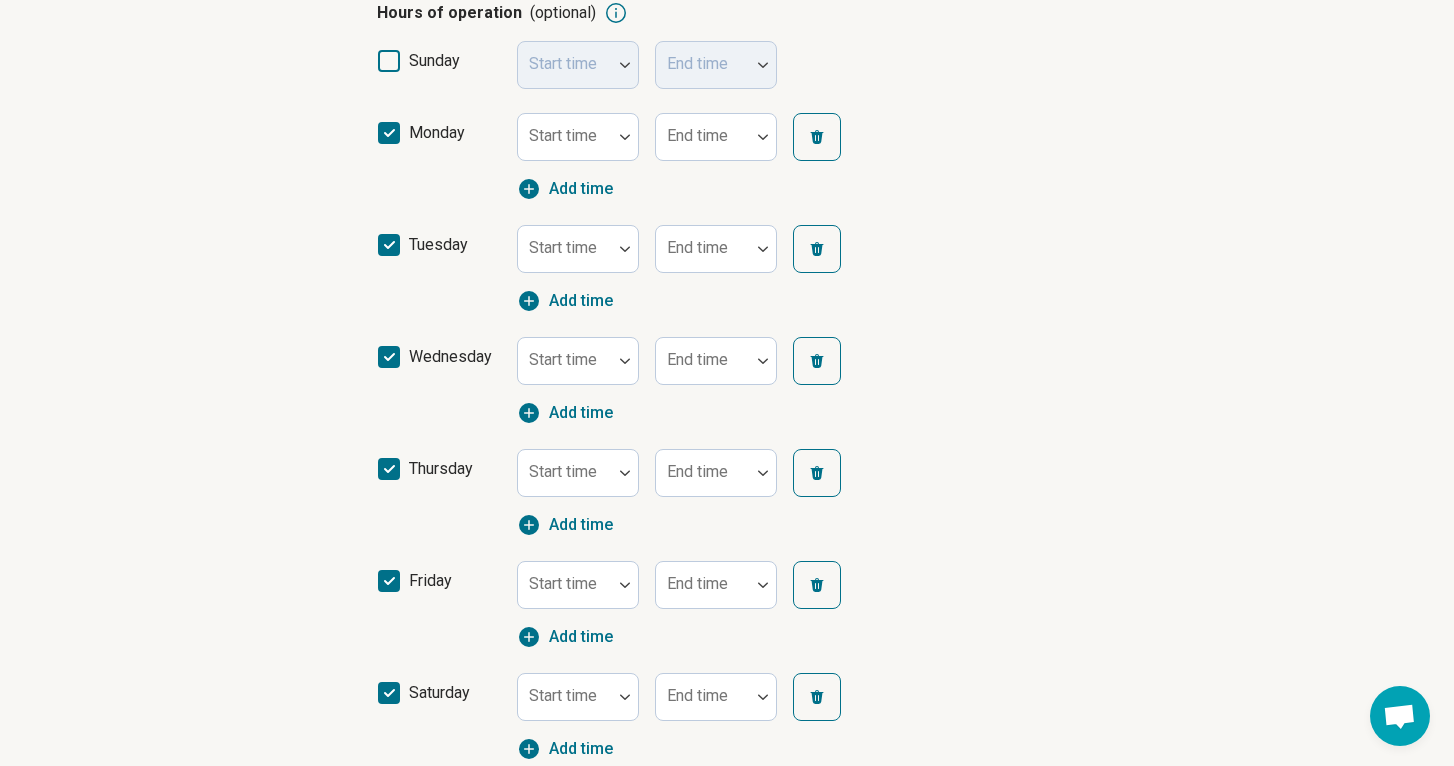 scroll, scrollTop: 475, scrollLeft: 0, axis: vertical 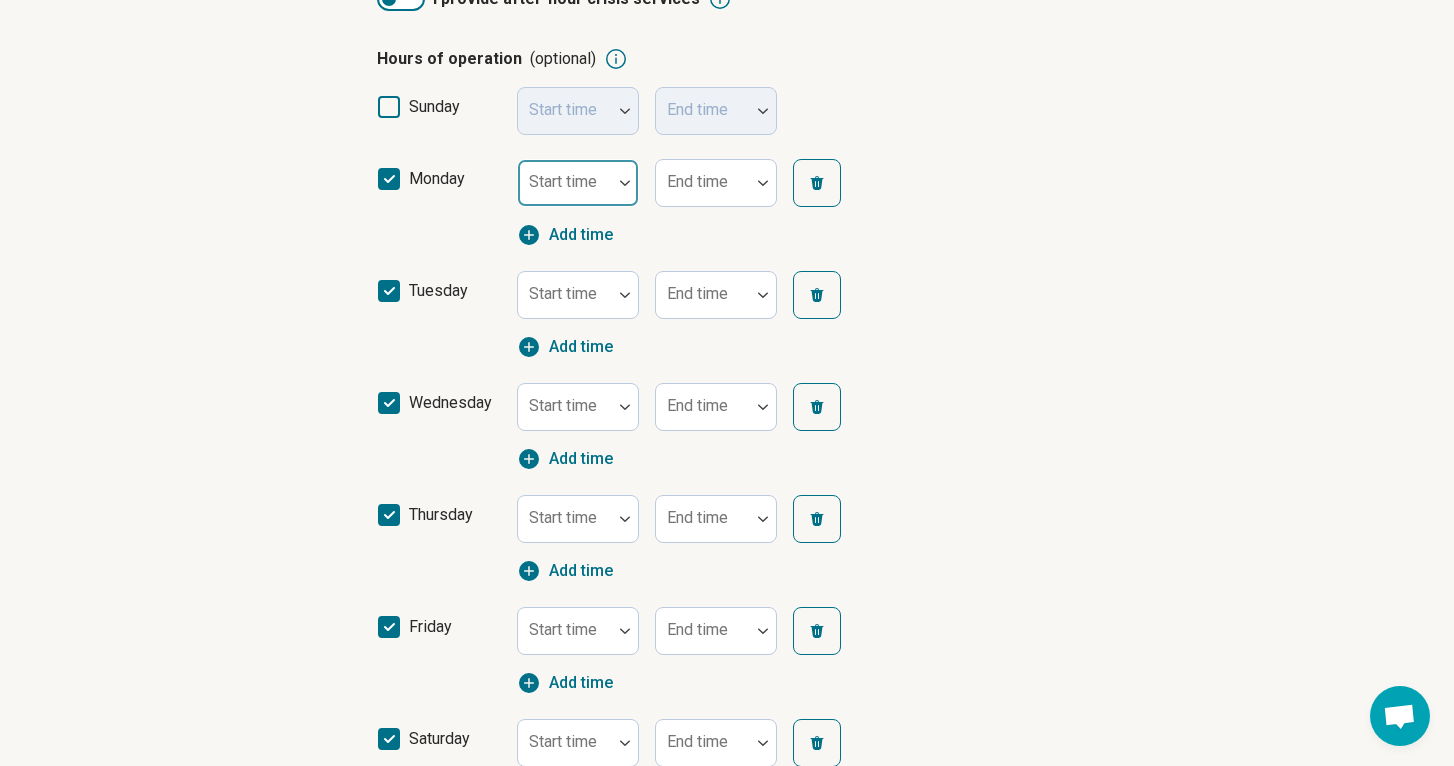 click at bounding box center (625, 183) 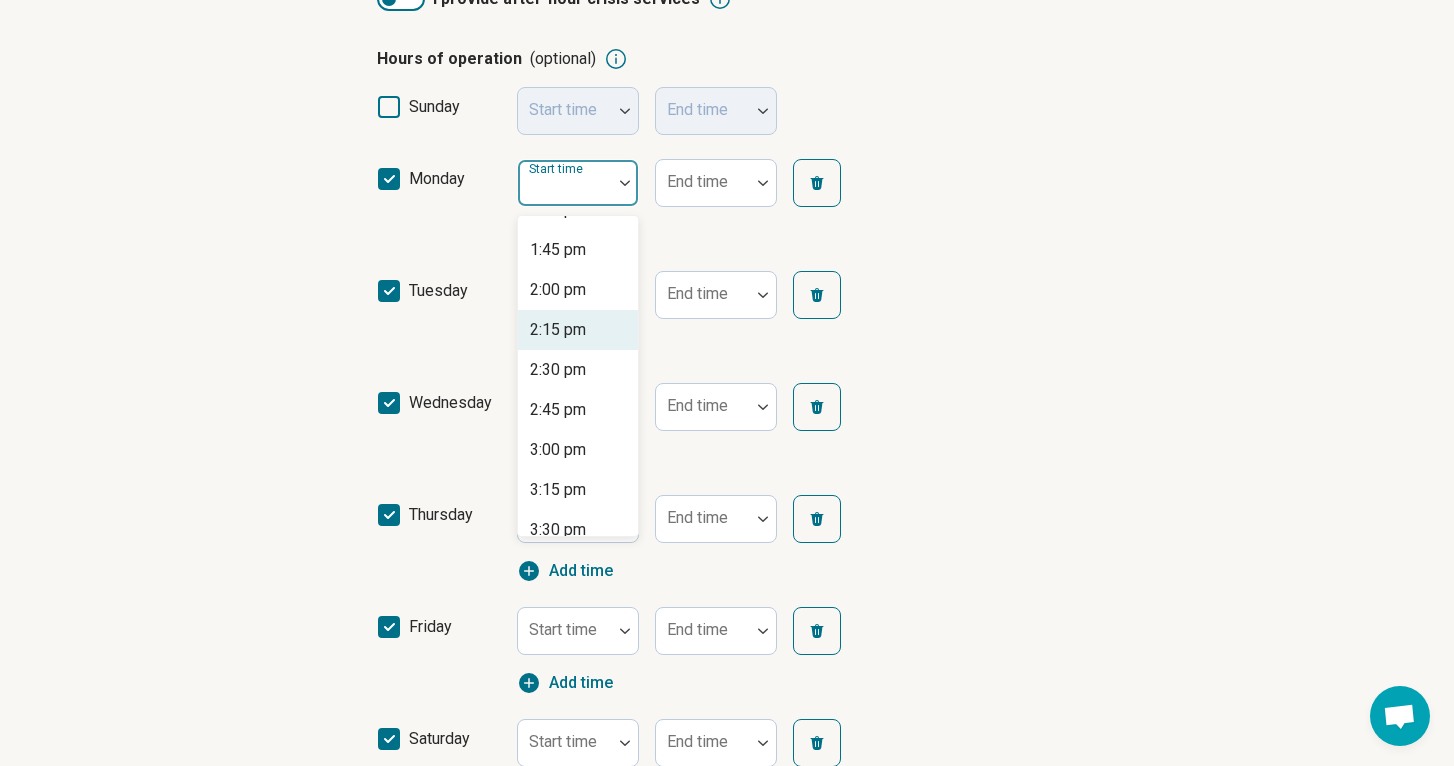 scroll, scrollTop: 2195, scrollLeft: 0, axis: vertical 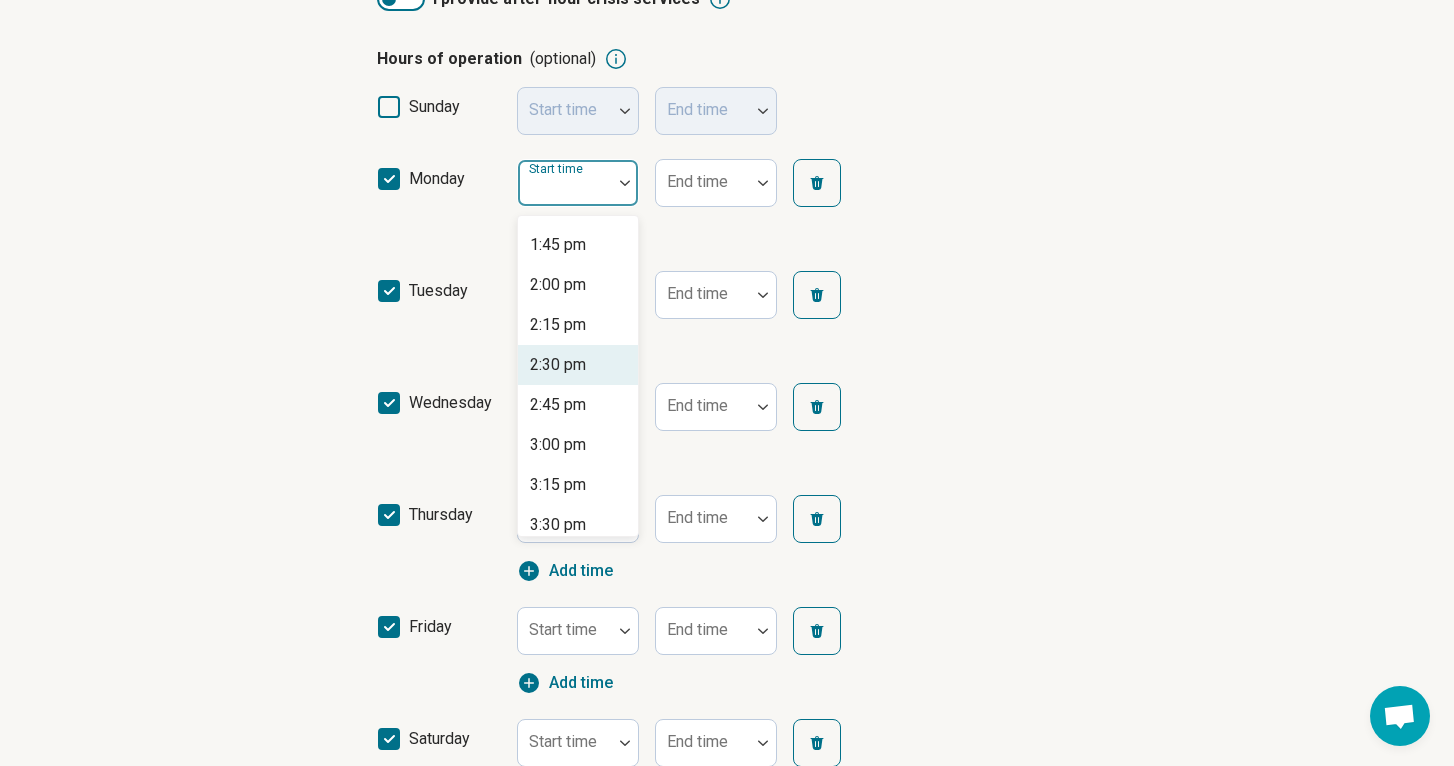 click on "2:30 pm" at bounding box center (578, 365) 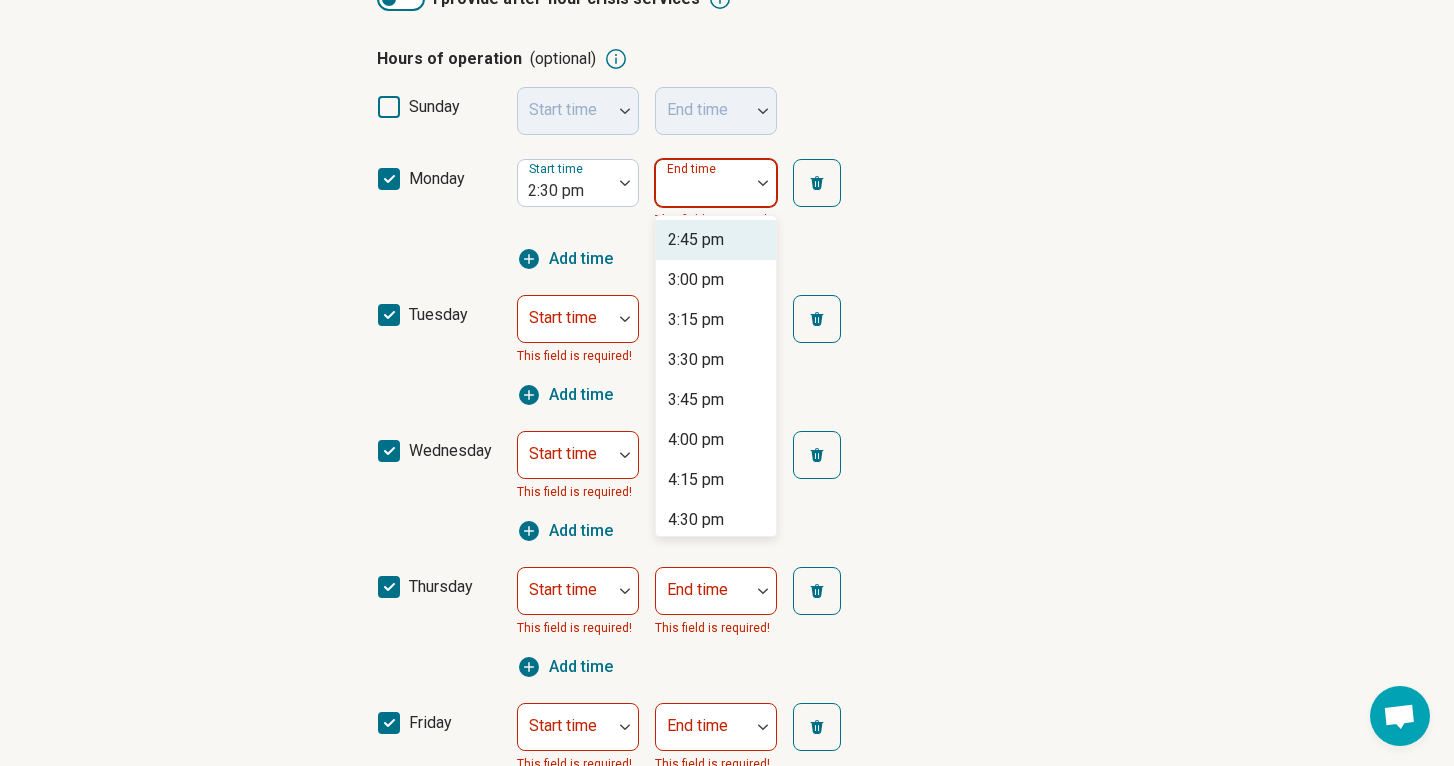 click on "End time" at bounding box center (716, 183) 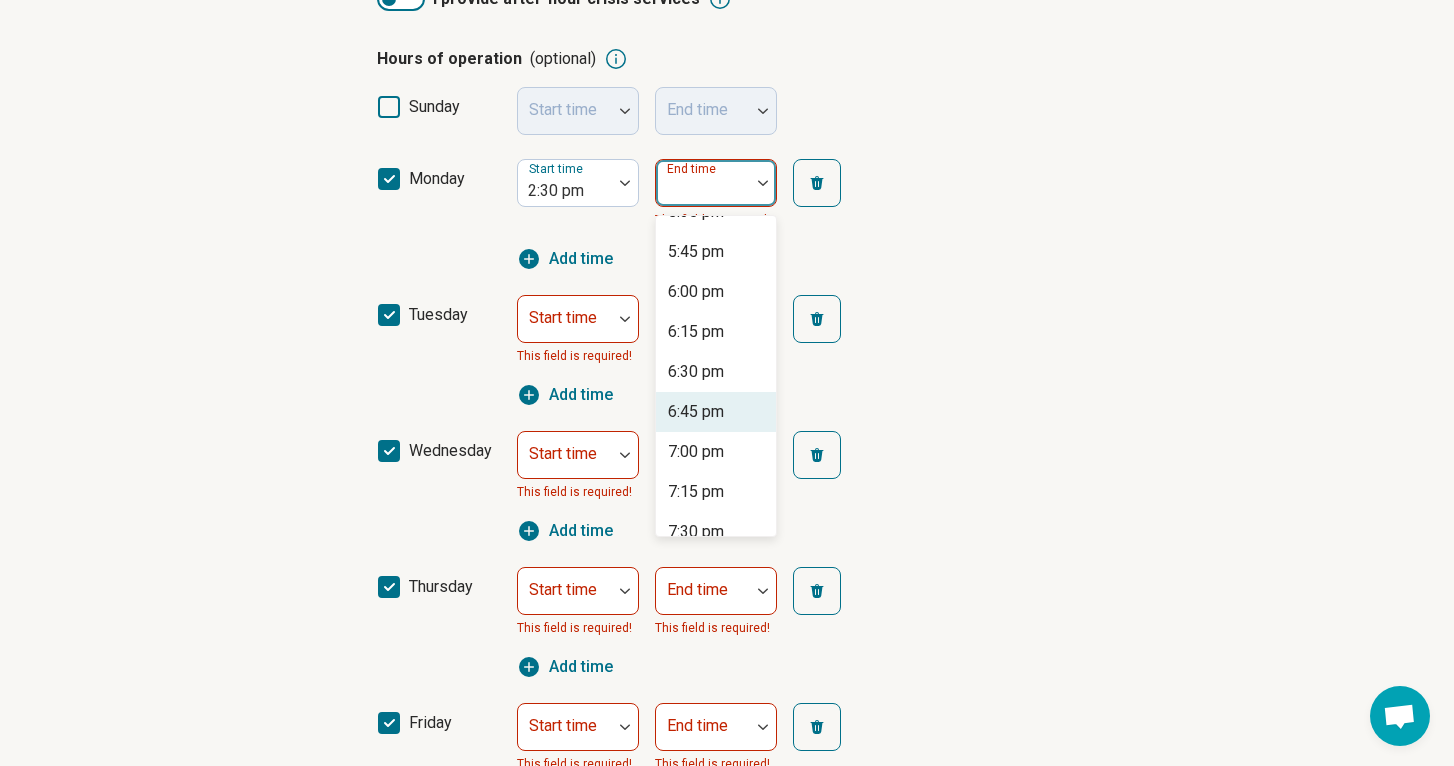 scroll, scrollTop: 470, scrollLeft: 0, axis: vertical 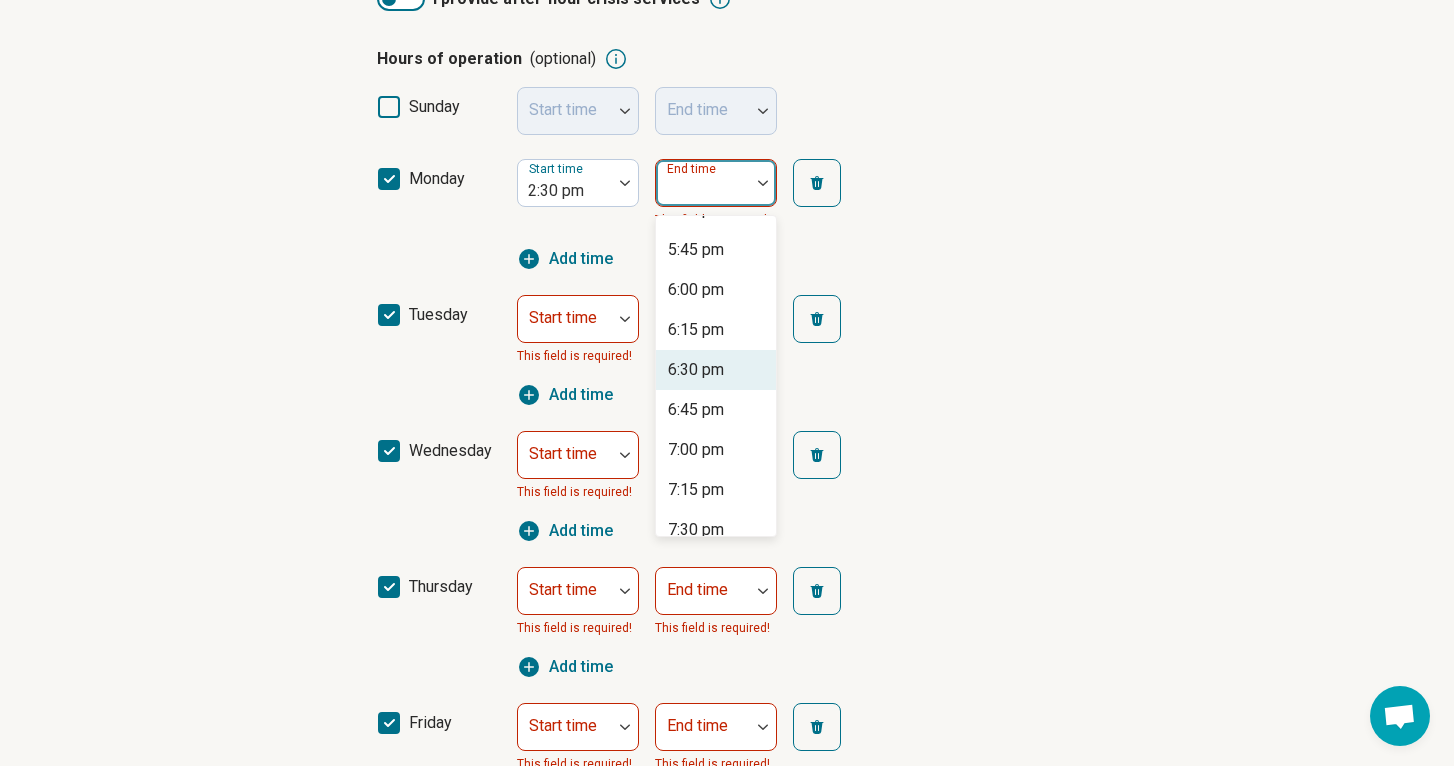 click on "6:30 pm" at bounding box center [696, 370] 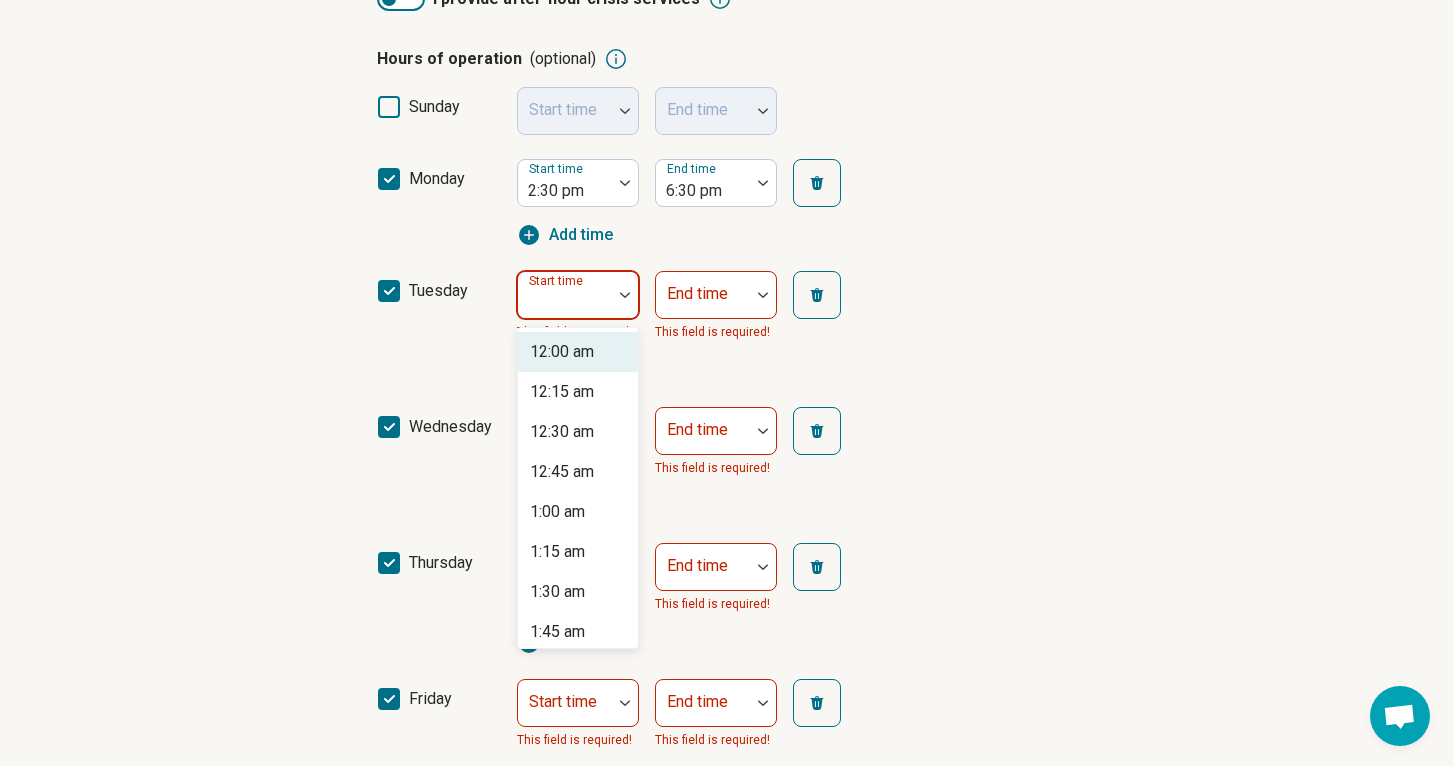 click on "Start time" at bounding box center (578, 295) 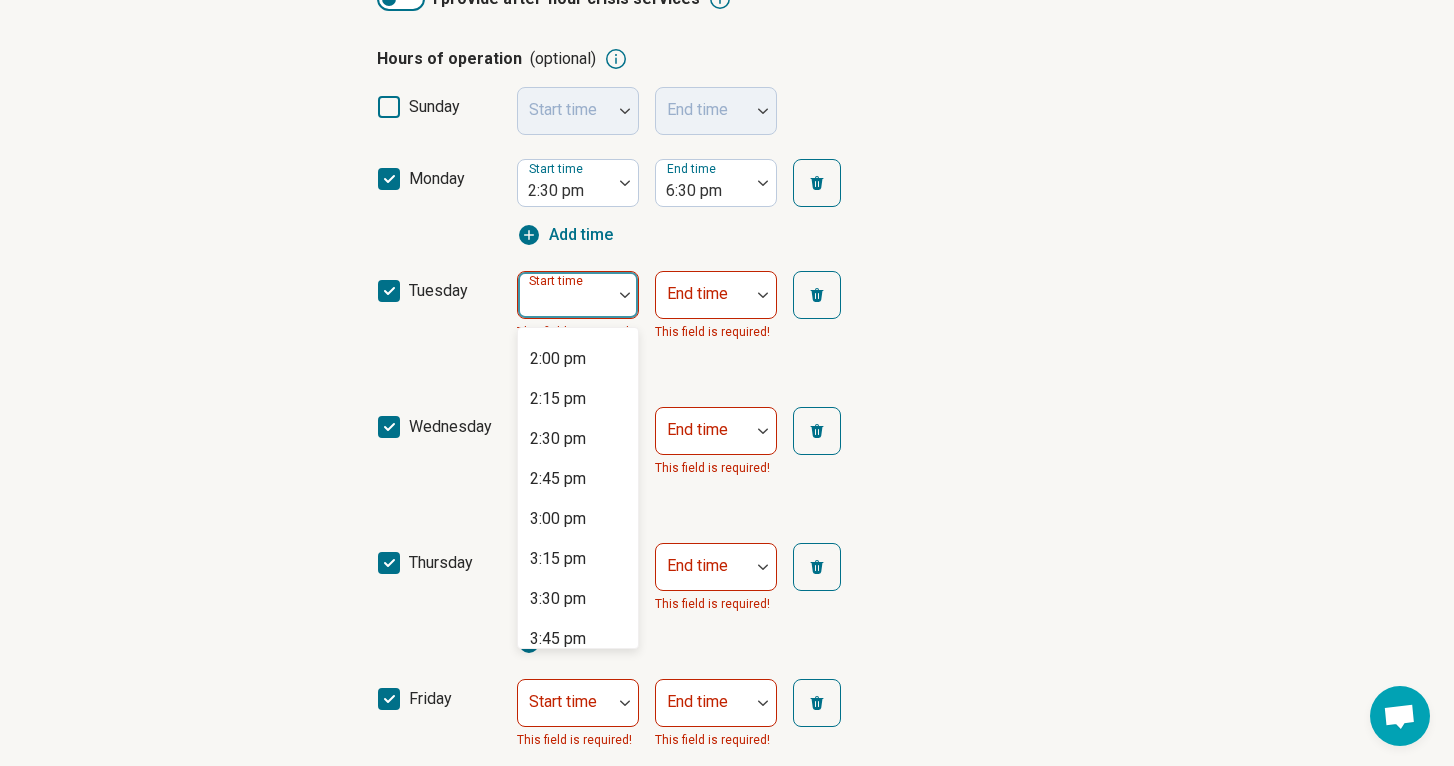 scroll, scrollTop: 2231, scrollLeft: 0, axis: vertical 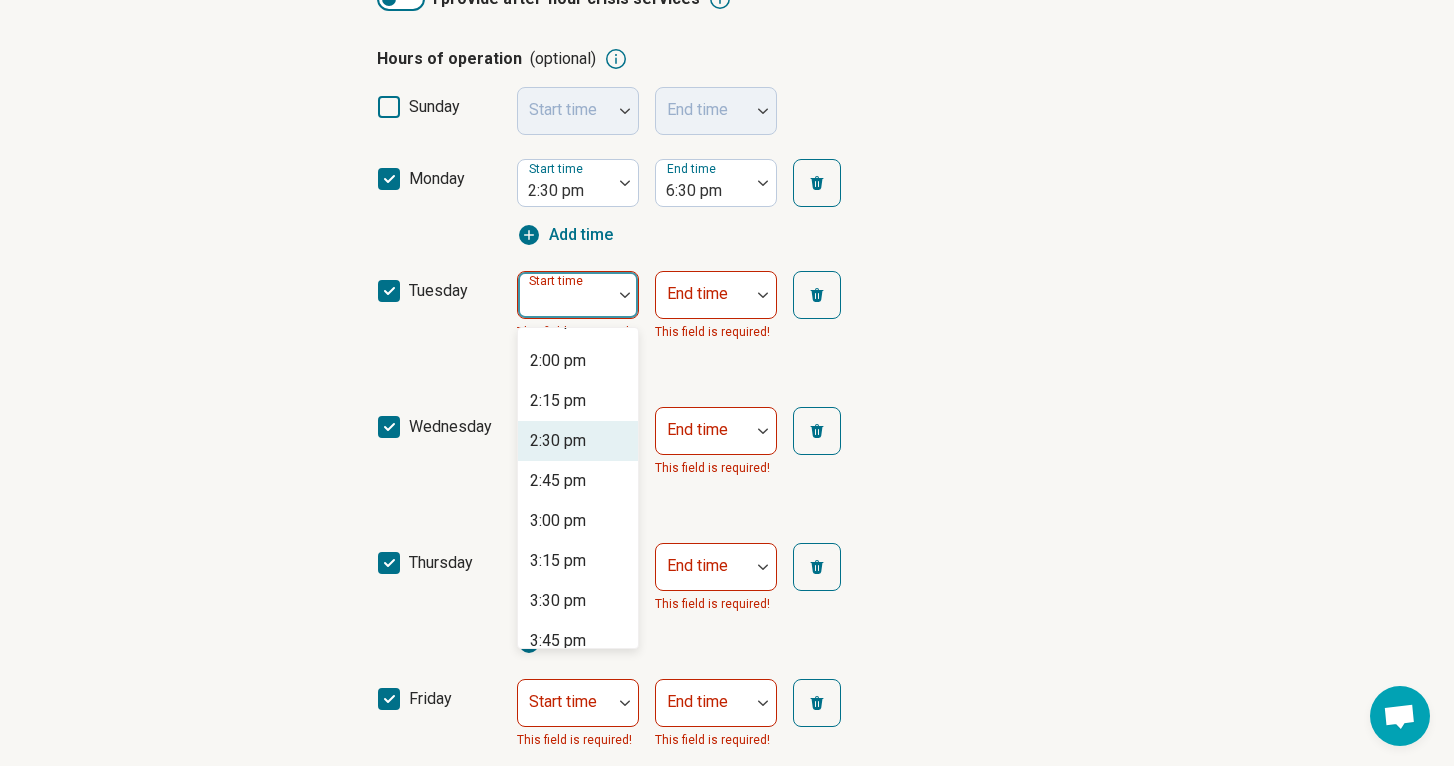 click on "2:30 pm" at bounding box center (578, 441) 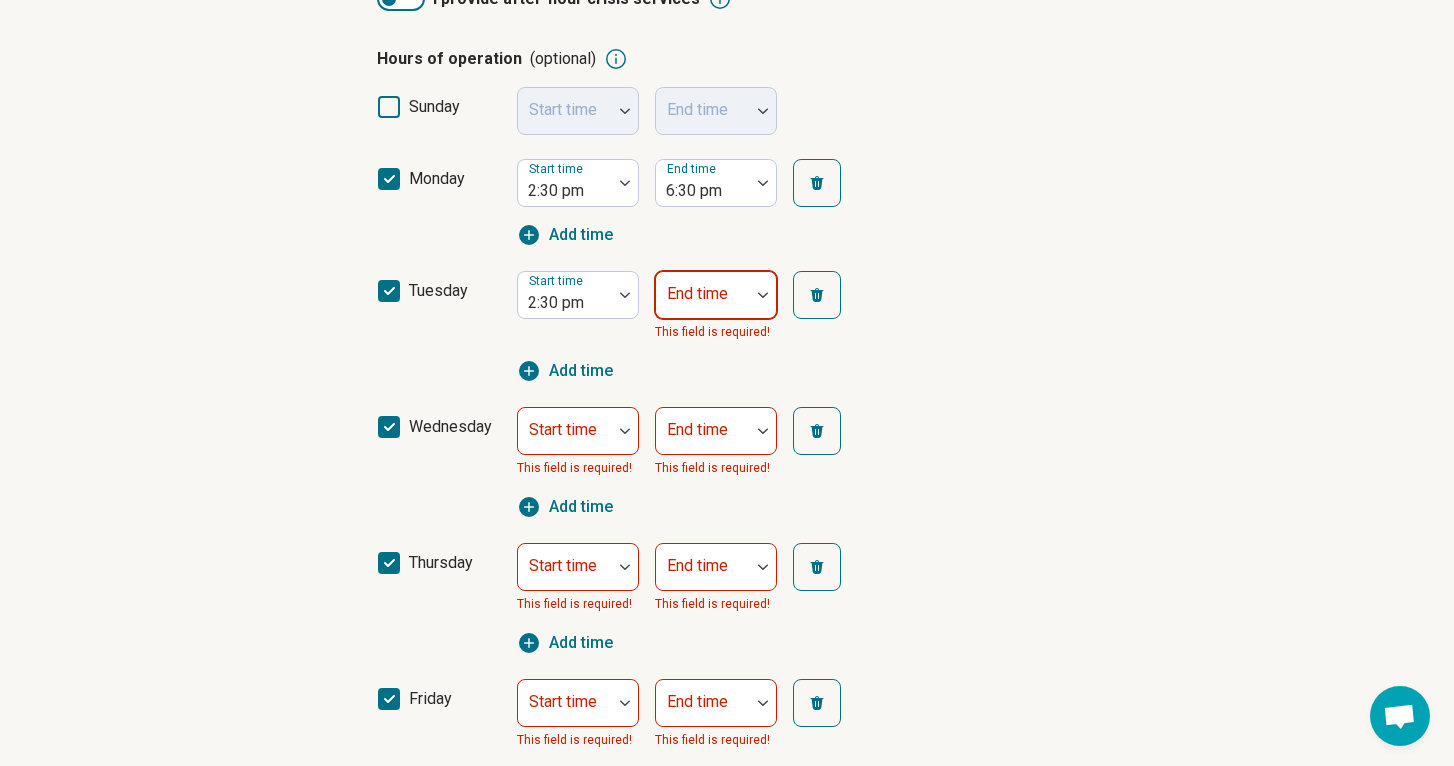 click on "End time" at bounding box center (697, 293) 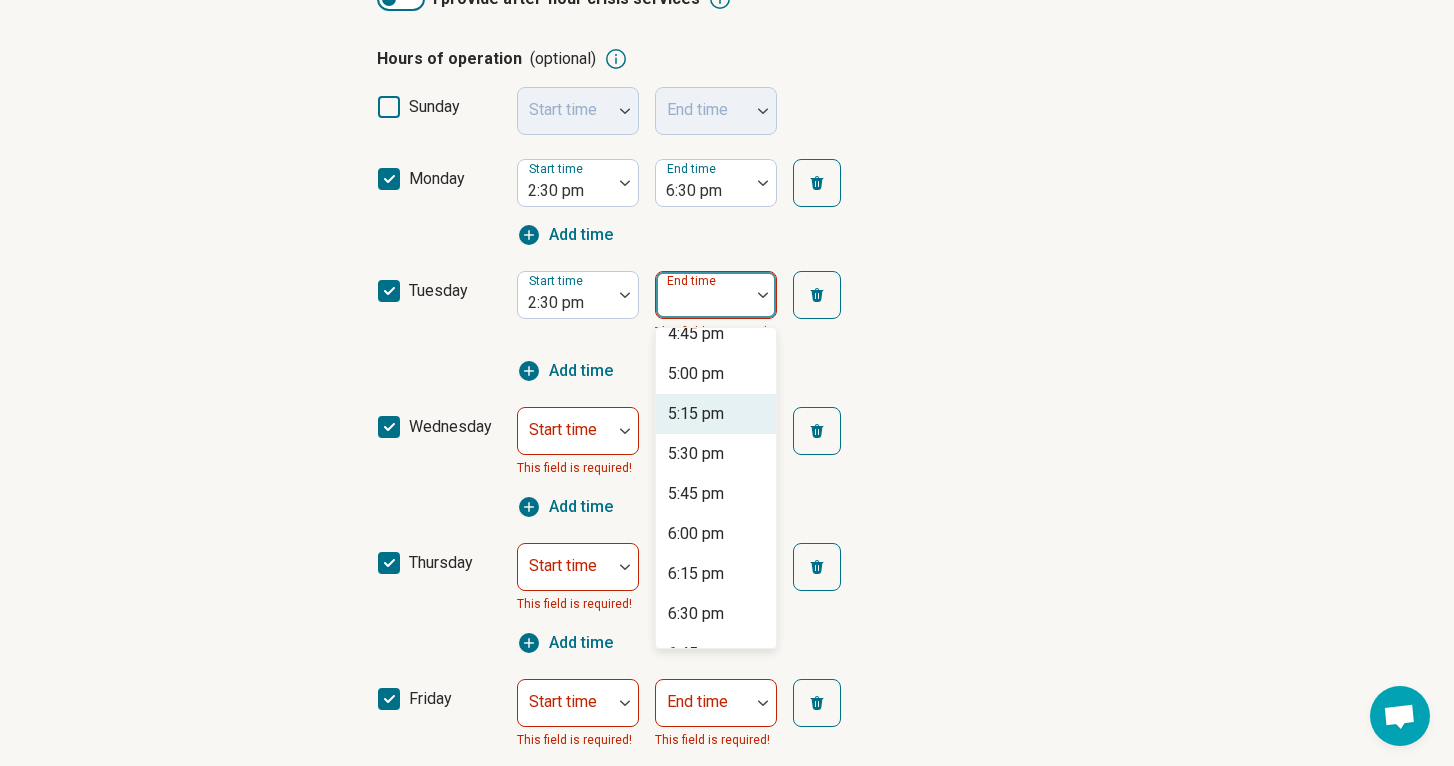 scroll, scrollTop: 341, scrollLeft: 0, axis: vertical 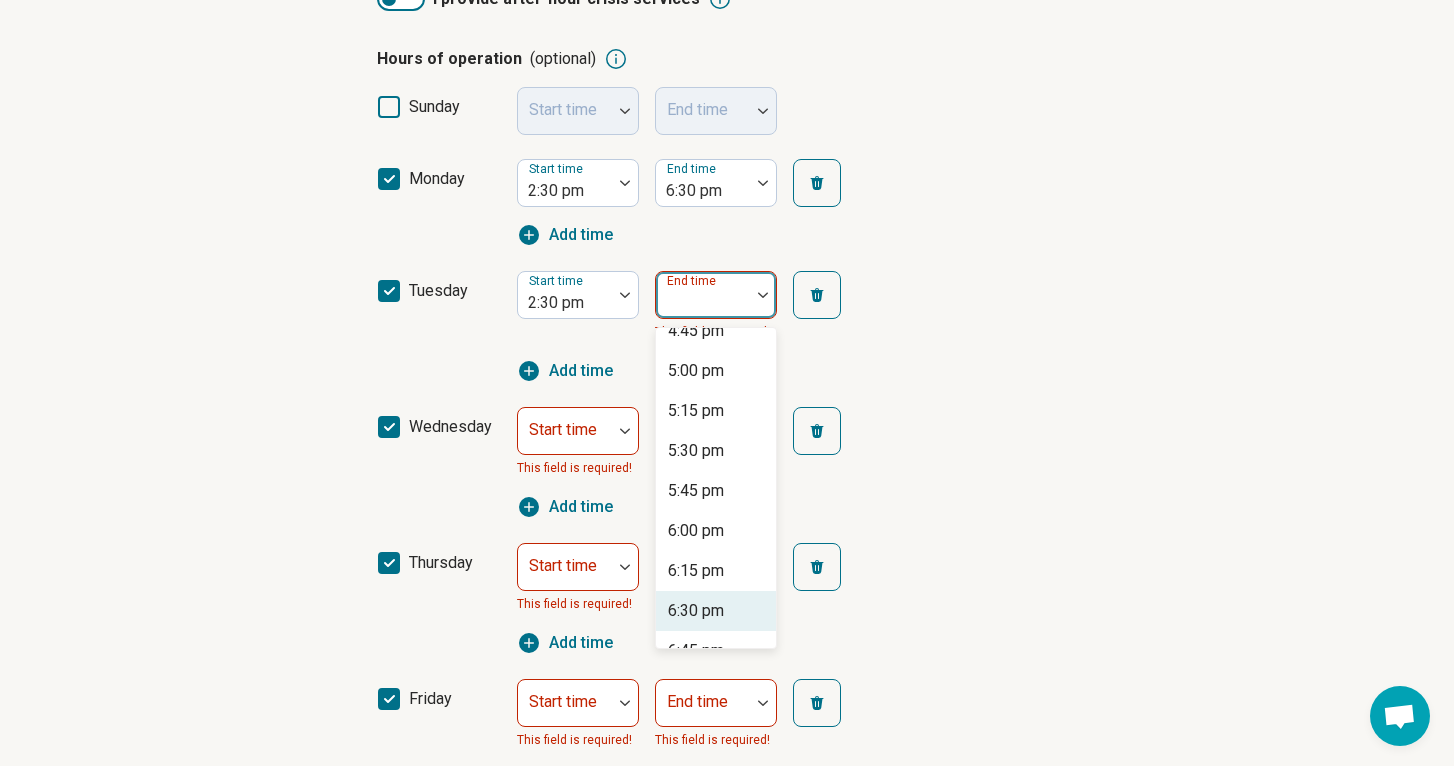 click on "6:30 pm" at bounding box center (696, 611) 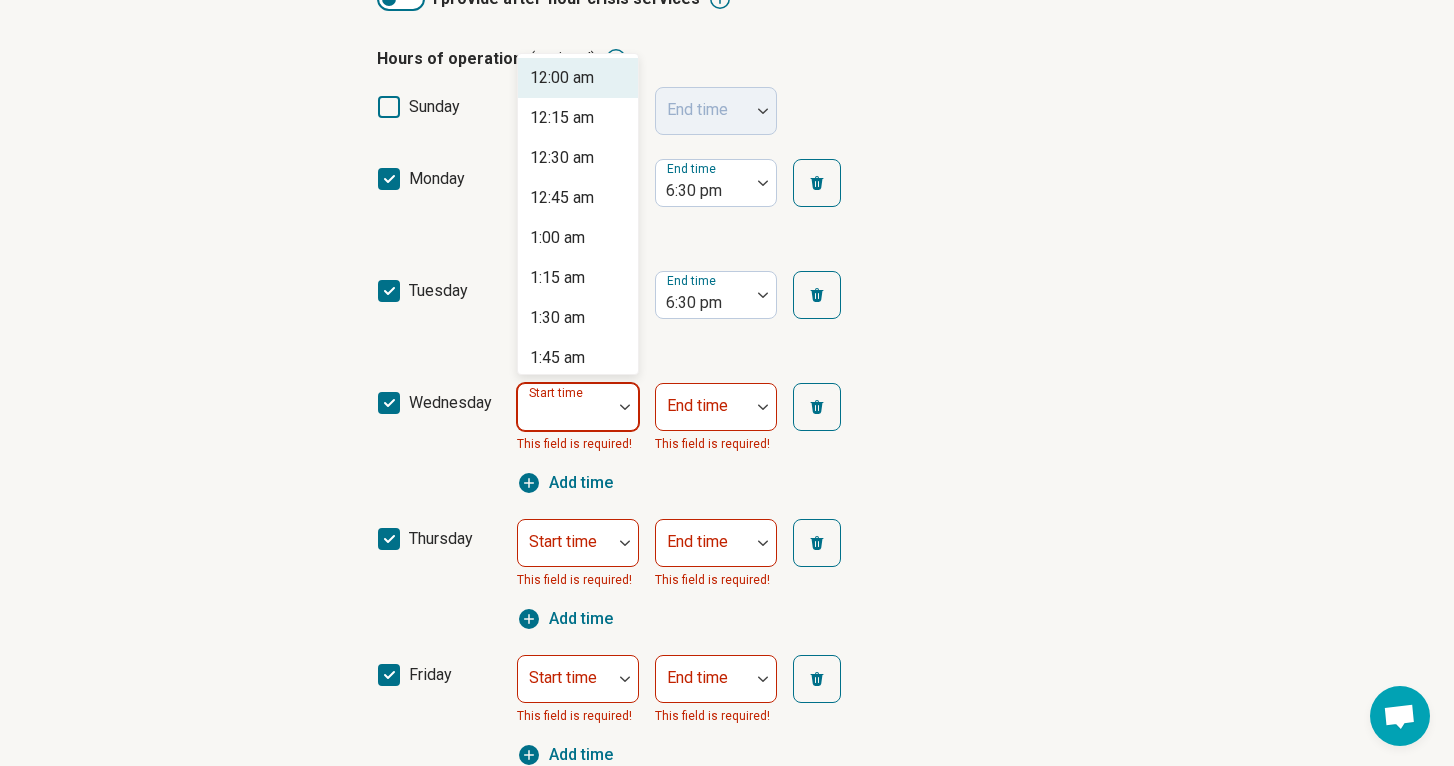 click at bounding box center [565, 415] 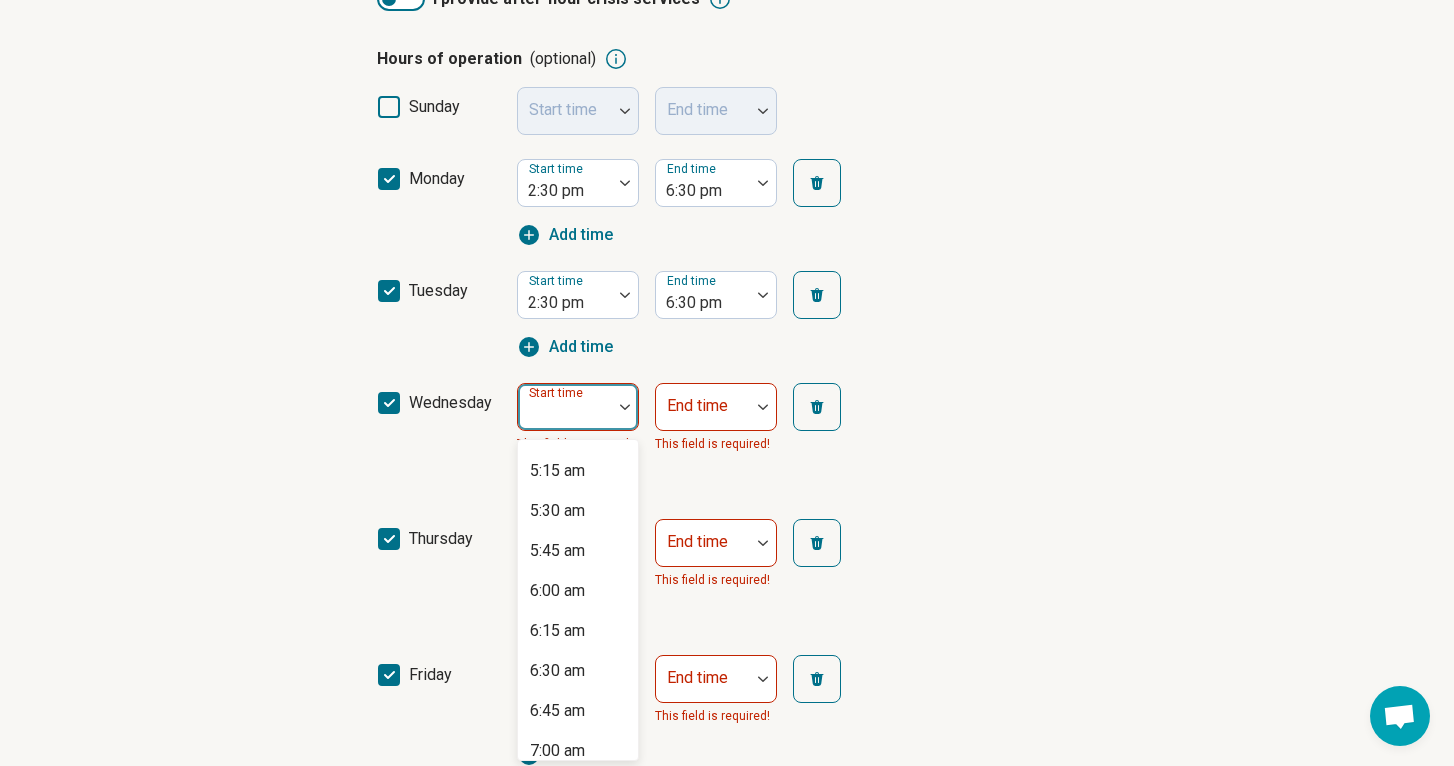 scroll, scrollTop: 1035, scrollLeft: 0, axis: vertical 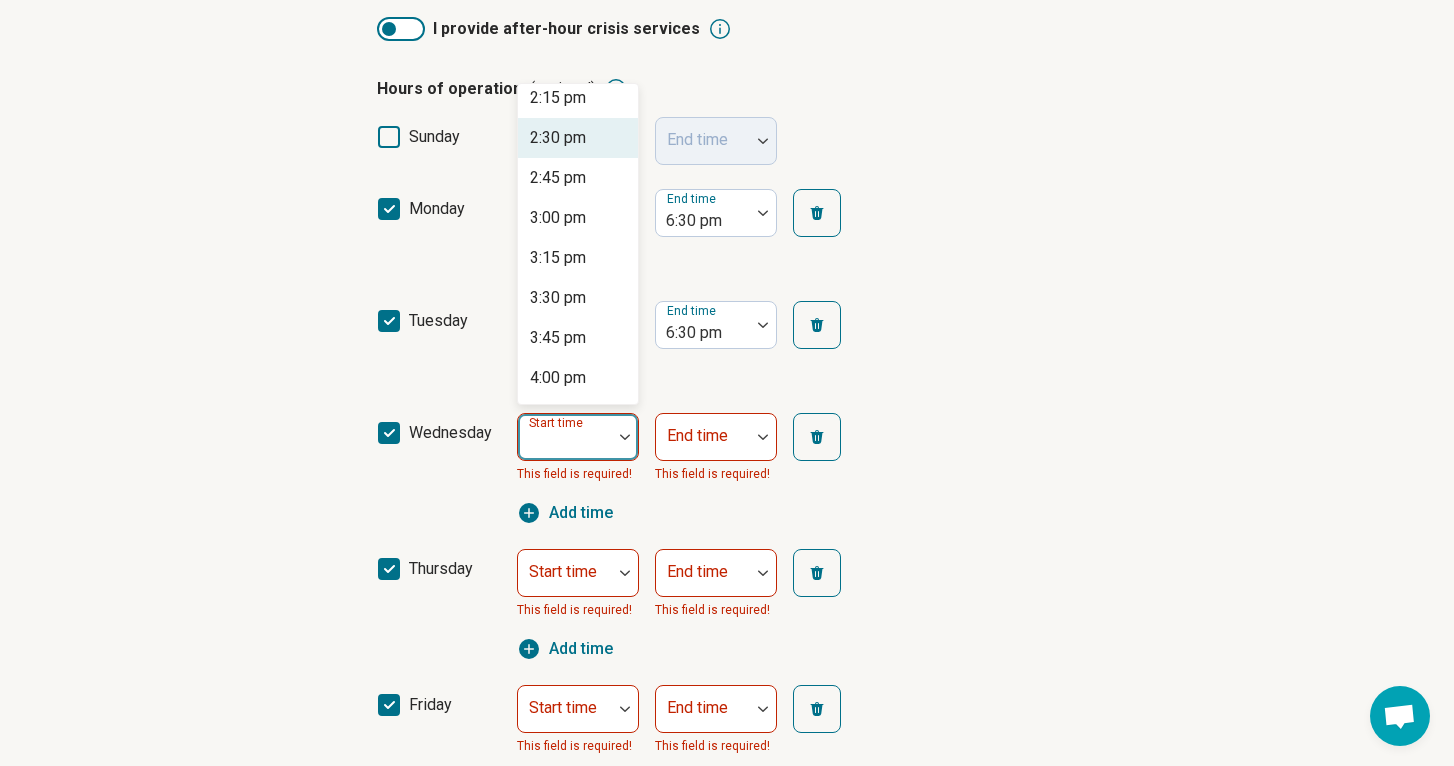 click on "2:30 pm" at bounding box center (558, 138) 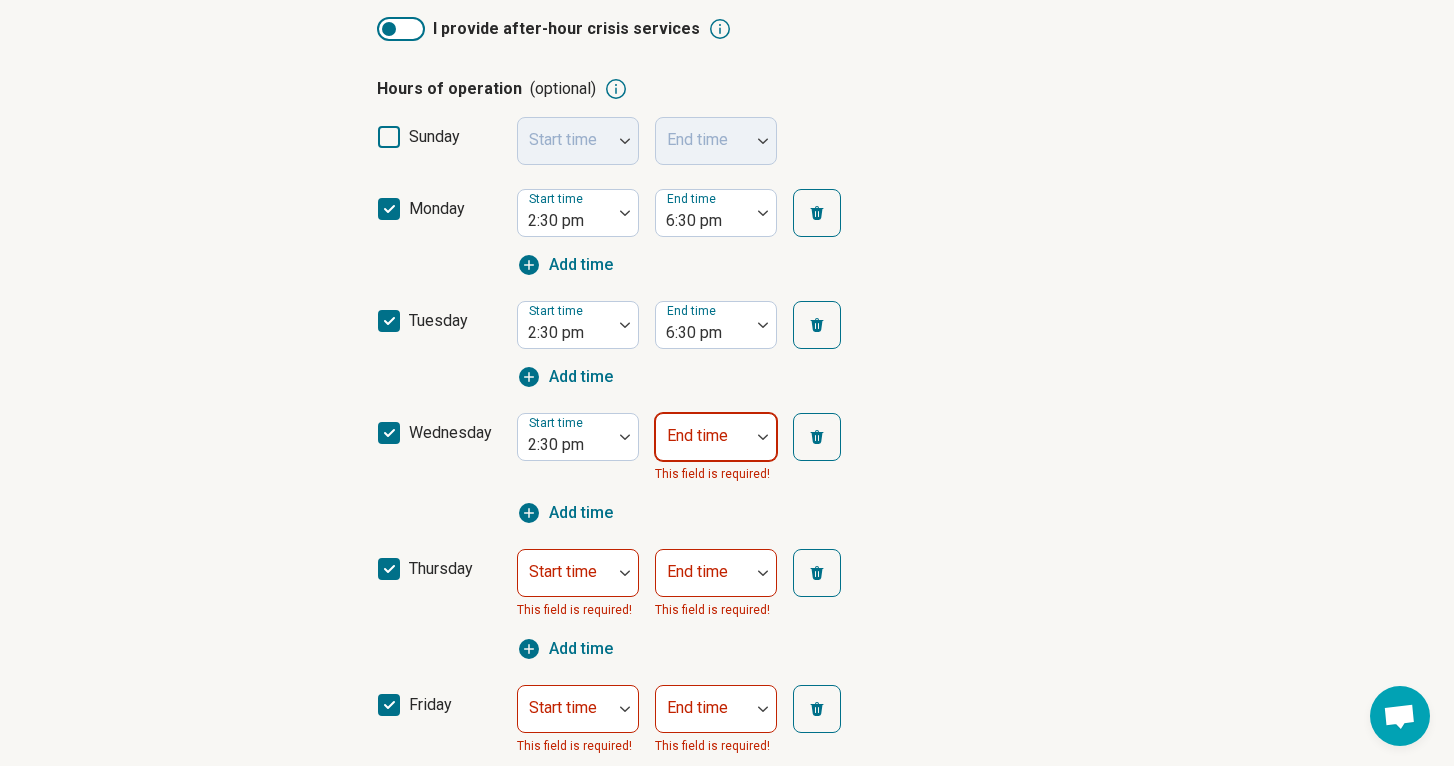 click on "End time" at bounding box center (716, 437) 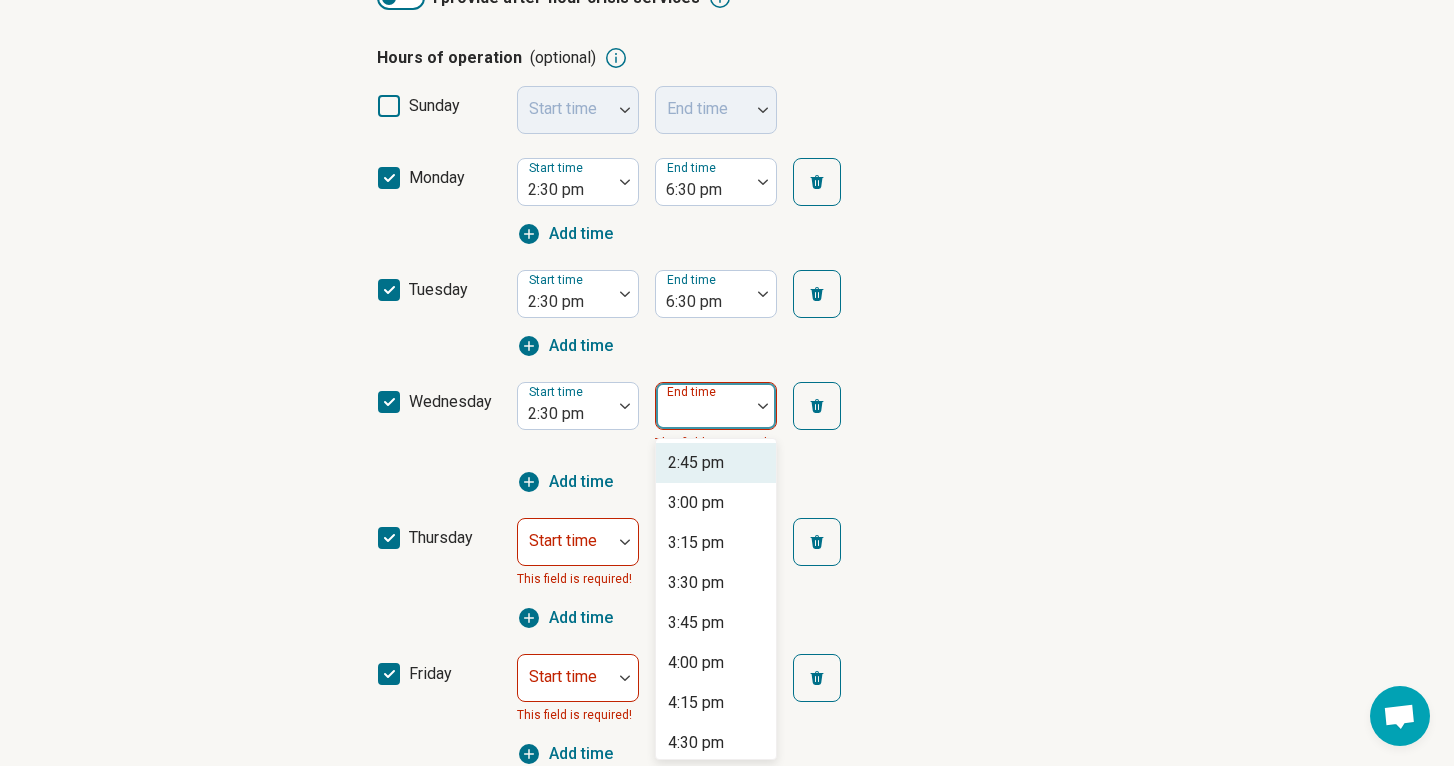 scroll, scrollTop: 477, scrollLeft: 0, axis: vertical 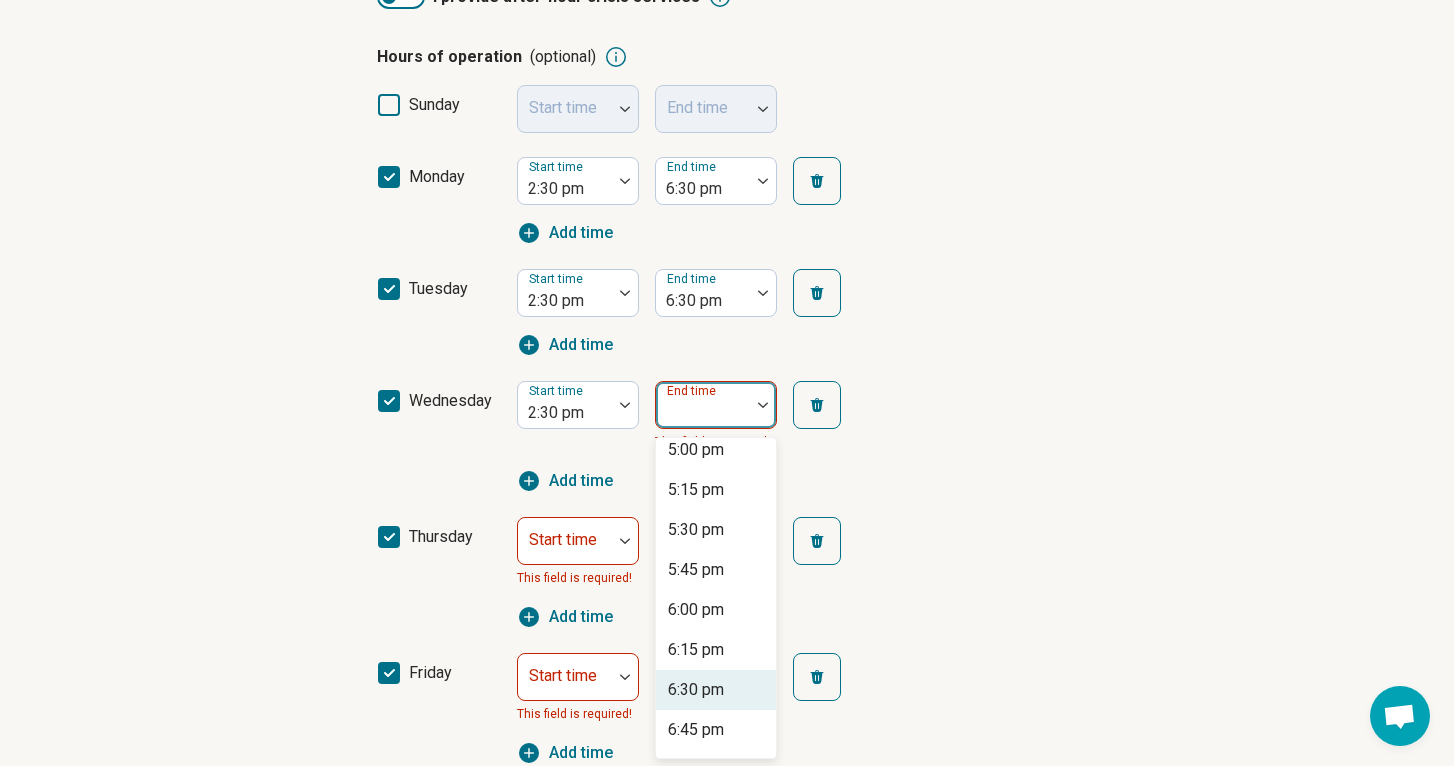 click on "6:30 pm" at bounding box center (696, 690) 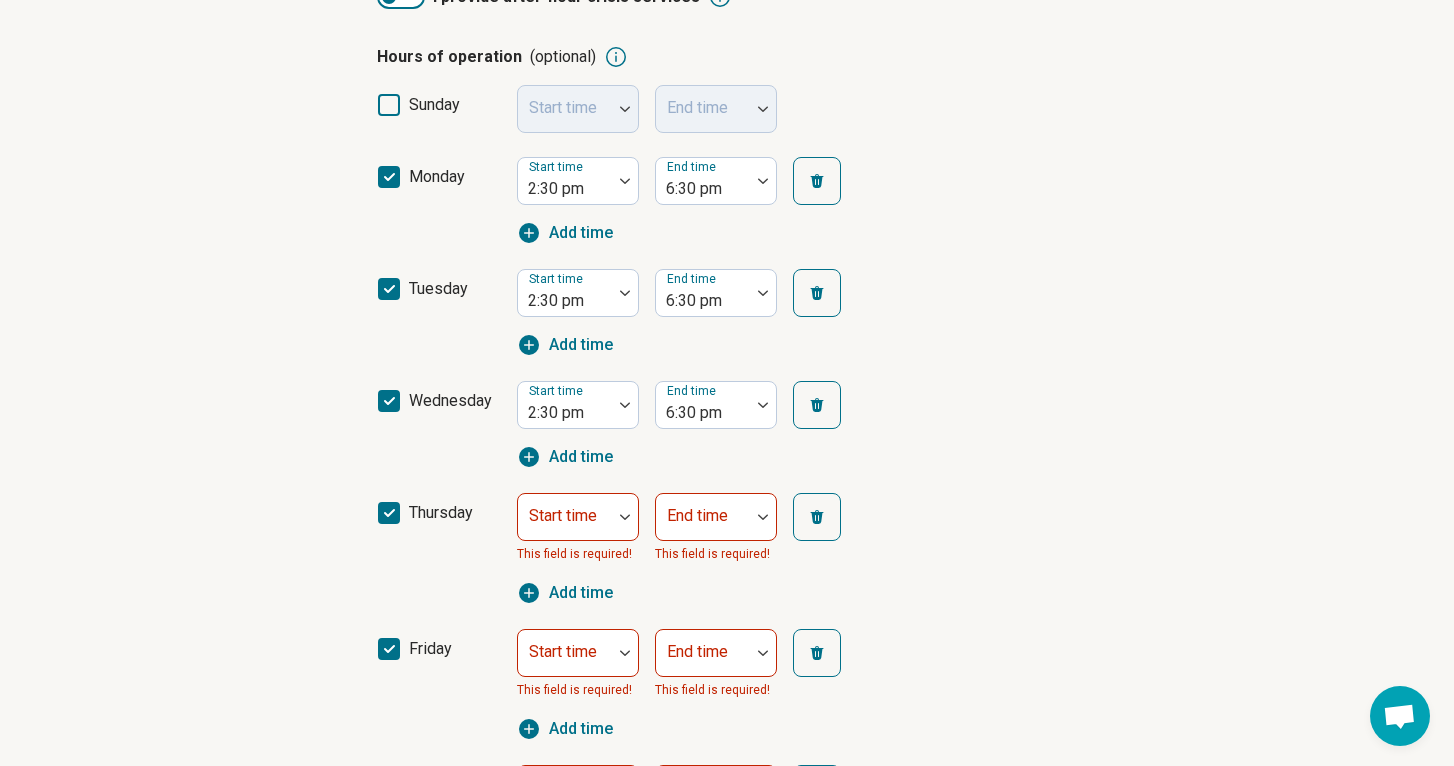 scroll, scrollTop: 669, scrollLeft: 0, axis: vertical 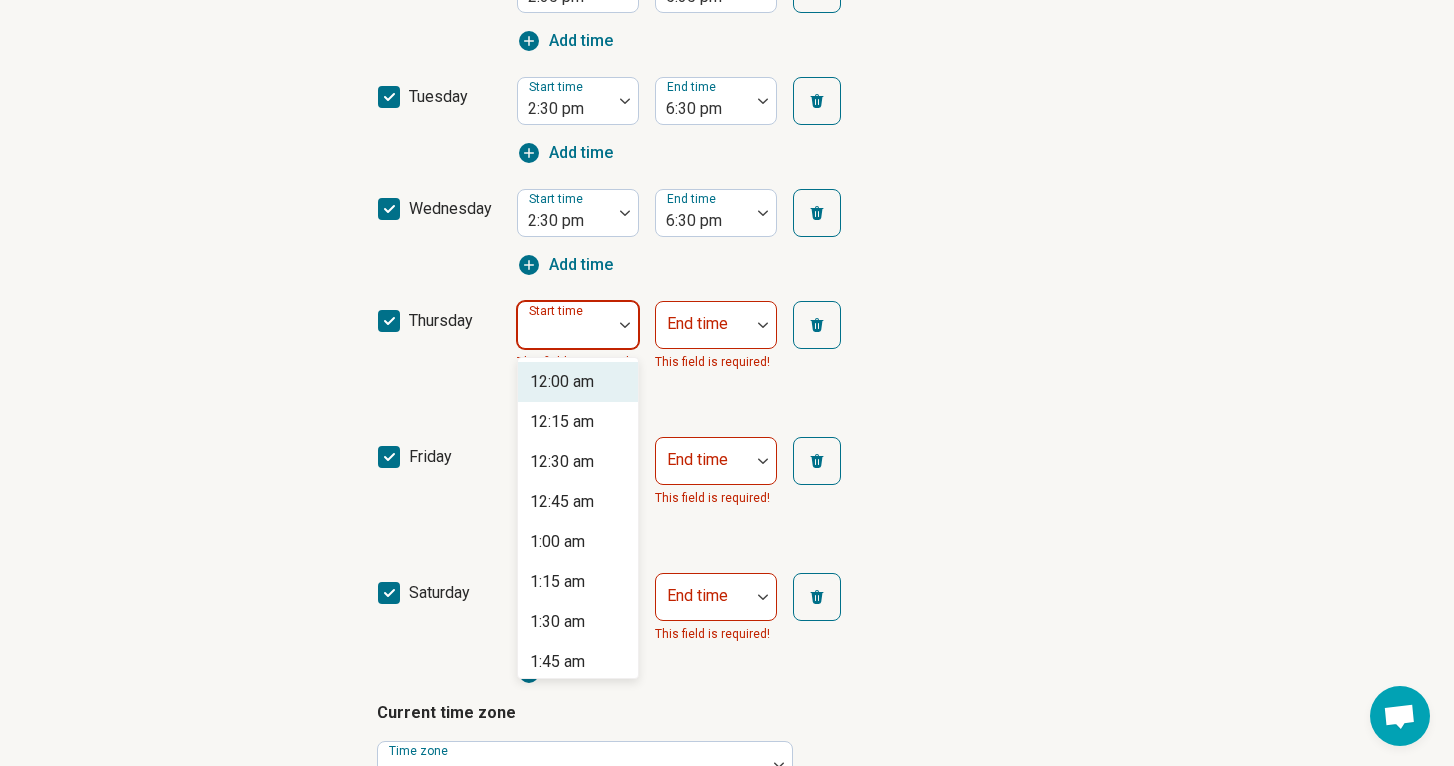 click at bounding box center (565, 333) 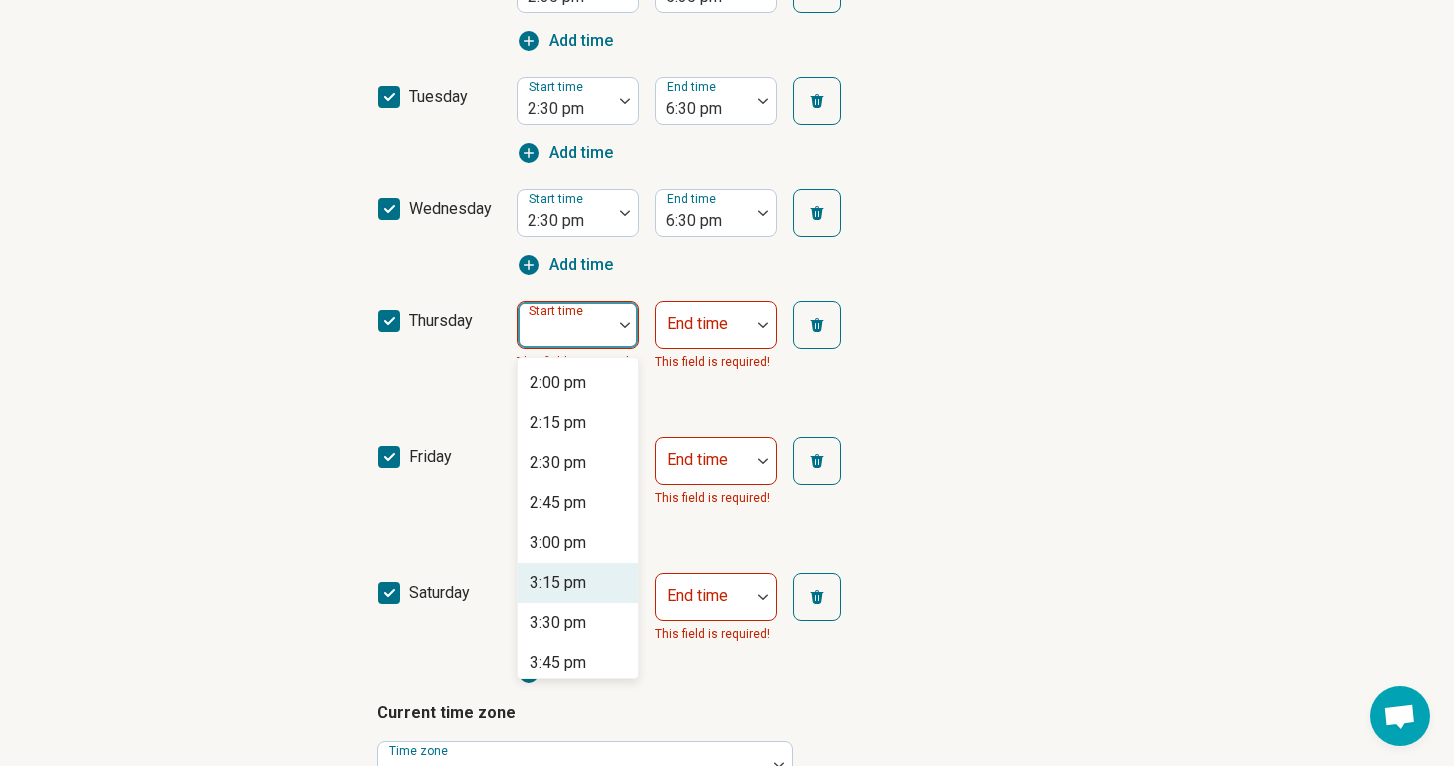 scroll, scrollTop: 2195, scrollLeft: 0, axis: vertical 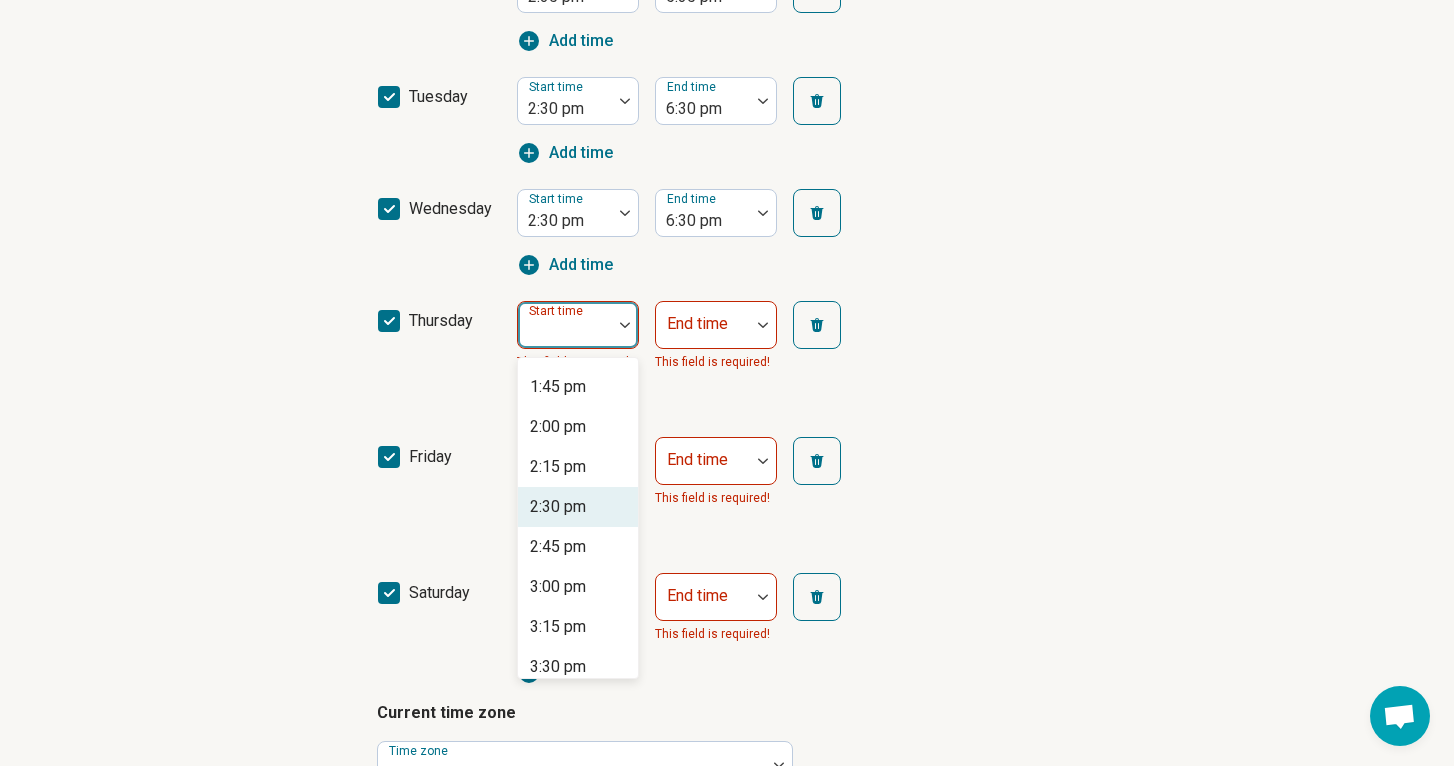 click on "2:30 pm" at bounding box center [578, 507] 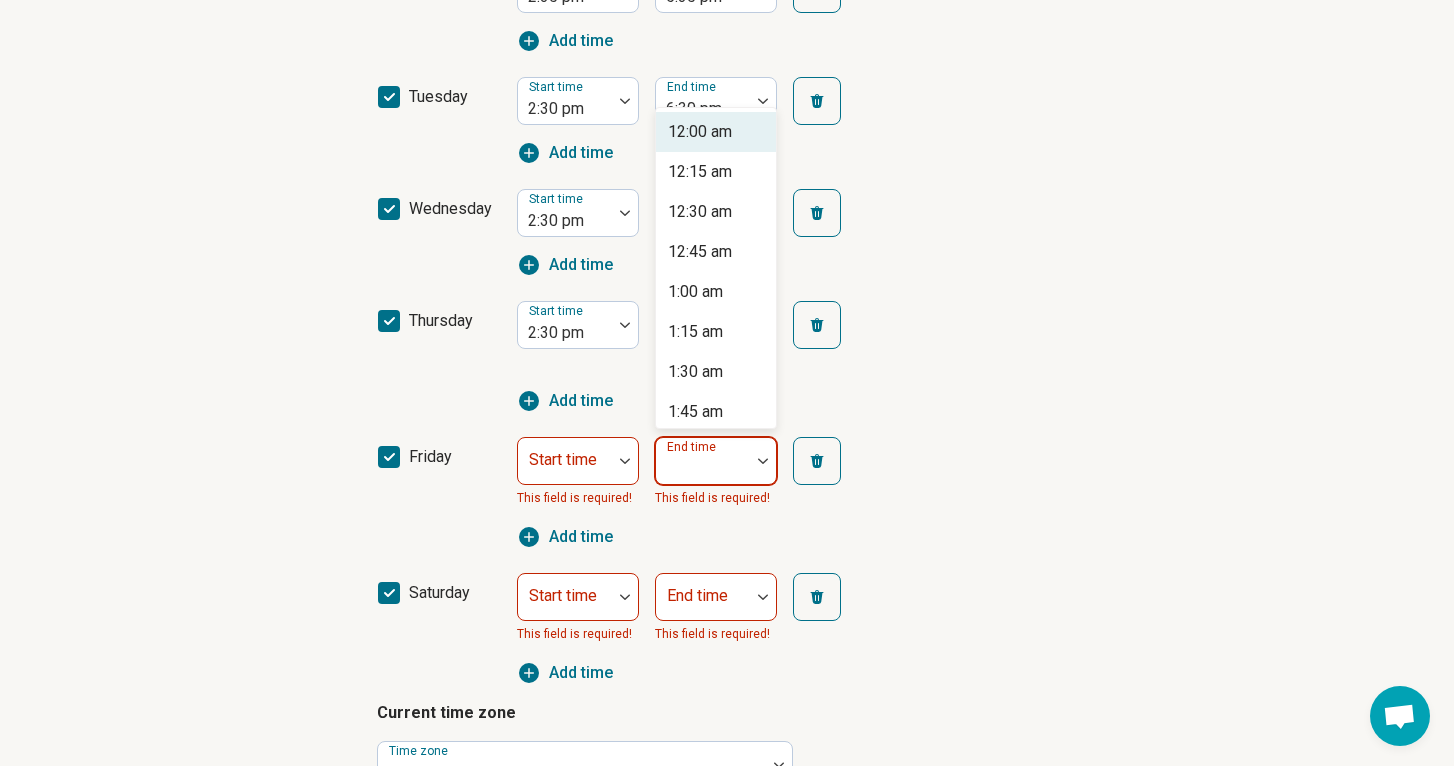 click on "End time" at bounding box center (716, 461) 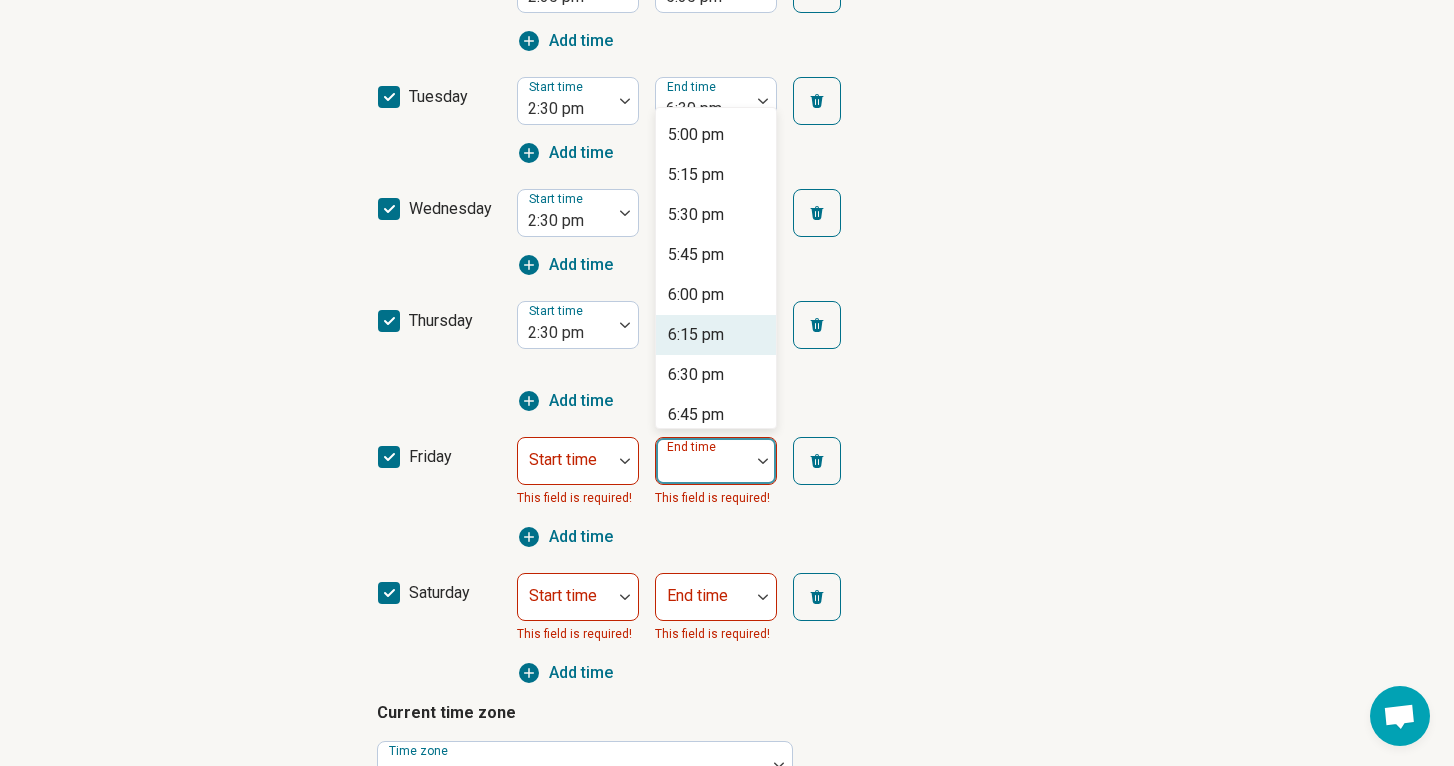 scroll, scrollTop: 2715, scrollLeft: 0, axis: vertical 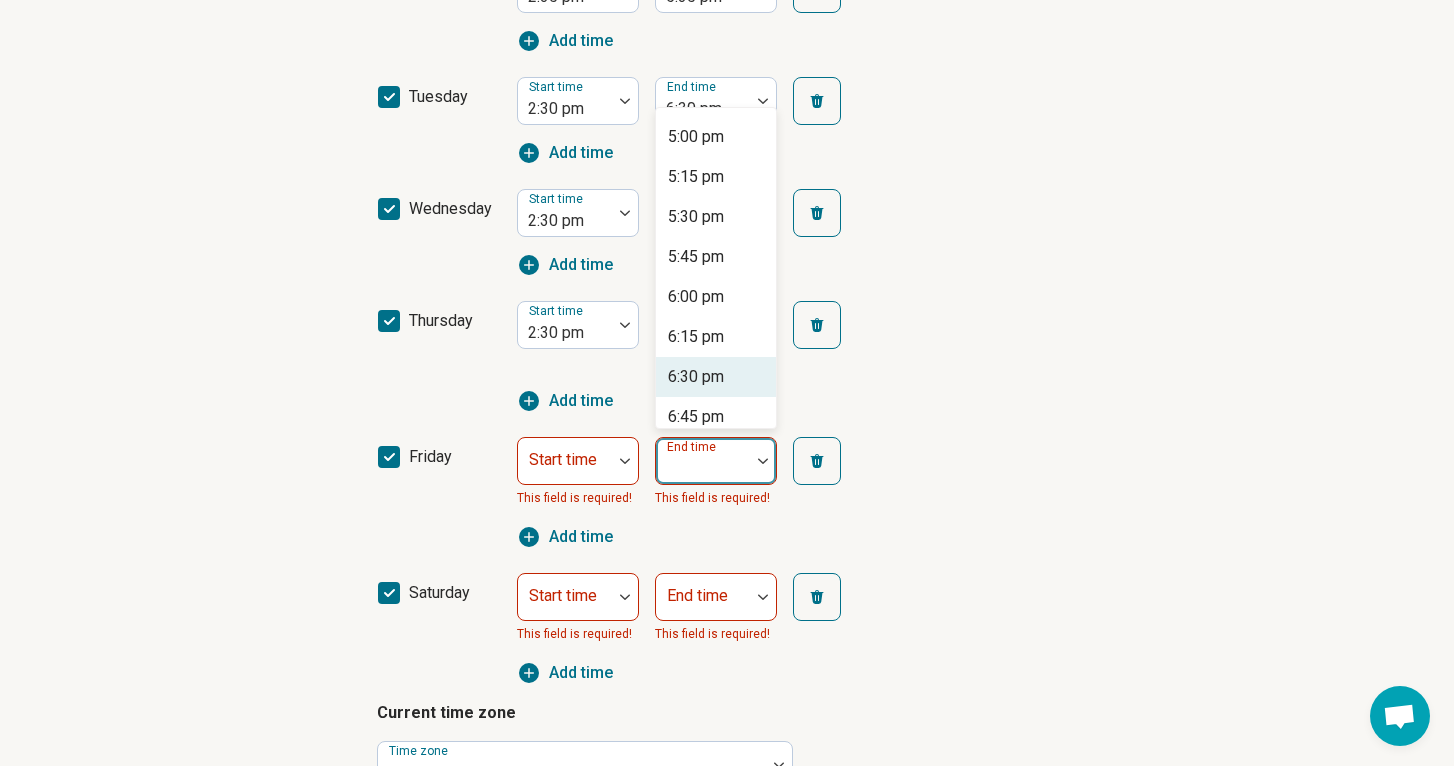 click on "6:30 pm" at bounding box center [696, 377] 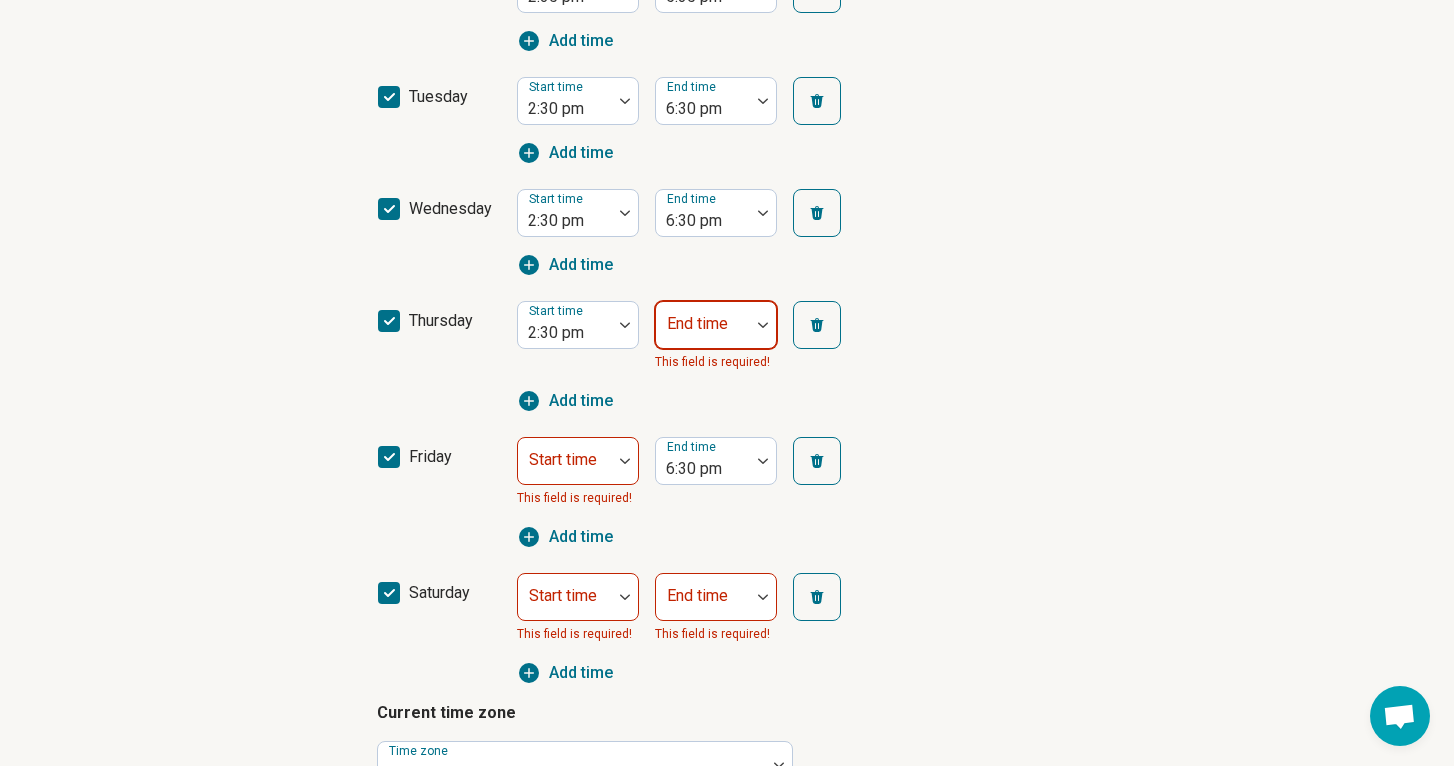 click on "End time" at bounding box center (716, 325) 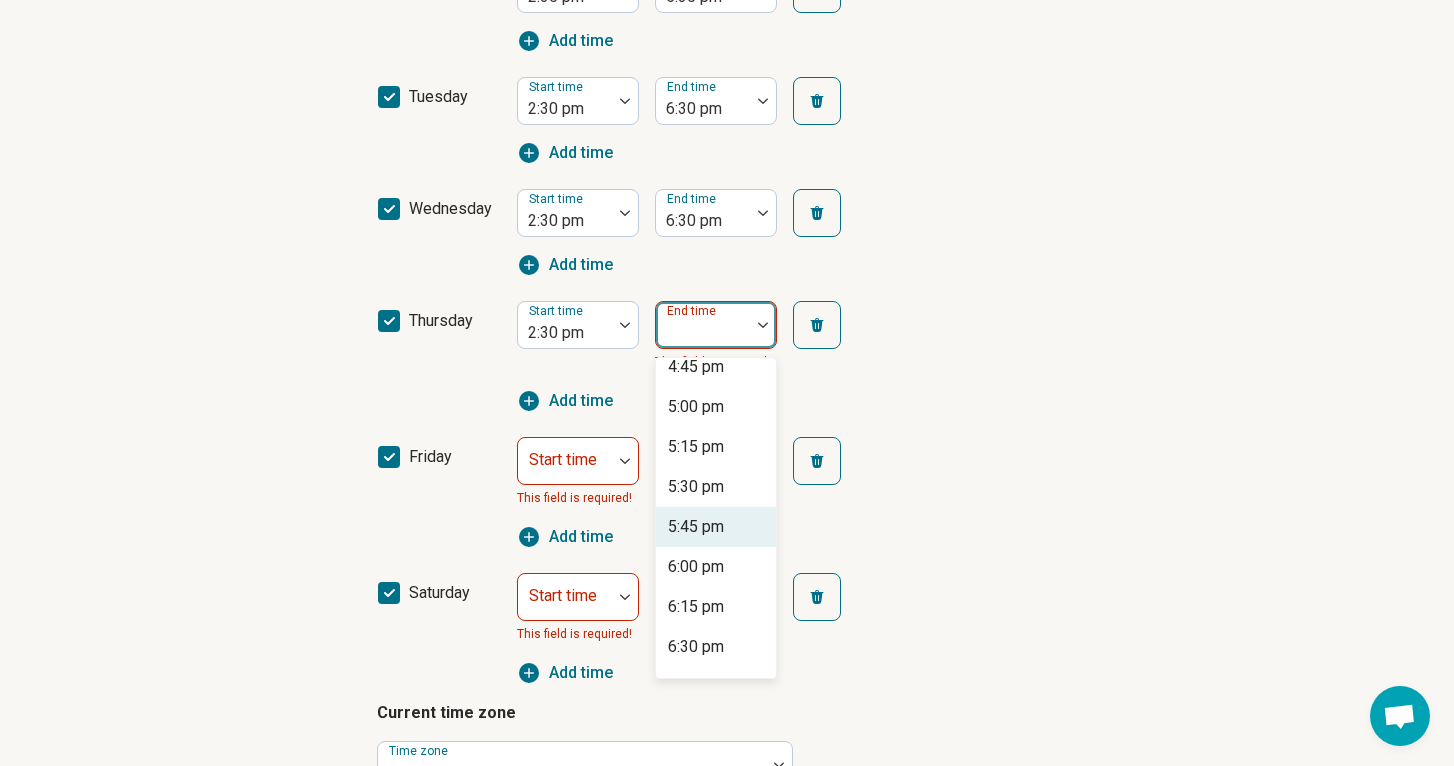 scroll, scrollTop: 347, scrollLeft: 0, axis: vertical 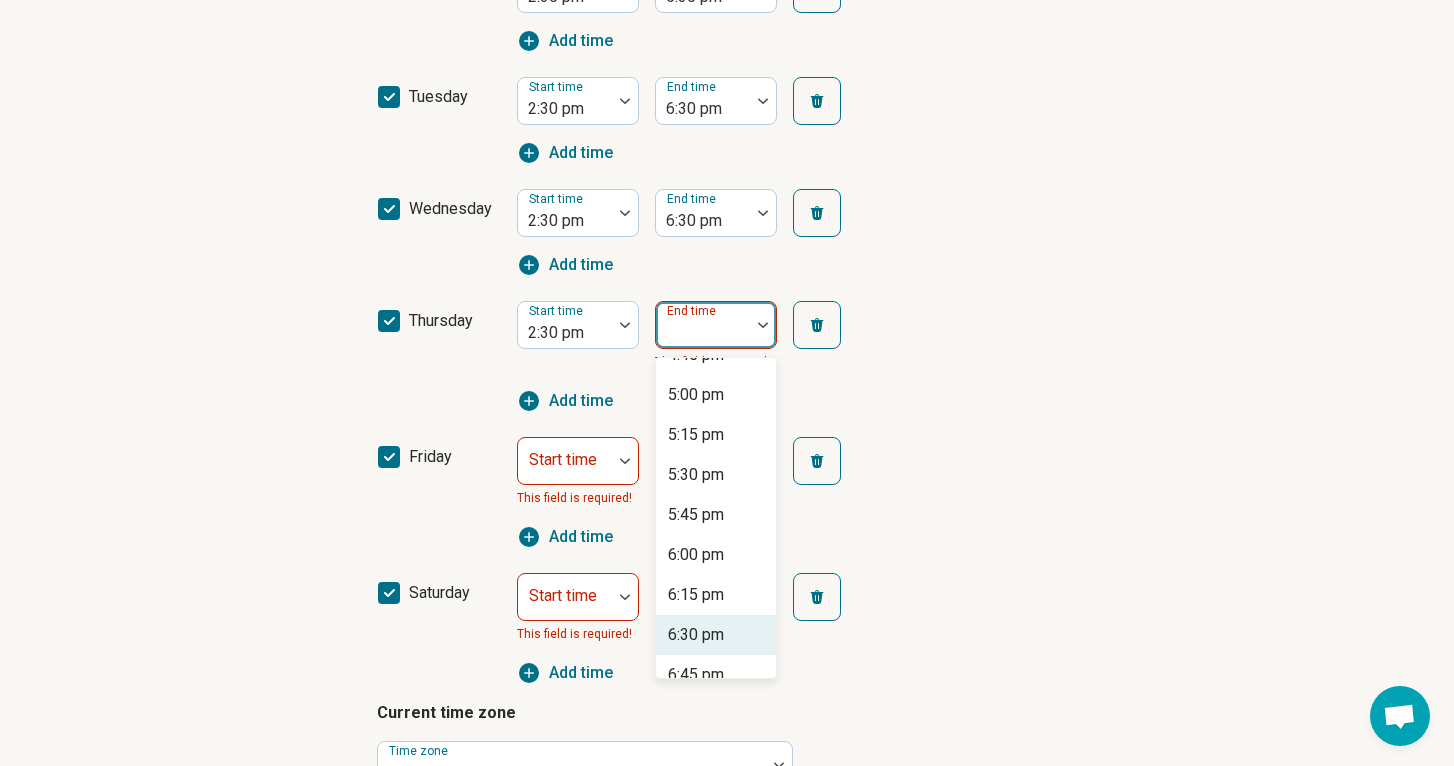 click on "6:30 pm" at bounding box center [696, 635] 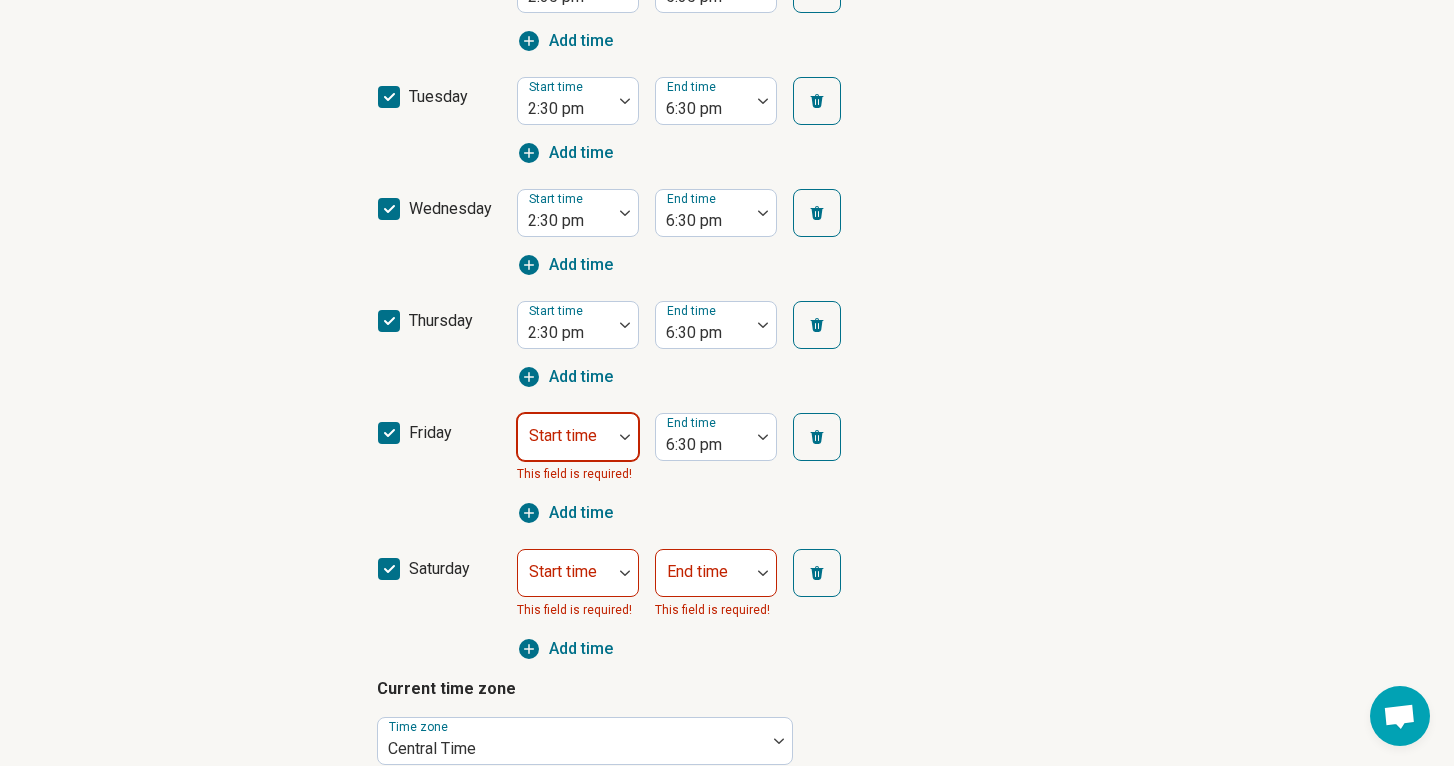 click on "Start time" at bounding box center (578, 437) 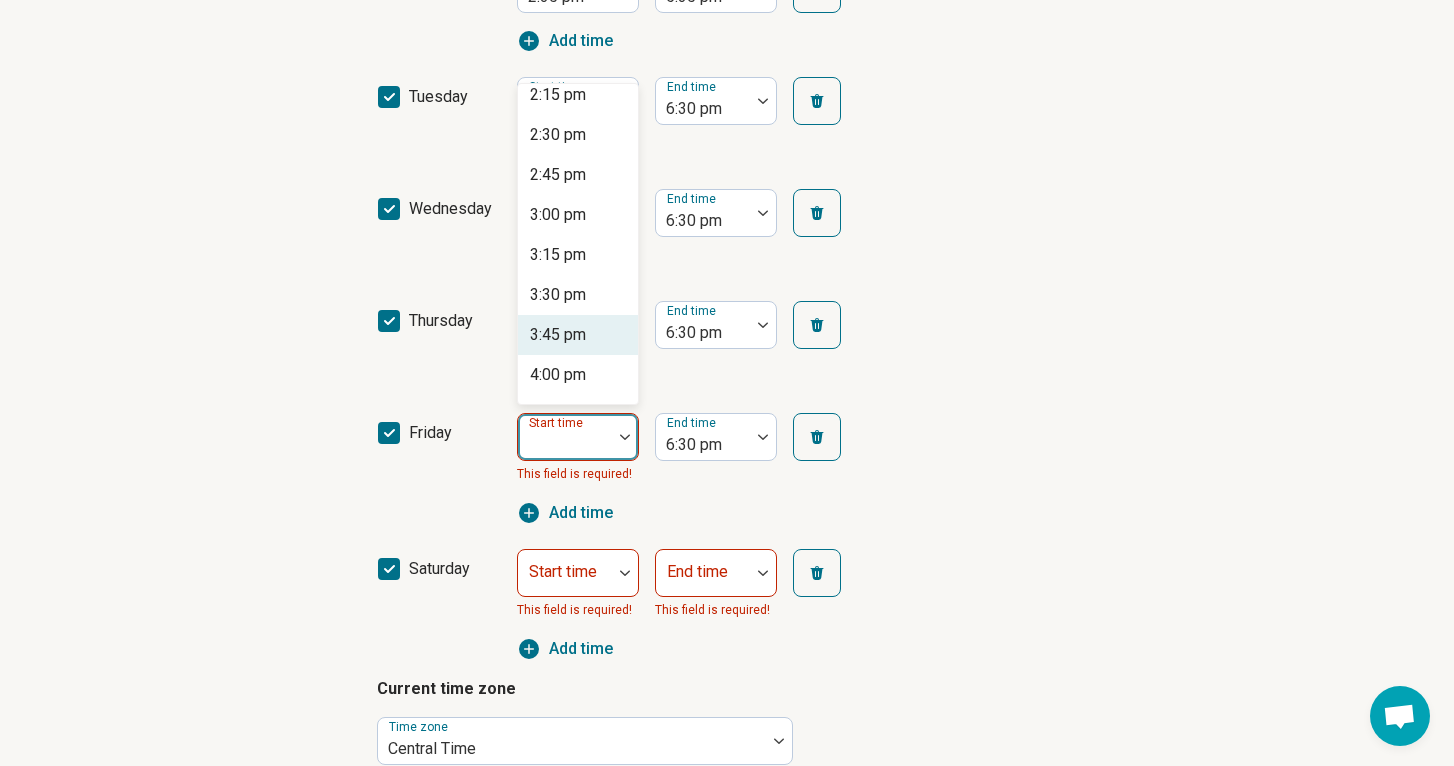 scroll, scrollTop: 2260, scrollLeft: 0, axis: vertical 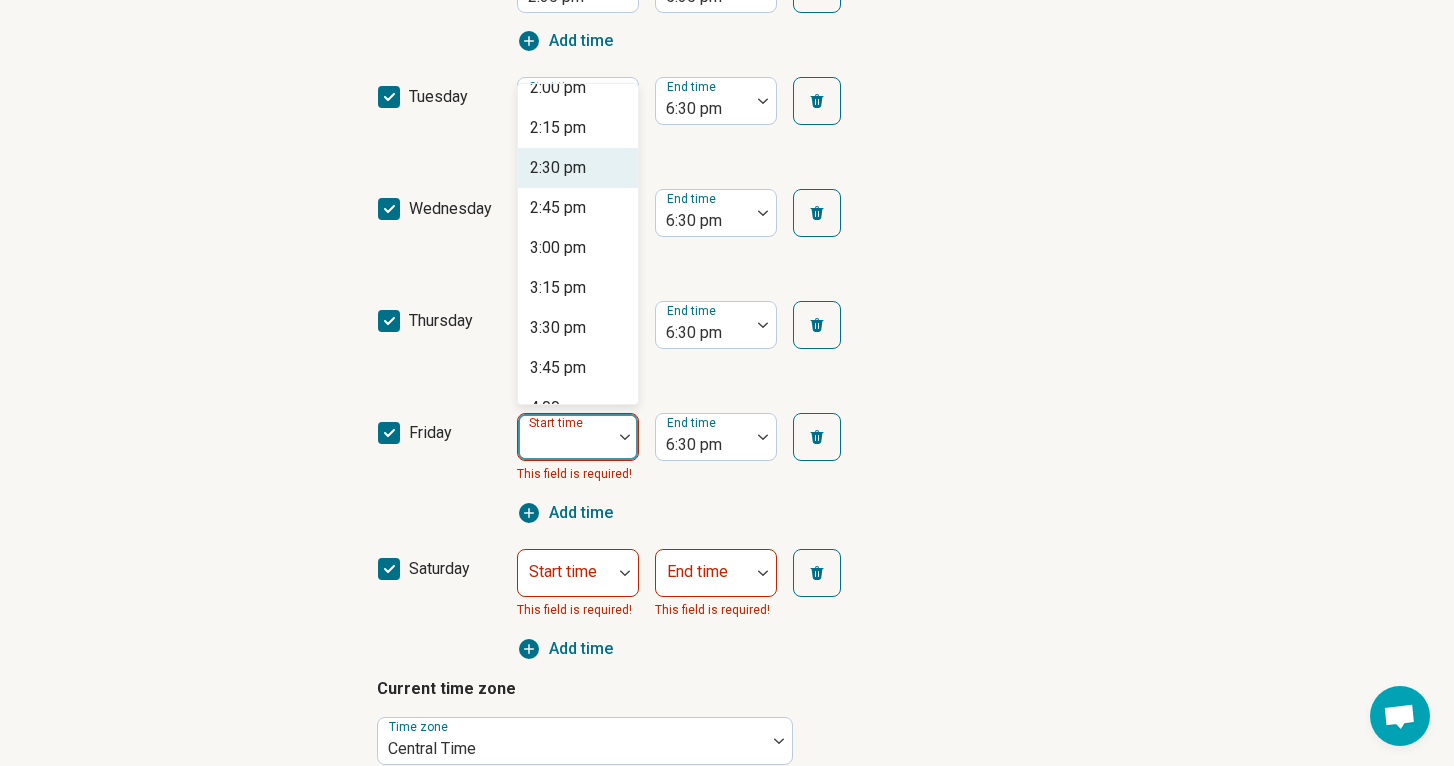 click on "2:30 pm" at bounding box center [558, 168] 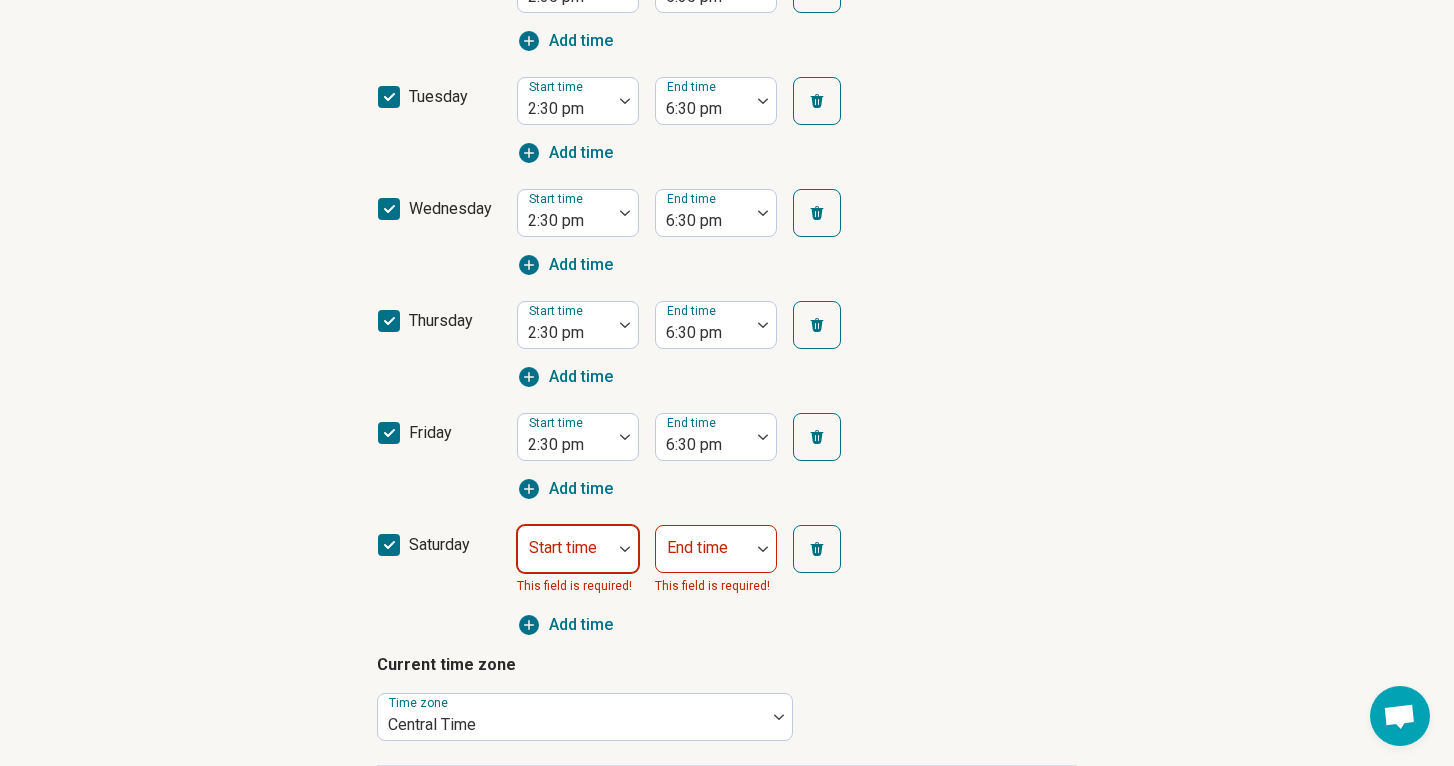 click on "Start time" at bounding box center [578, 549] 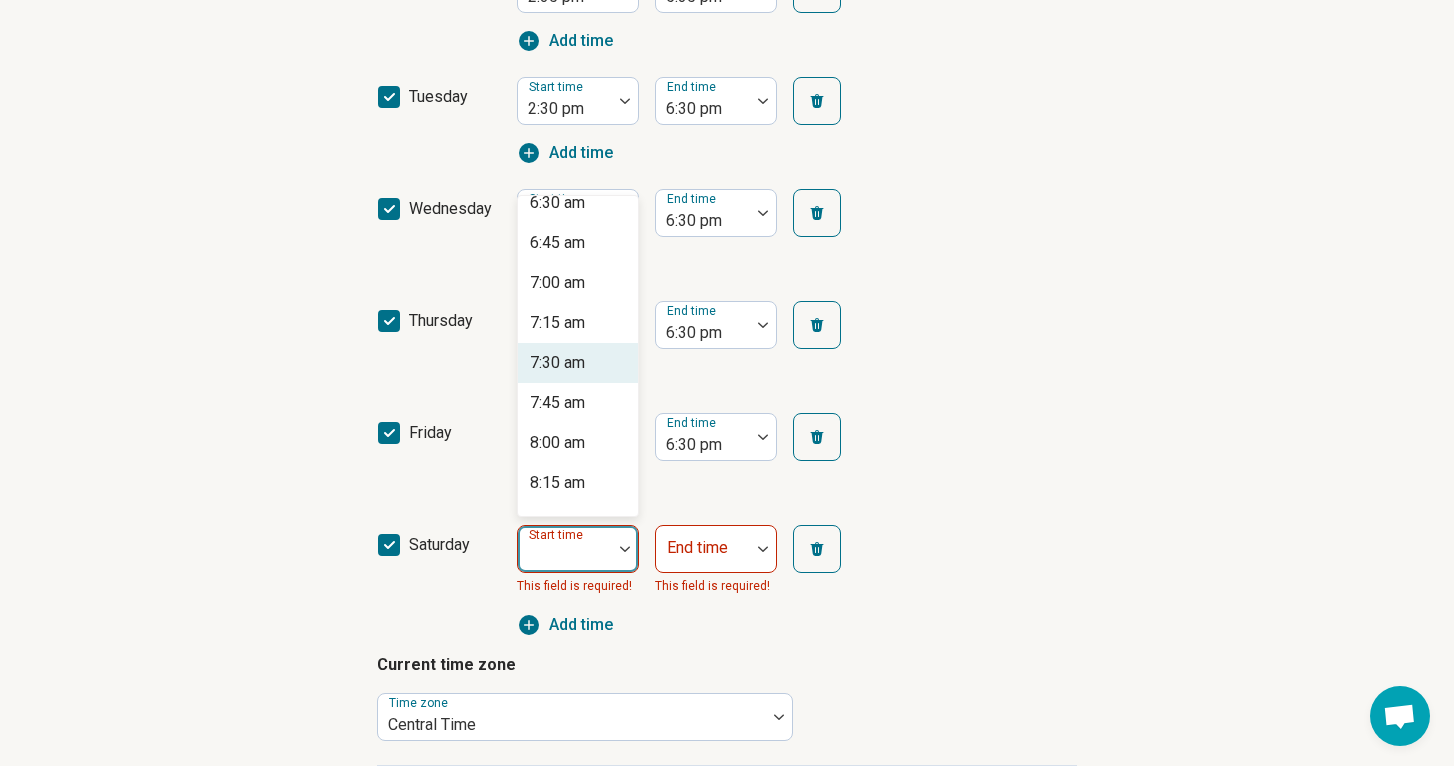 scroll, scrollTop: 1050, scrollLeft: 0, axis: vertical 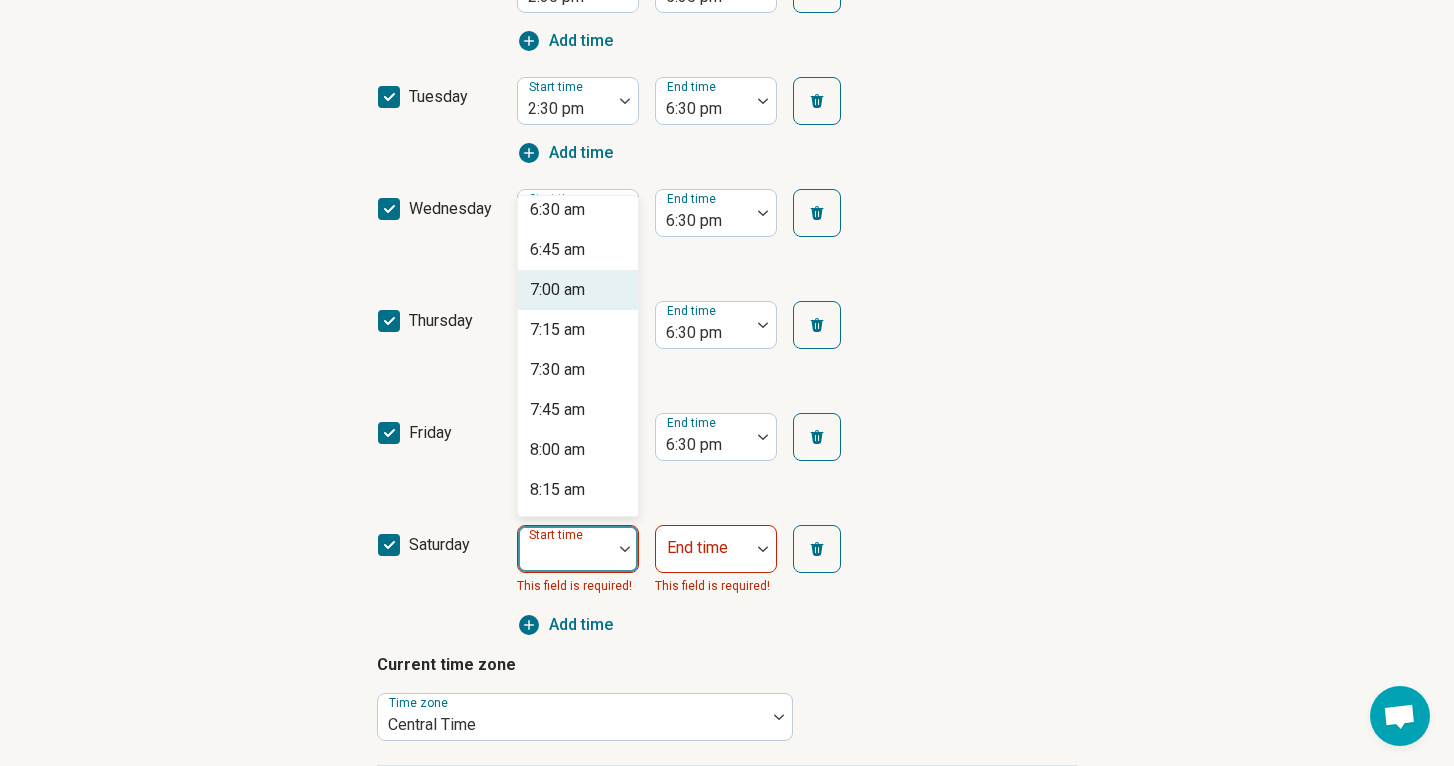 click on "7:00 am" at bounding box center [557, 290] 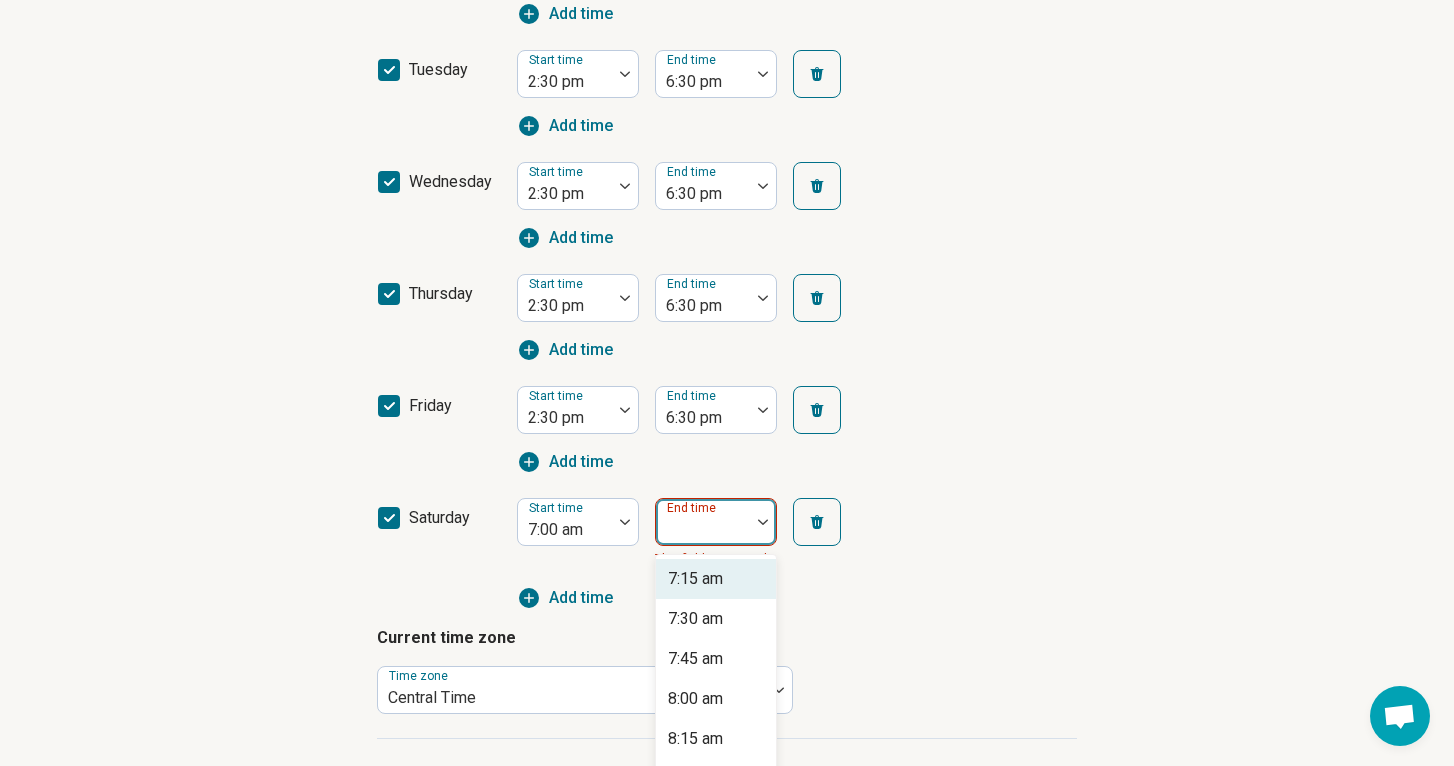 click on "Hours of operation (optional) sunday Start time End time monday Start time 2:30 pm End time 6:30 pm Add time tuesday Start time 2:30 pm End time 6:30 pm Add time wednesday Start time 2:30 pm End time 6:30 pm Add time thursday Start time 2:30 pm End time 6:30 pm Add time friday Start time 2:30 pm End time 6:30 pm Add time saturday Start time 7:00 am 7:15 am, 1 of 67. 67 results available. Use Up and Down to choose options, press Enter to select the currently focused option, press Escape to exit the menu, press Tab to select the option and exit the menu. End time 7:15 am 7:30 am 7:45 am 8:00 am 8:15 am 8:30 am 8:45 am 9:00 am 9:15 am 9:30 am 9:45 am 10:00 am 10:15 am 10:30 am 10:45 am 11:00 am 11:15 am 11:30 am 11:45 am 12:00 pm 12:15 pm 12:30 pm 12:45 pm 1:00 pm 1:15 pm 1:30 pm 1:45 pm 2:00 pm 2:15 pm 2:30 pm 2:45 pm 3:00 pm 3:15 pm 3:30 pm 3:45 pm 4:00 pm 4:15 pm 4:30 pm 4:45 pm 5:00 pm 5:15 pm 5:30 pm 5:45 pm 6:00 pm 6:15 pm 6:30 pm 6:45 pm 7:00 pm 7:15 pm 7:30 pm 7:45 pm 8:00 pm 8:15 pm 8:30 pm 8:45 pm" at bounding box center (727, 270) 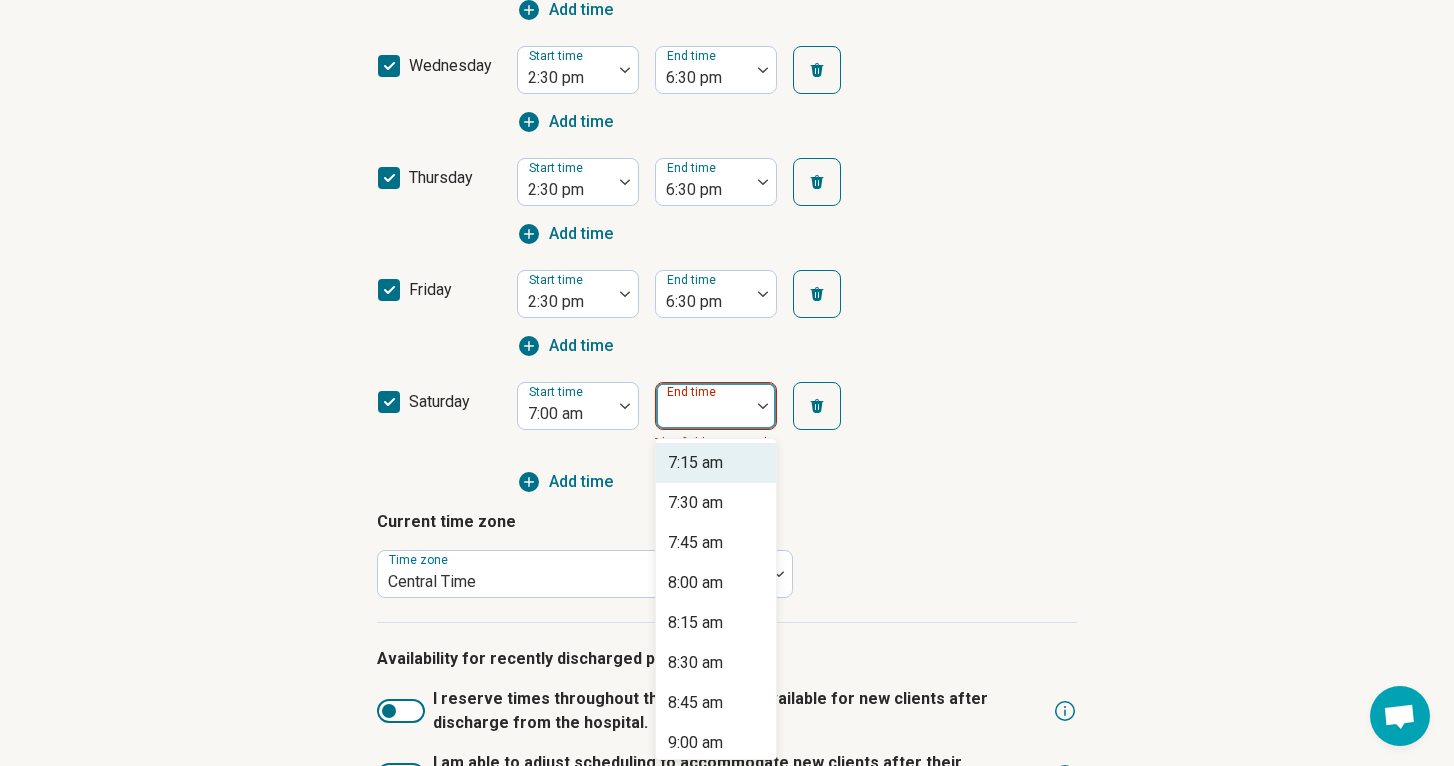 scroll, scrollTop: 813, scrollLeft: 0, axis: vertical 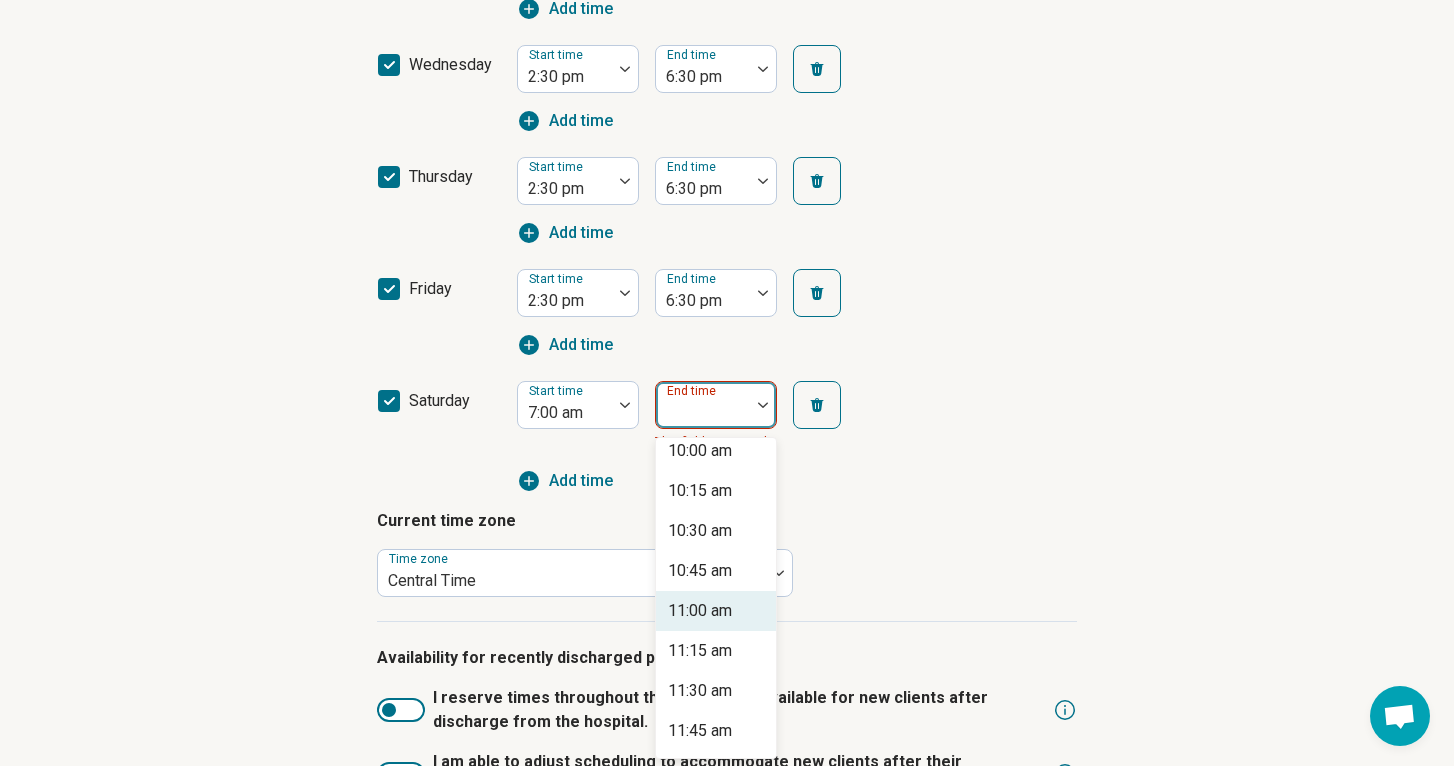 click on "11:00 am" at bounding box center (700, 611) 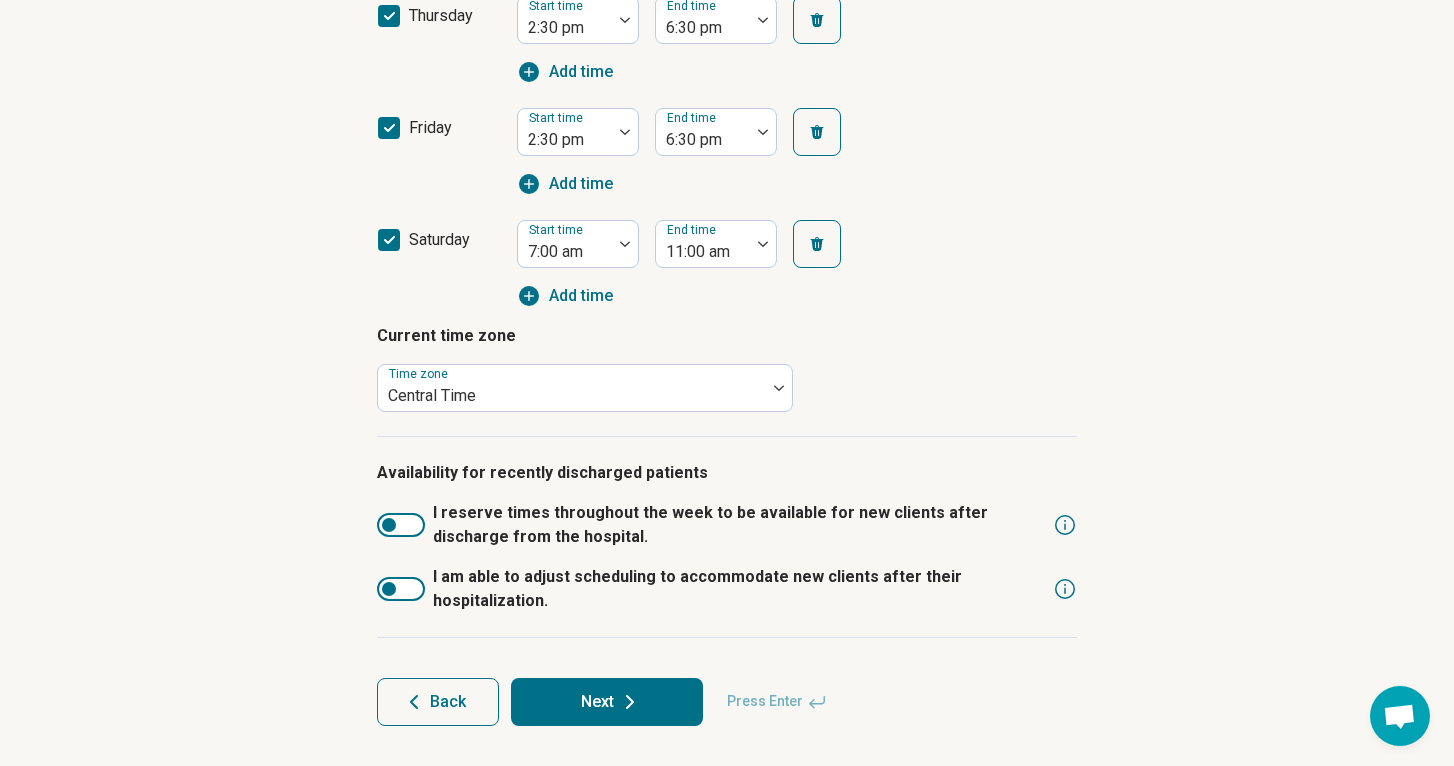 scroll, scrollTop: 973, scrollLeft: 0, axis: vertical 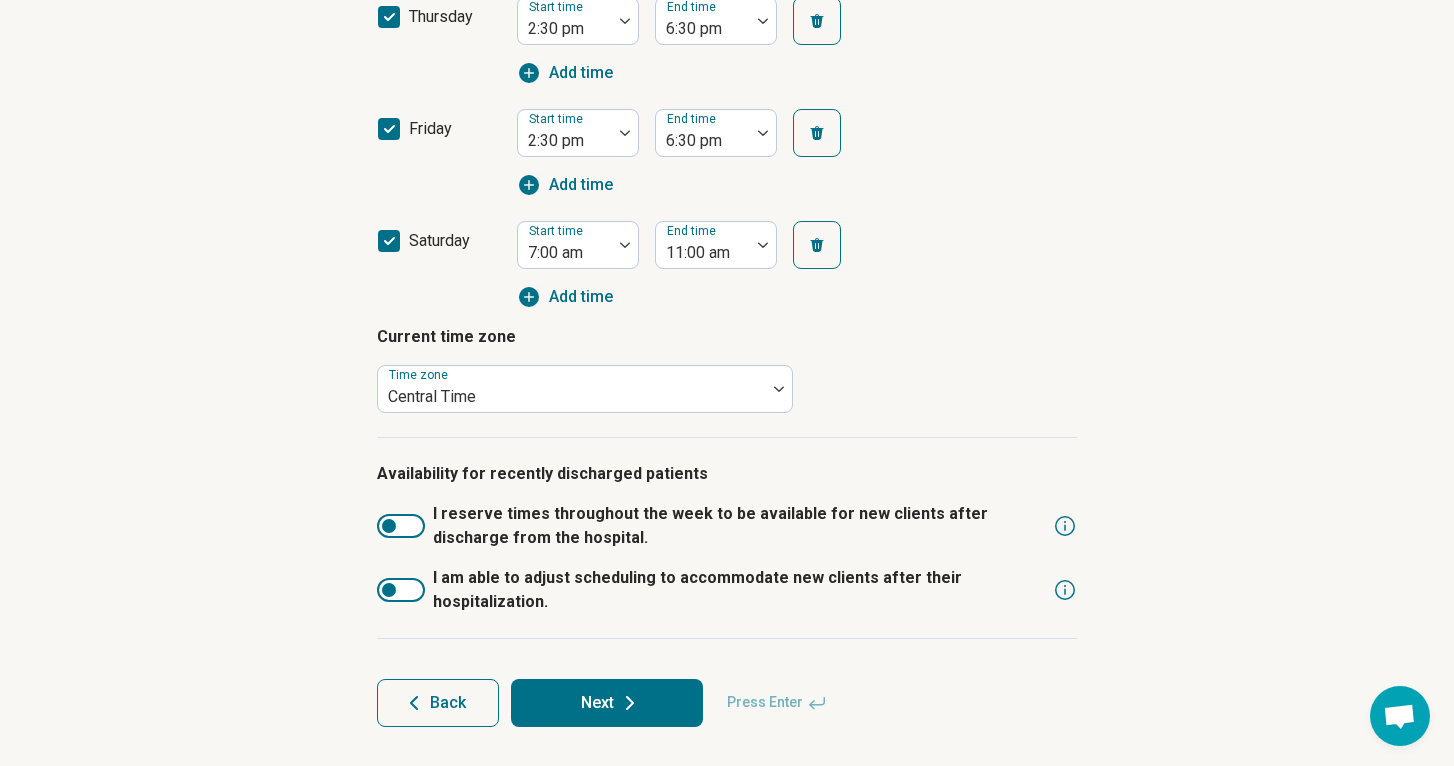 click on "Next" at bounding box center [607, 703] 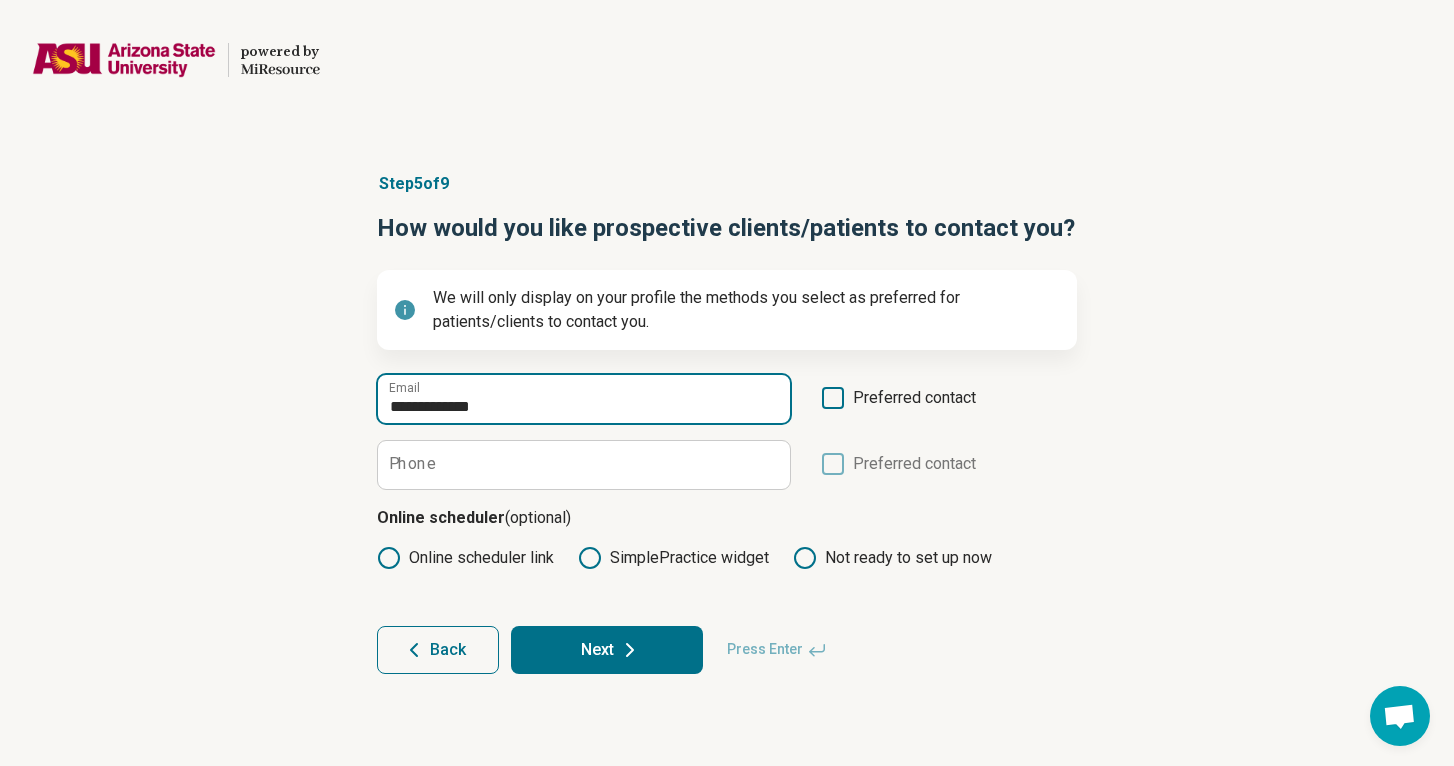 type on "**********" 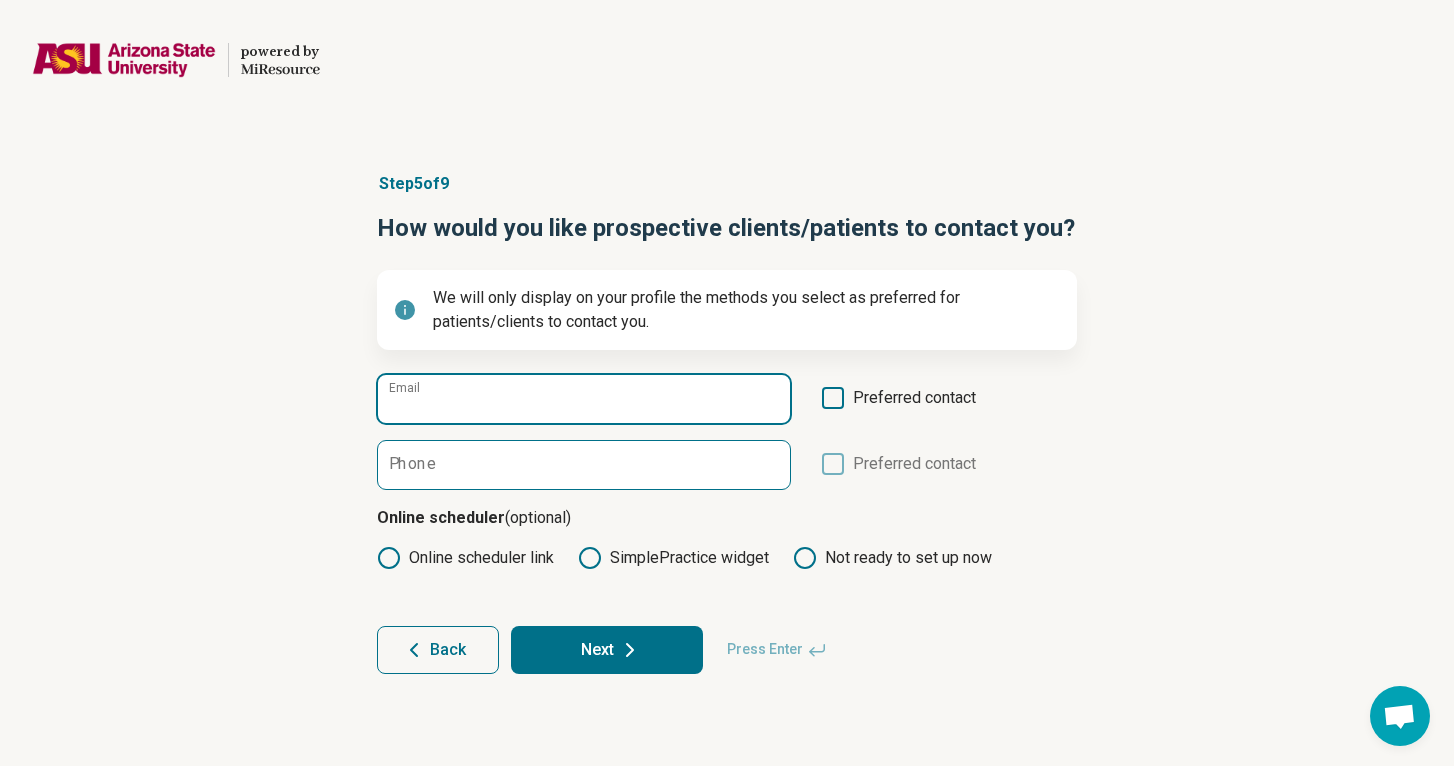 type on "**********" 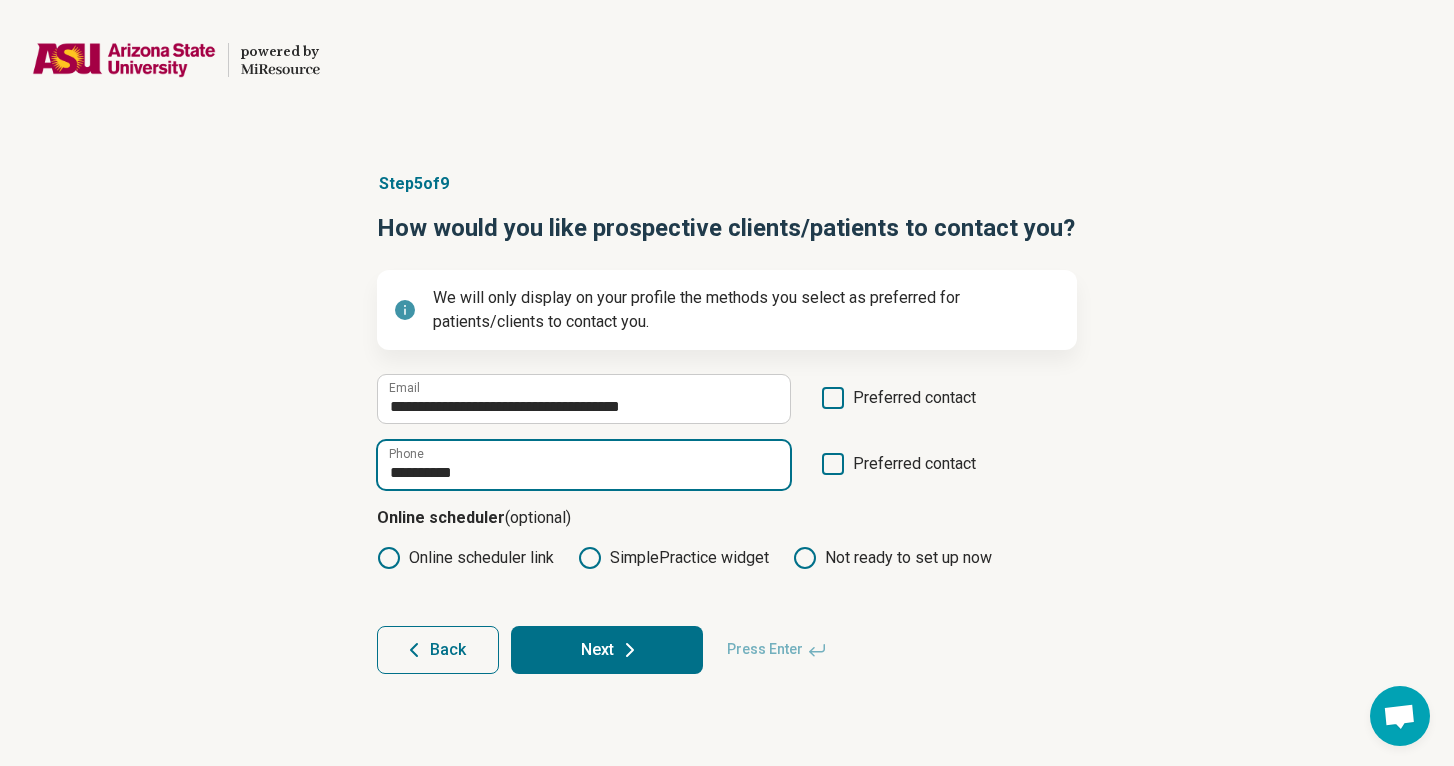 type on "**********" 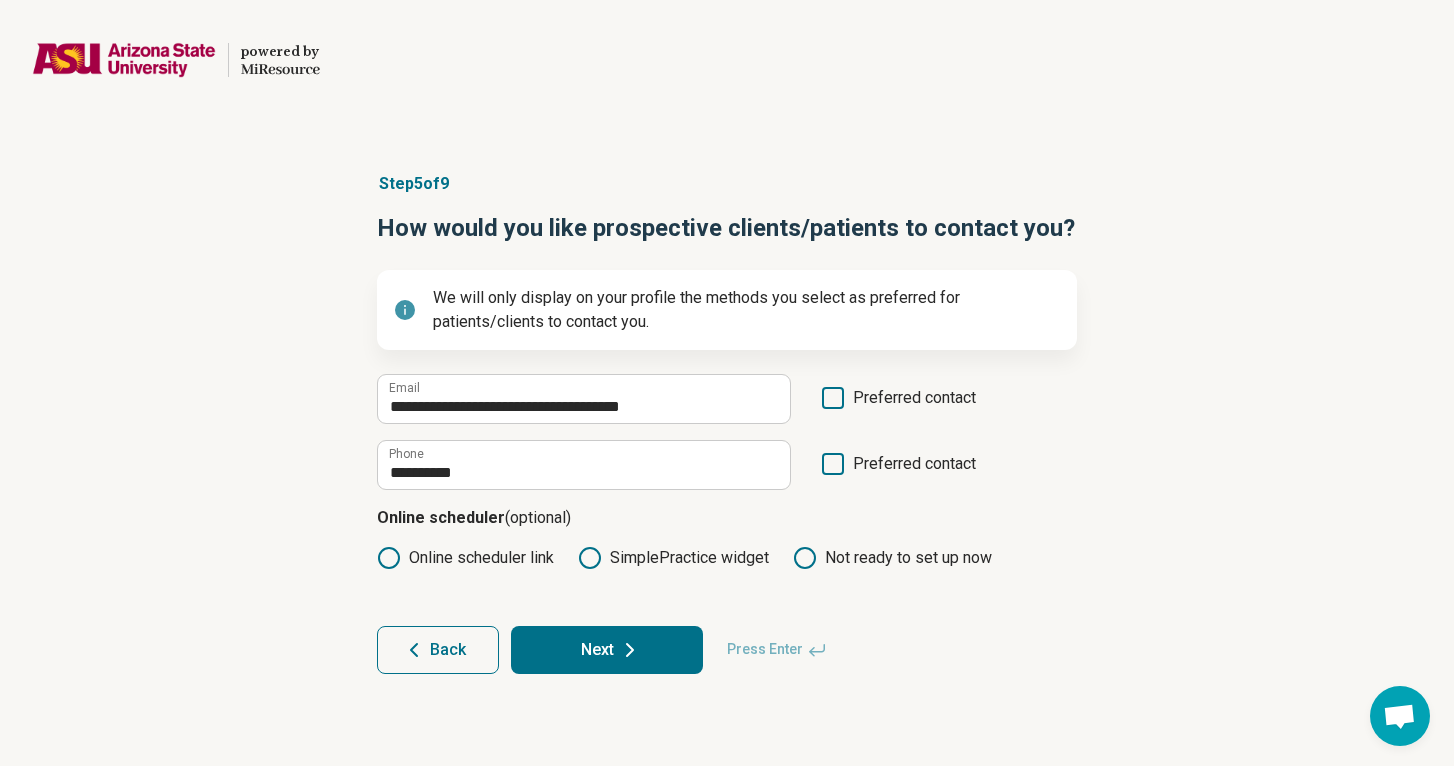 click 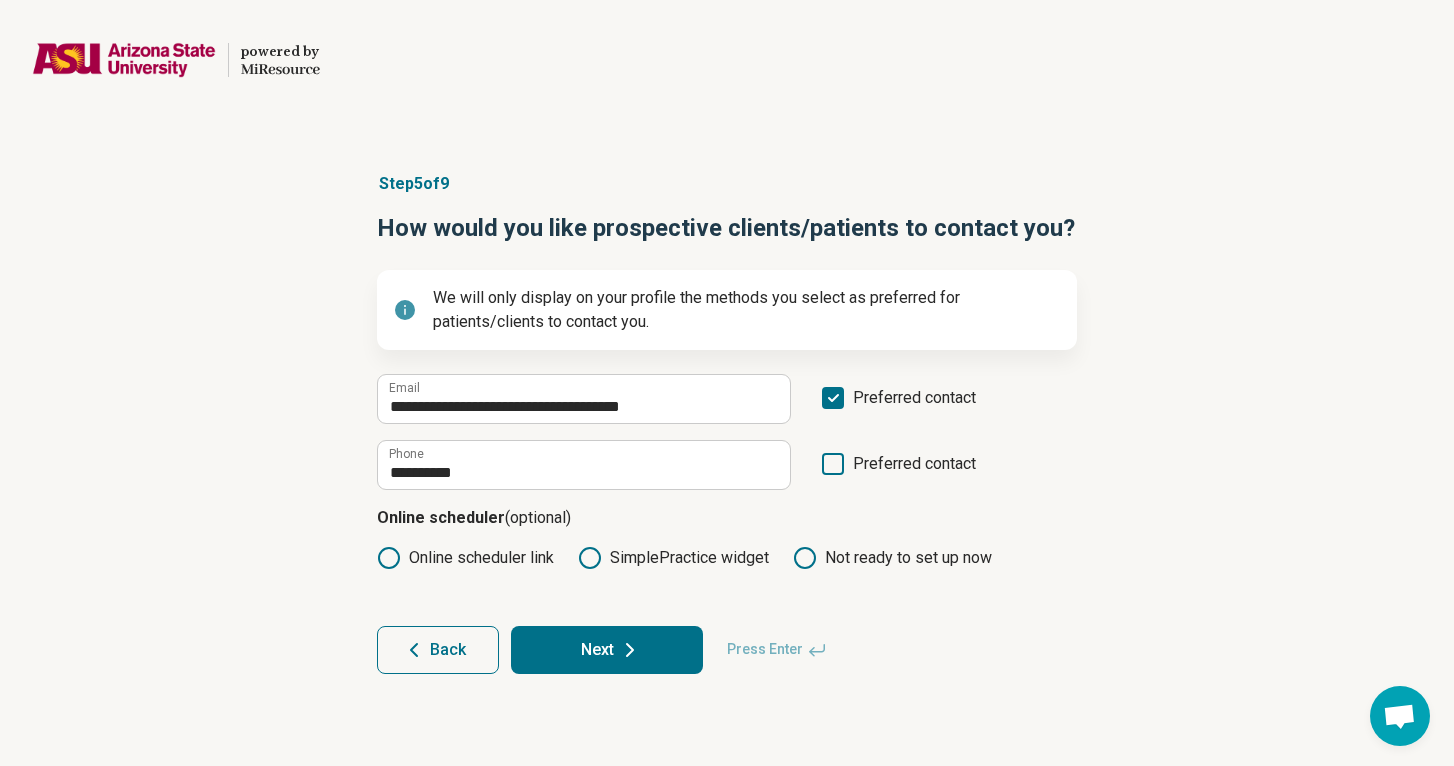 scroll, scrollTop: 13, scrollLeft: 0, axis: vertical 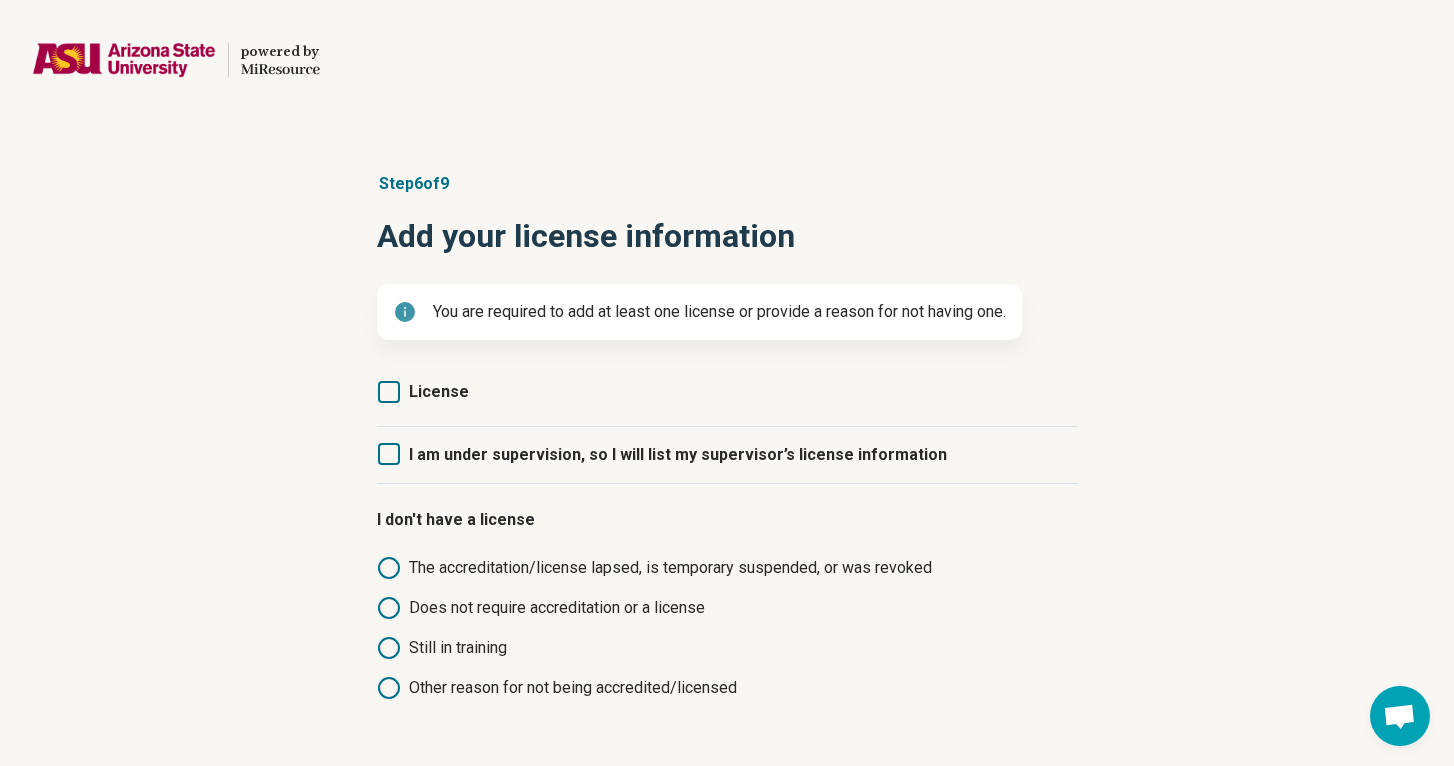 click on "License" at bounding box center (439, 391) 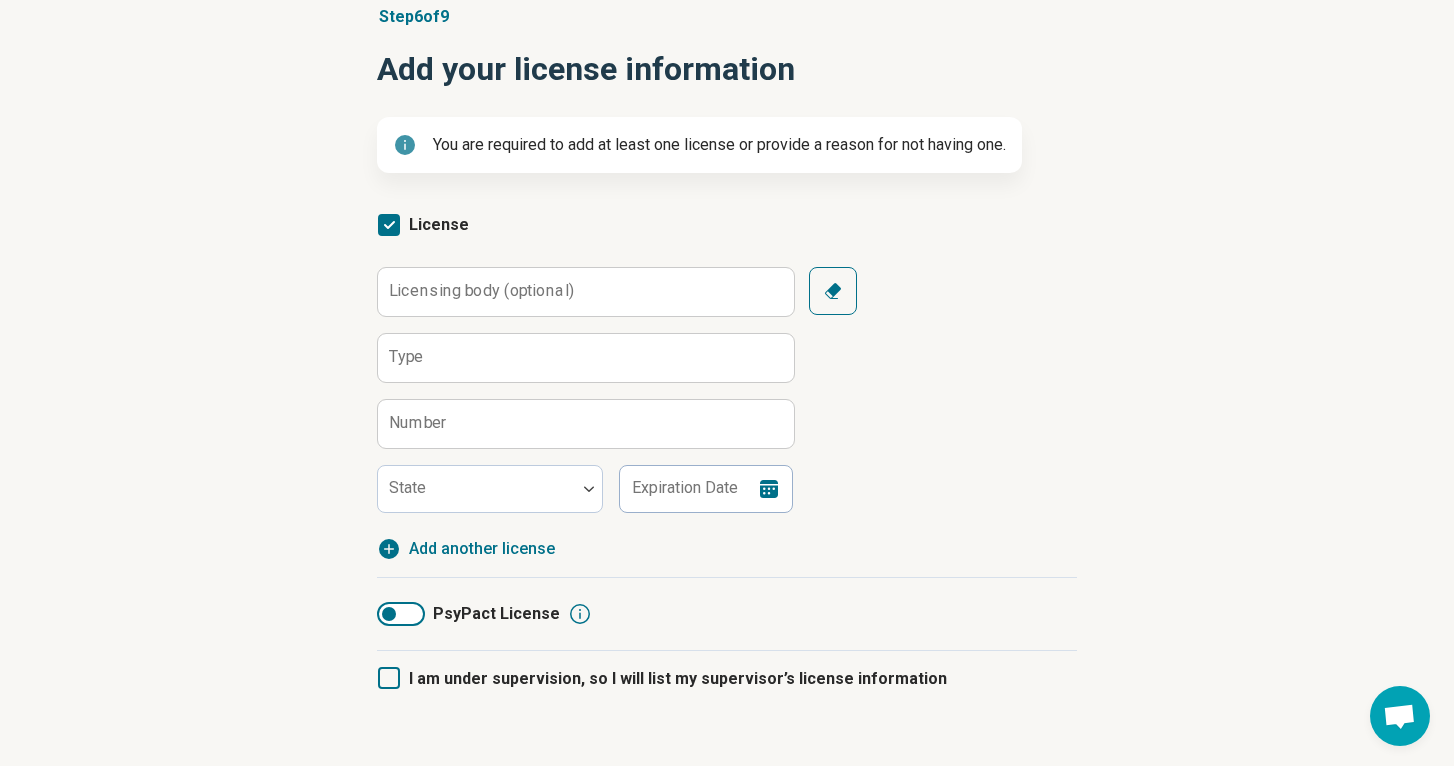 scroll, scrollTop: 169, scrollLeft: 0, axis: vertical 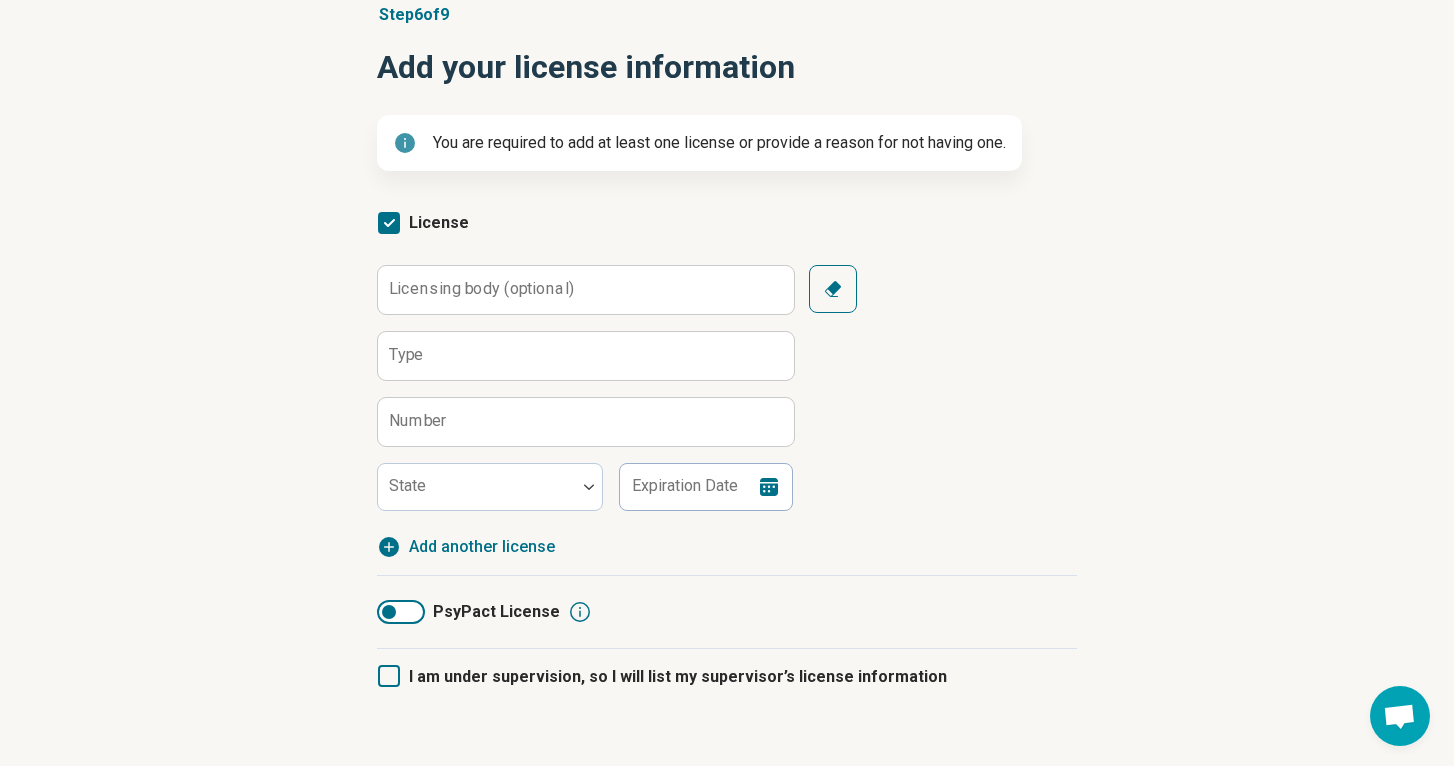 click on "Licensing body (optional)" at bounding box center (481, 289) 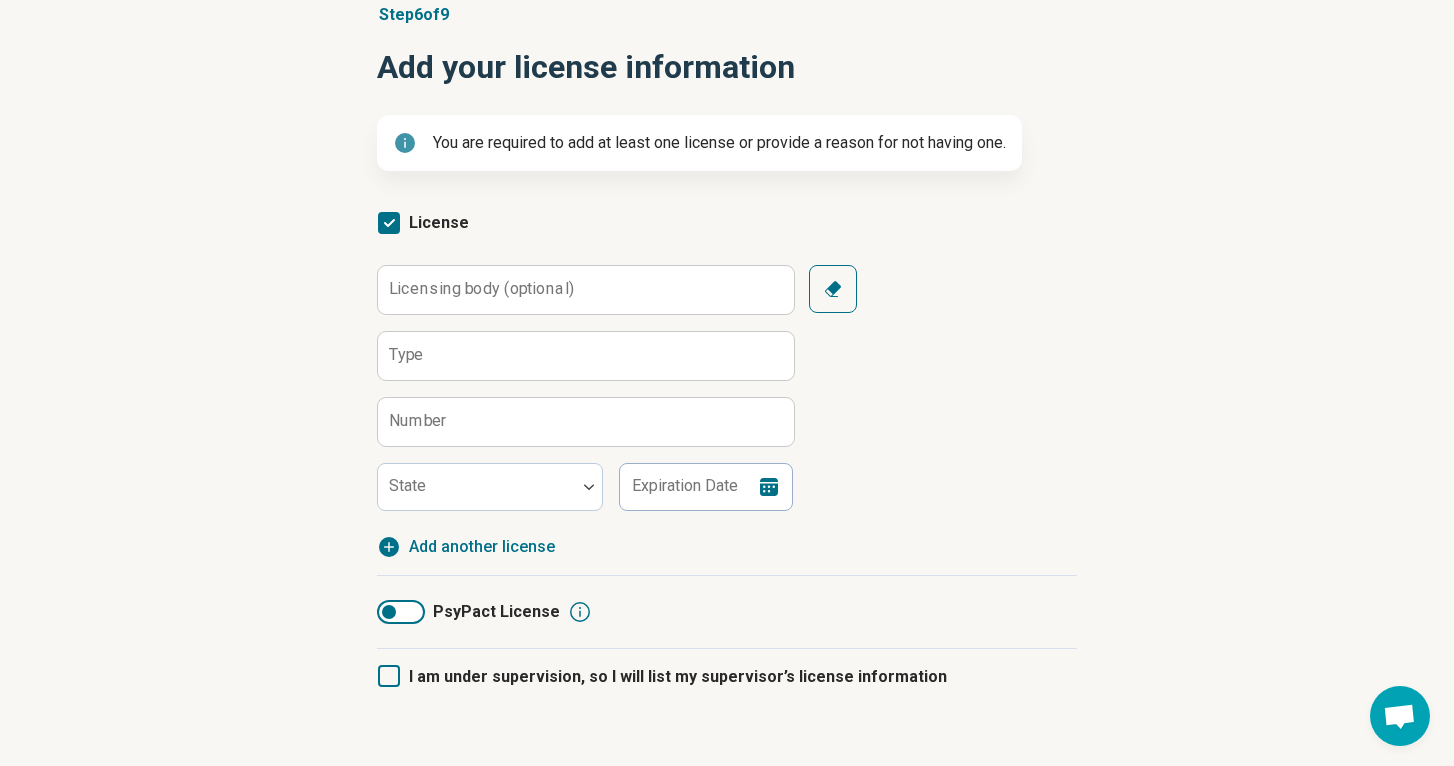 click on "License Licensing body (optional) Type Number State Expiration Date Clear Add another license Add license" at bounding box center [727, 385] 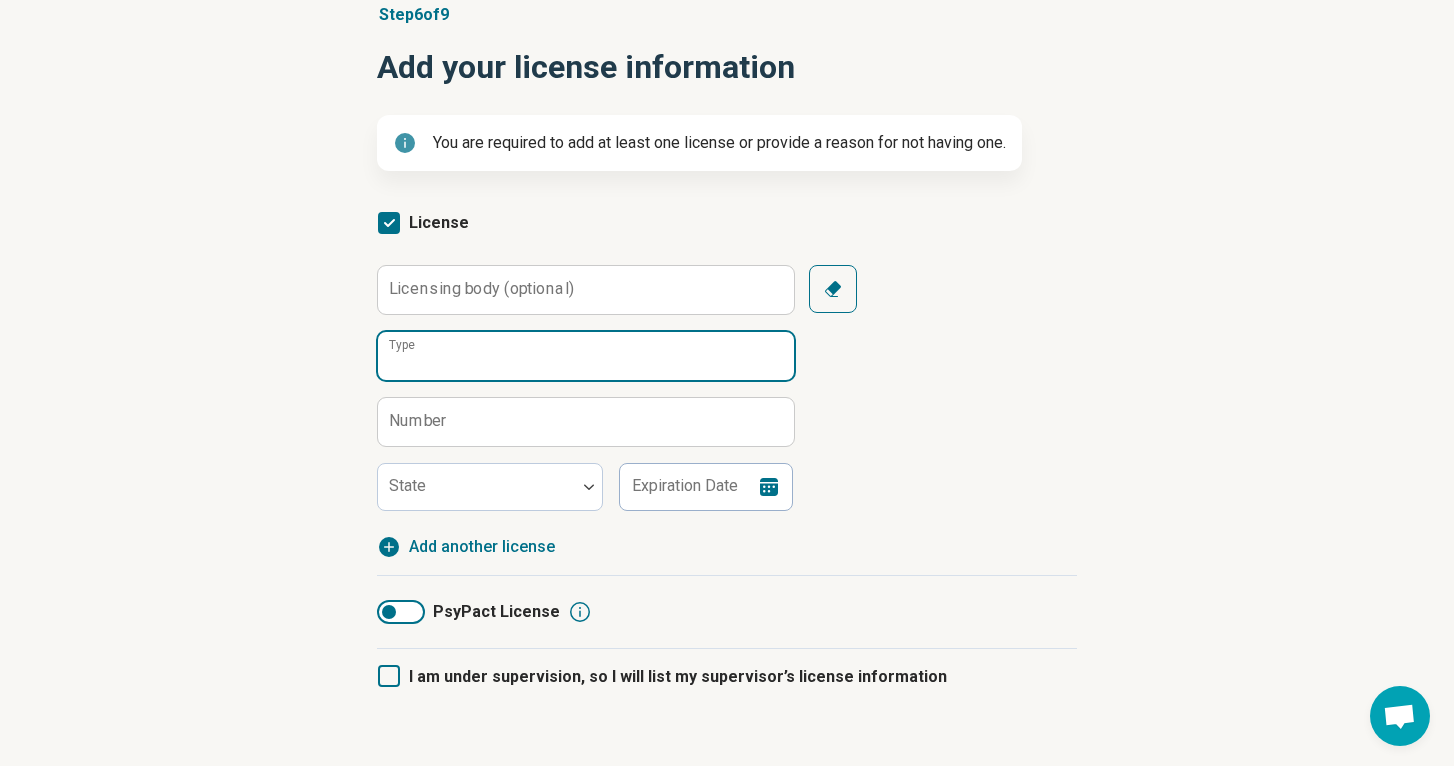 click on "Type" at bounding box center [586, 356] 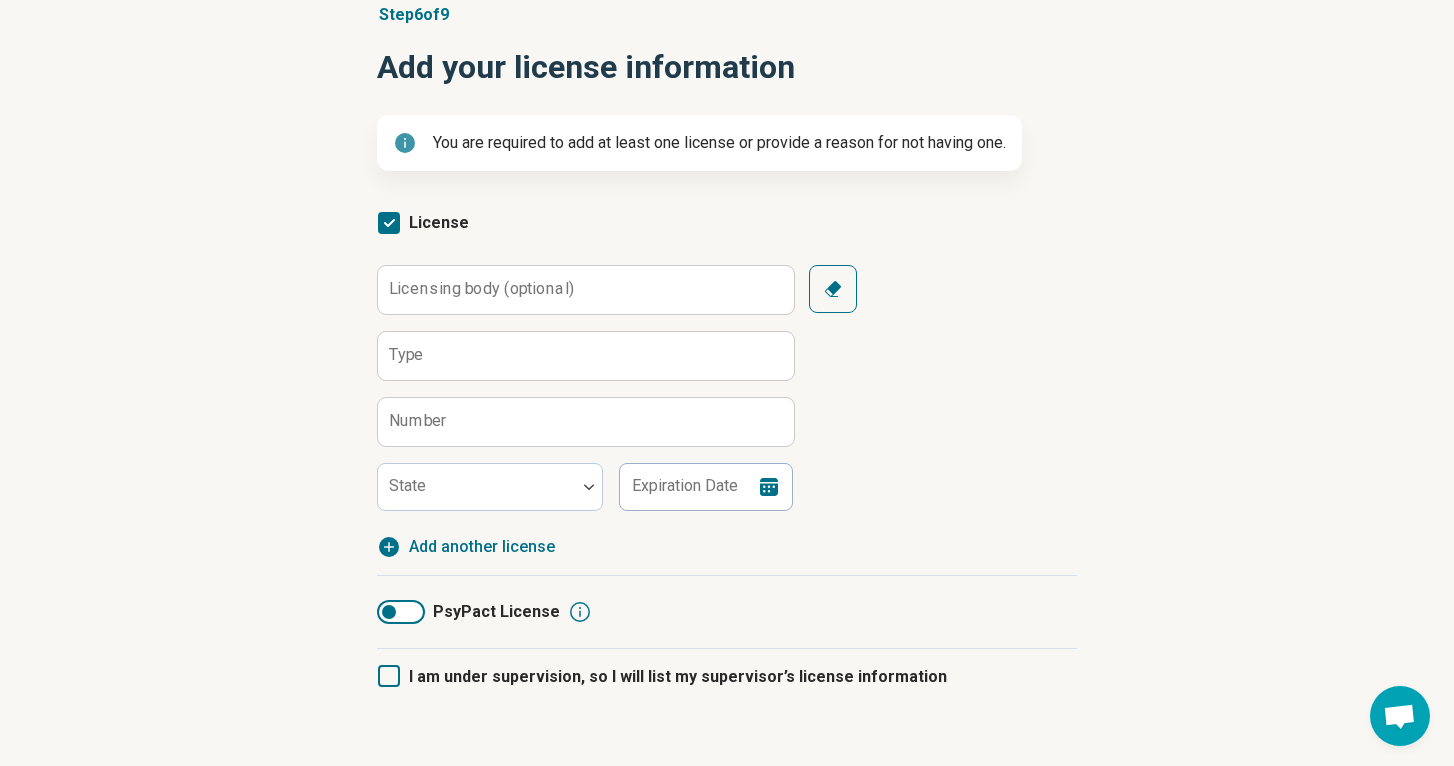click on "Licensing body (optional) Type Number State Expiration Date Clear" at bounding box center [727, 388] 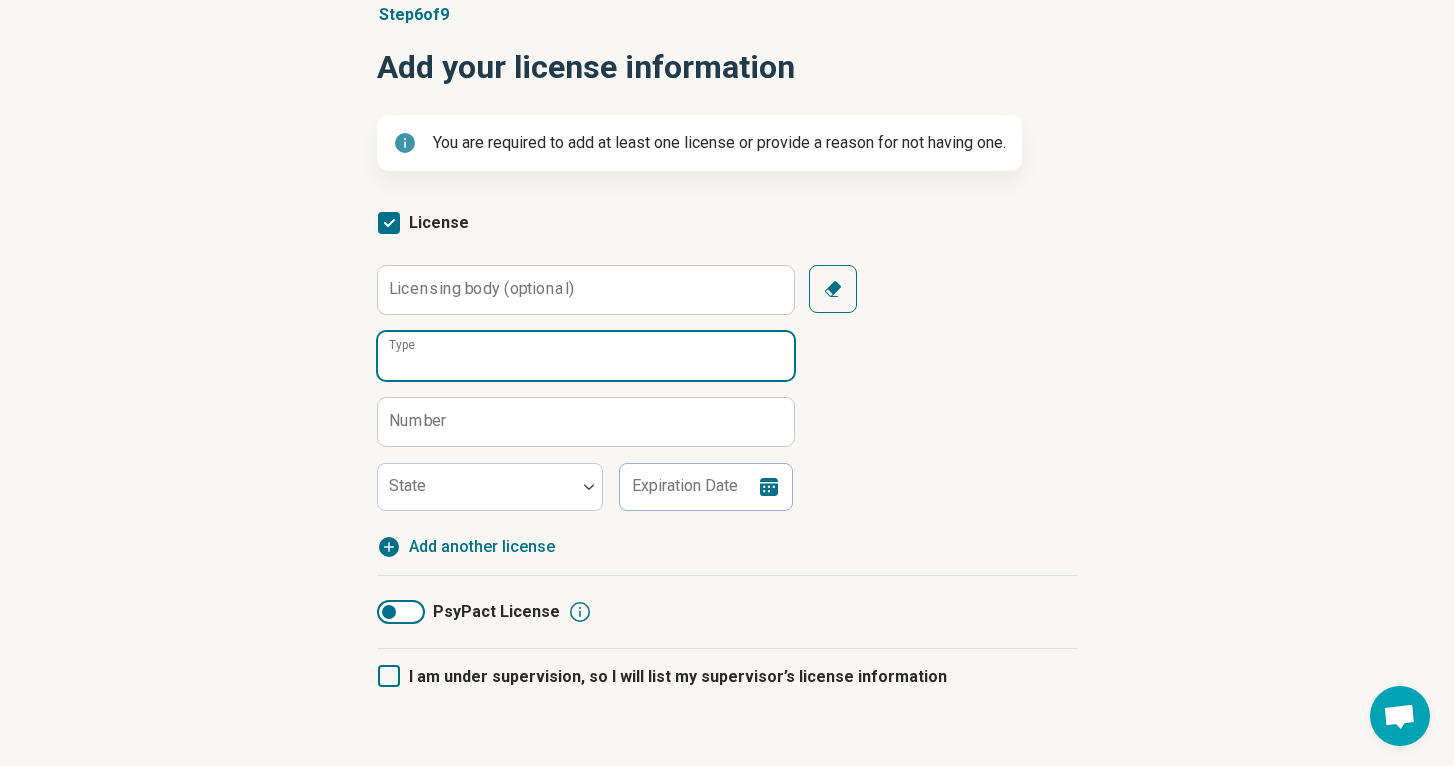 click on "Type" at bounding box center (586, 356) 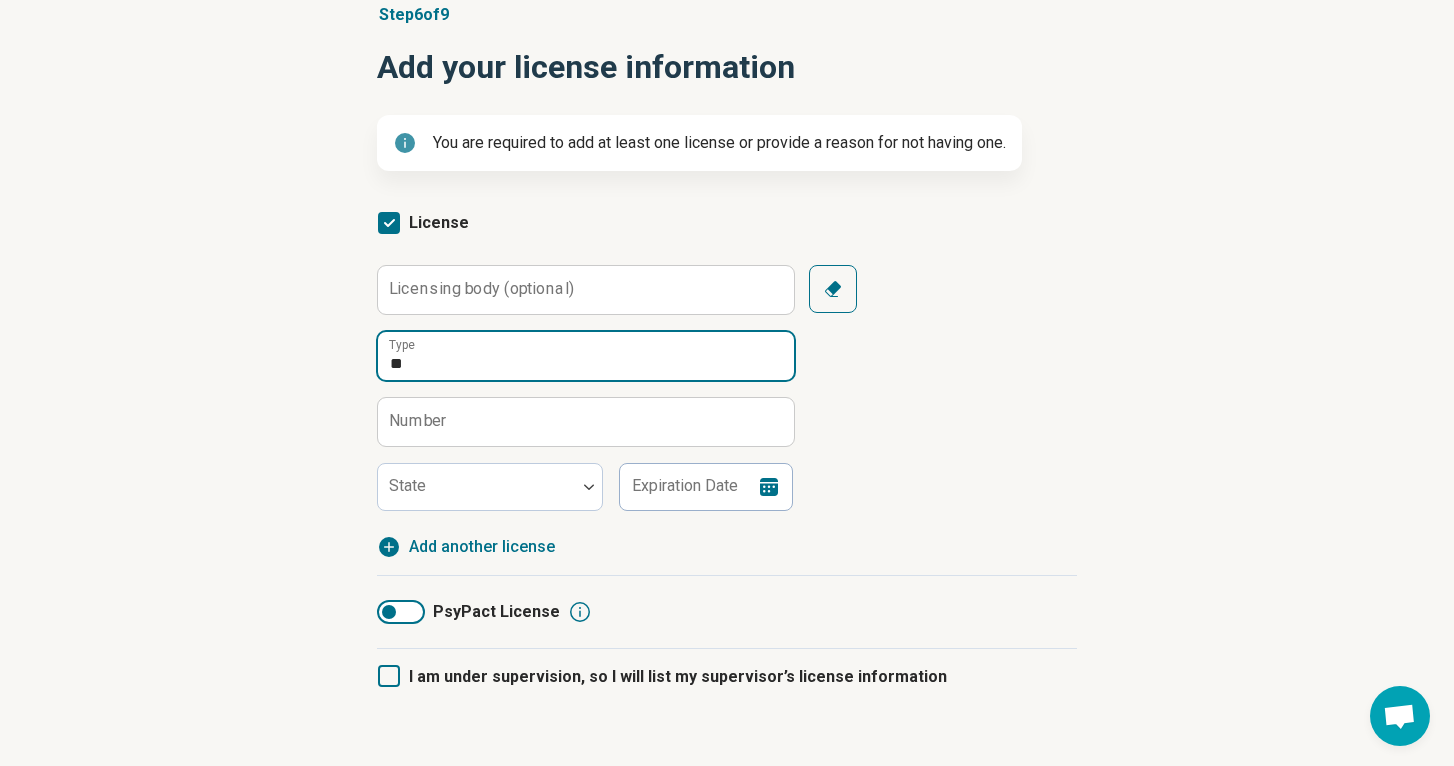 type on "*" 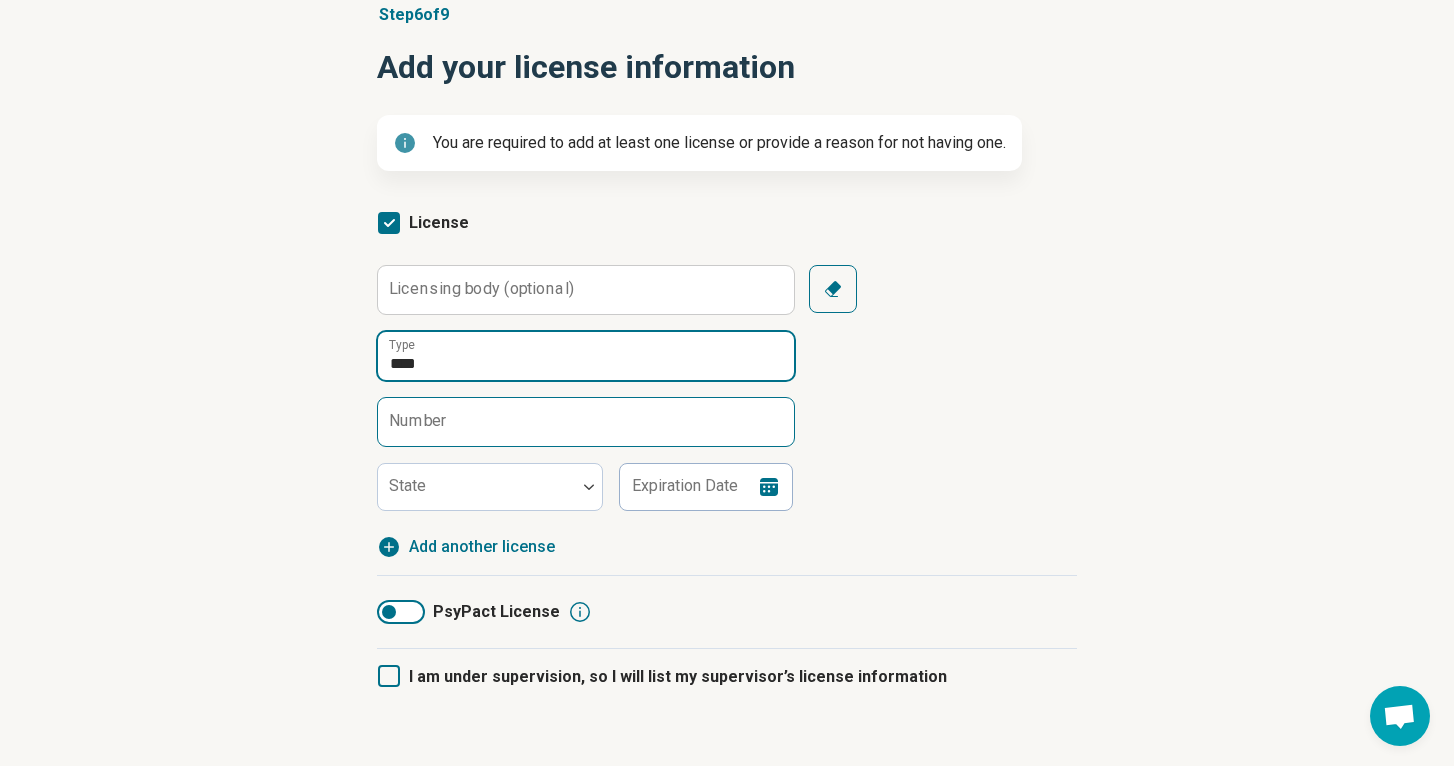 type on "****" 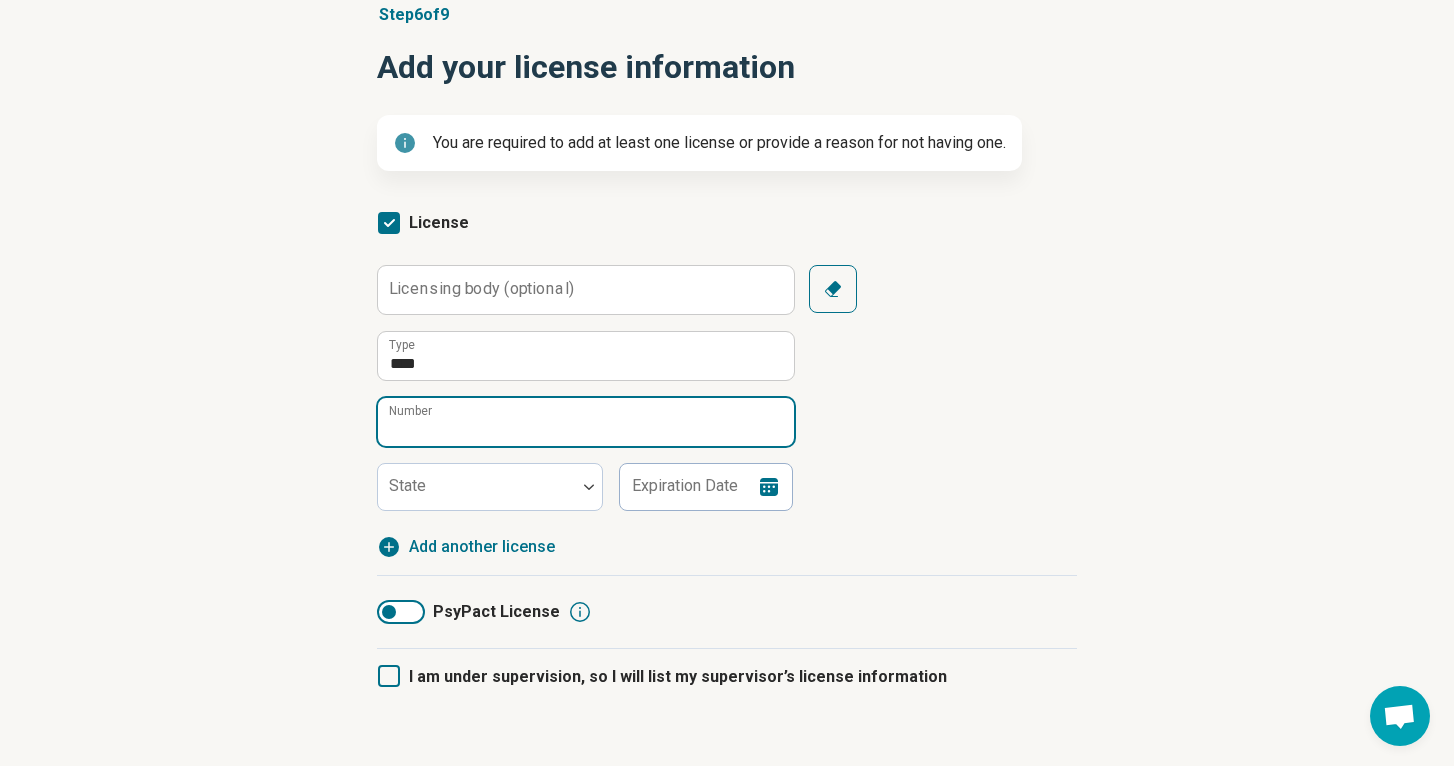 click on "Number" at bounding box center [586, 422] 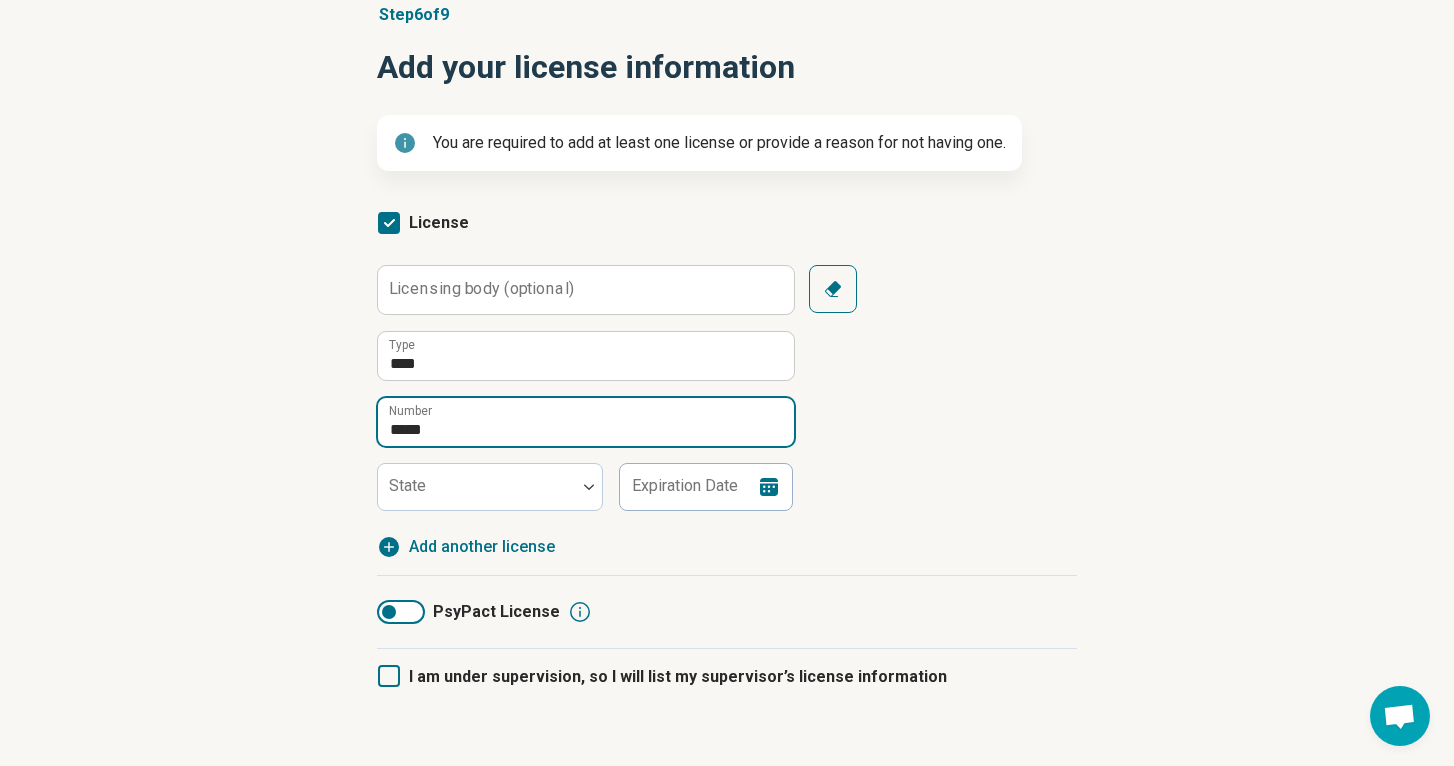 type on "*****" 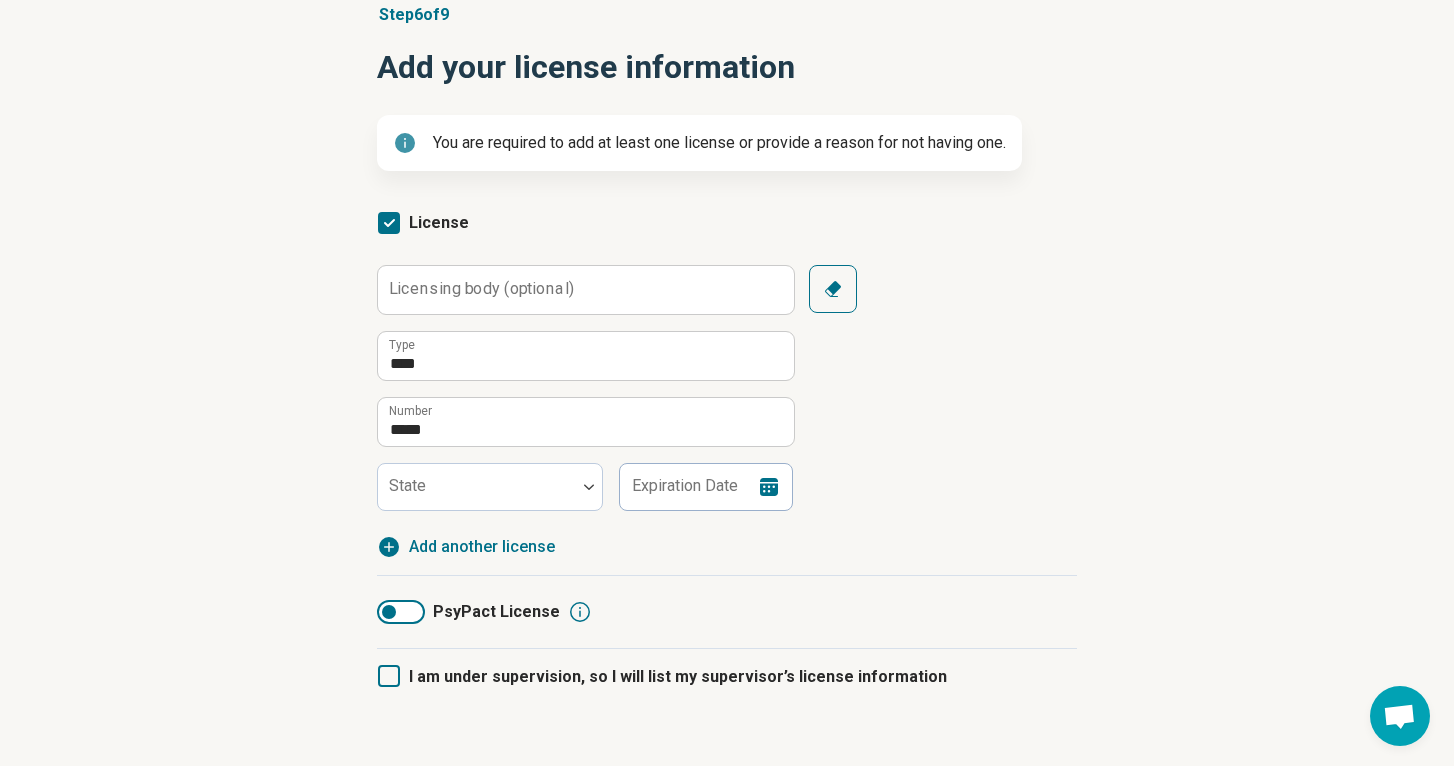 click on "Licensing body (optional)" at bounding box center [481, 289] 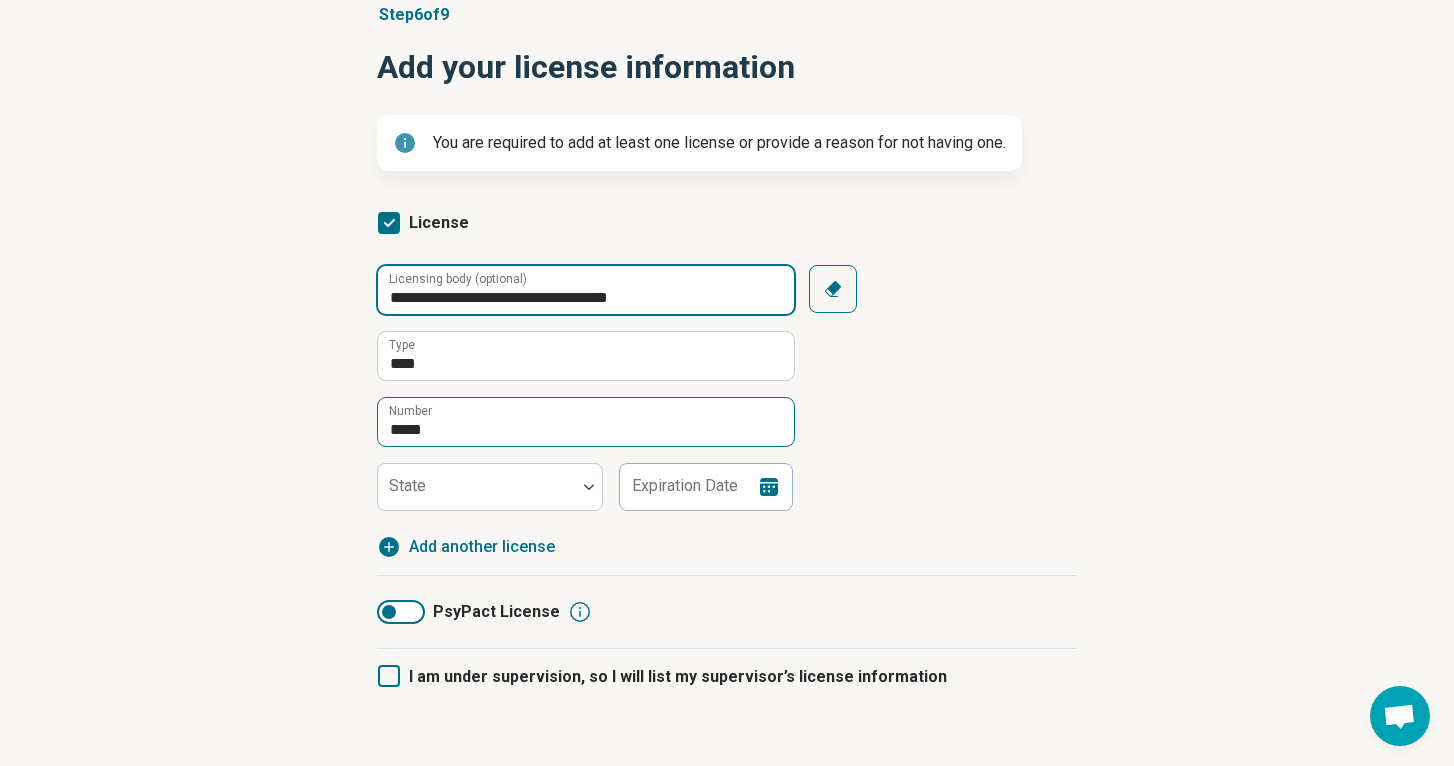 type on "**********" 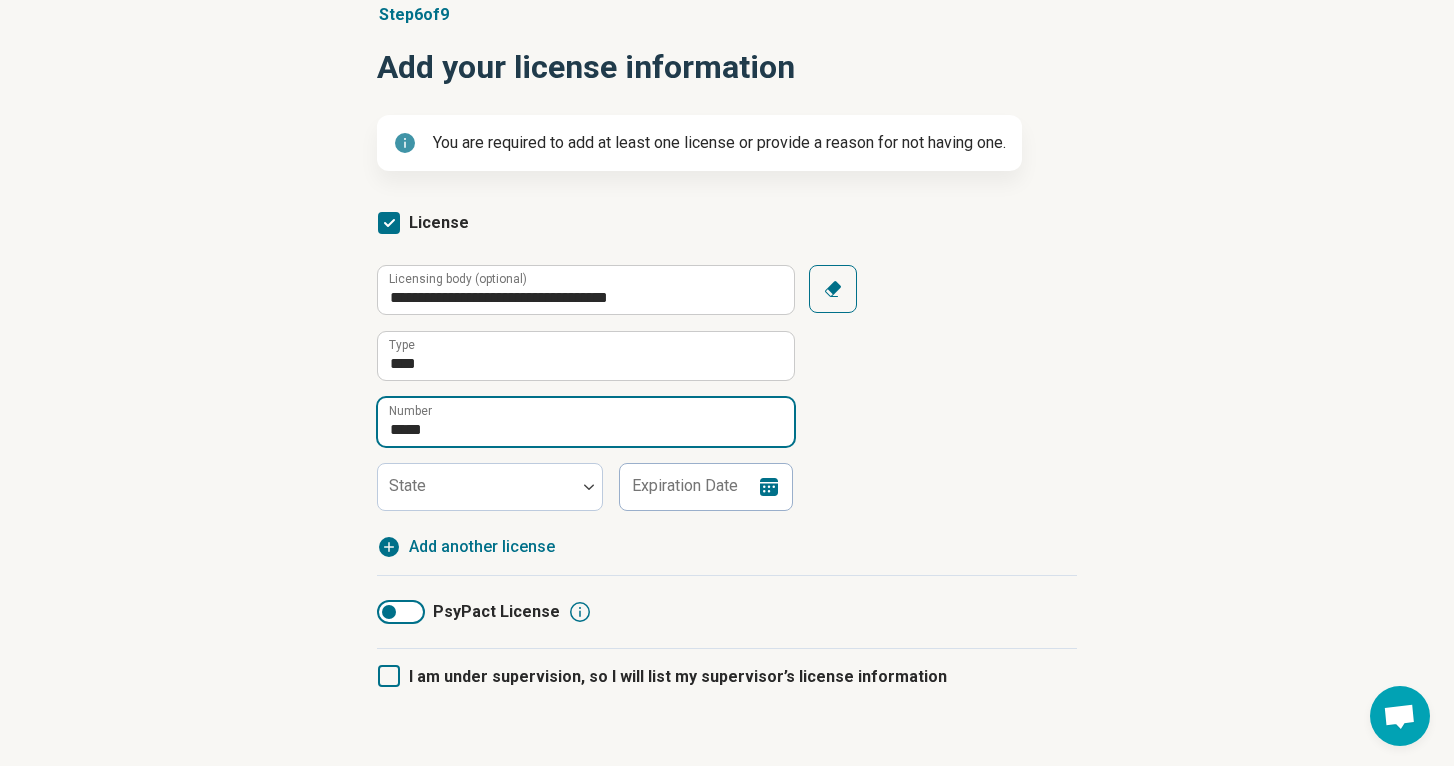 click on "*****" at bounding box center (586, 422) 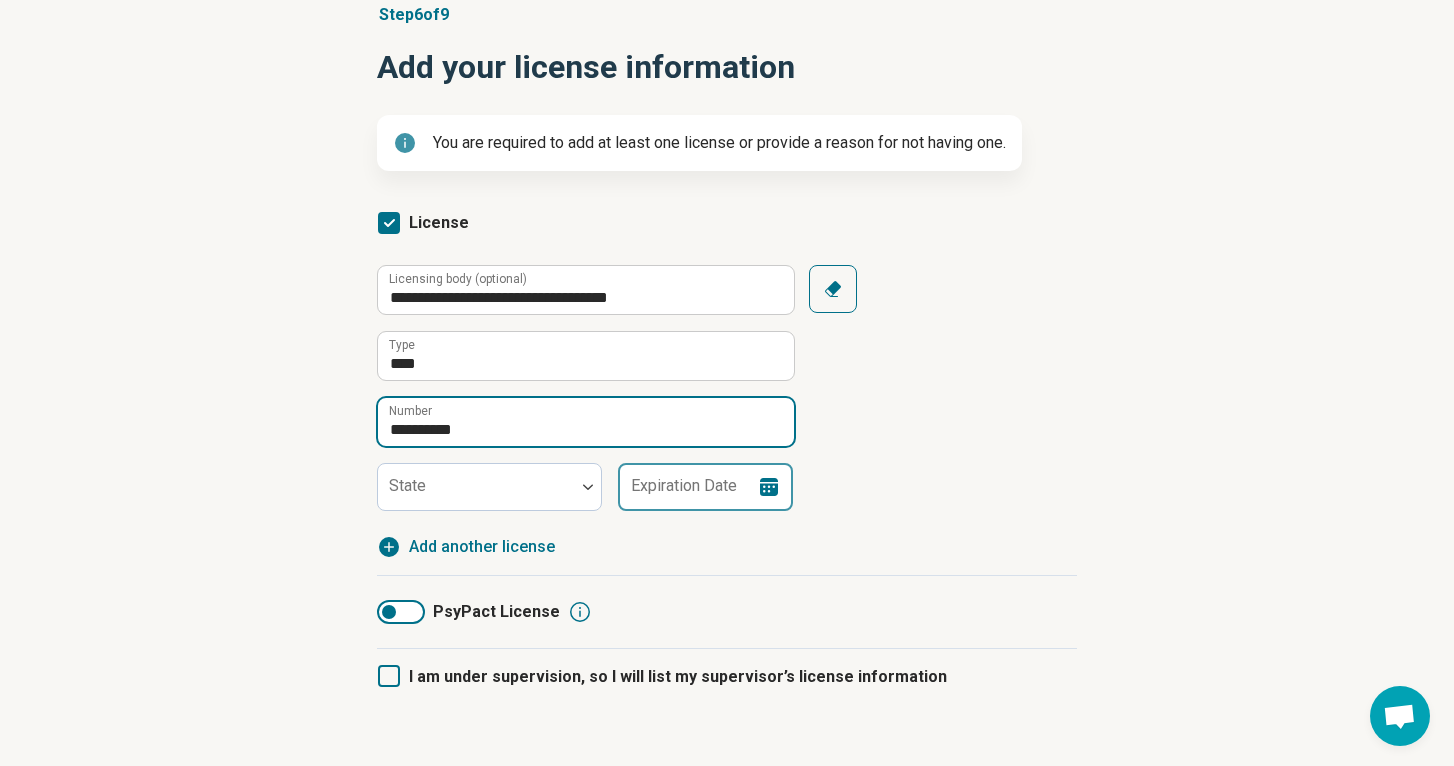 type on "**********" 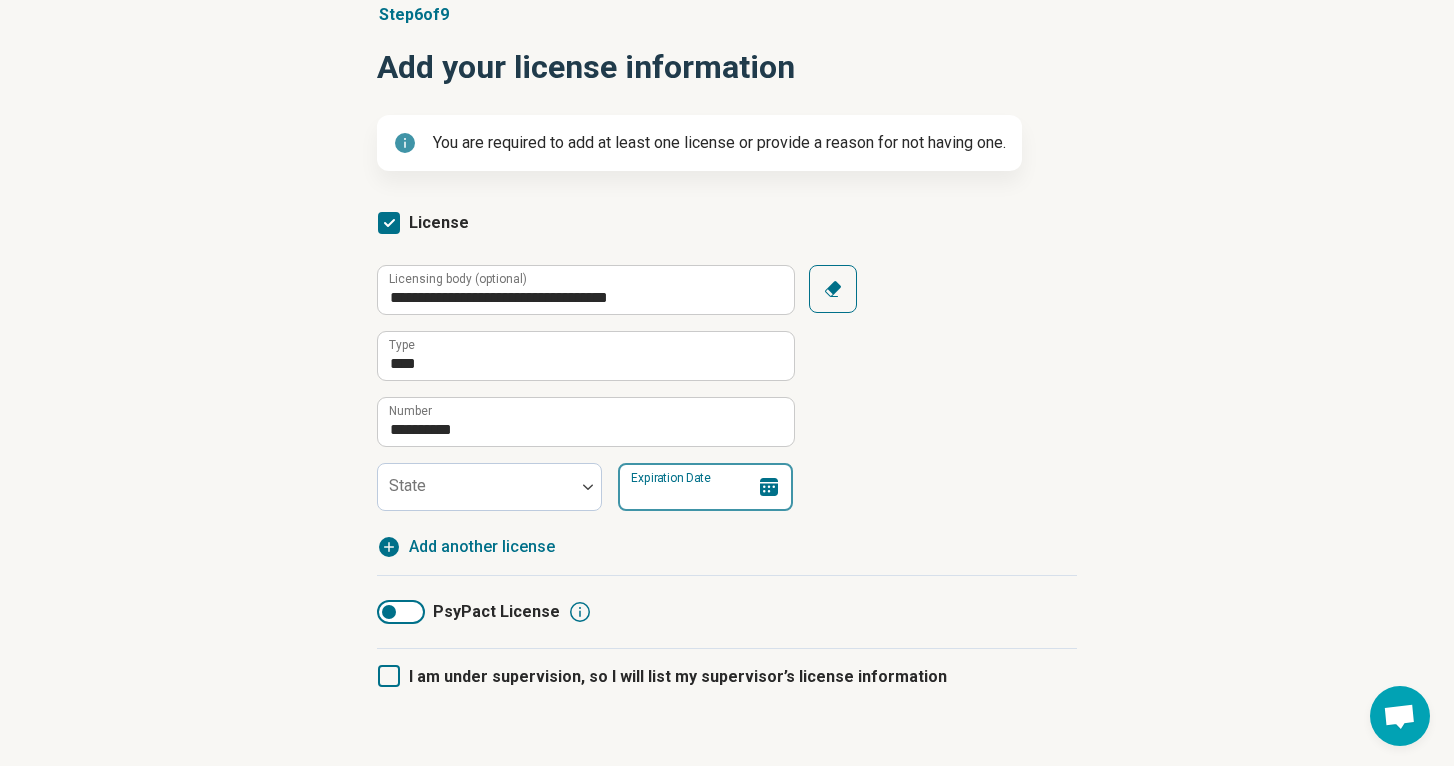 click on "Expiration Date" at bounding box center (705, 487) 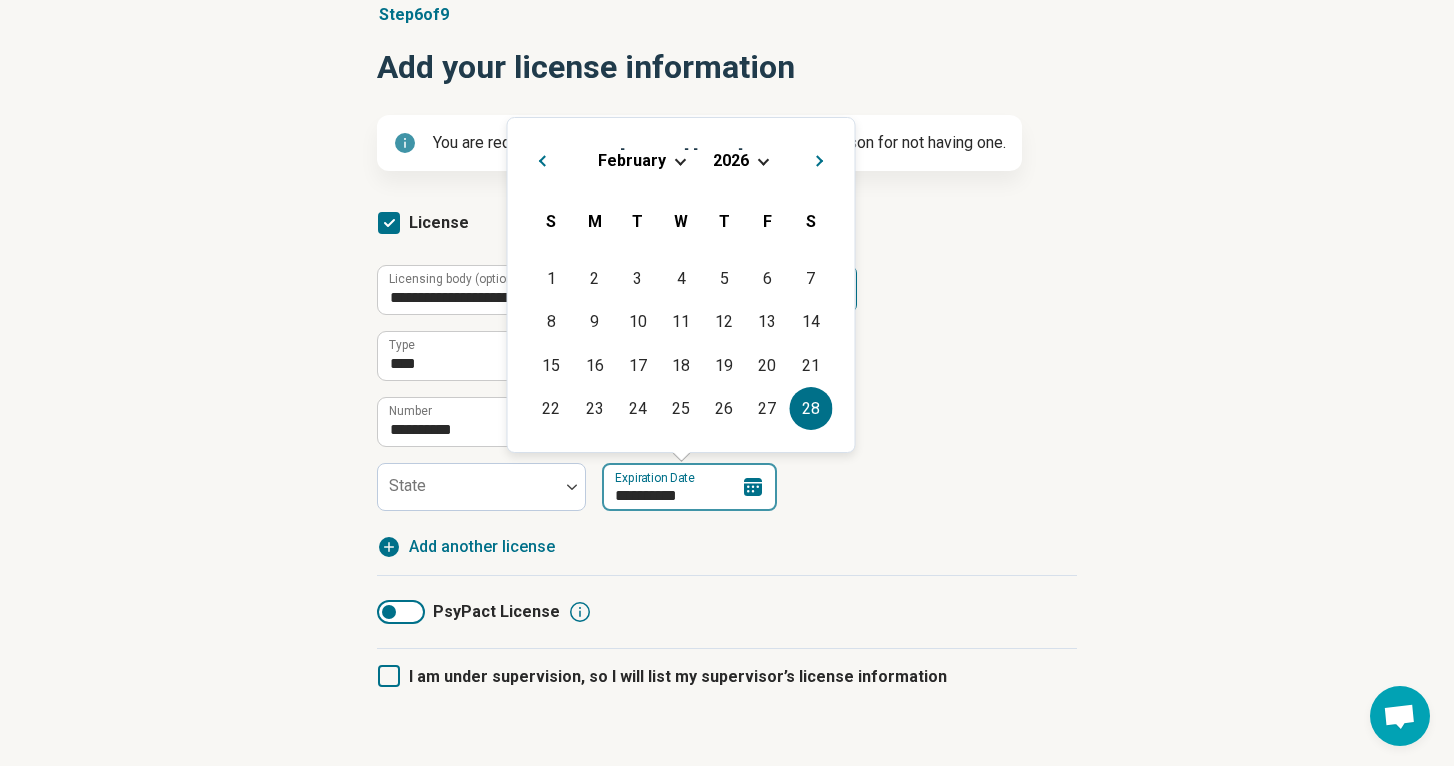 type on "**********" 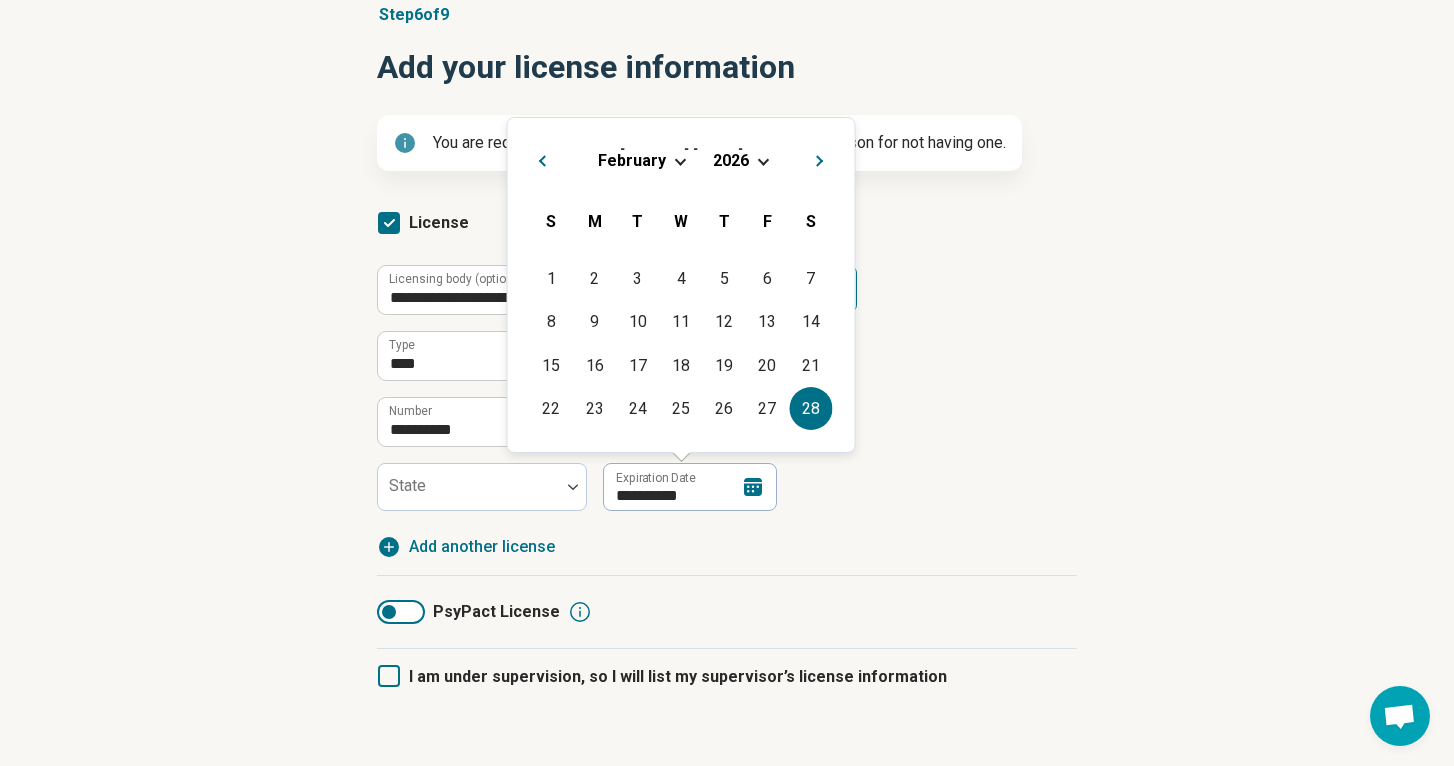 click on "**********" at bounding box center [727, 412] 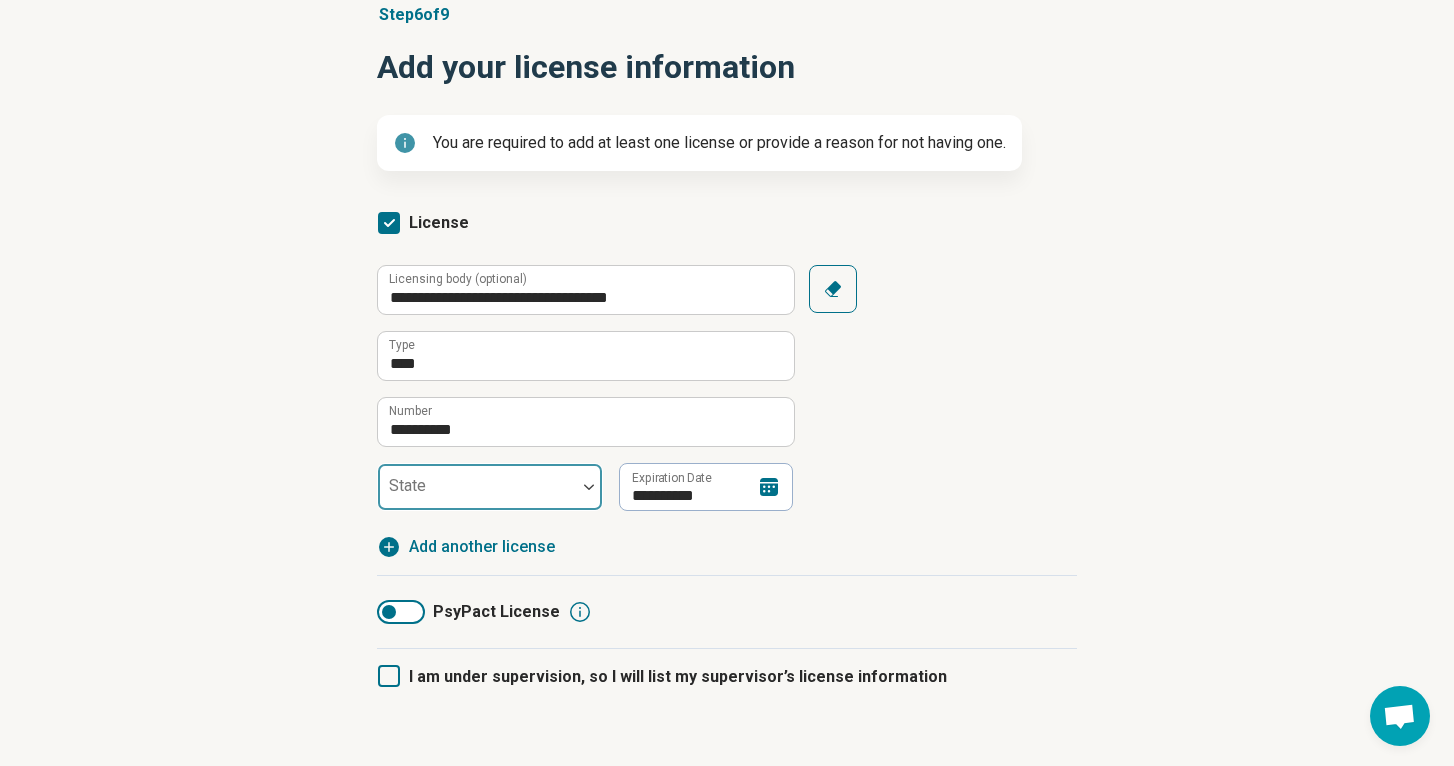 click at bounding box center [477, 495] 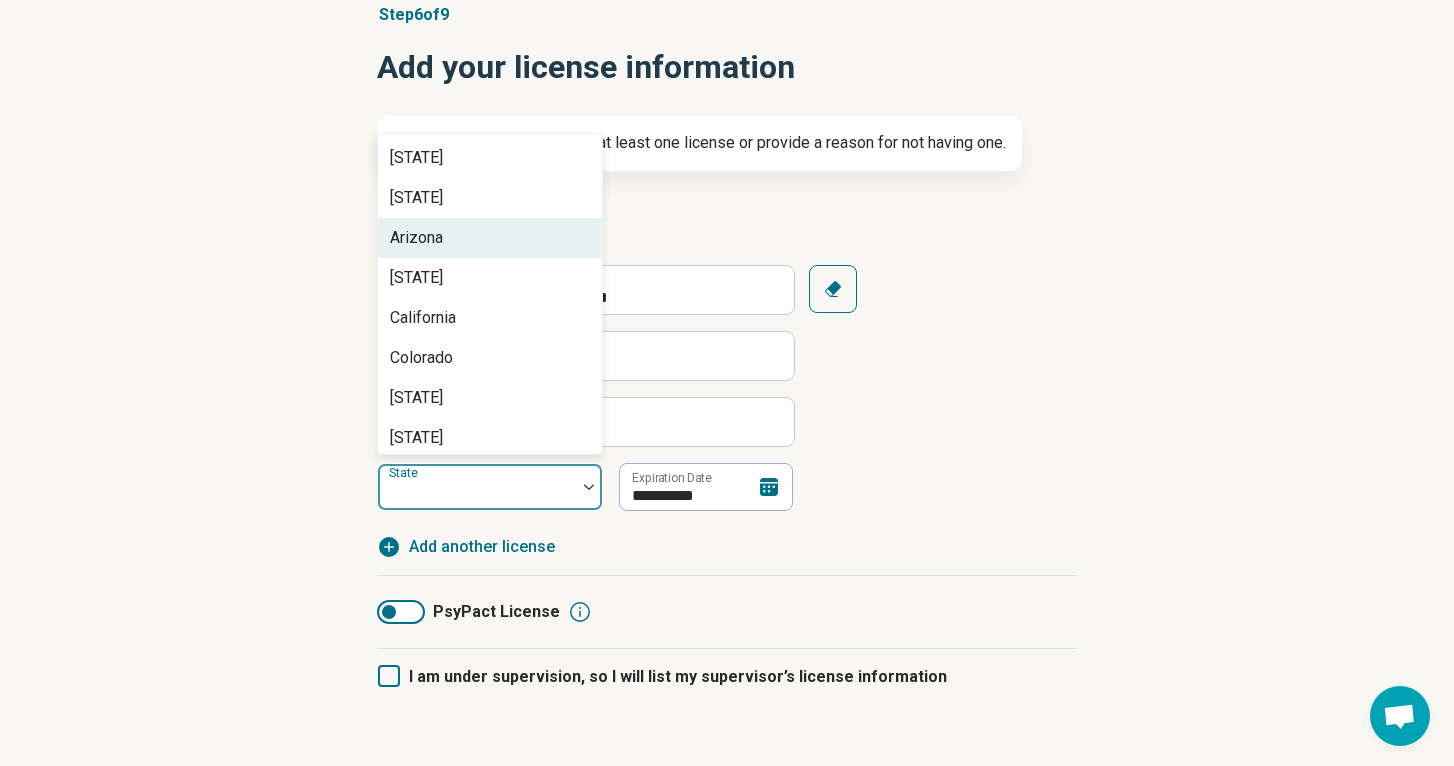 click on "Arizona" at bounding box center (416, 238) 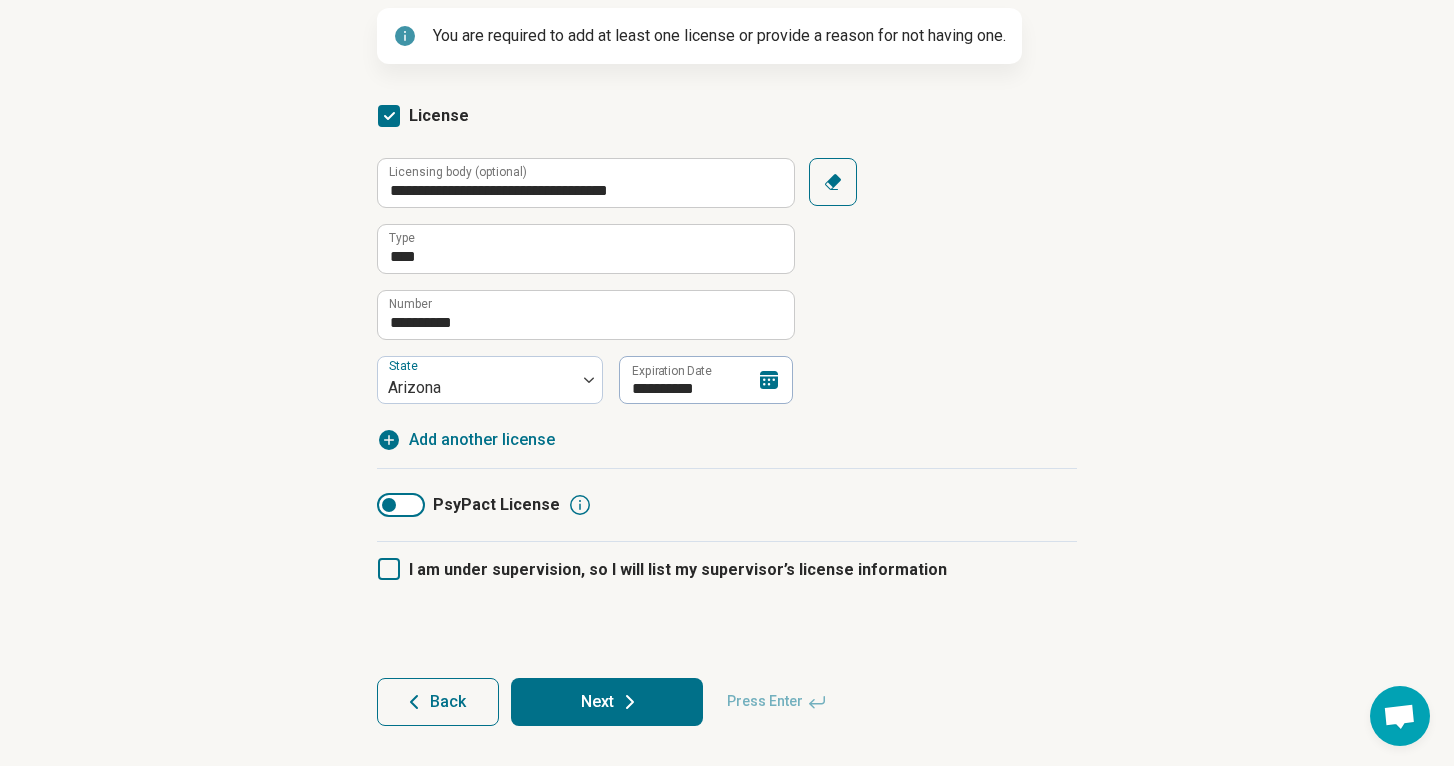scroll, scrollTop: 276, scrollLeft: 0, axis: vertical 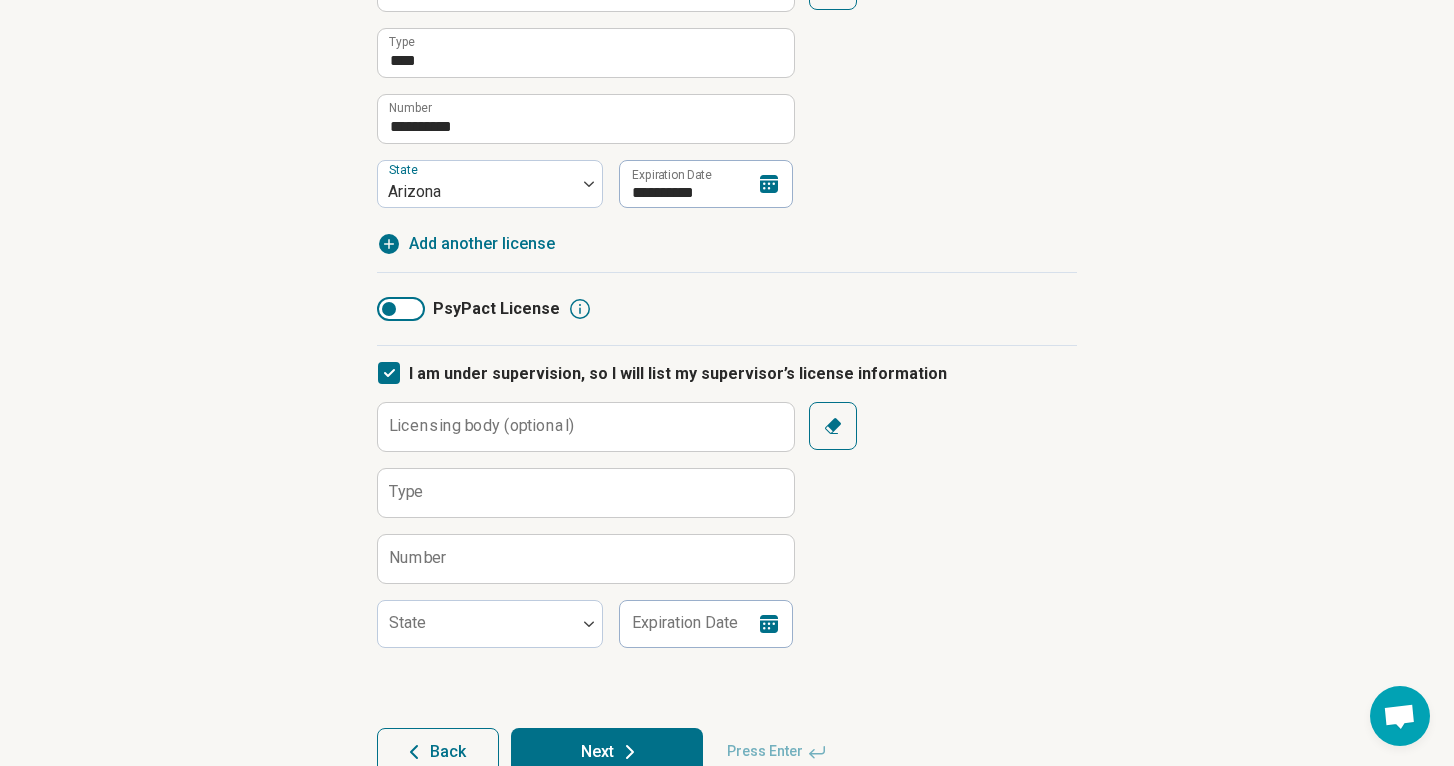 click on "Licensing body (optional)" at bounding box center [481, 426] 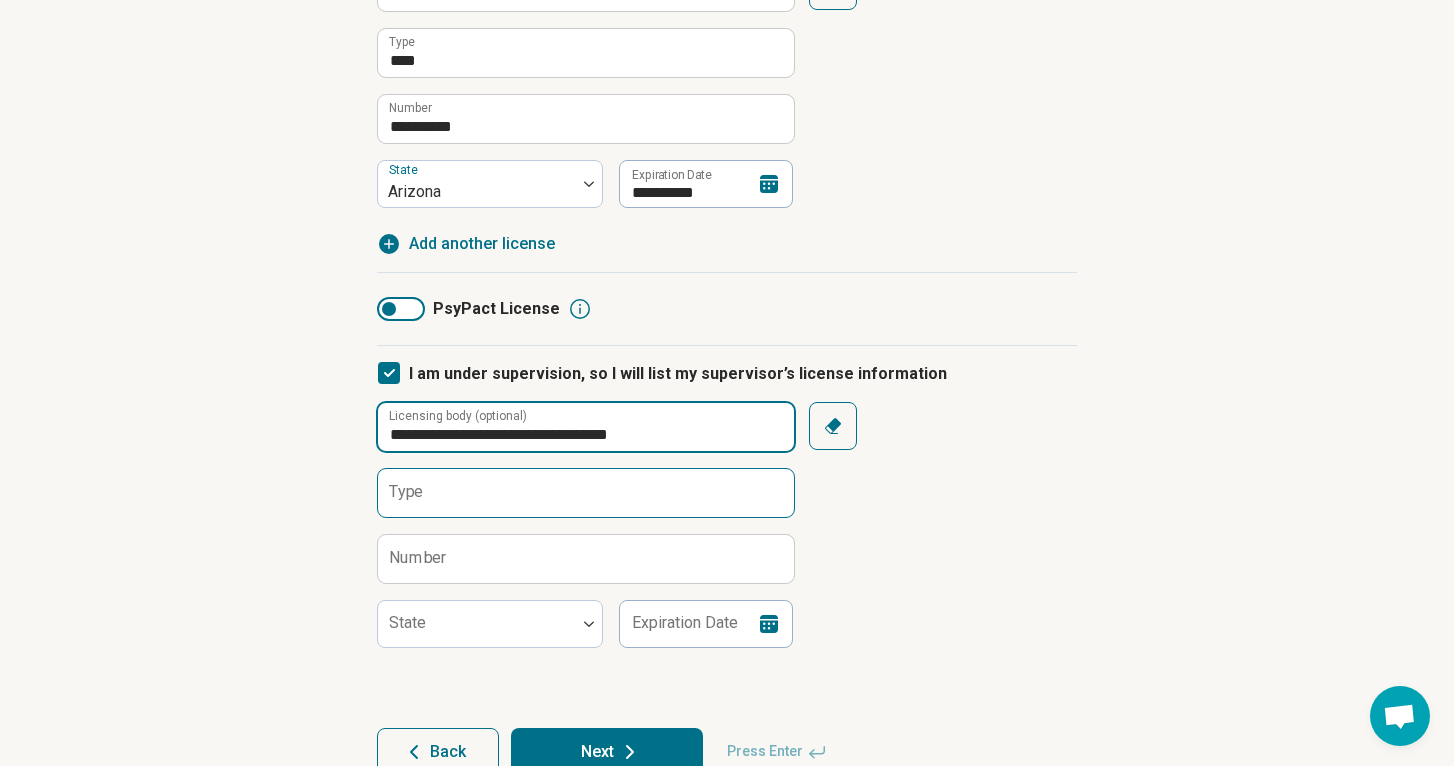 type on "**********" 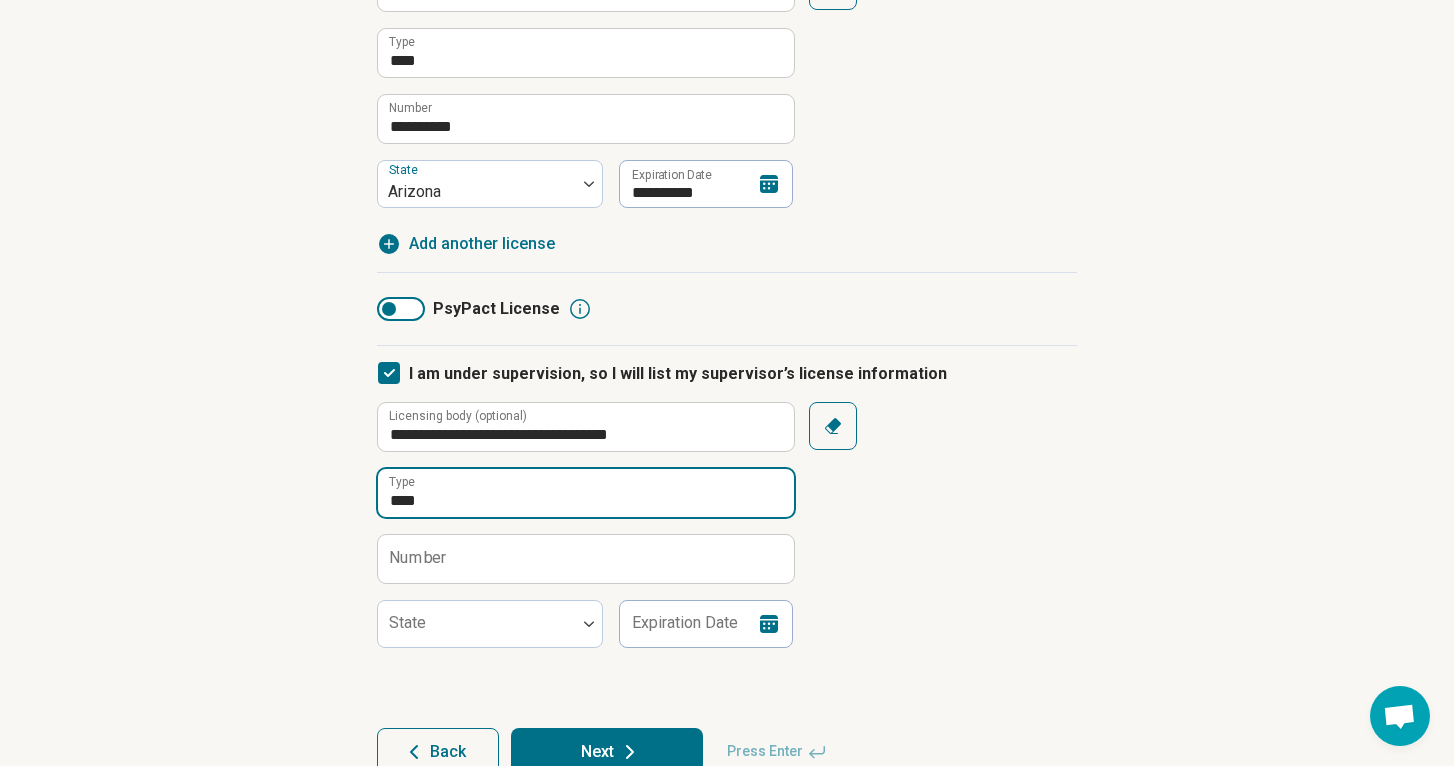 type on "****" 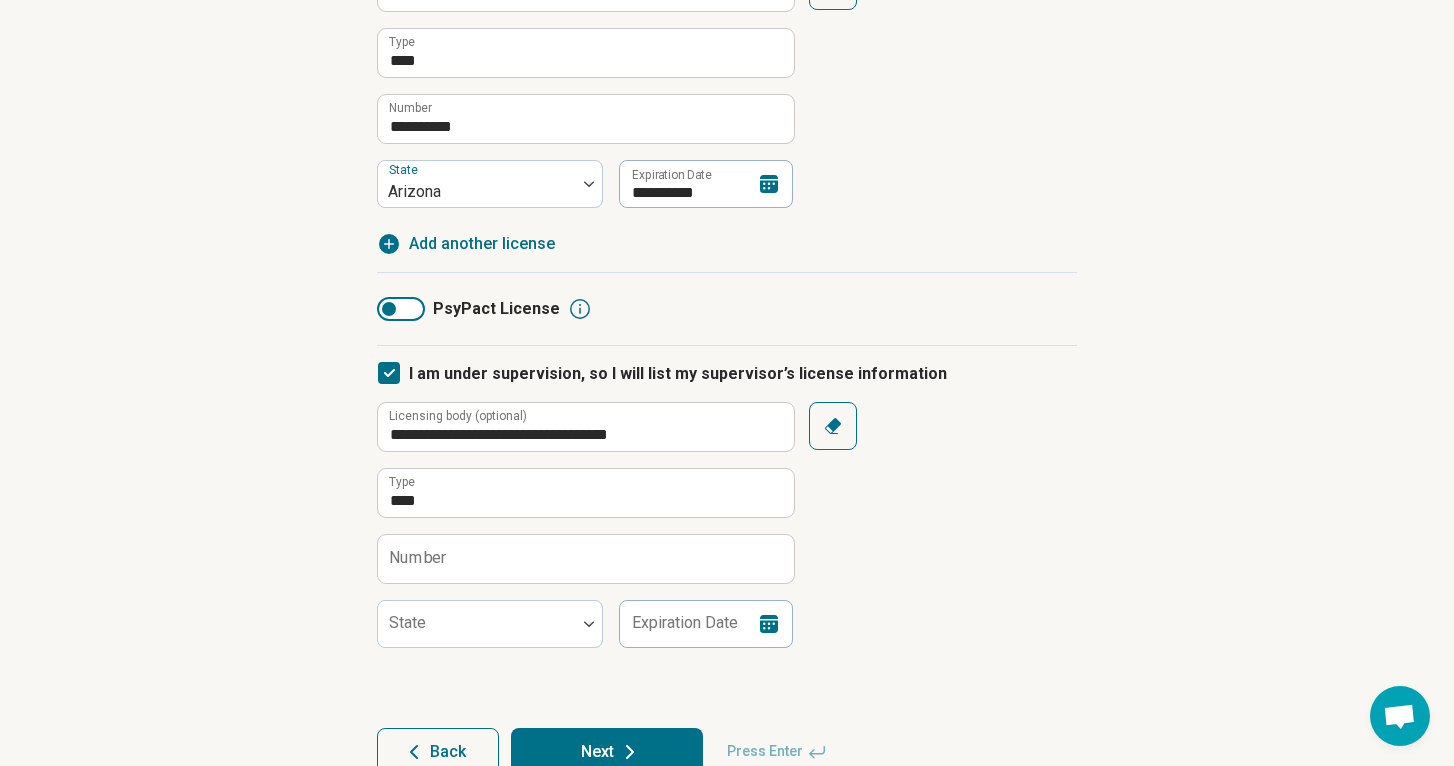 click on "Number" at bounding box center (418, 558) 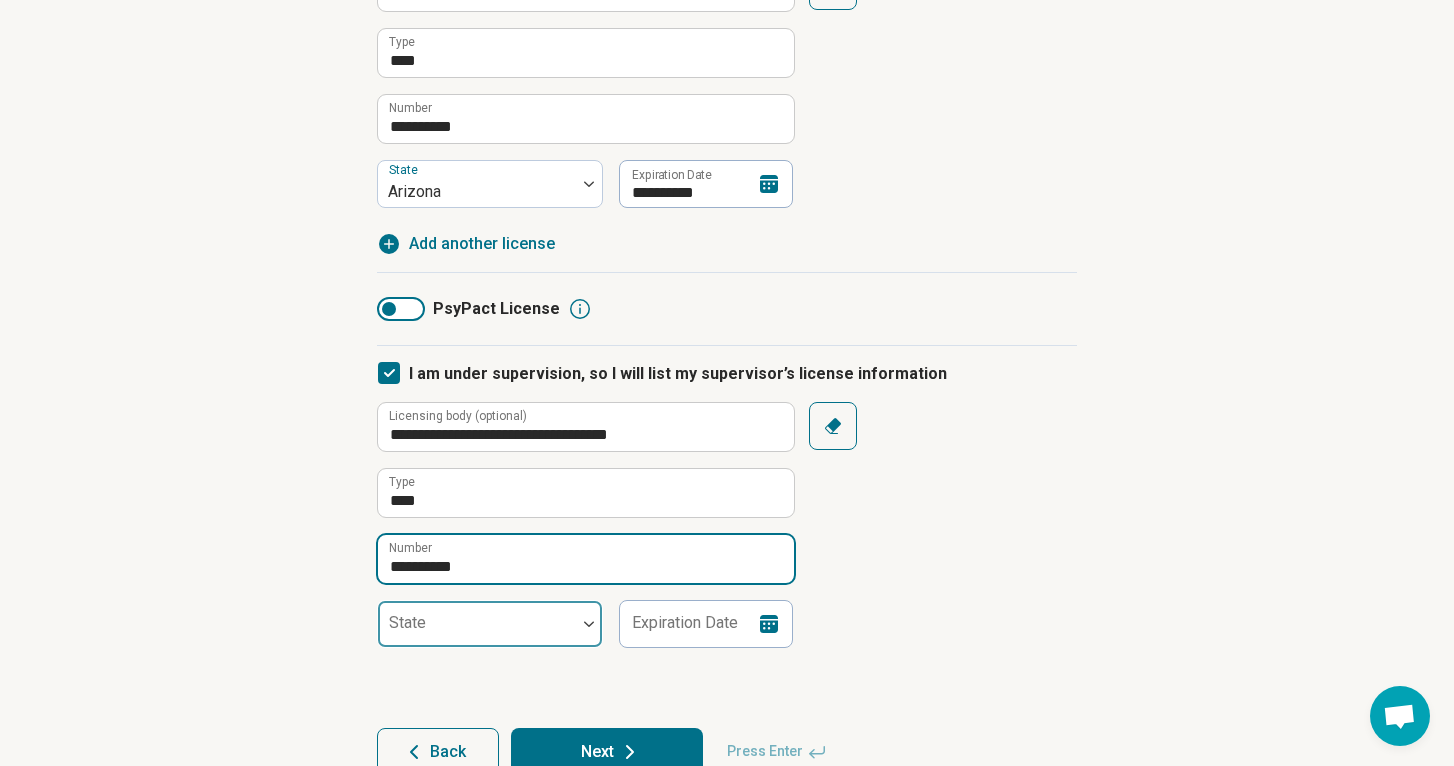 type on "**********" 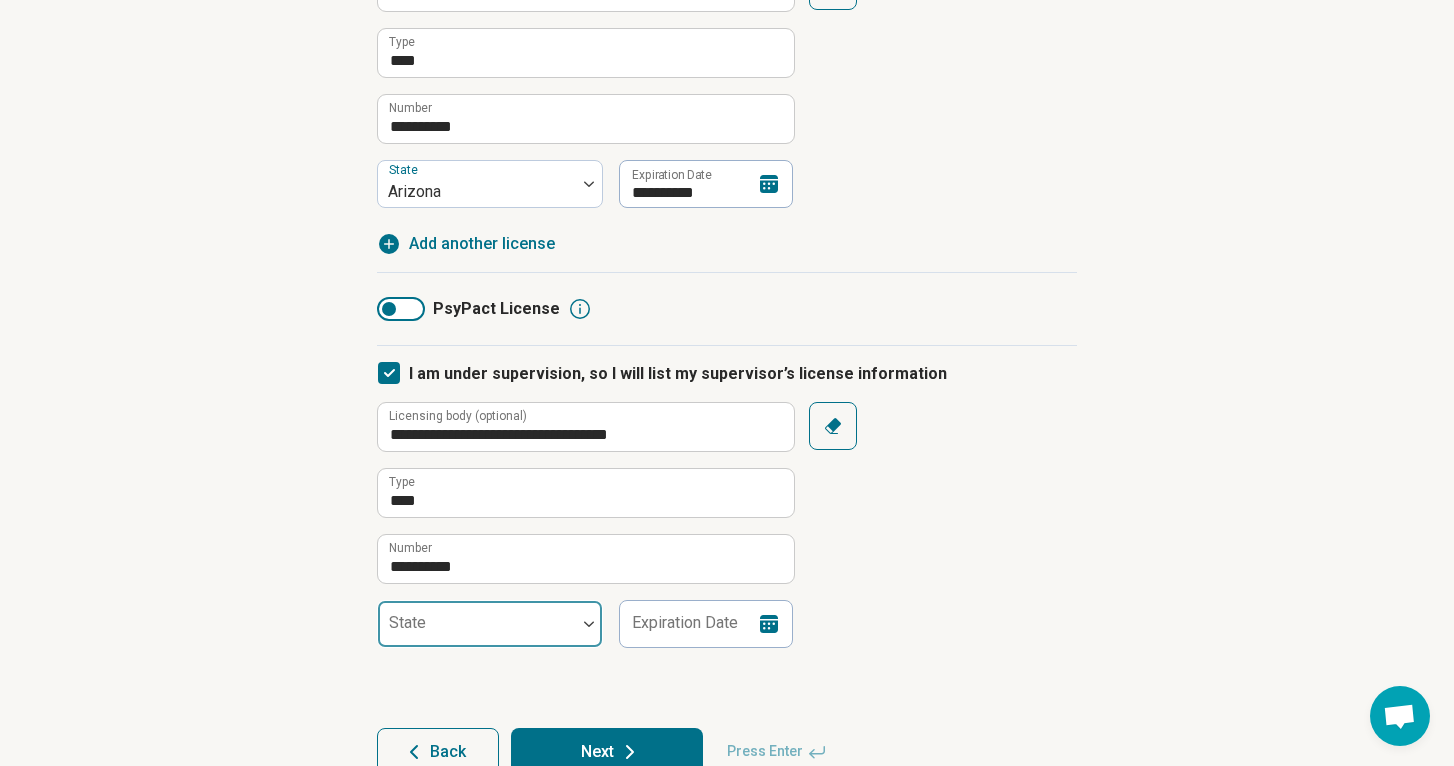 click at bounding box center (477, 632) 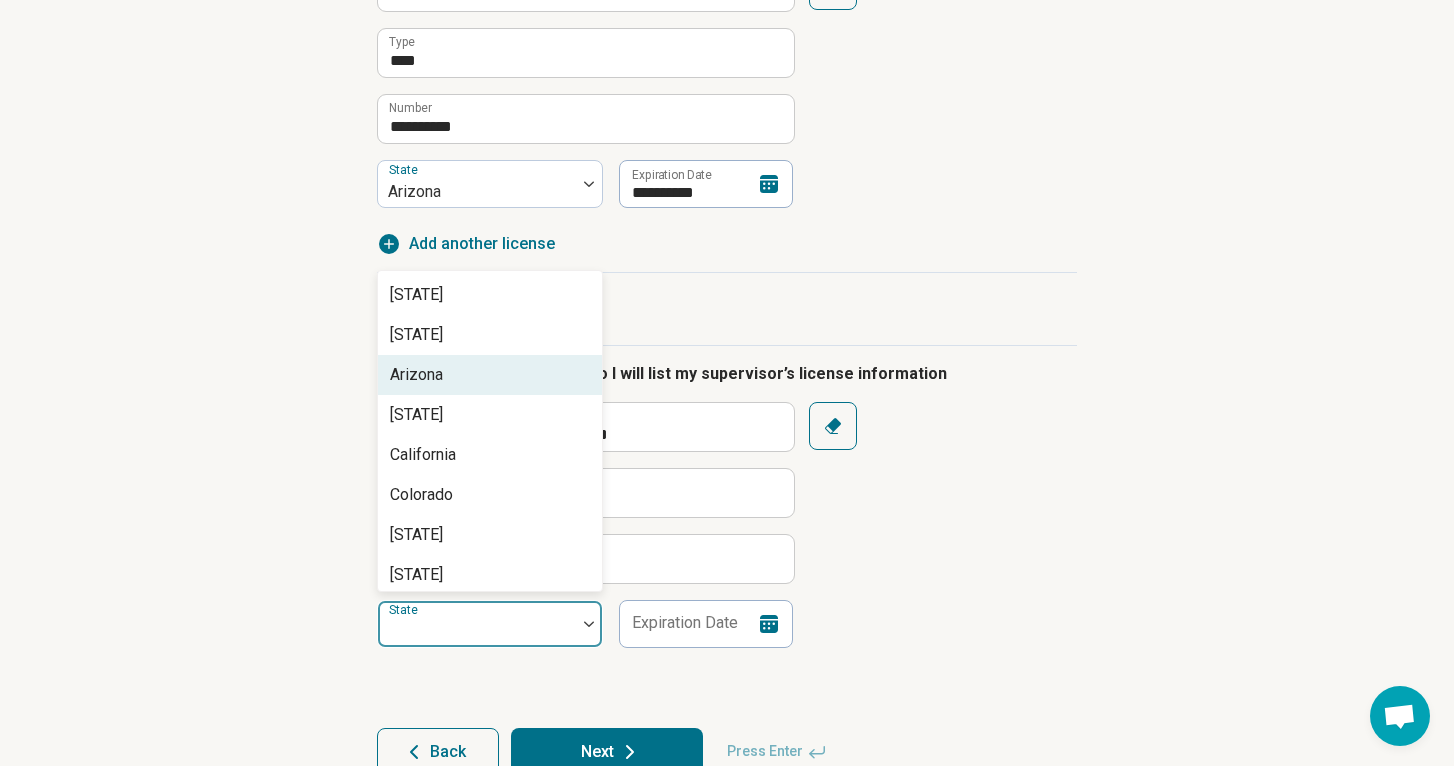 click on "Arizona" at bounding box center [490, 375] 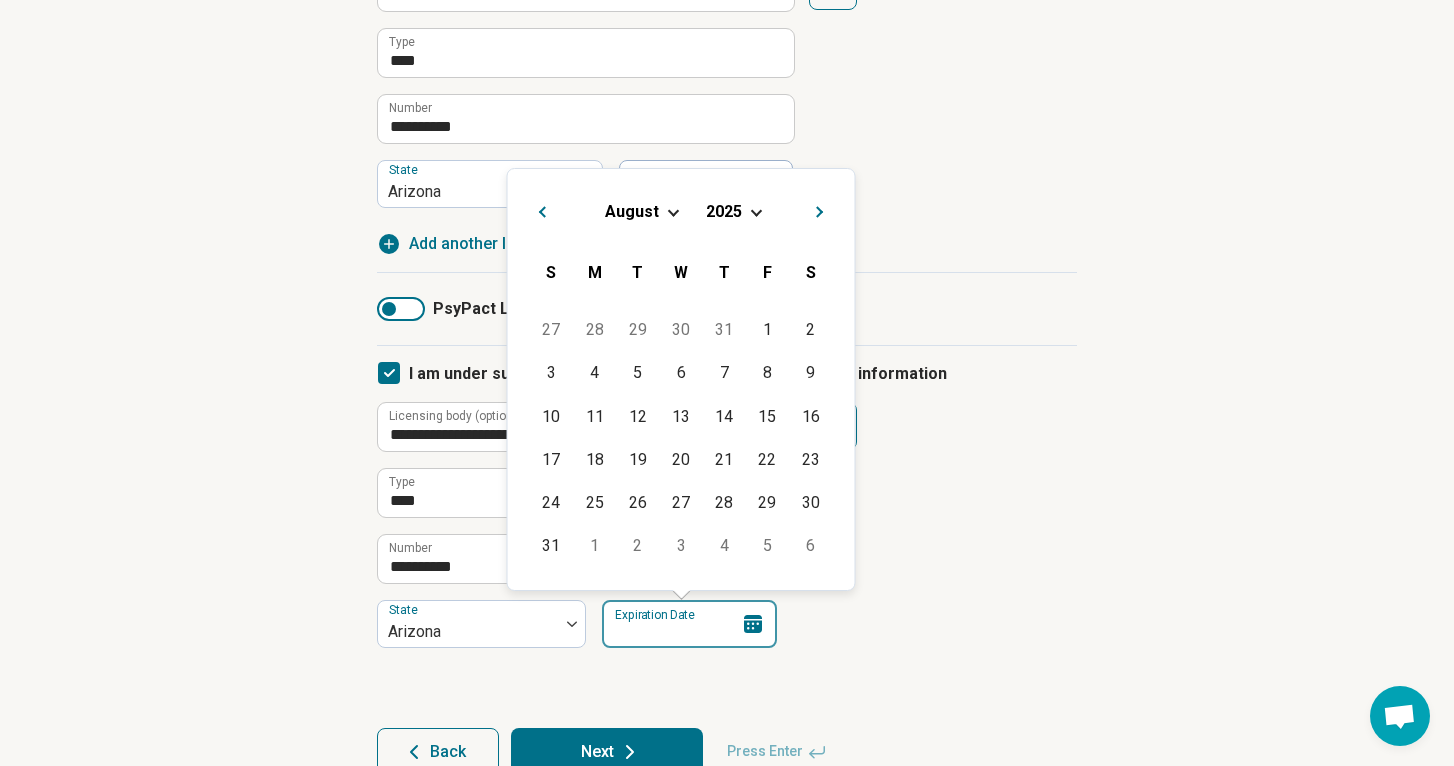 click on "Expiration Date" at bounding box center [689, 624] 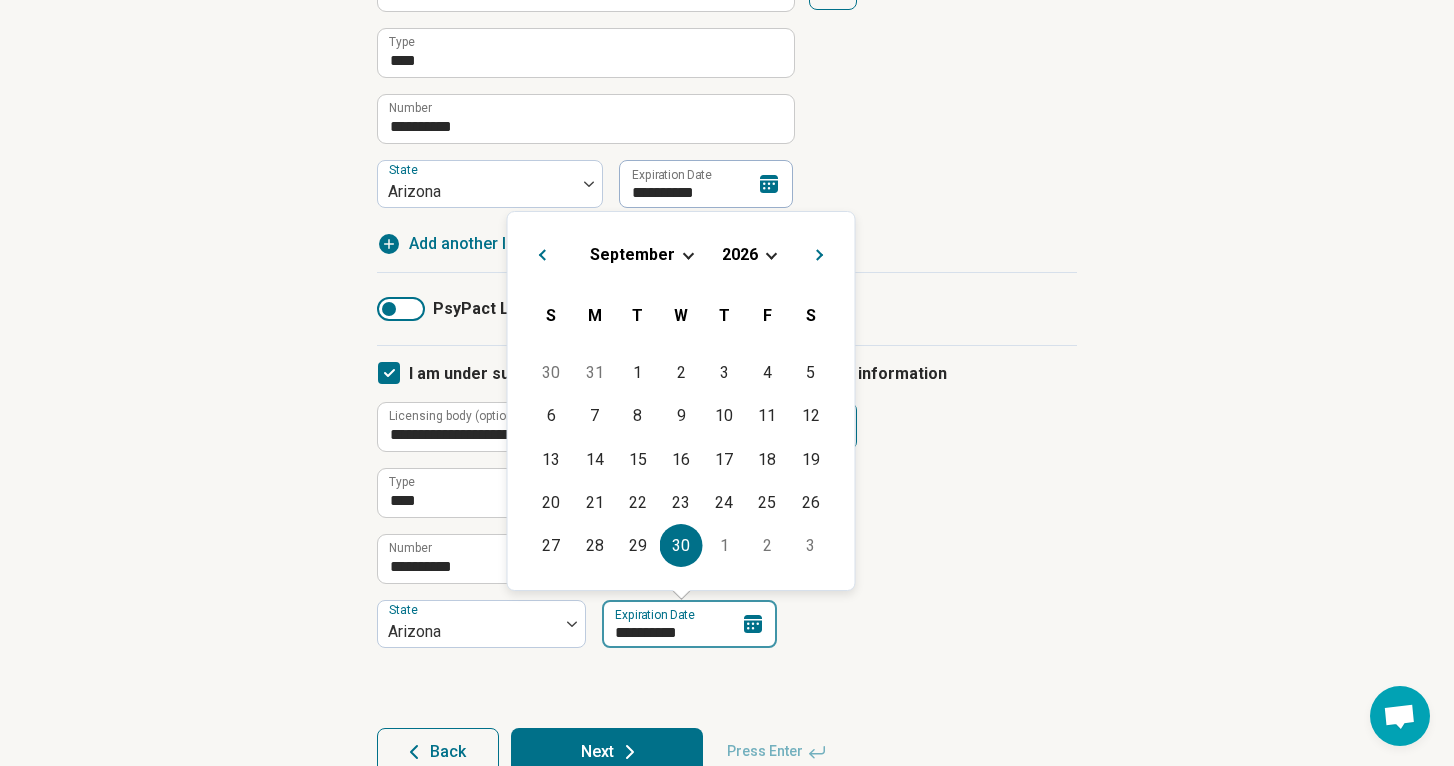 type on "**********" 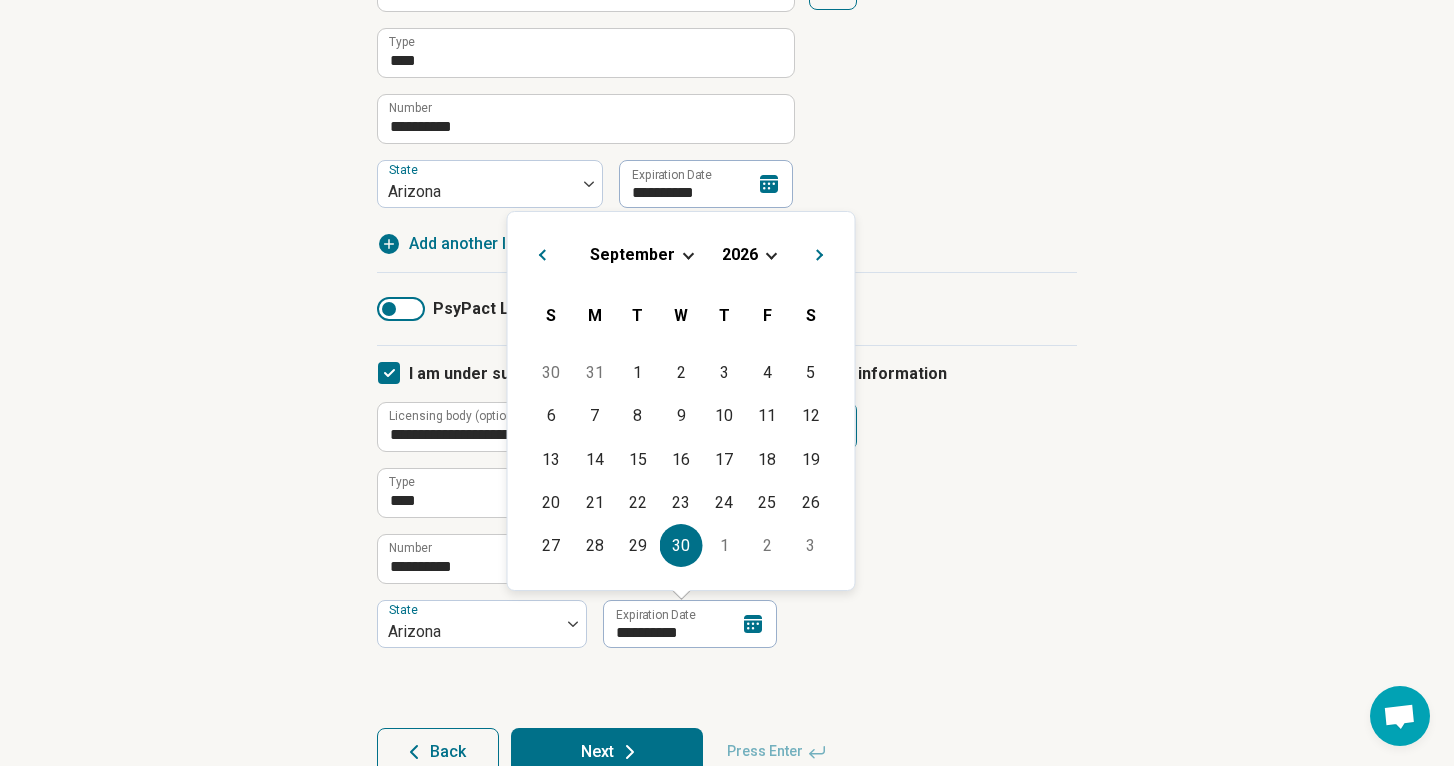 click on "**********" at bounding box center [727, 334] 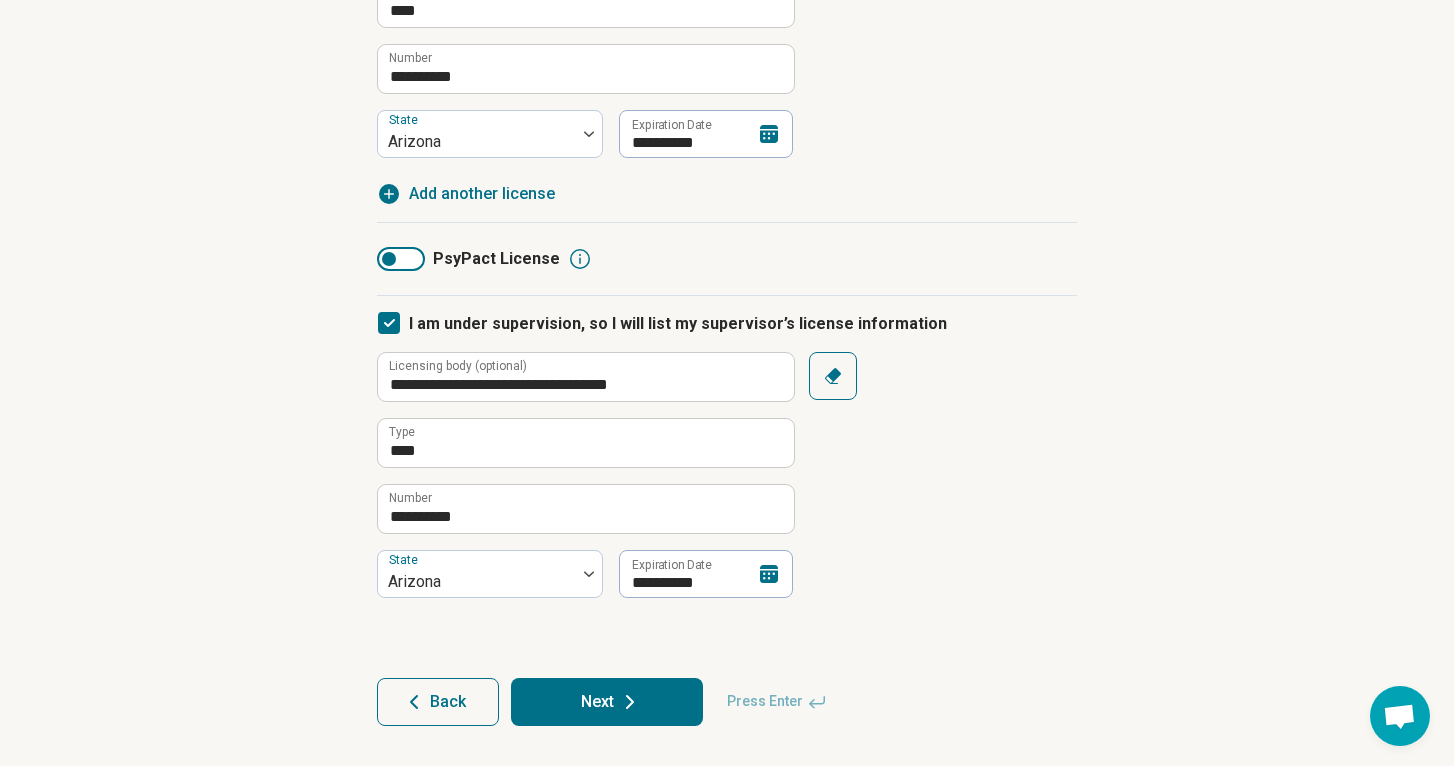 scroll, scrollTop: 522, scrollLeft: 0, axis: vertical 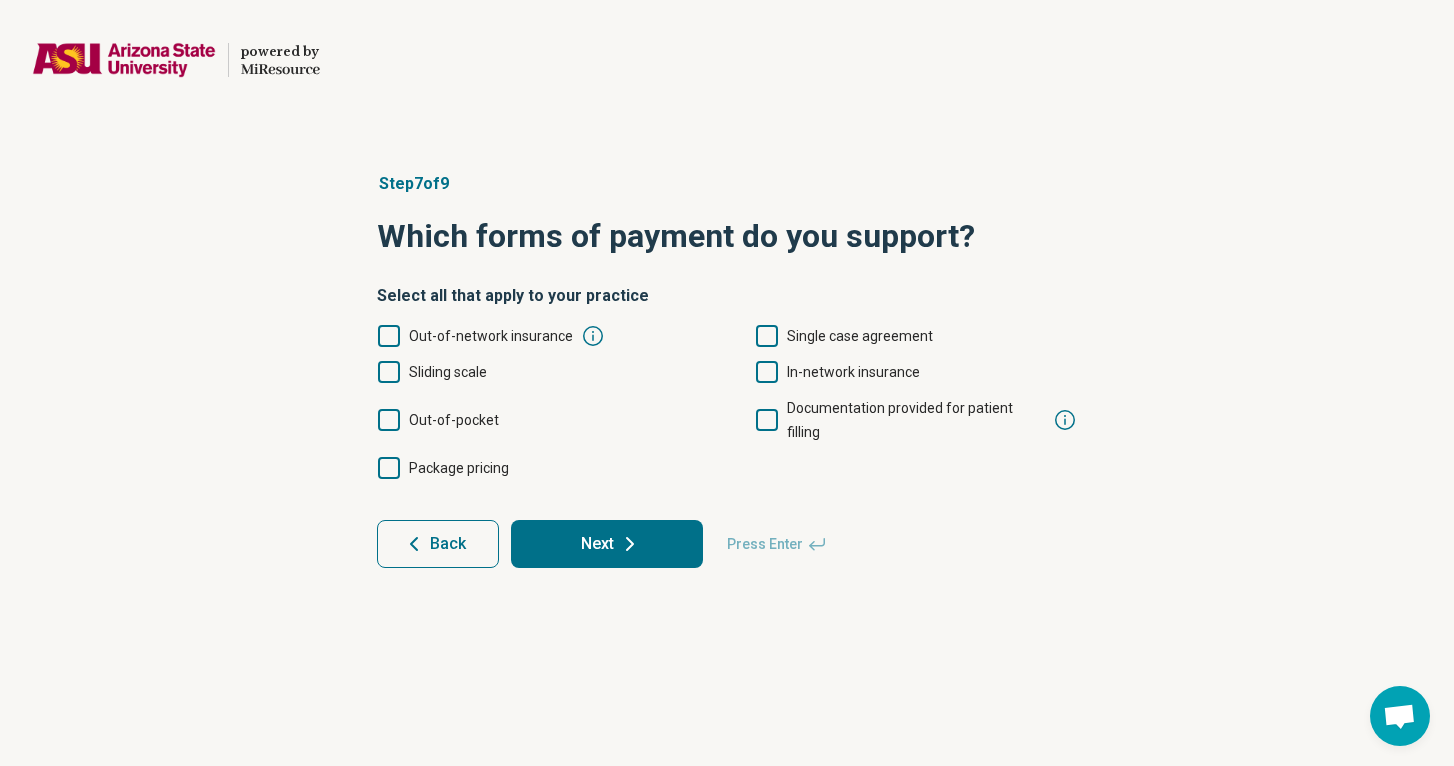 click on "Sliding scale" at bounding box center (448, 372) 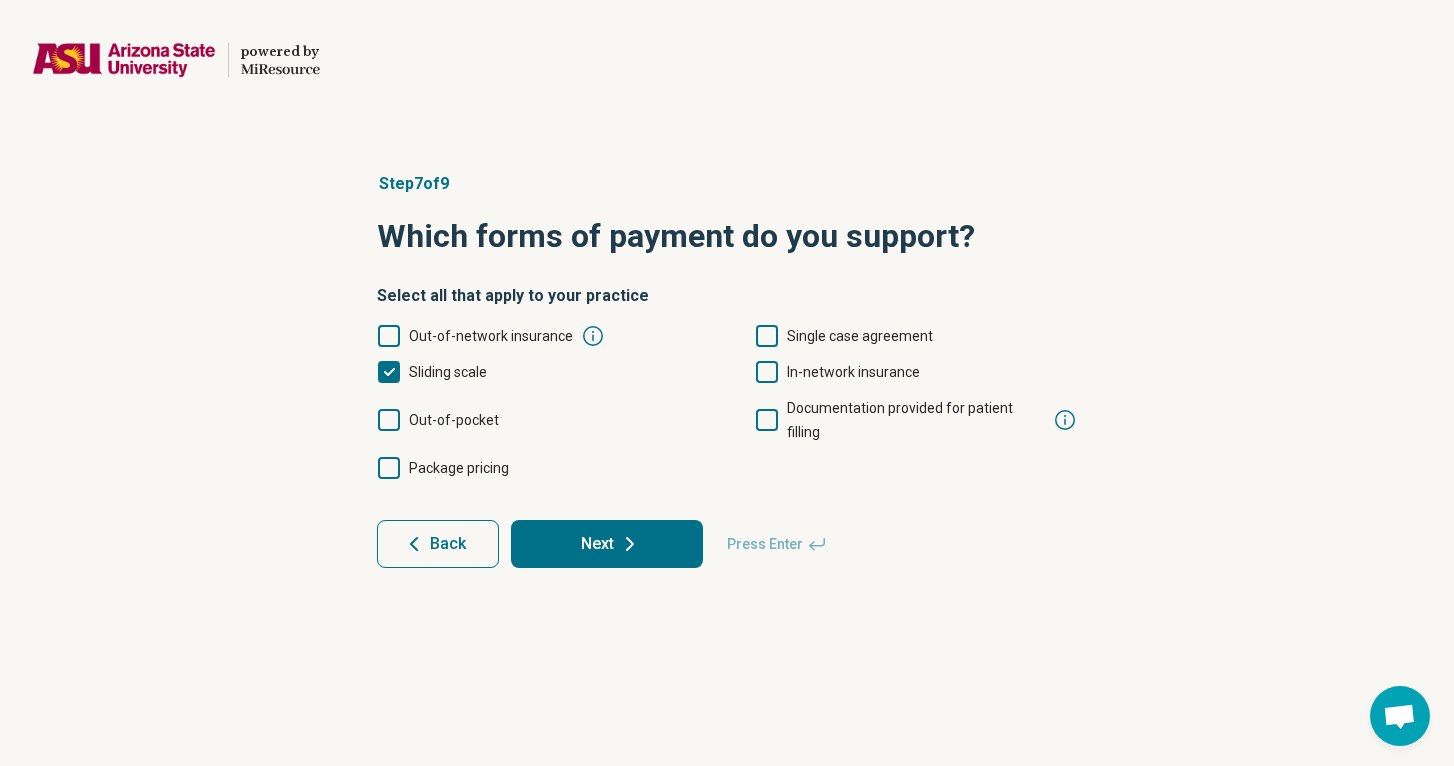 click 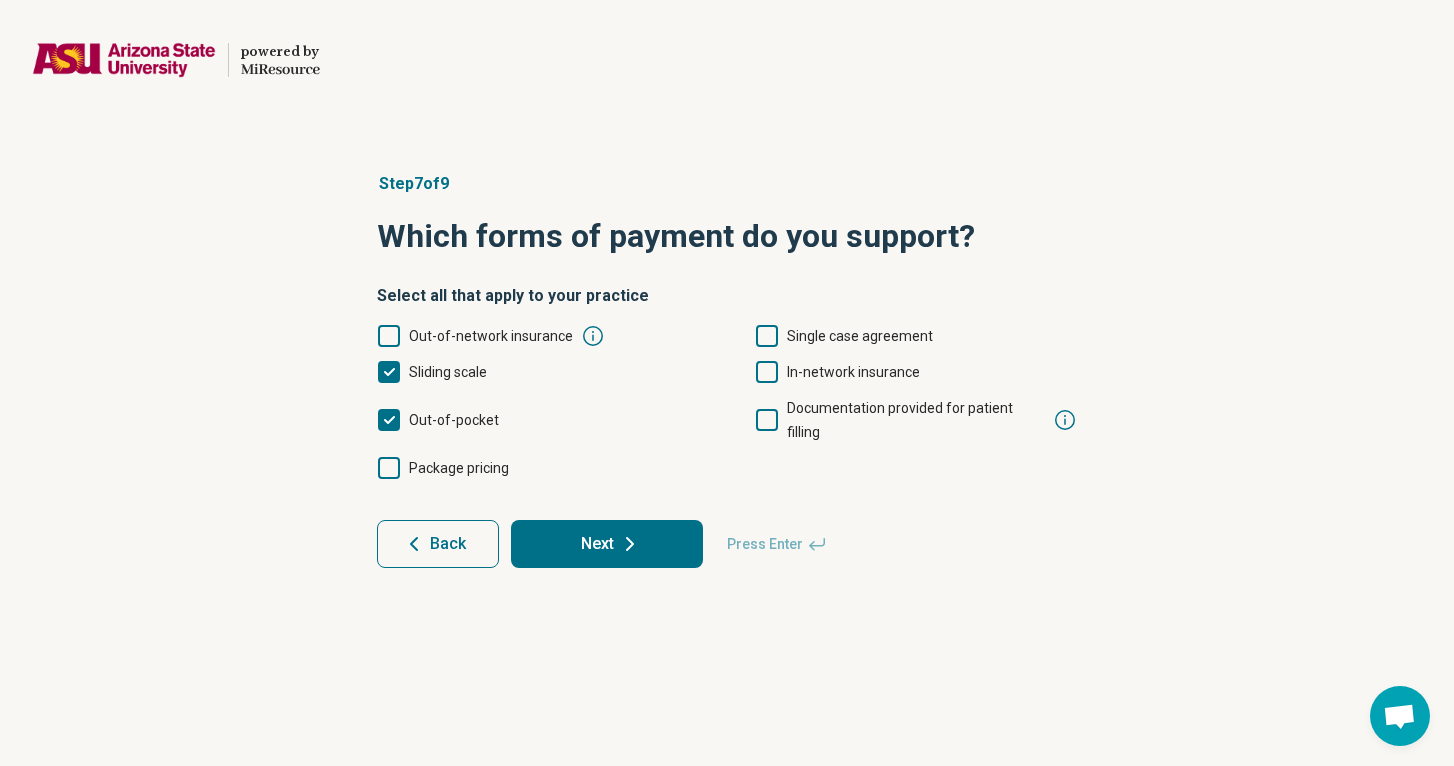 click 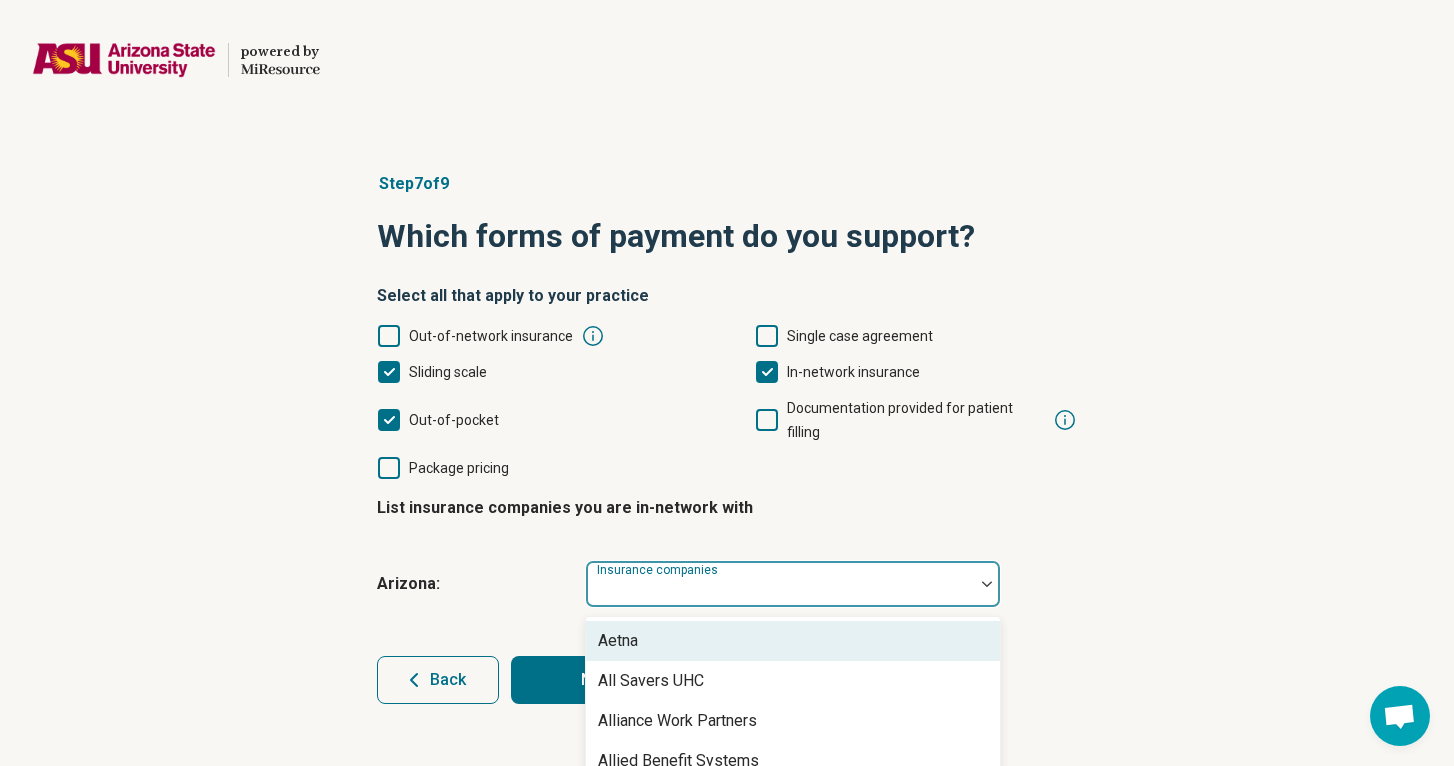 click on "Insurance companies" at bounding box center (793, 584) 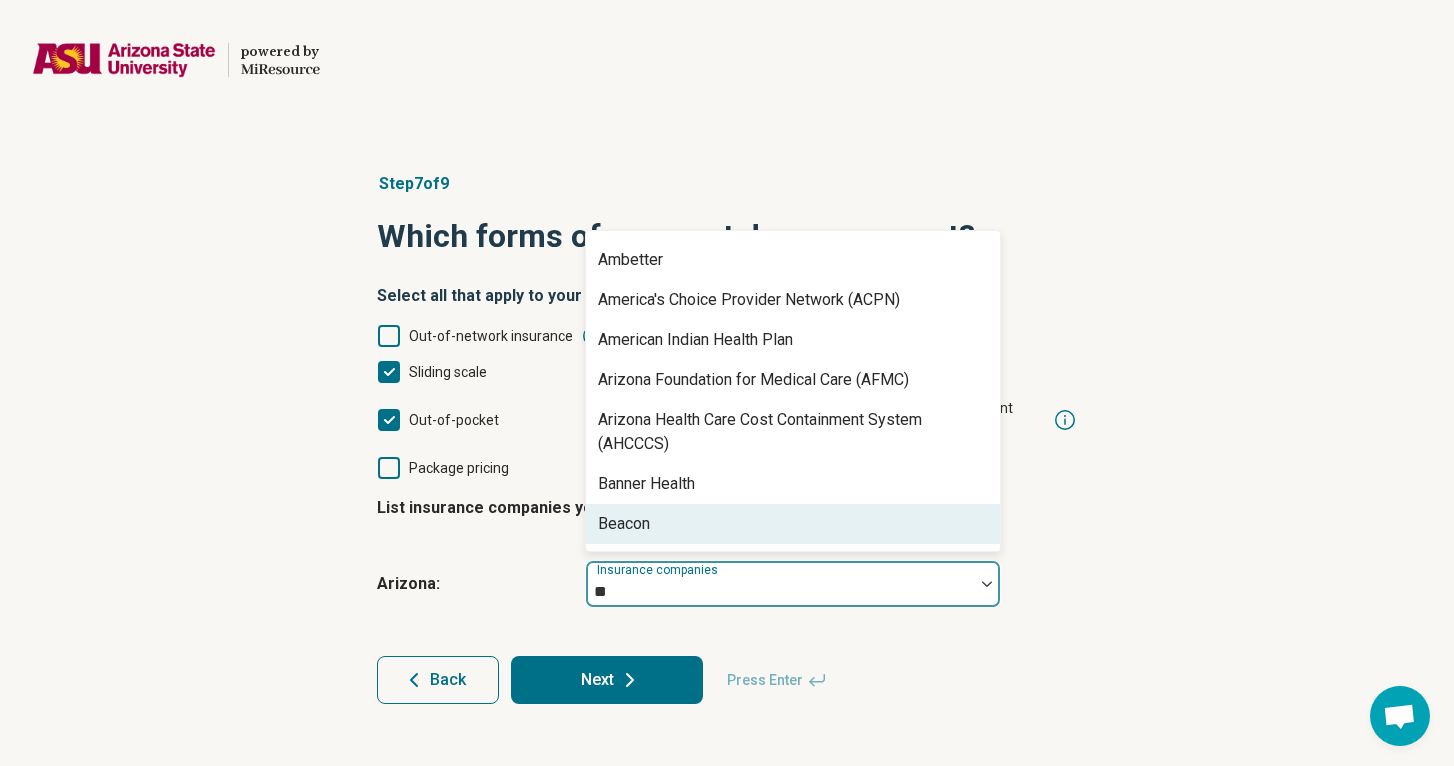 scroll, scrollTop: 0, scrollLeft: 0, axis: both 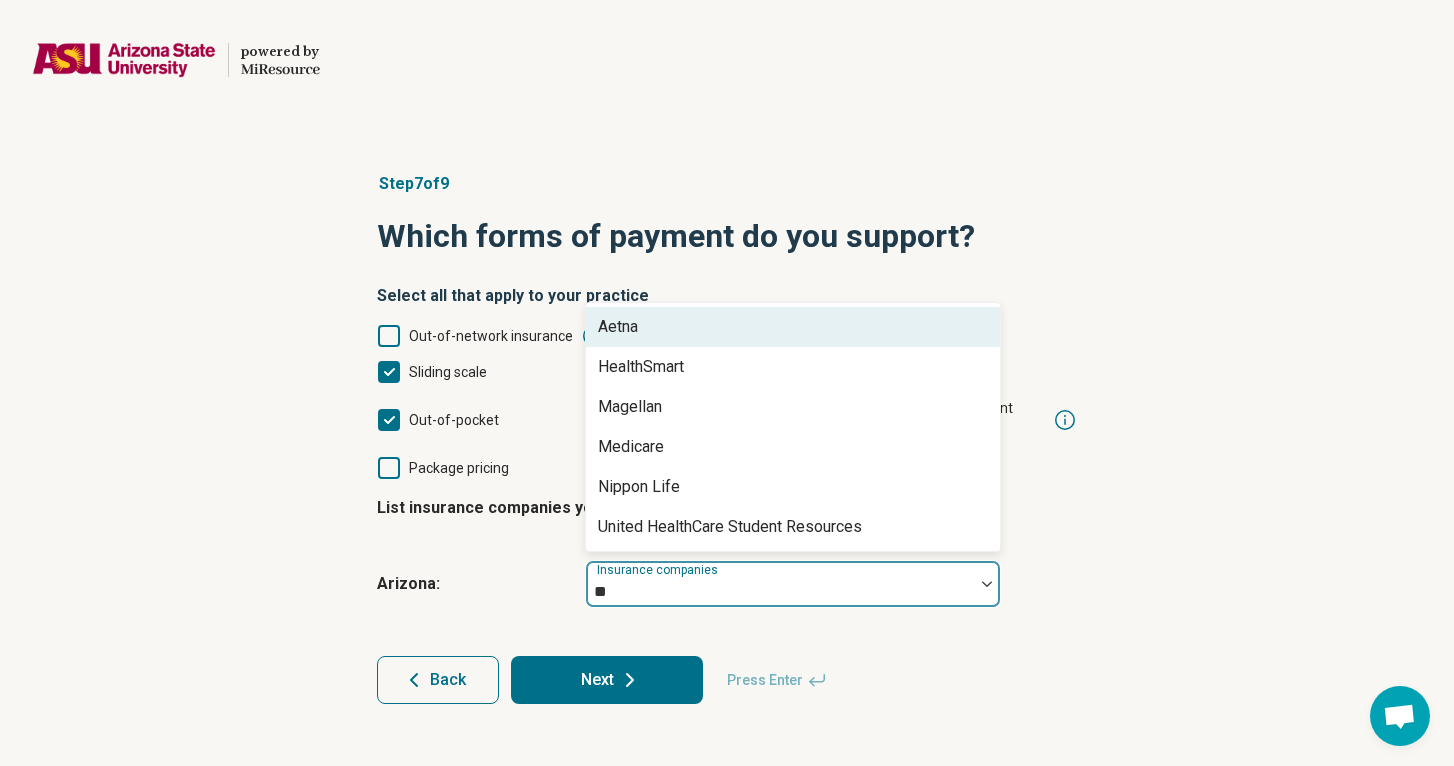type on "***" 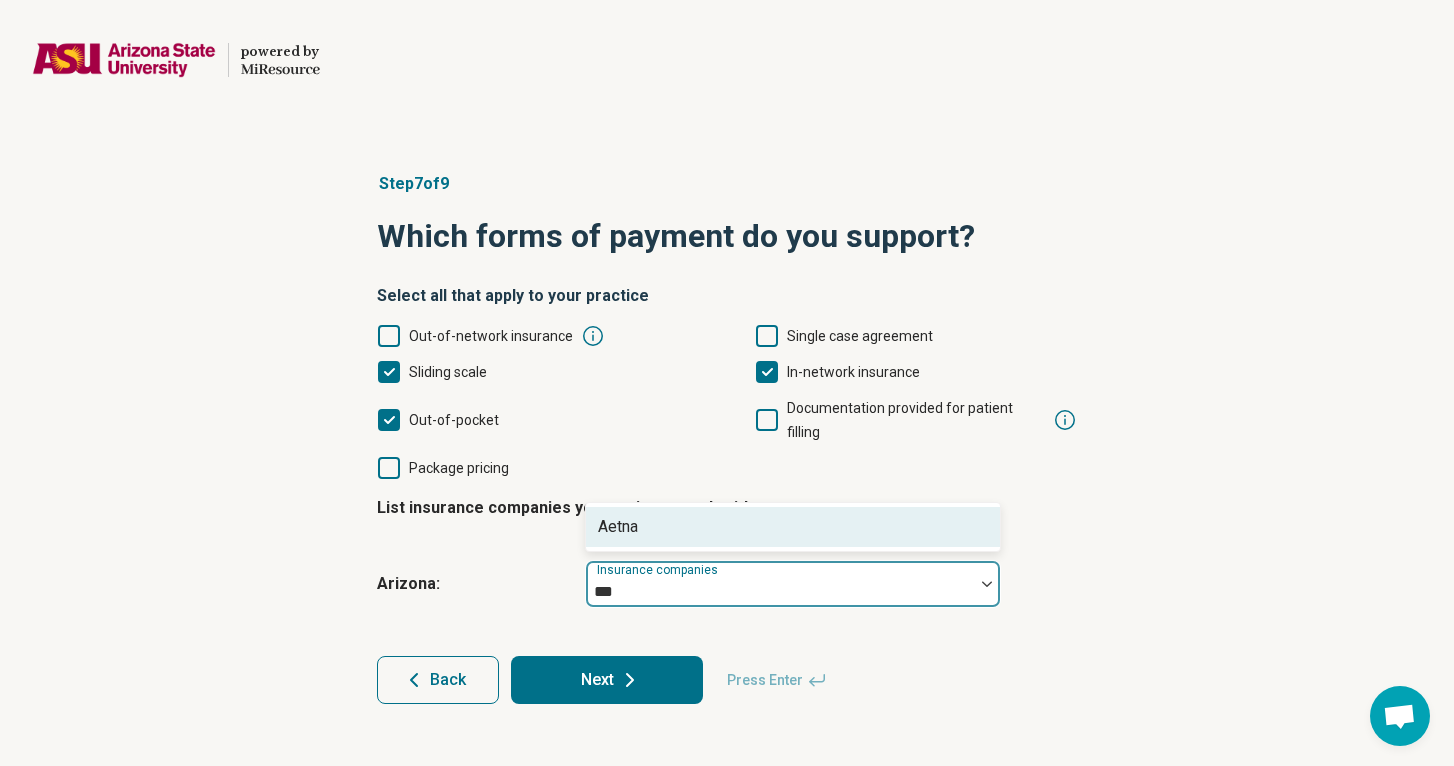 click on "Aetna" at bounding box center (793, 527) 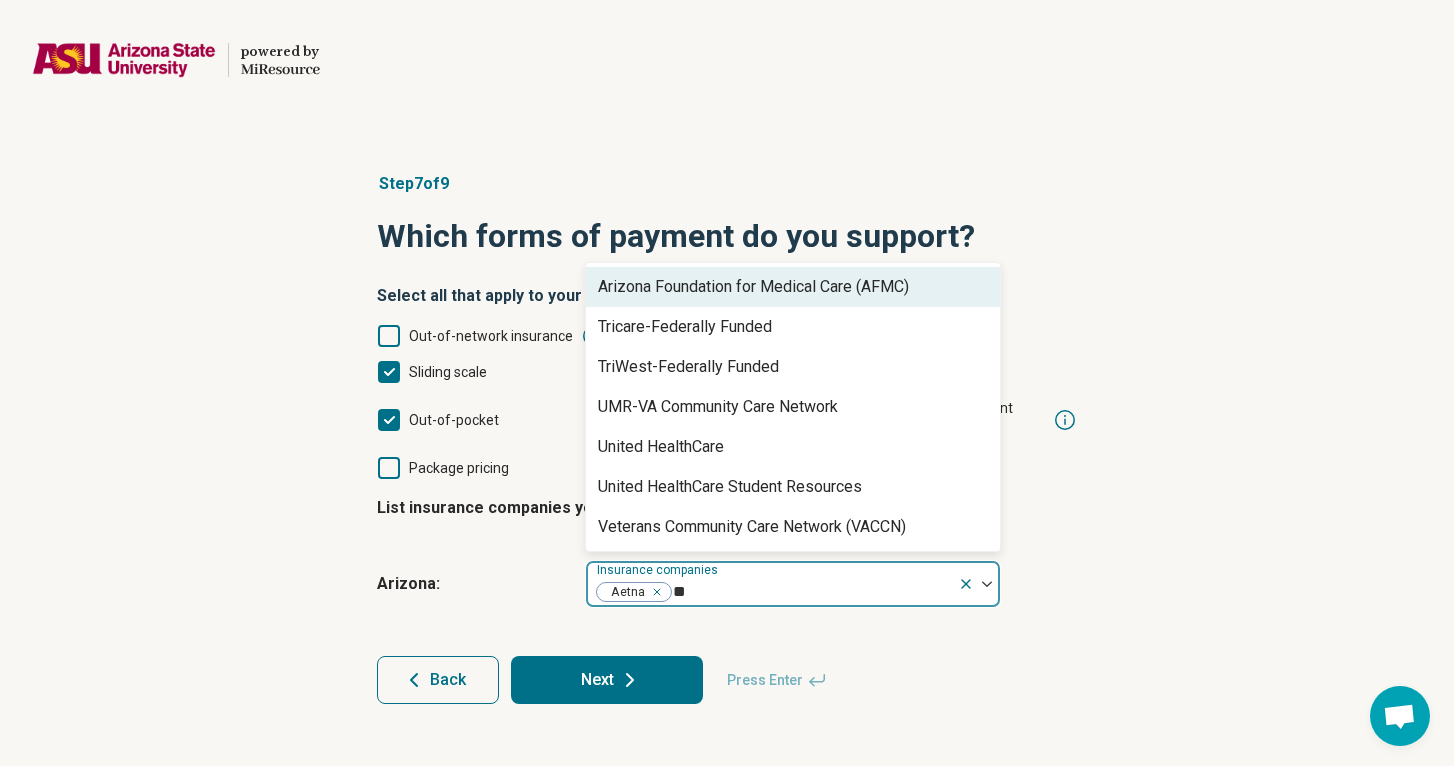 type on "***" 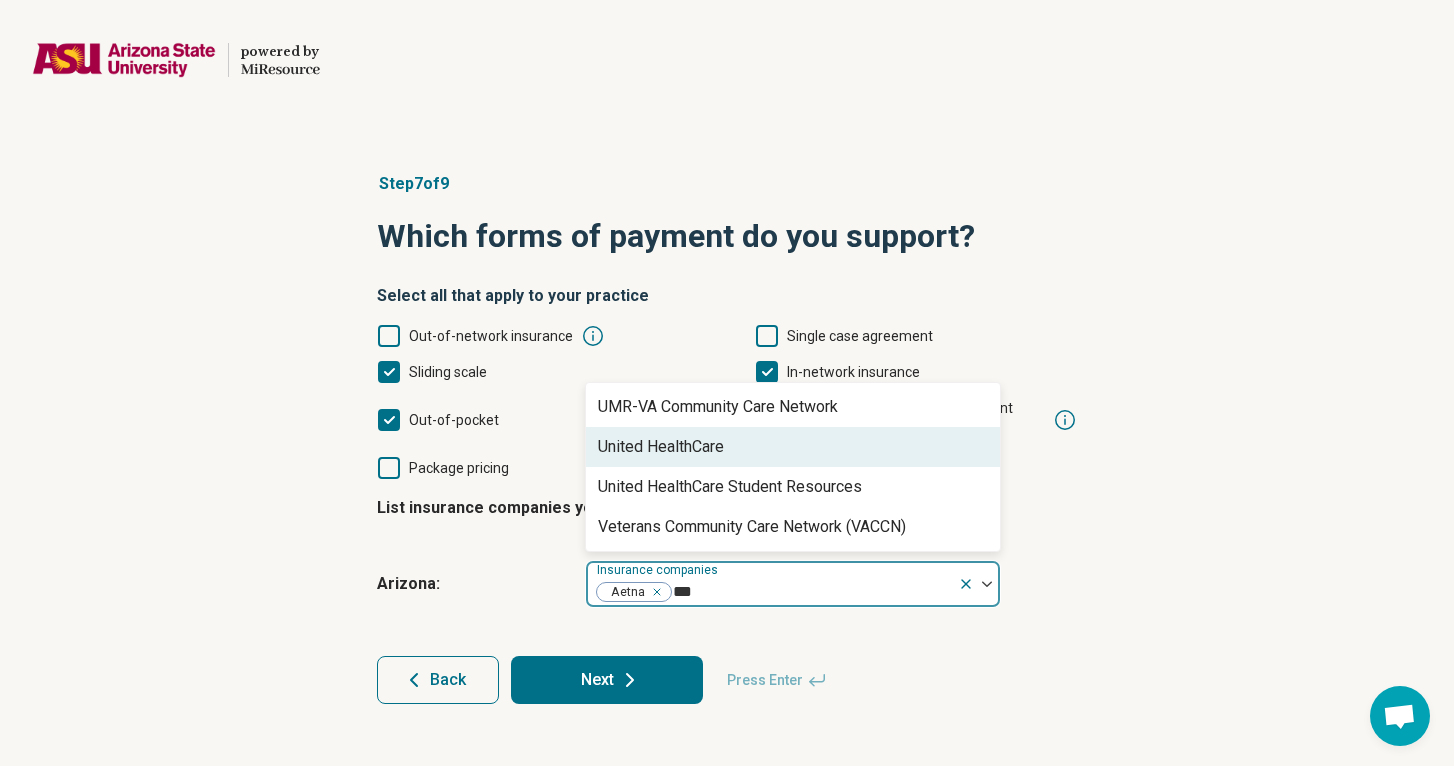 click on "United HealthCare" at bounding box center [661, 447] 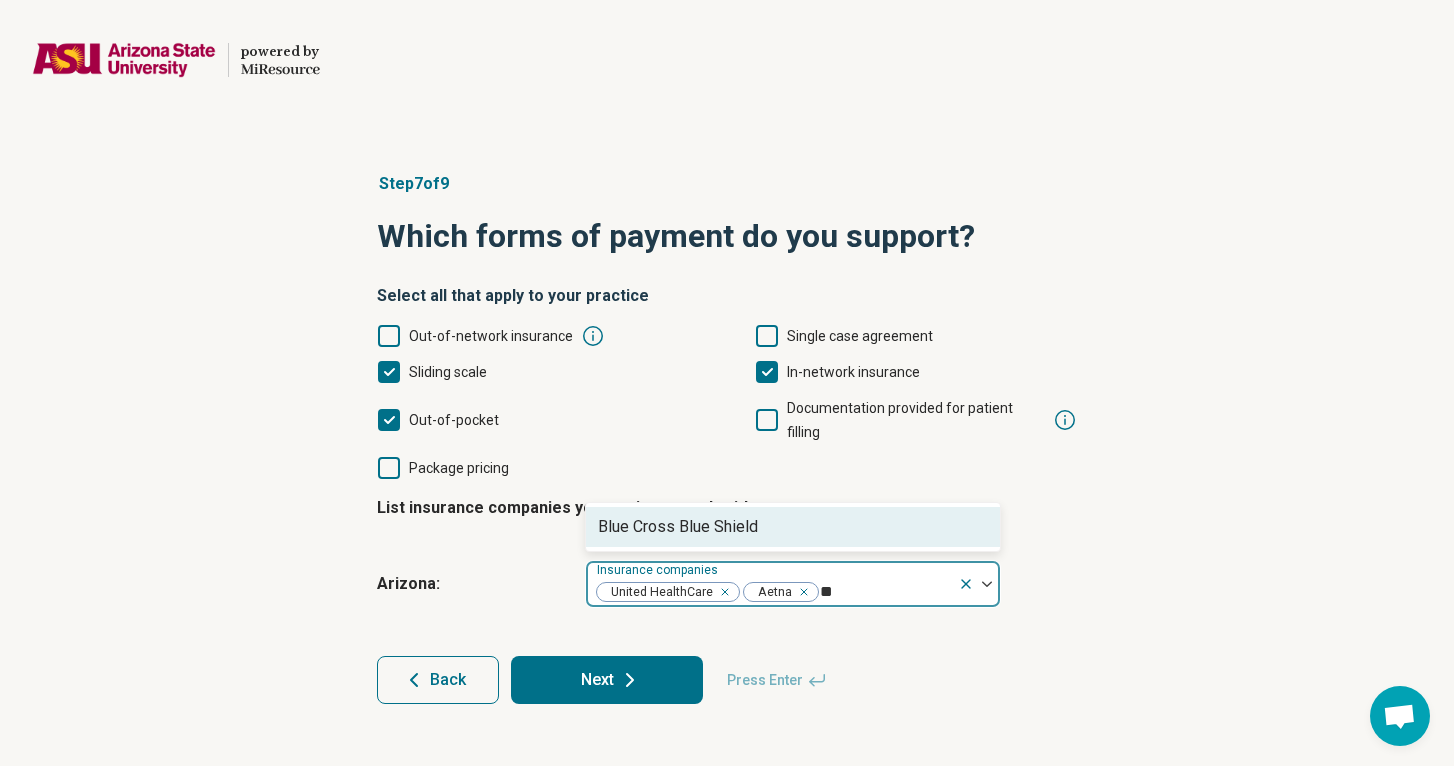 type on "***" 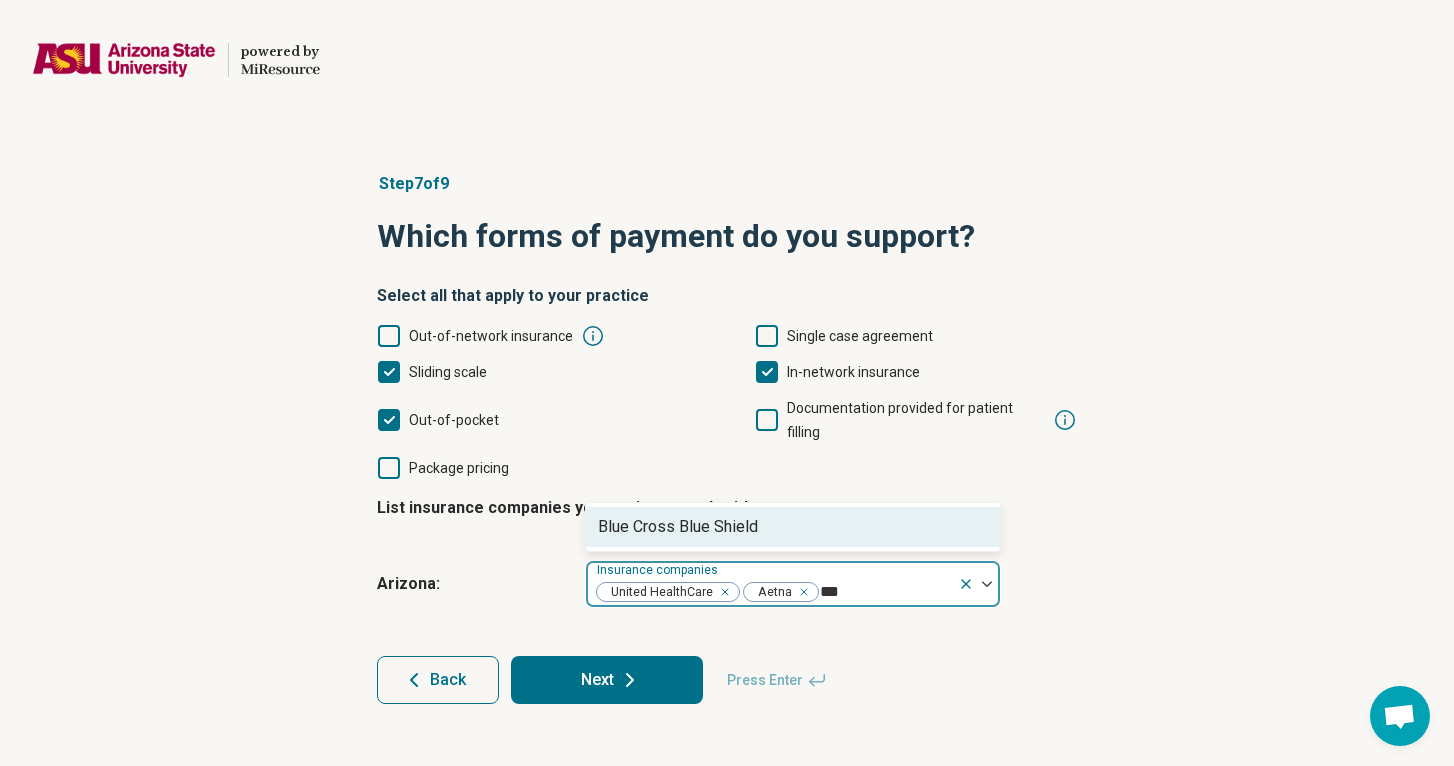 click on "Blue Cross Blue Shield" at bounding box center (678, 527) 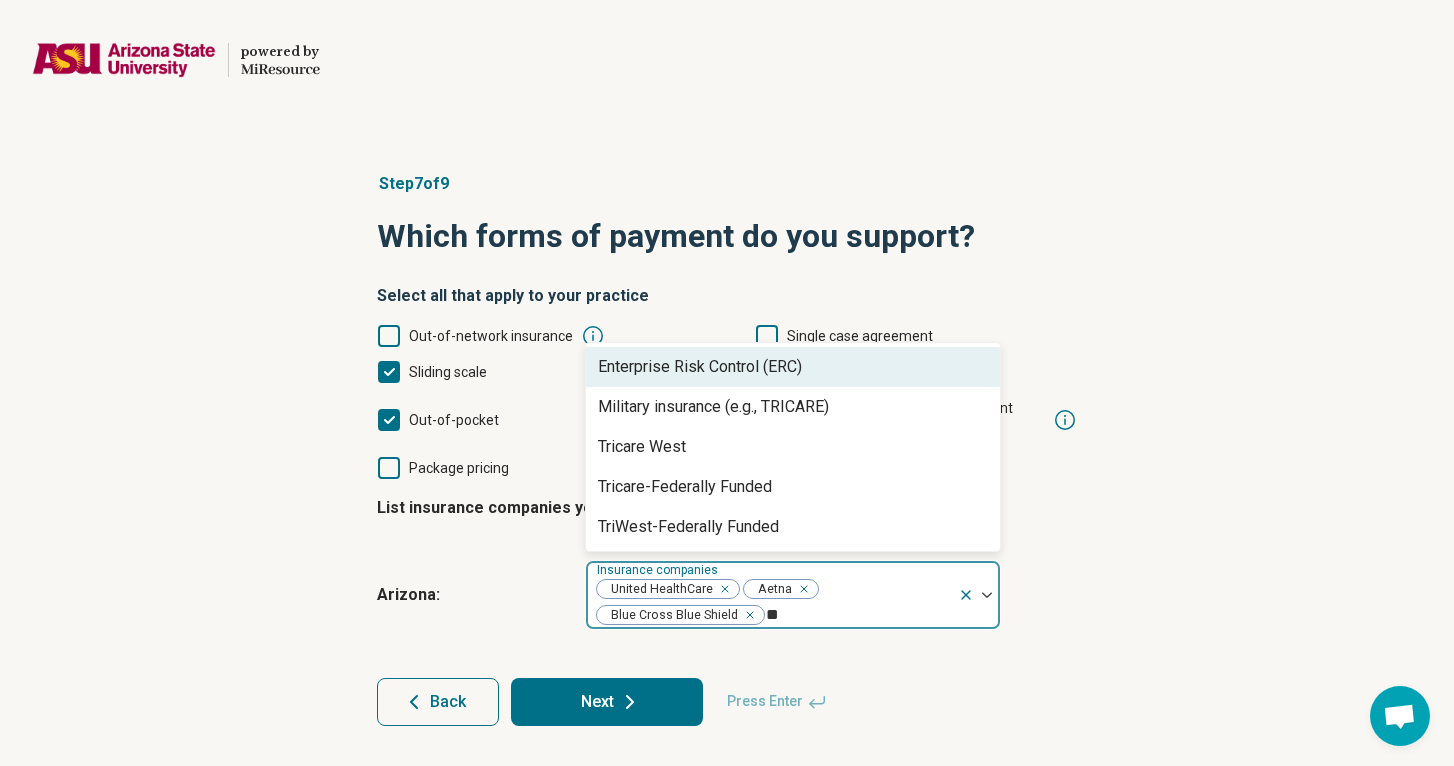 type on "***" 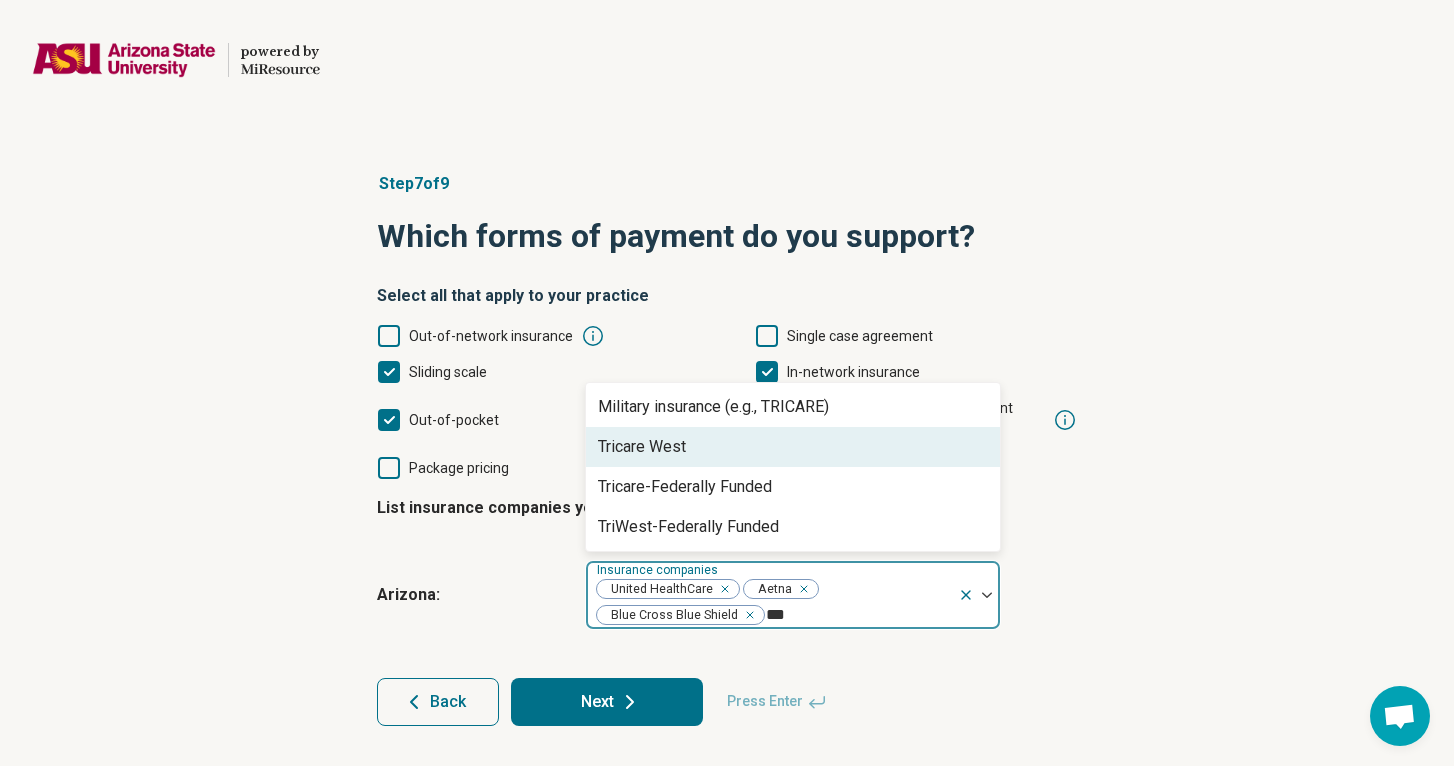 click on "Tricare West" at bounding box center (642, 447) 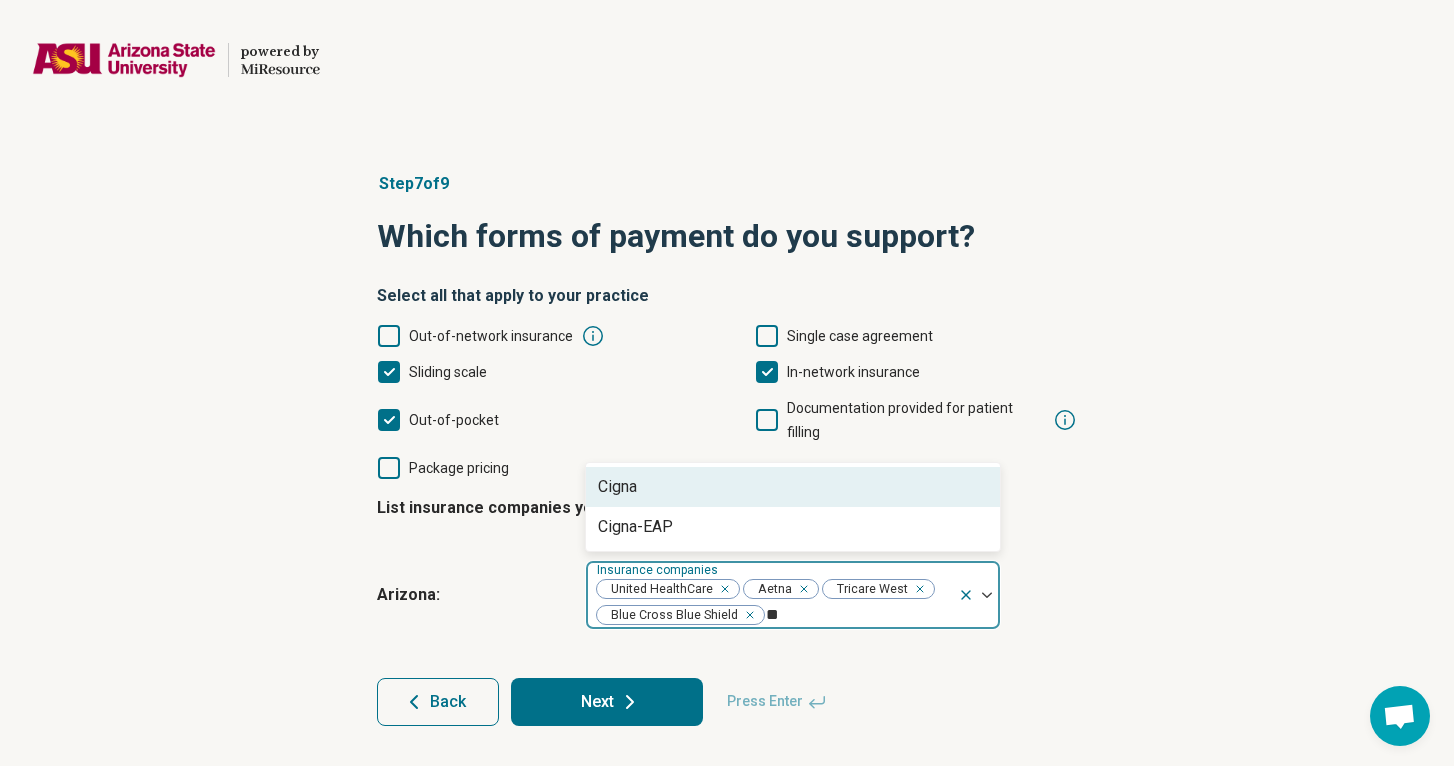 type on "***" 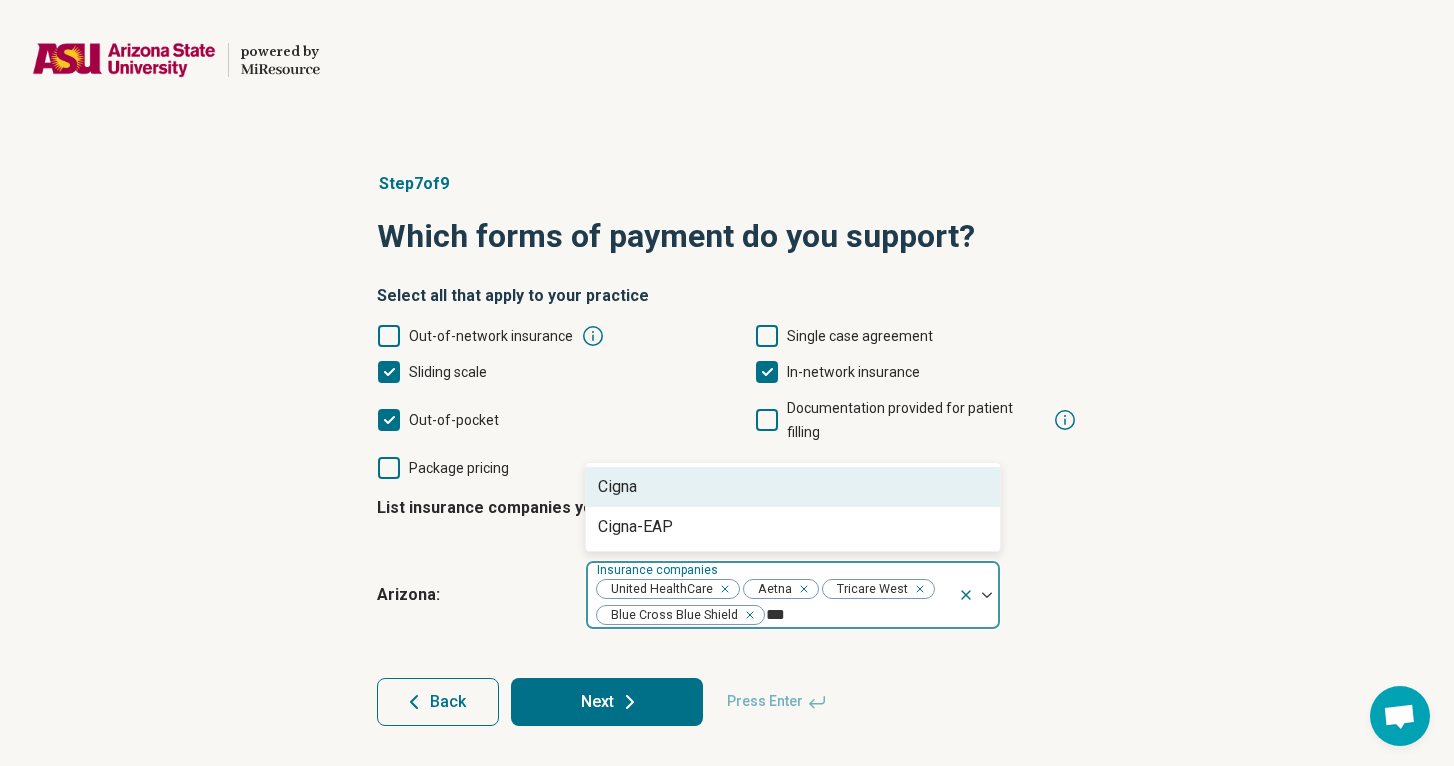click on "Cigna" at bounding box center [617, 487] 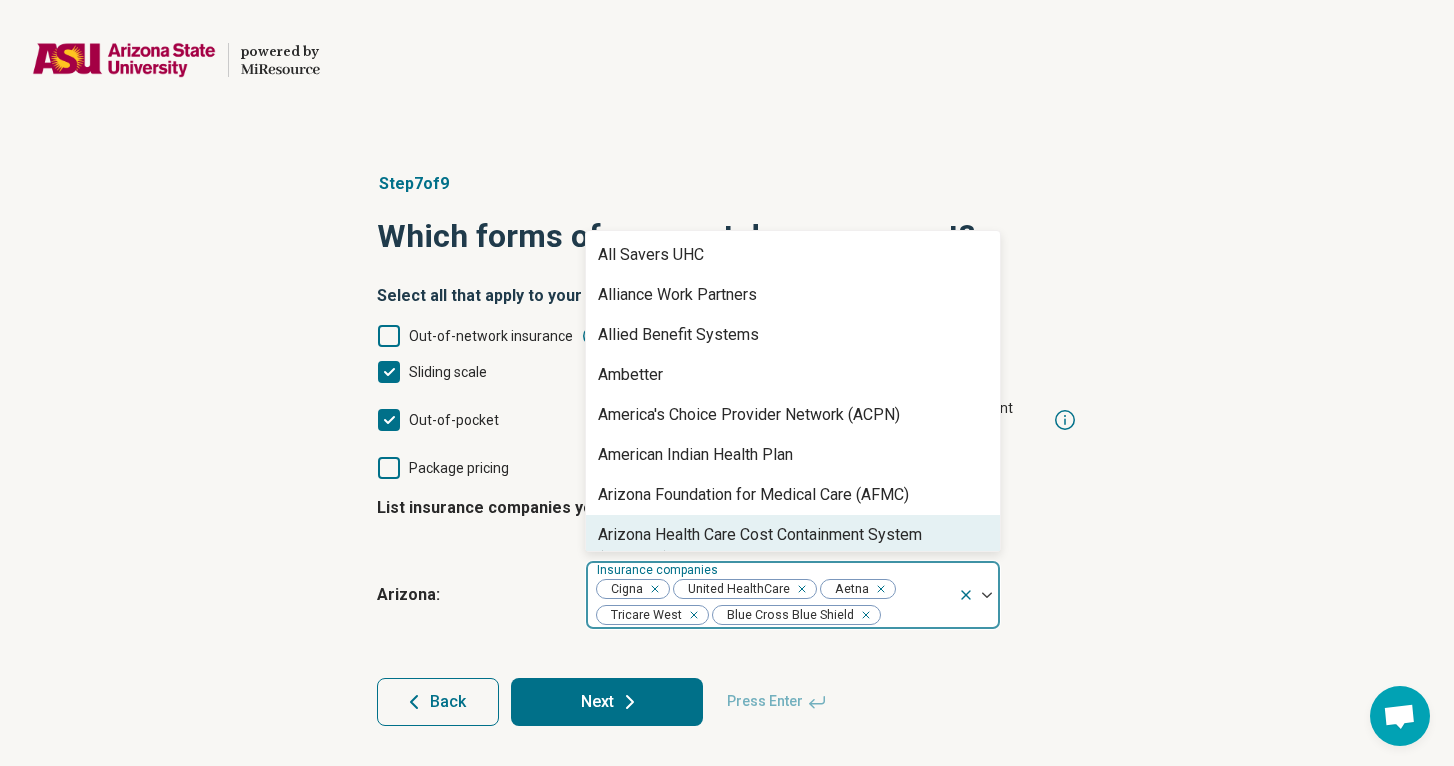 click on "Step  7  of  9 Which forms of payment do you support? Select all that apply to your practice Out-of-network insurance Single case agreement Sliding scale In-network insurance Out-of-pocket Documentation provided for patient filling Package pricing List insurance companies you are in-network with [STATE] : option Cigna, selected. Arizona Health Care Cost Containment System (AHCCCS), 8 of 49. 49 results available. Use Up and Down to choose options, press Enter to select the currently focused option, press Escape to exit the menu, press Tab to select the option and exit the menu. Insurance companies Cigna United HealthCare Aetna Tricare West Blue Cross Blue Shield All Savers UHC Alliance Work Partners Allied Benefit Systems Ambetter America's Choice Provider Network (ACPN) American Indian Health Plan Arizona Foundation for Medical Care (AFMC) Arizona Health Care Cost Containment System (AHCCCS) Banner Health Beacon Behavioral Health Systems/BHS Behavioral Health Systems/BHS-EAP Bridgeway Choicecare Cigna-EAP UMR" at bounding box center (727, 449) 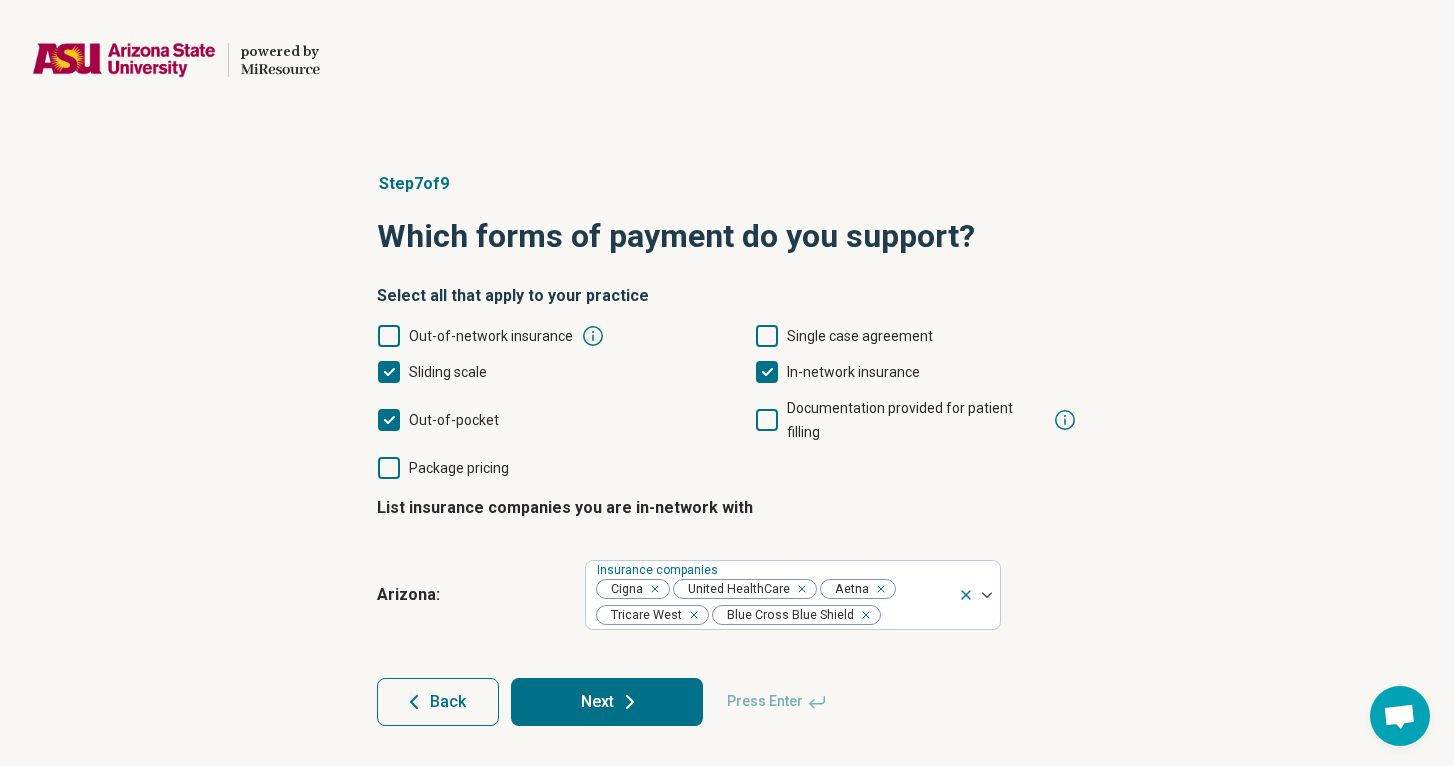 click on "Next" at bounding box center [607, 702] 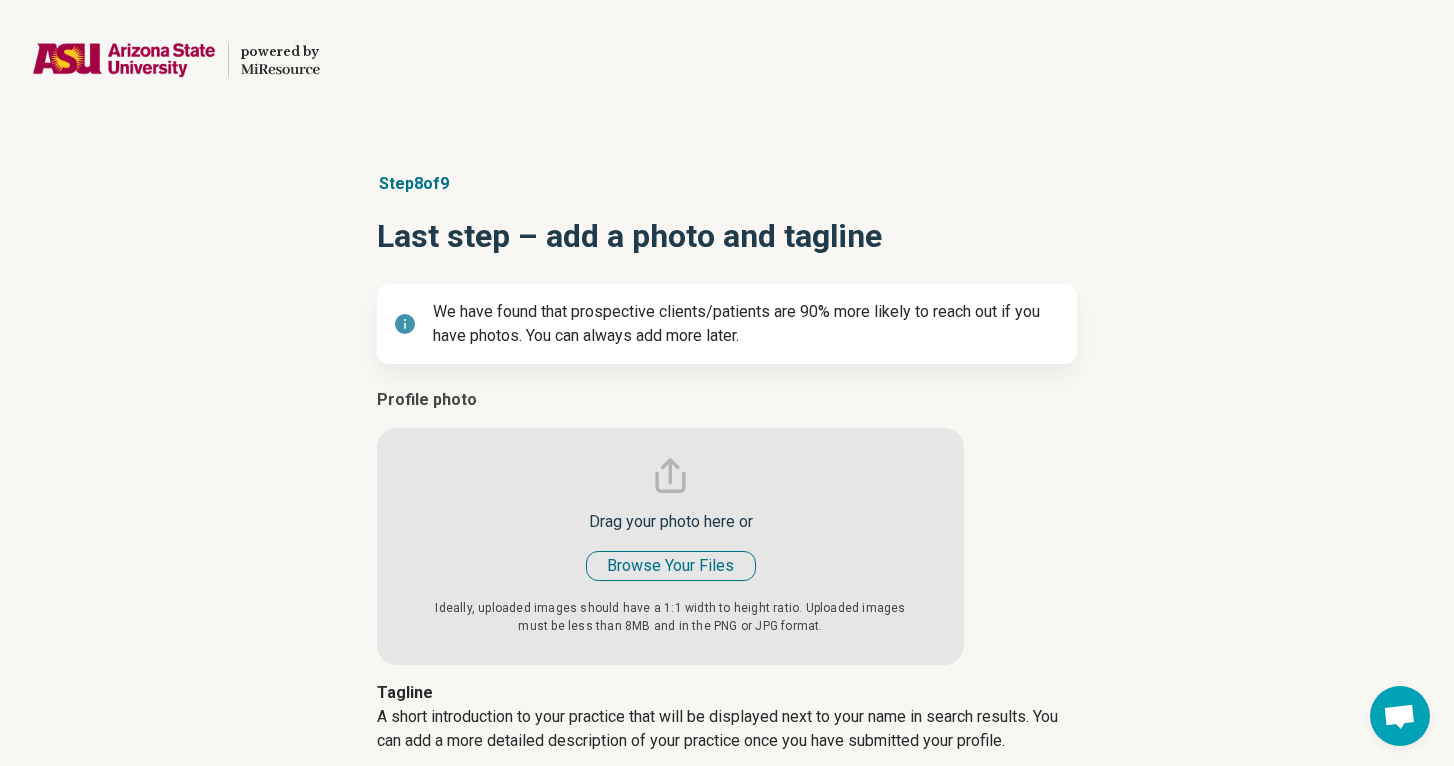 type on "*" 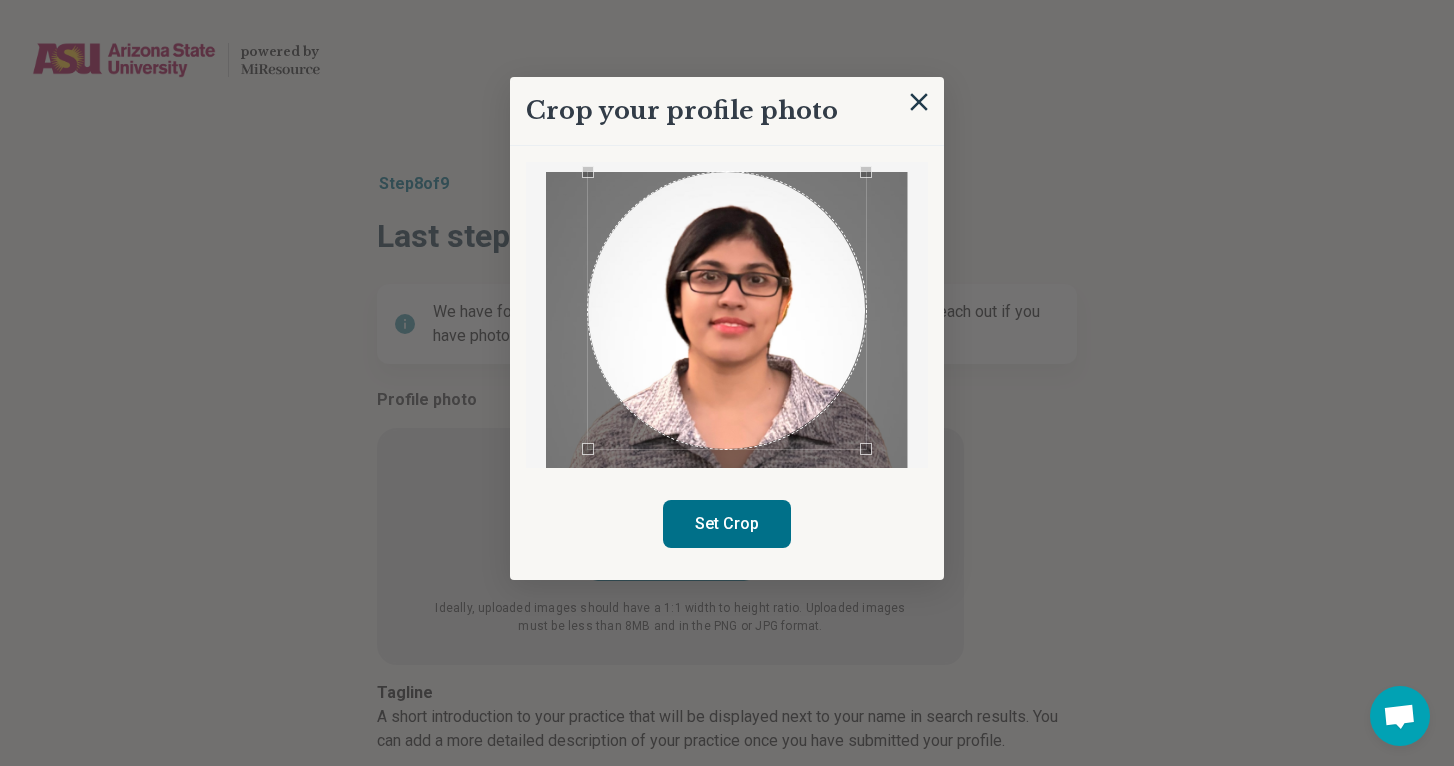 scroll, scrollTop: 13, scrollLeft: 0, axis: vertical 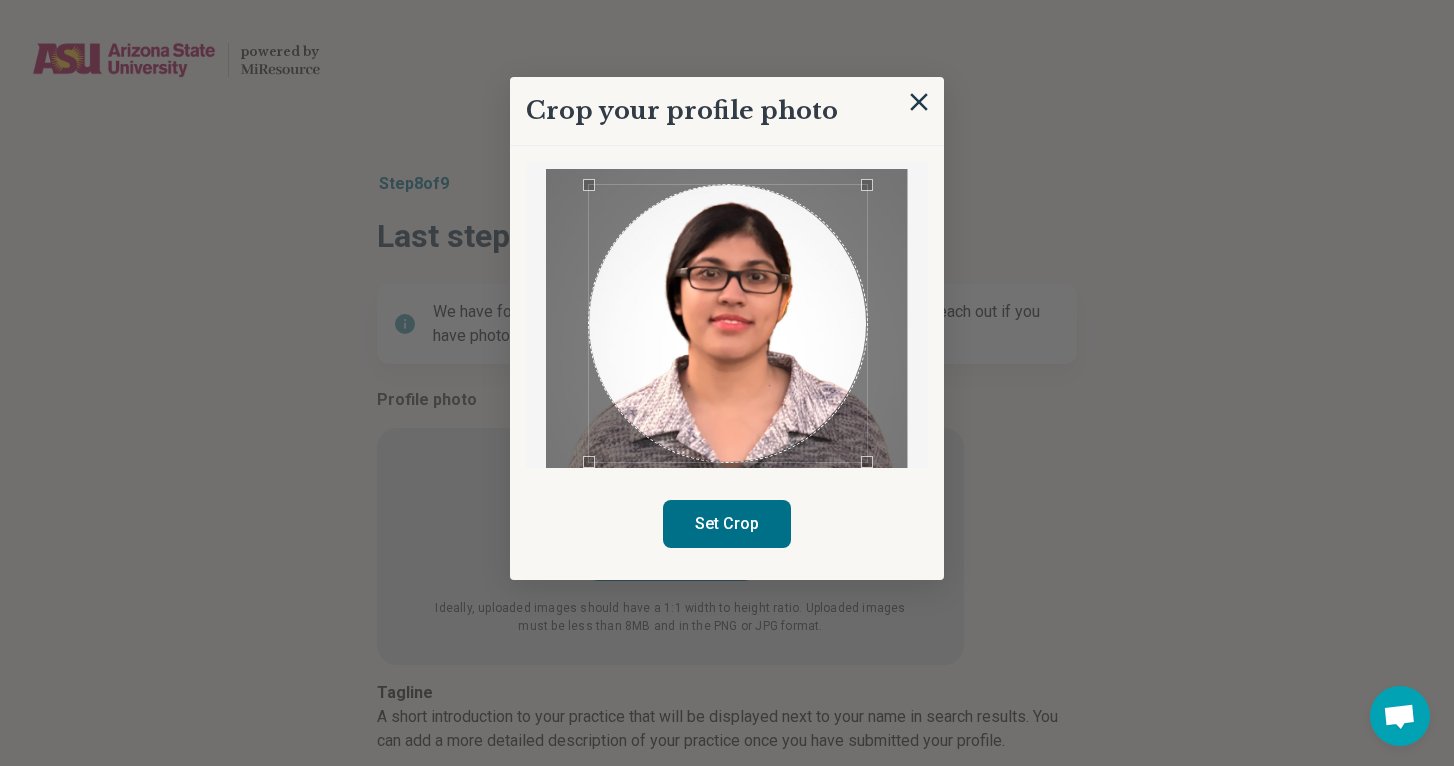 click at bounding box center (728, 324) 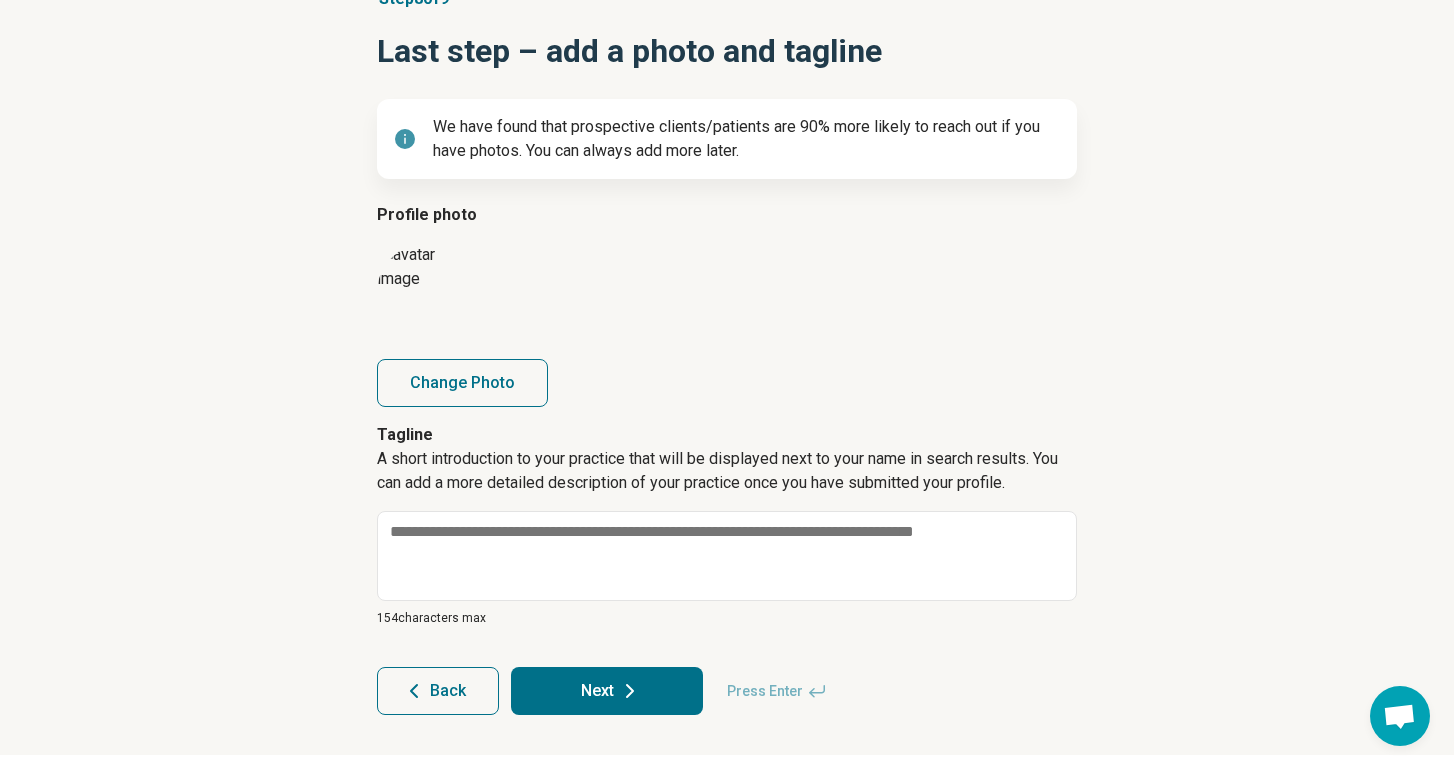 scroll, scrollTop: 187, scrollLeft: 0, axis: vertical 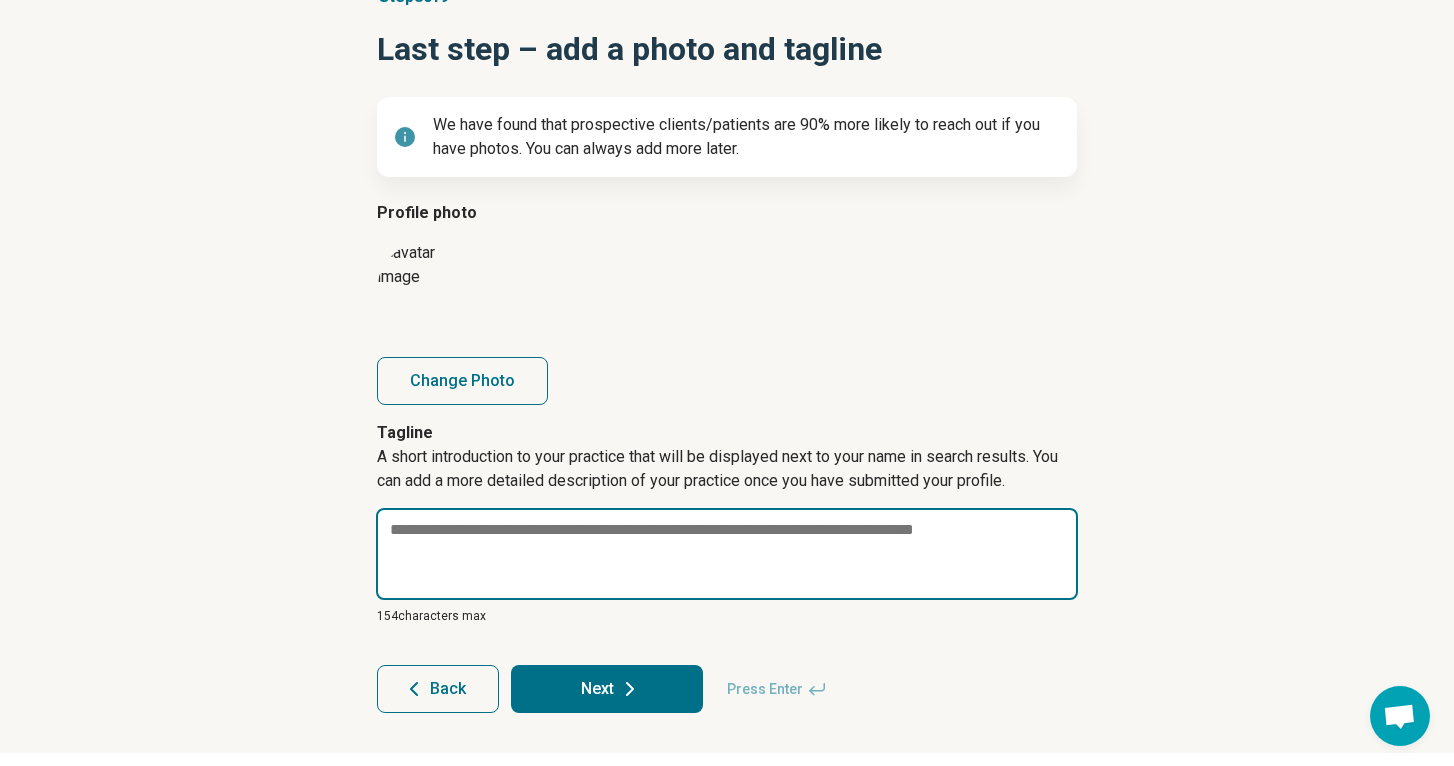 click at bounding box center (727, 554) 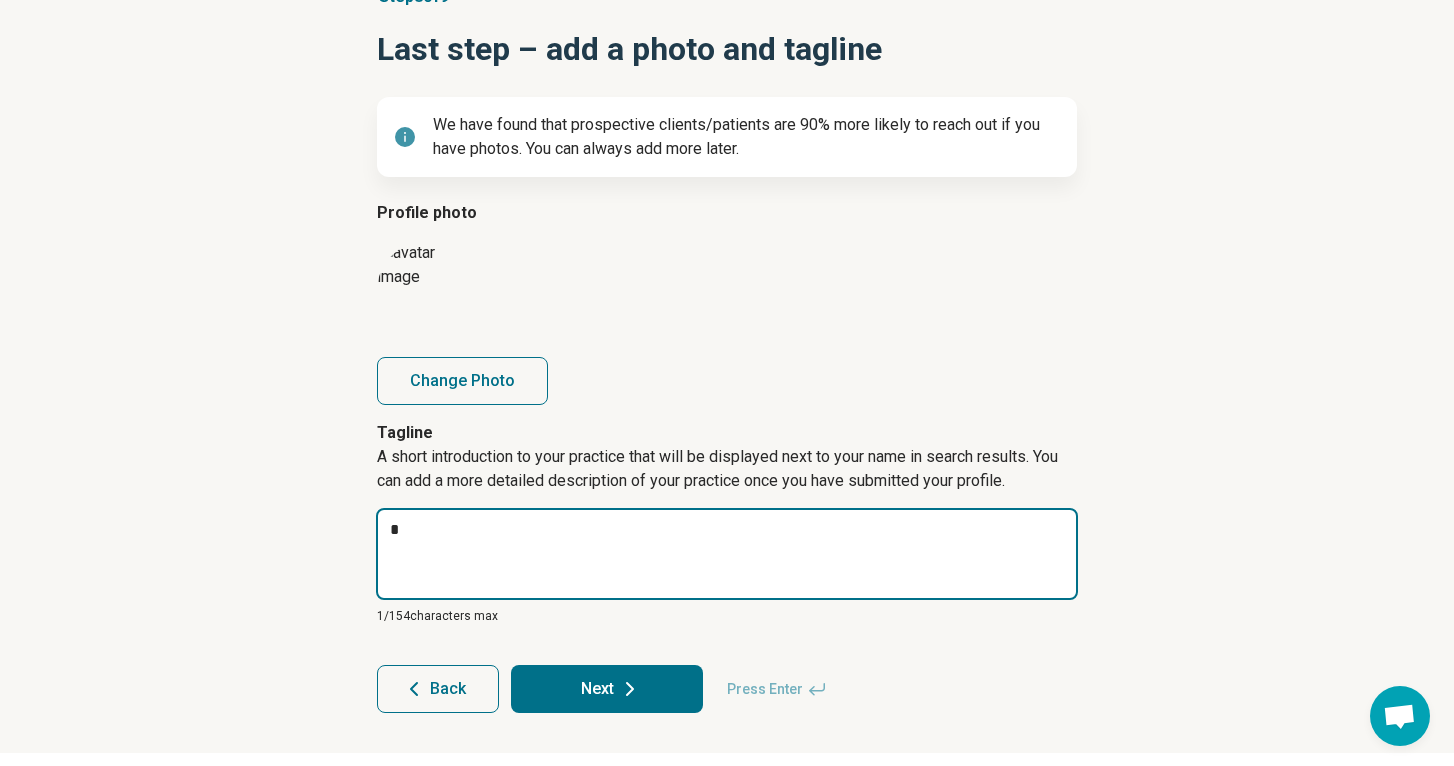 type on "*" 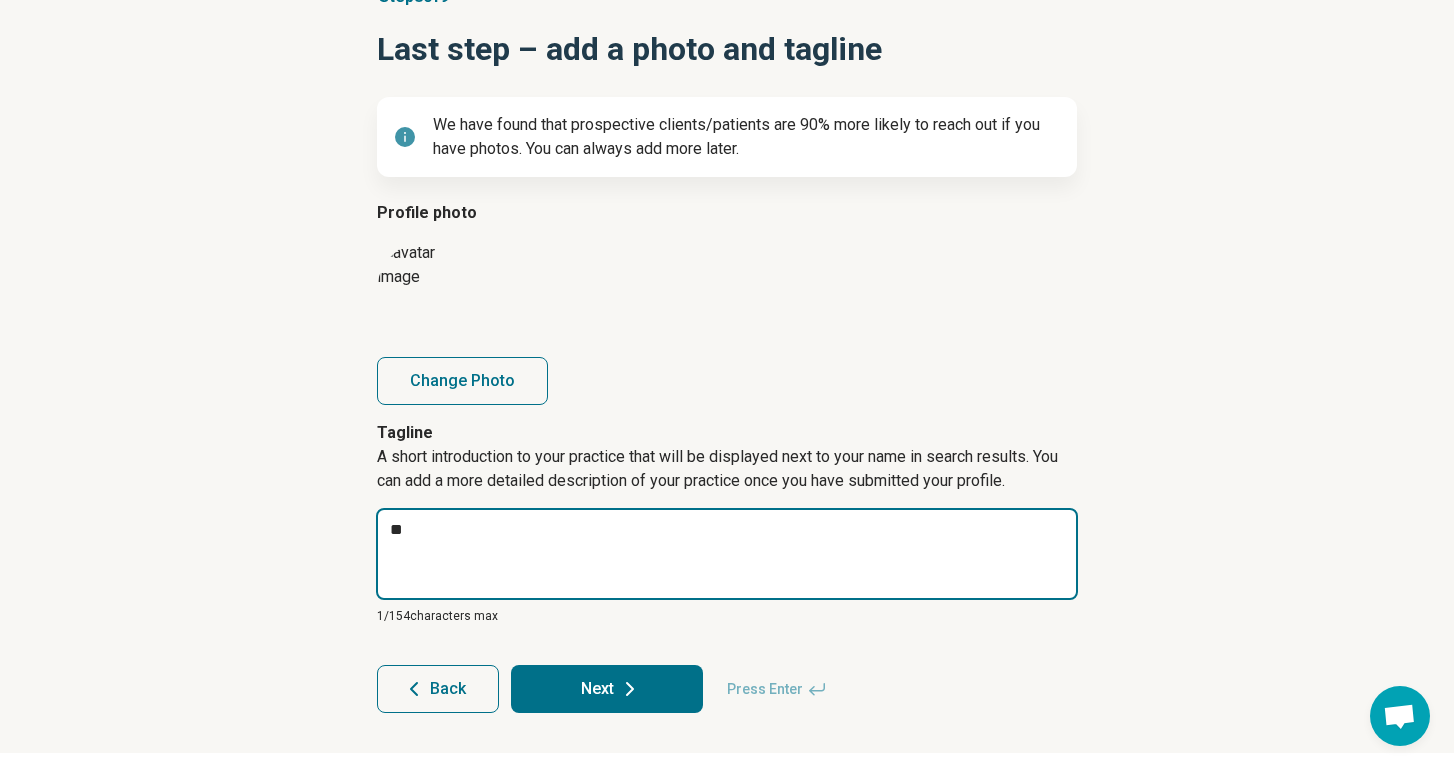 type on "*" 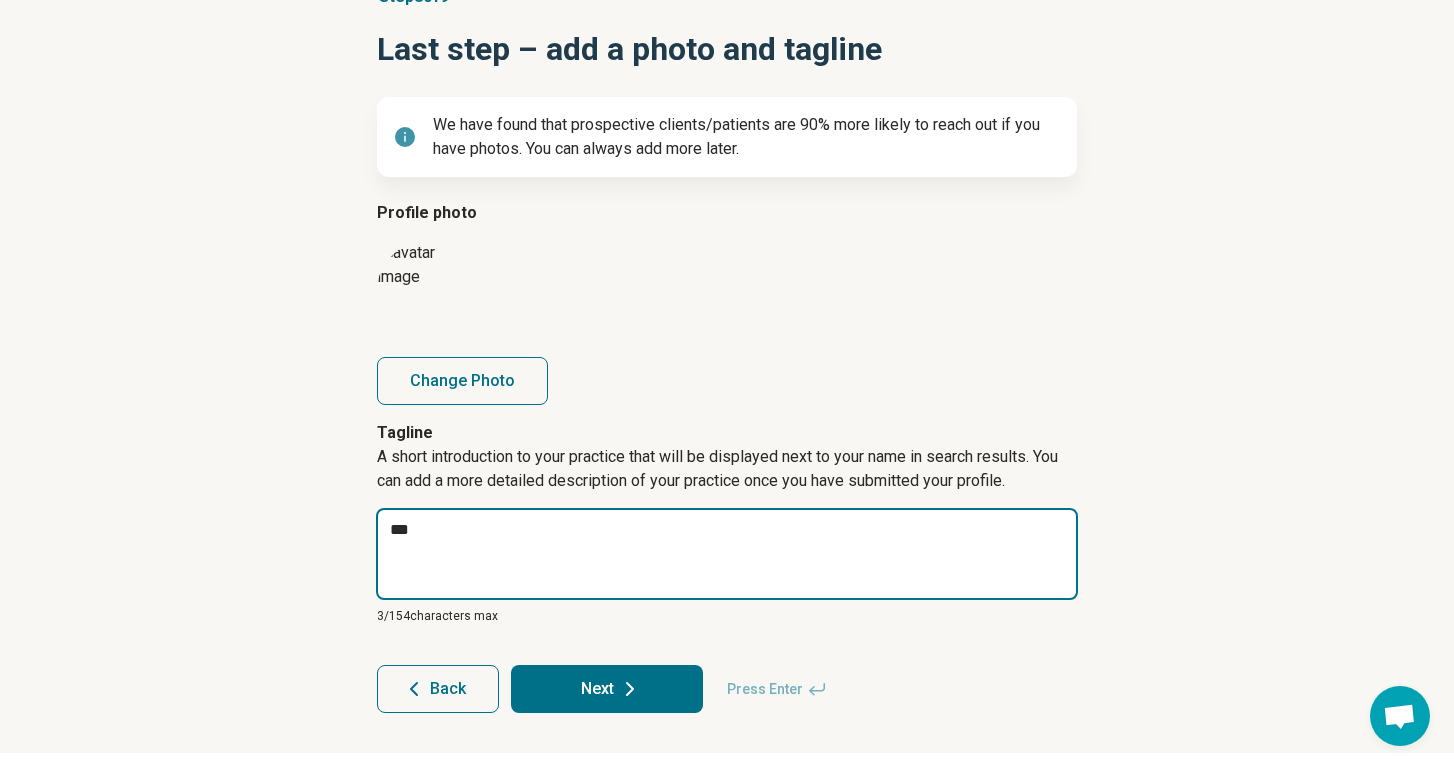 type on "*" 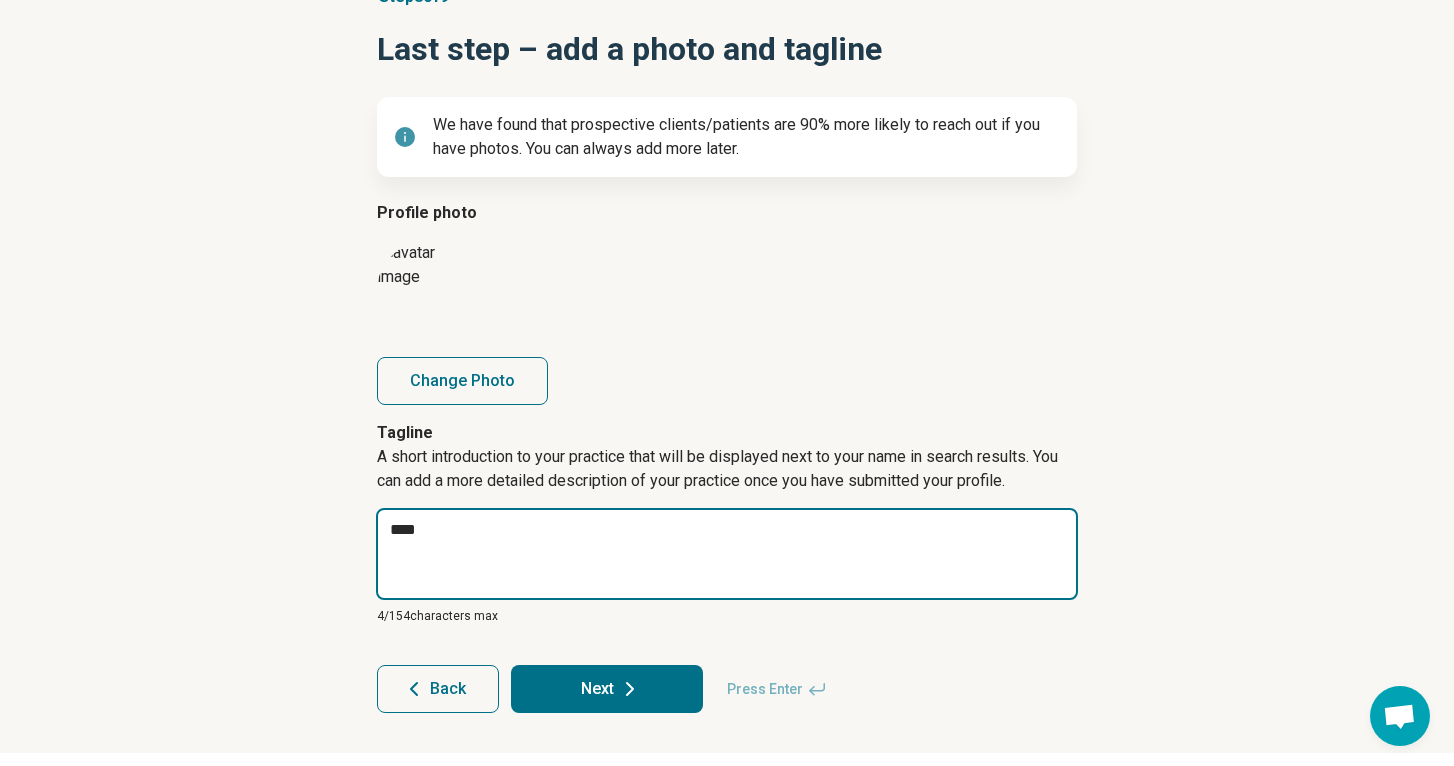 type on "*" 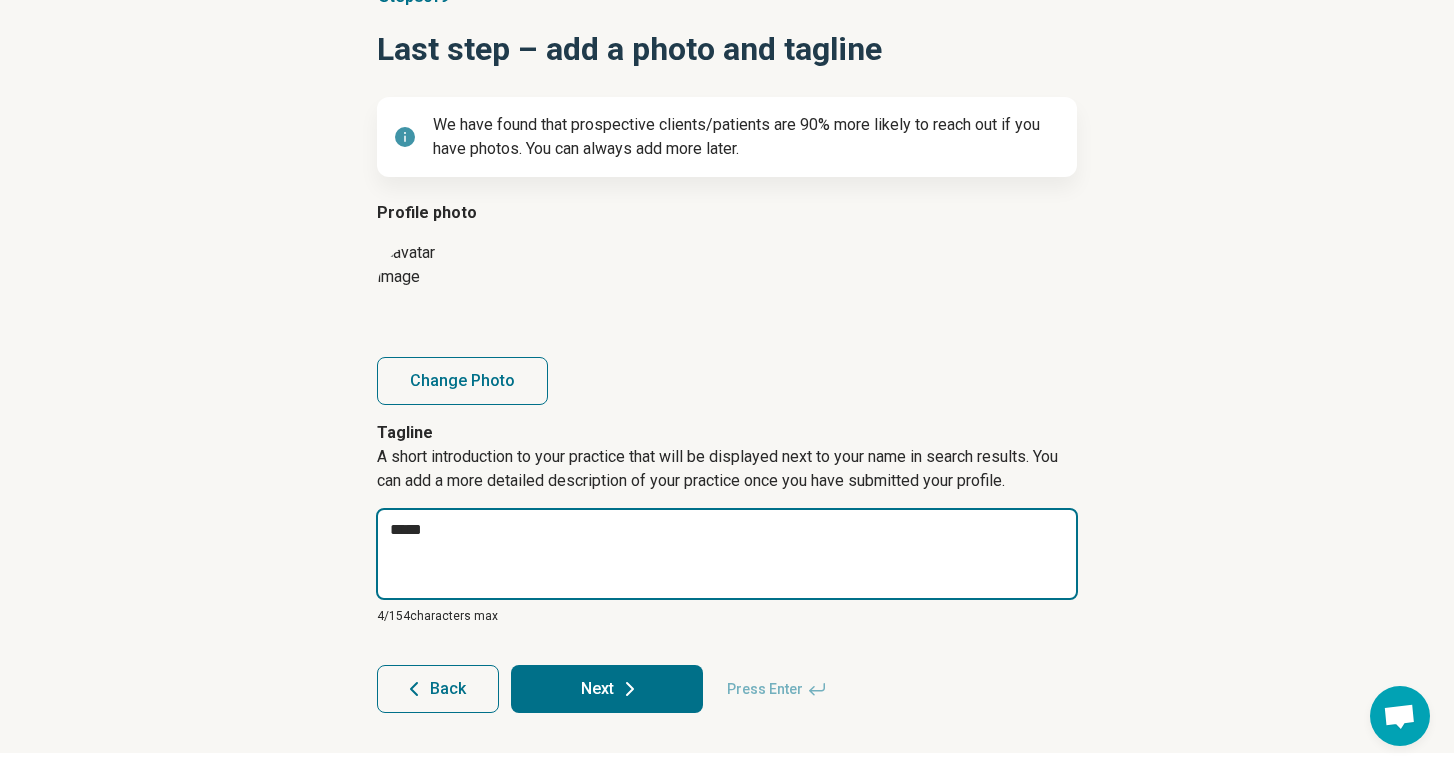 type on "*" 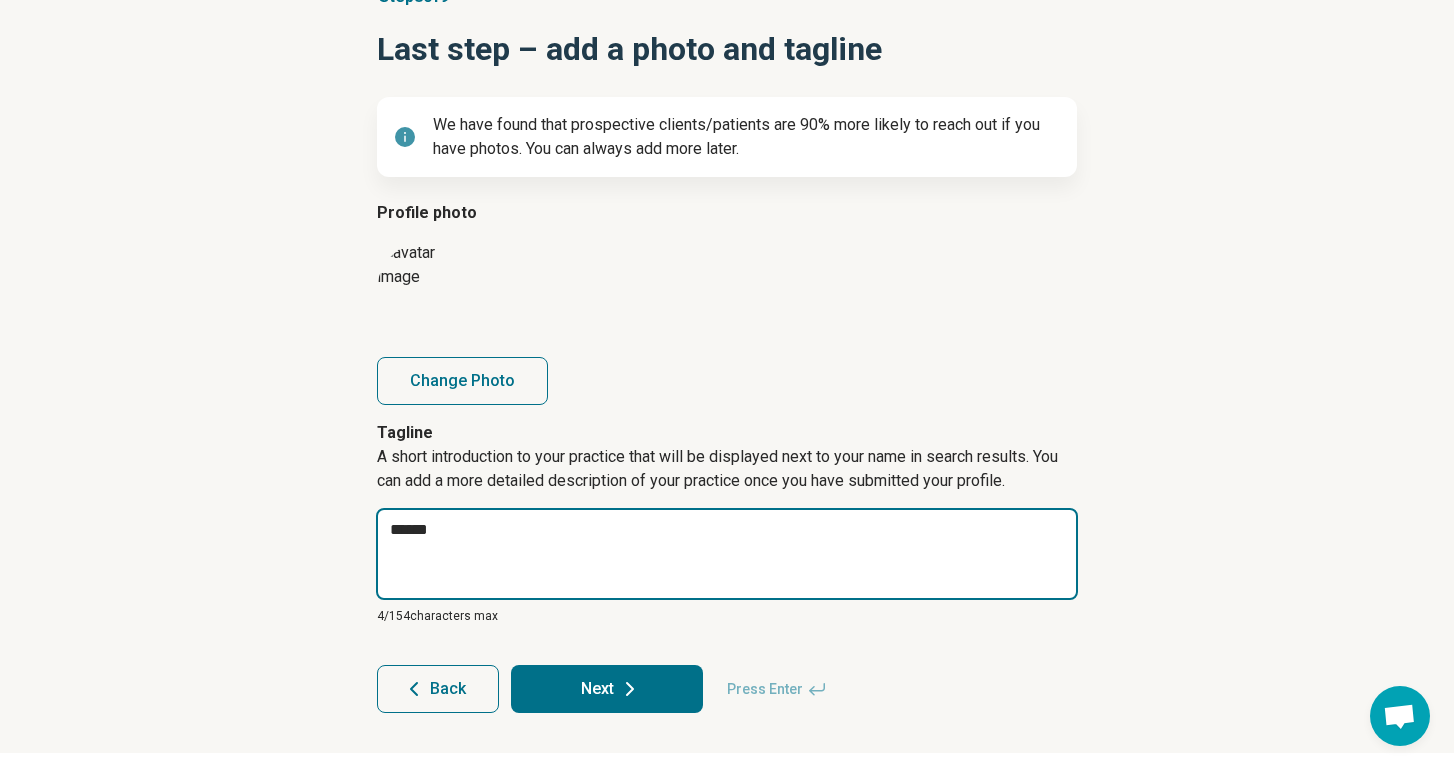type on "*" 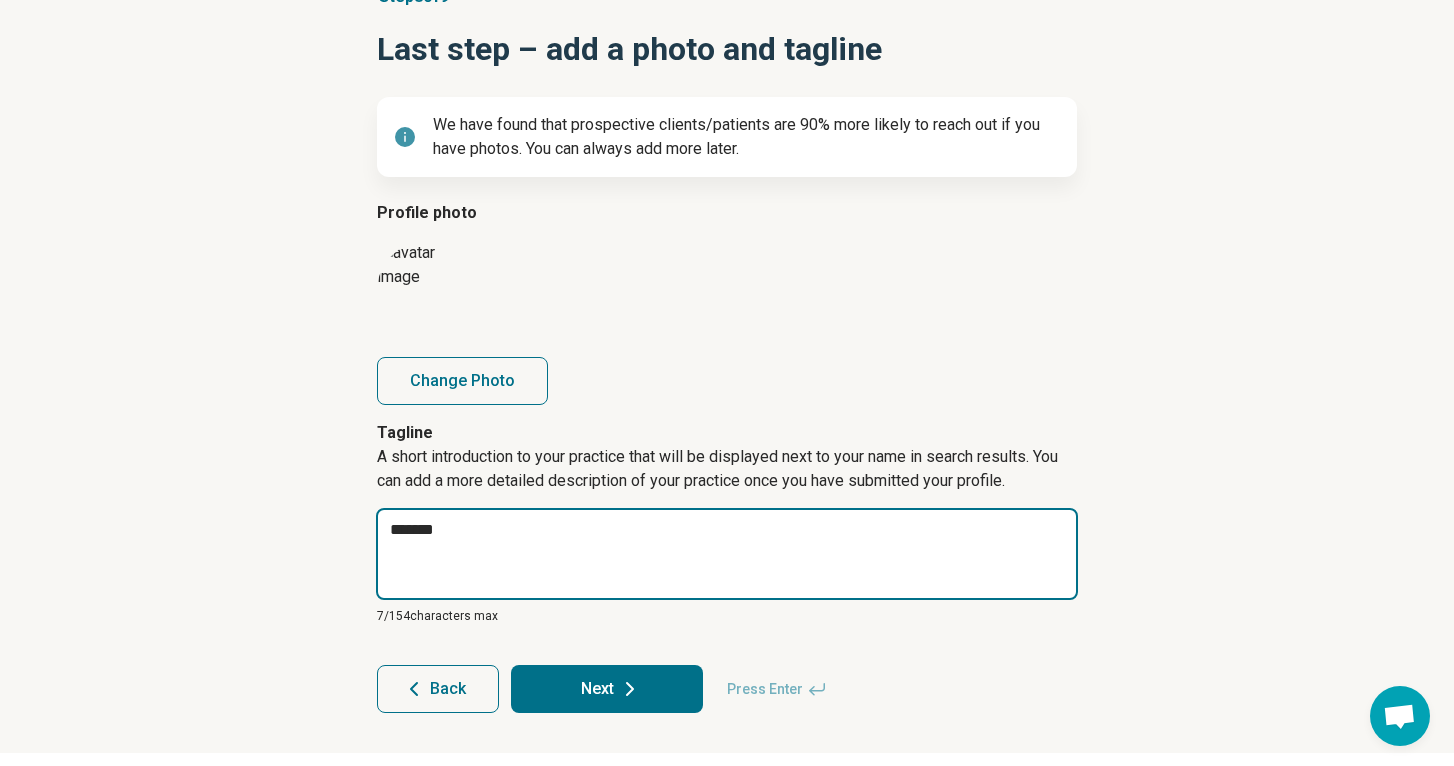 type on "*" 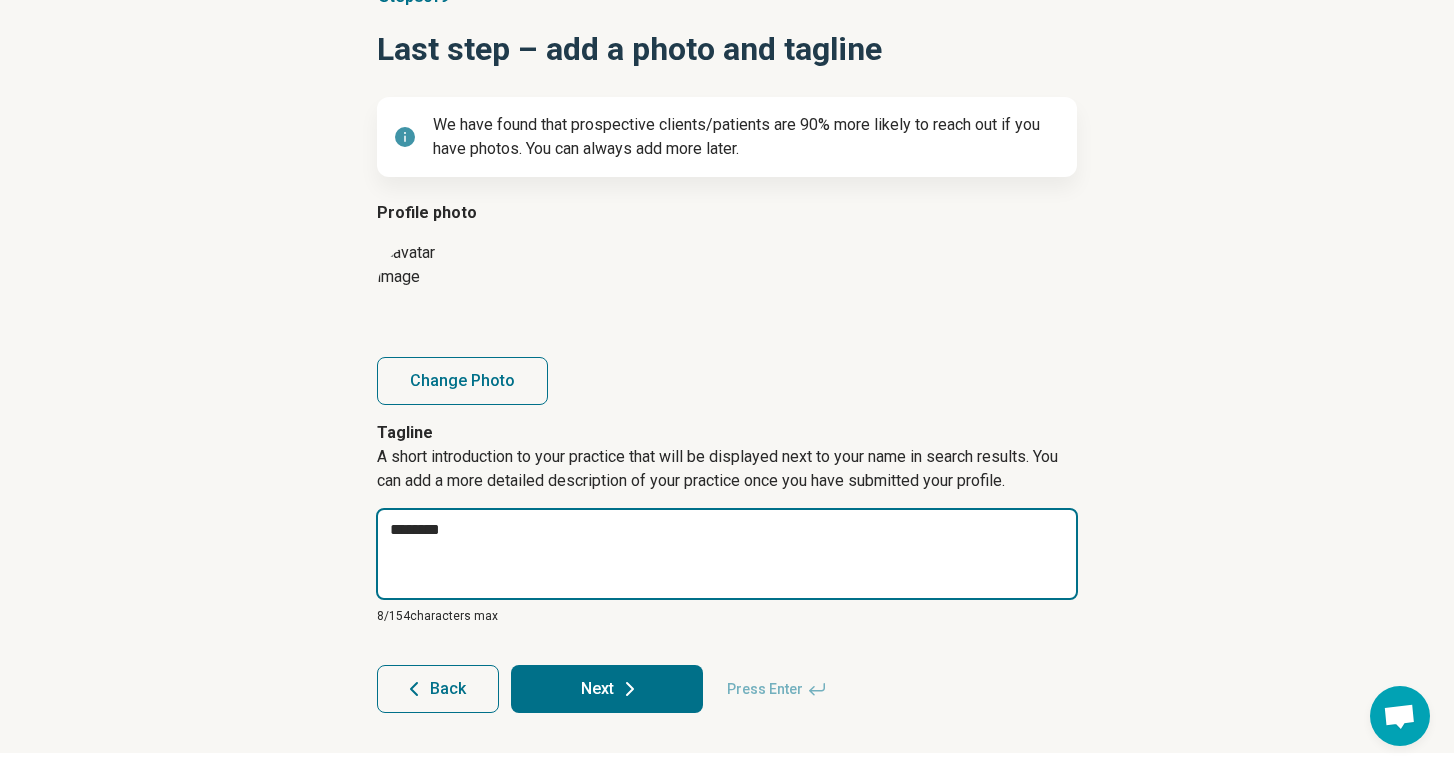 type on "*" 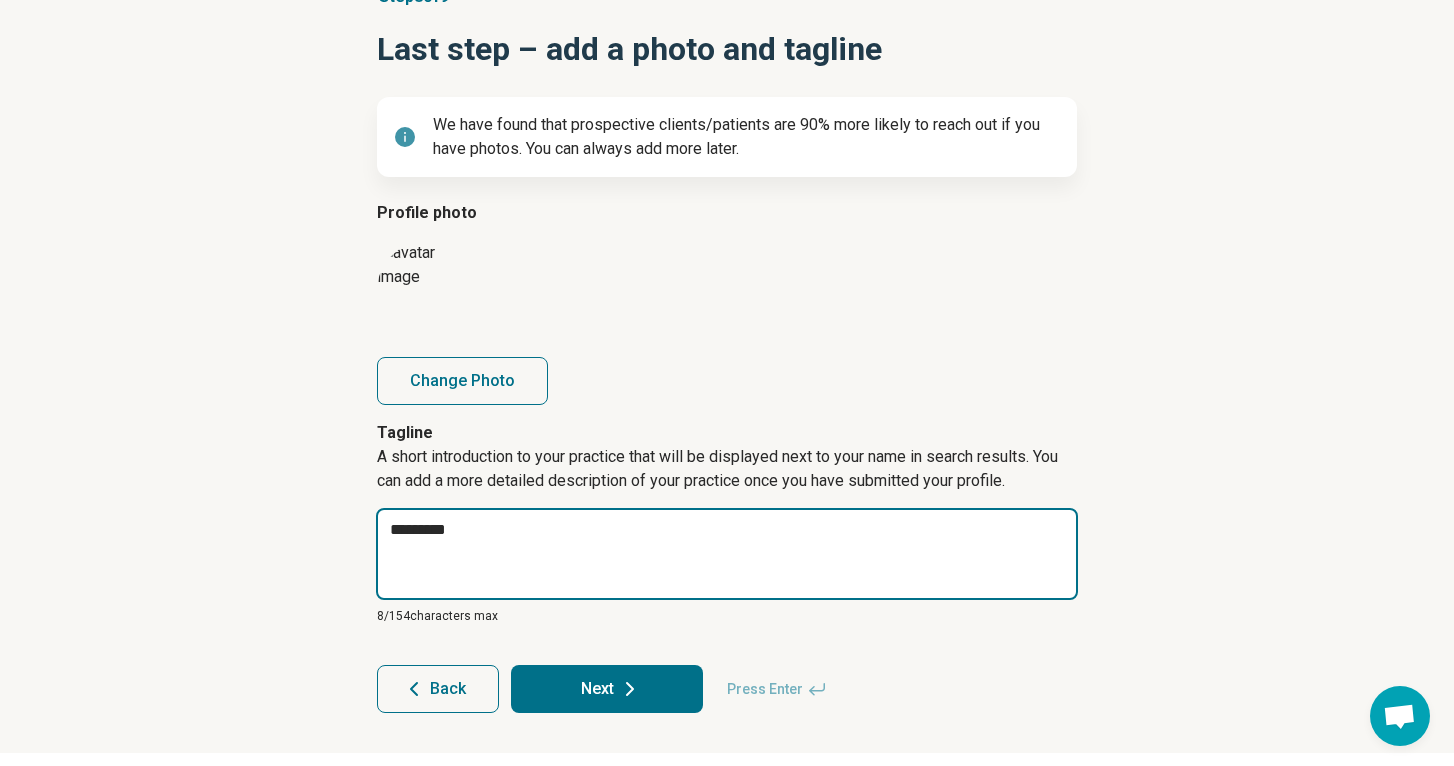 type on "*" 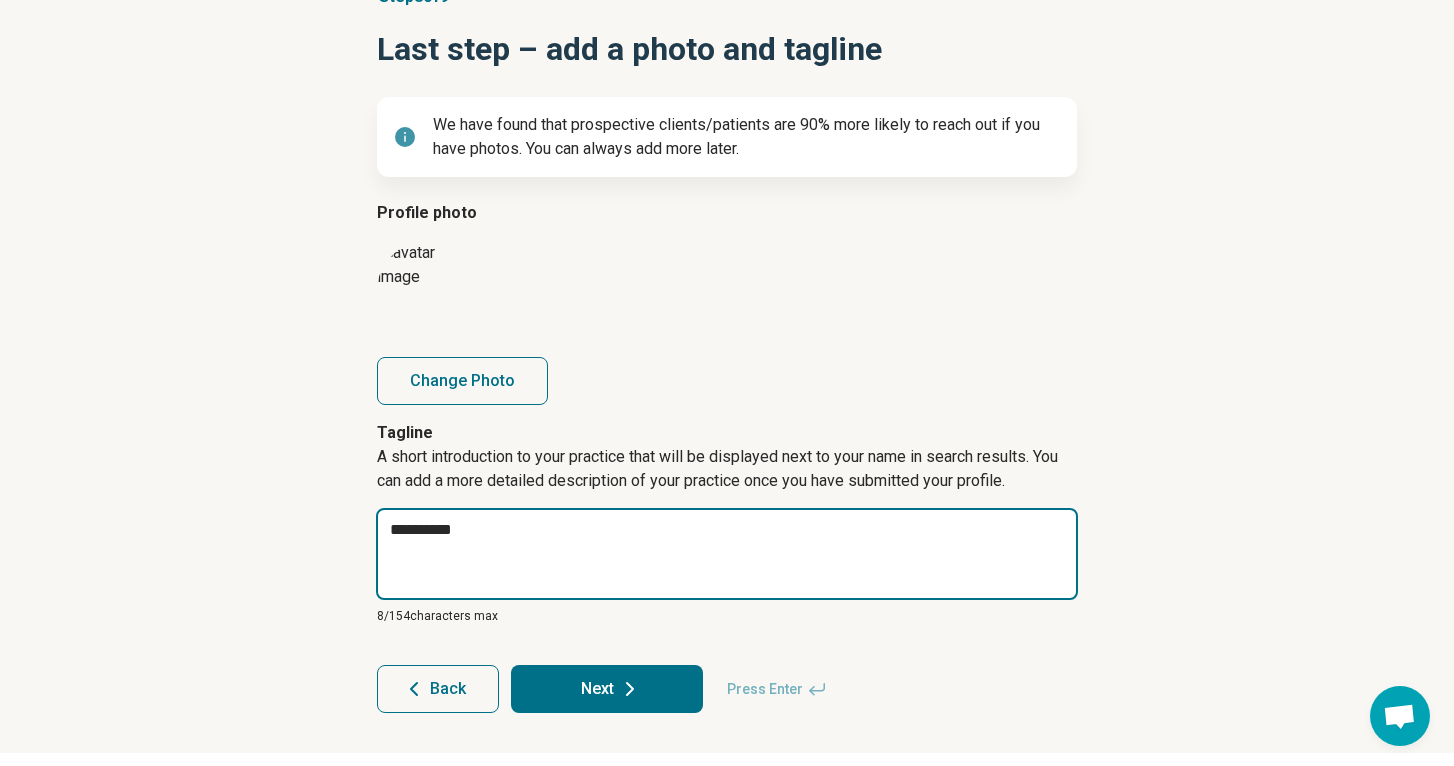 type on "*" 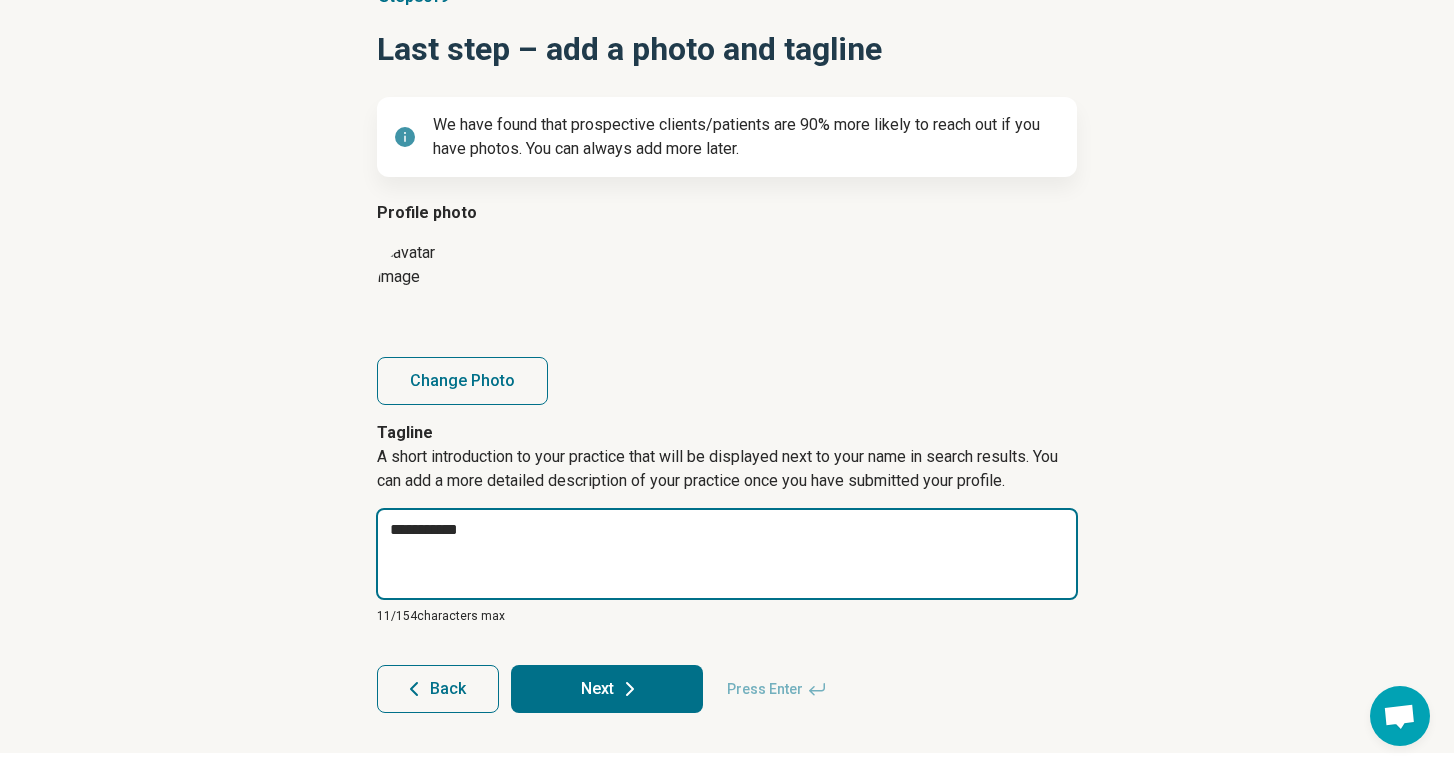 type on "*" 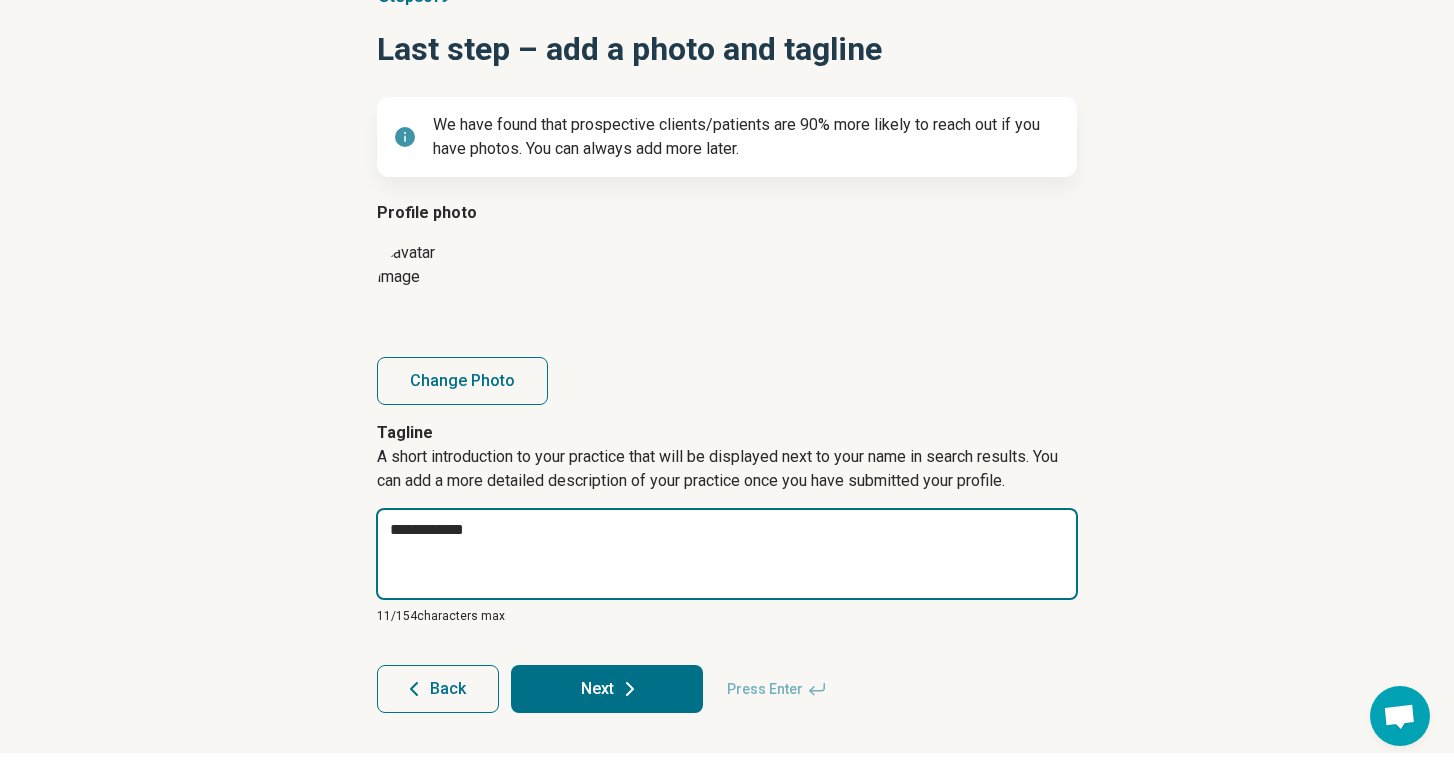 type on "*" 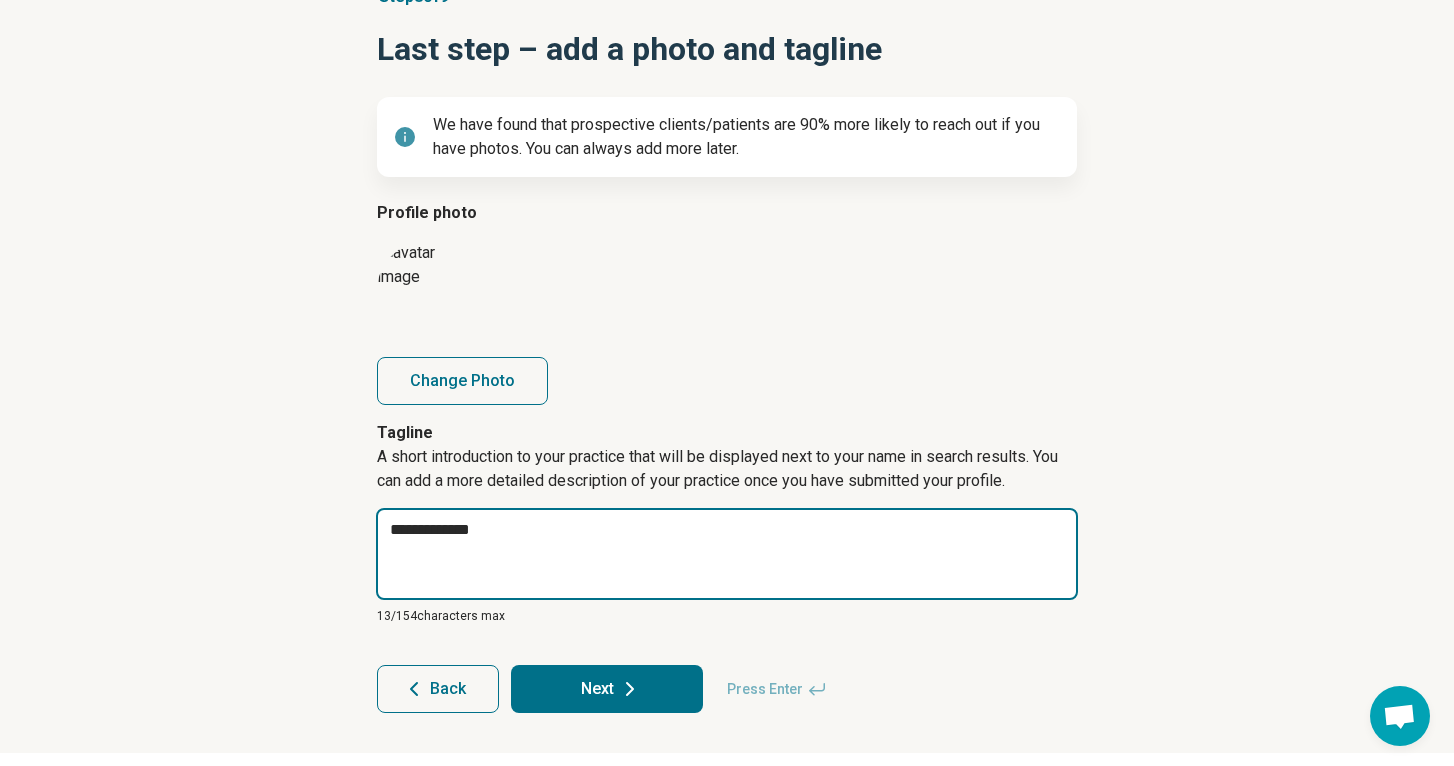 type on "*" 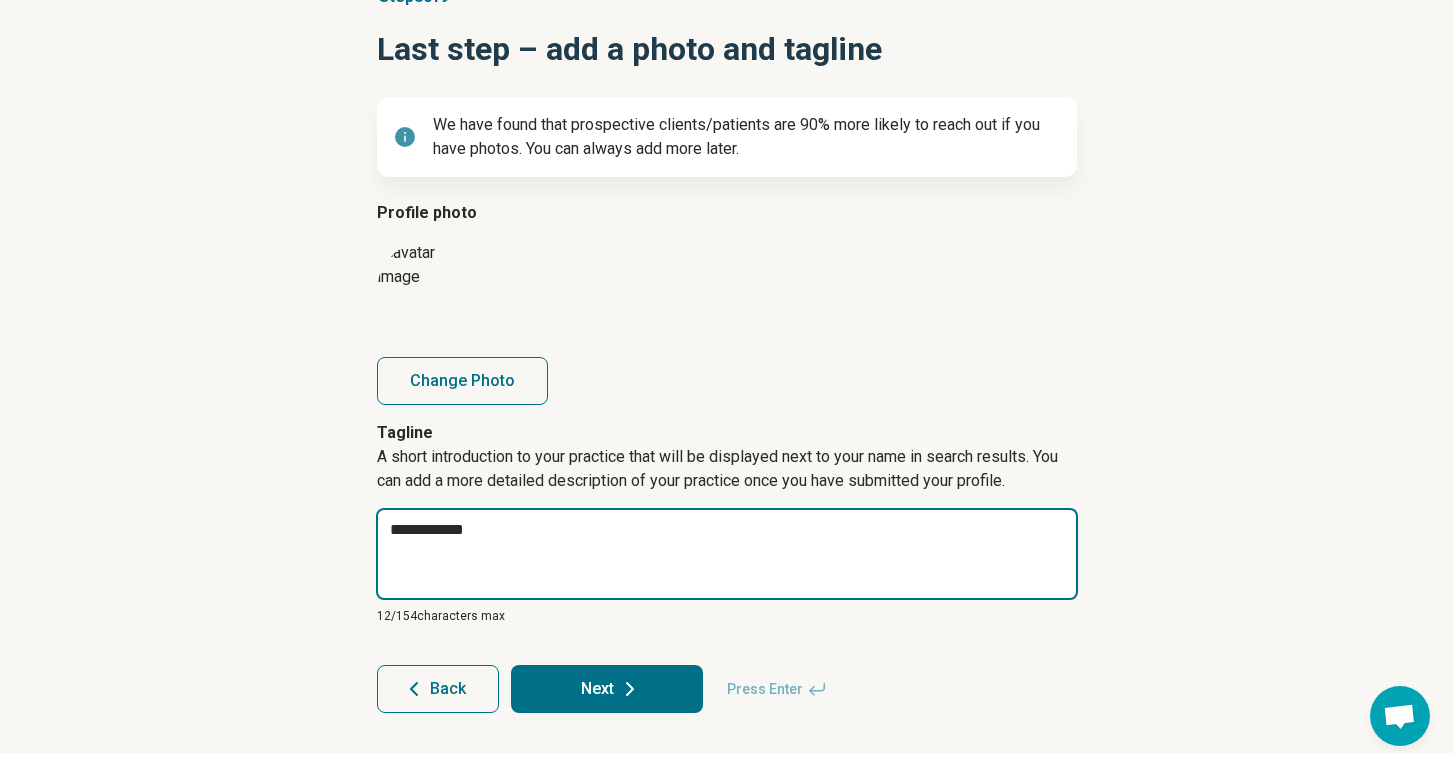 type on "*" 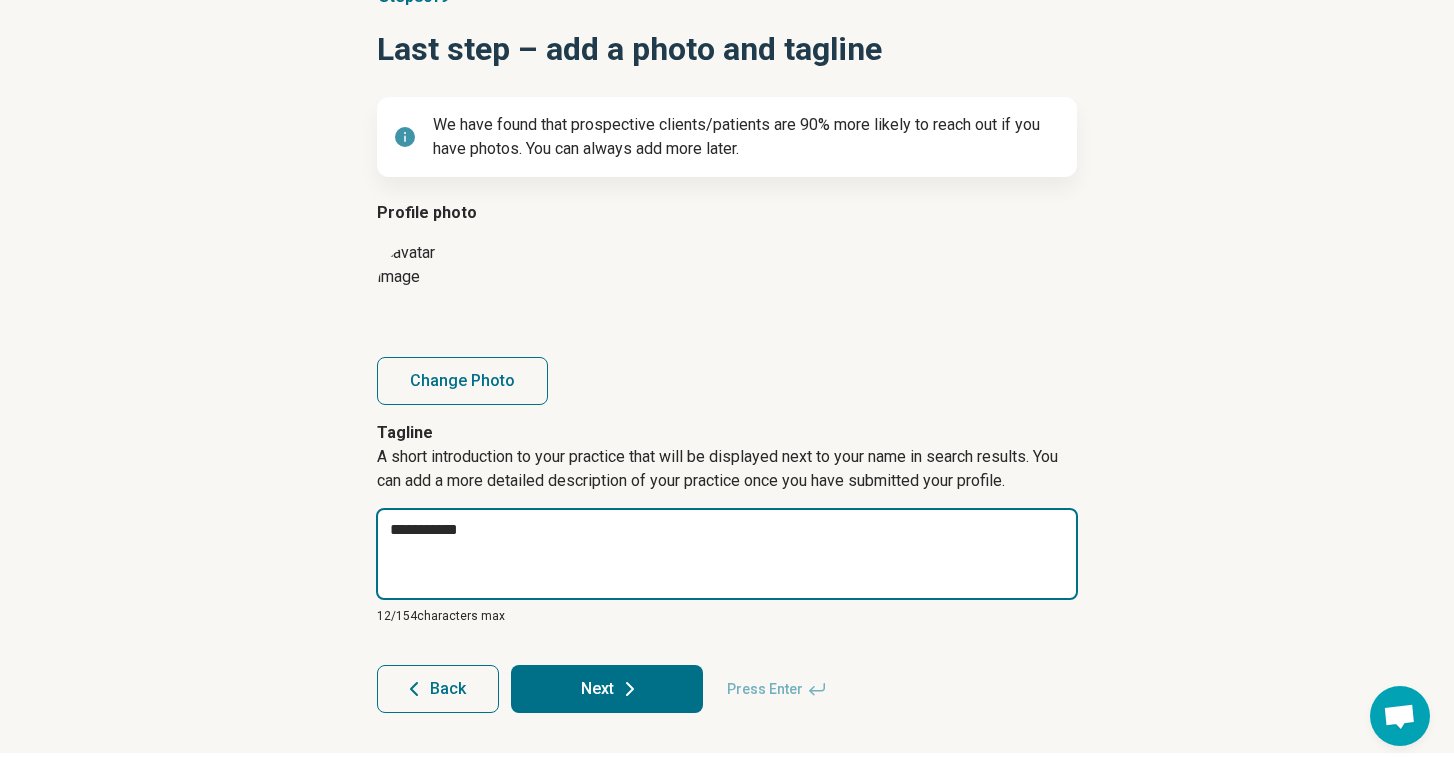 type on "*" 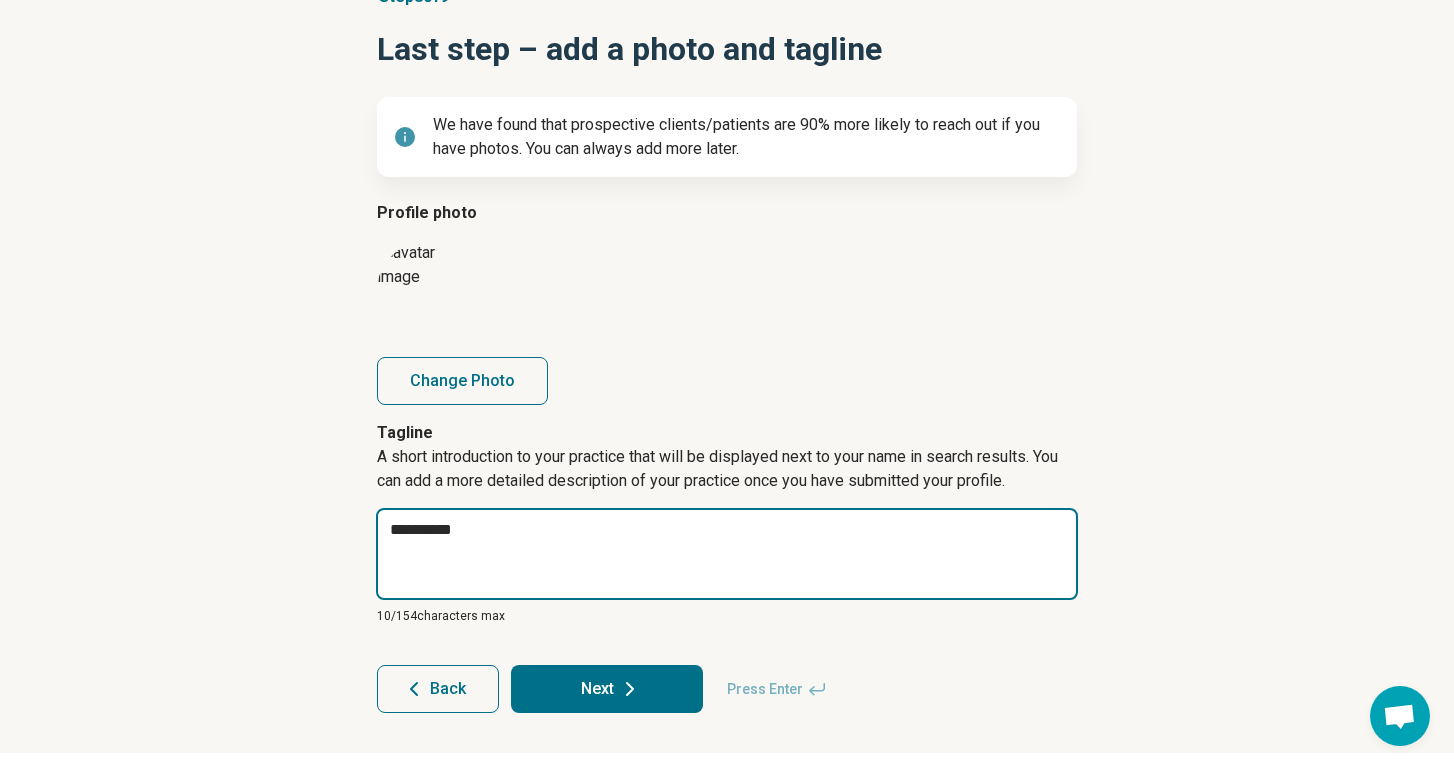 type on "*" 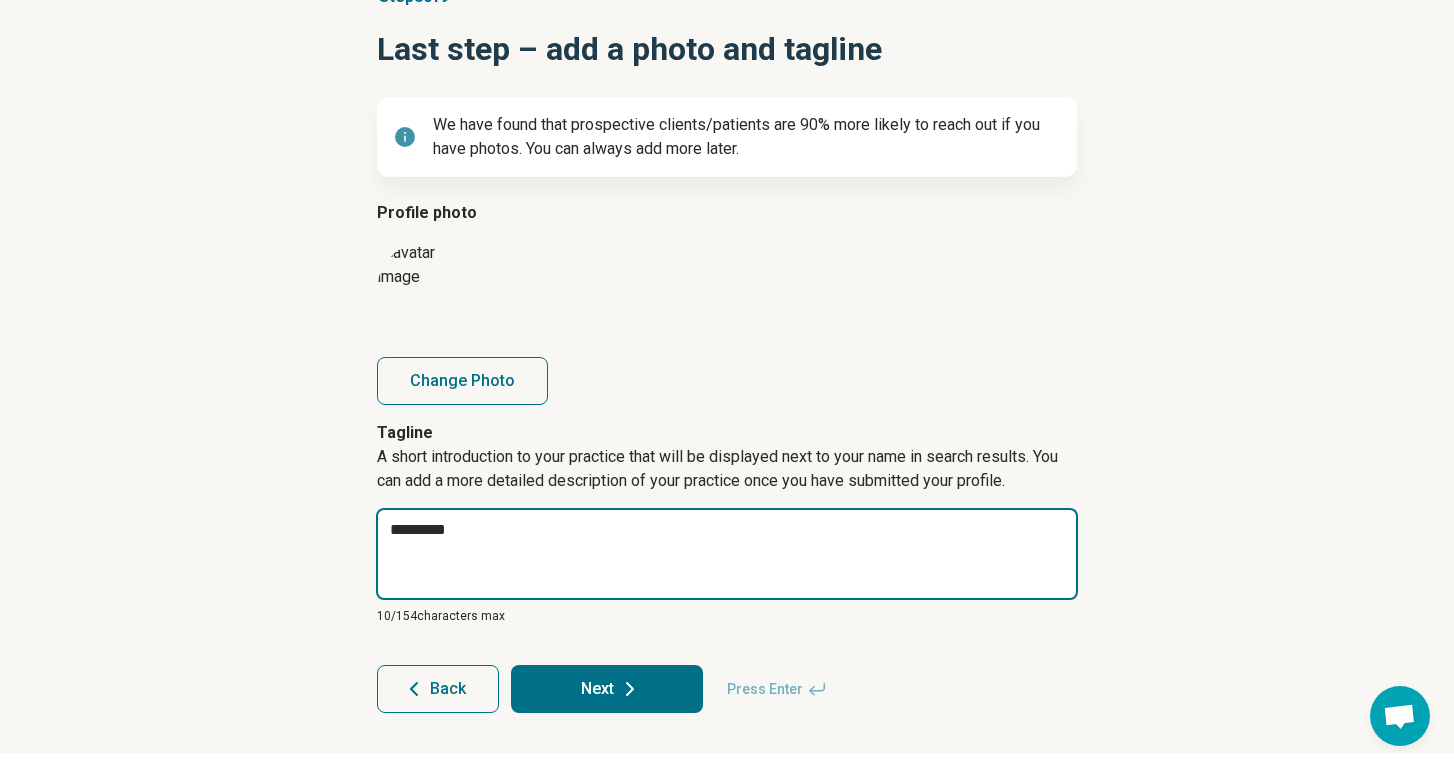 type on "*" 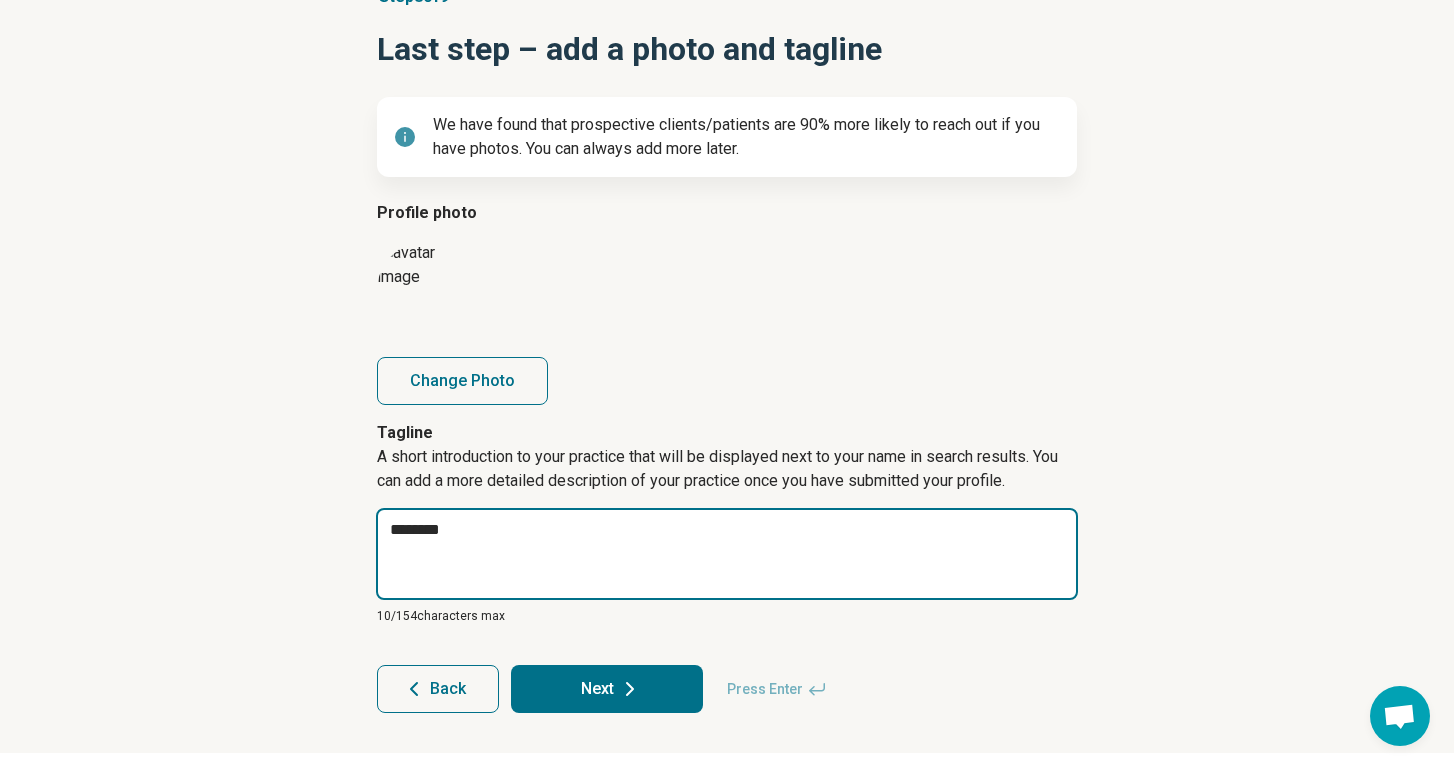 type on "*" 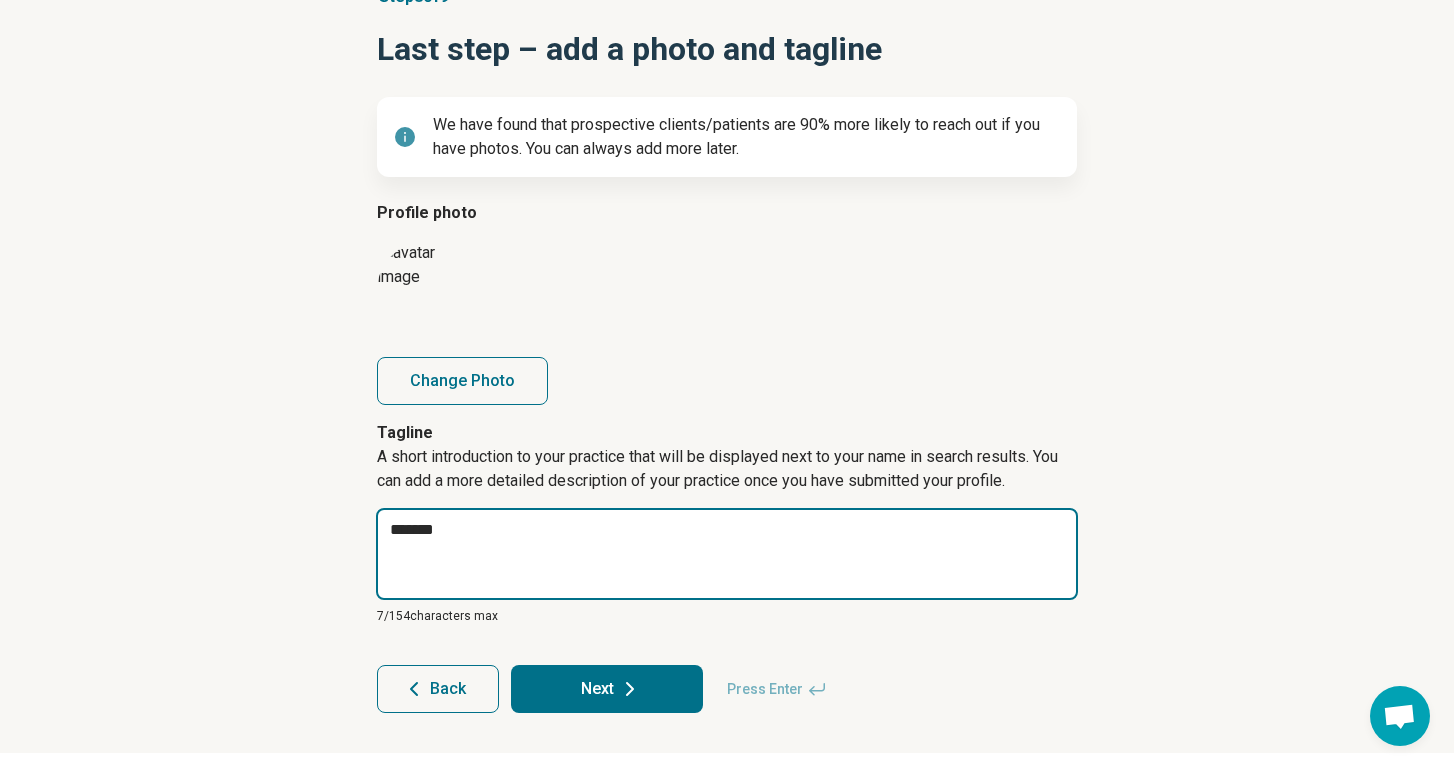 type on "*" 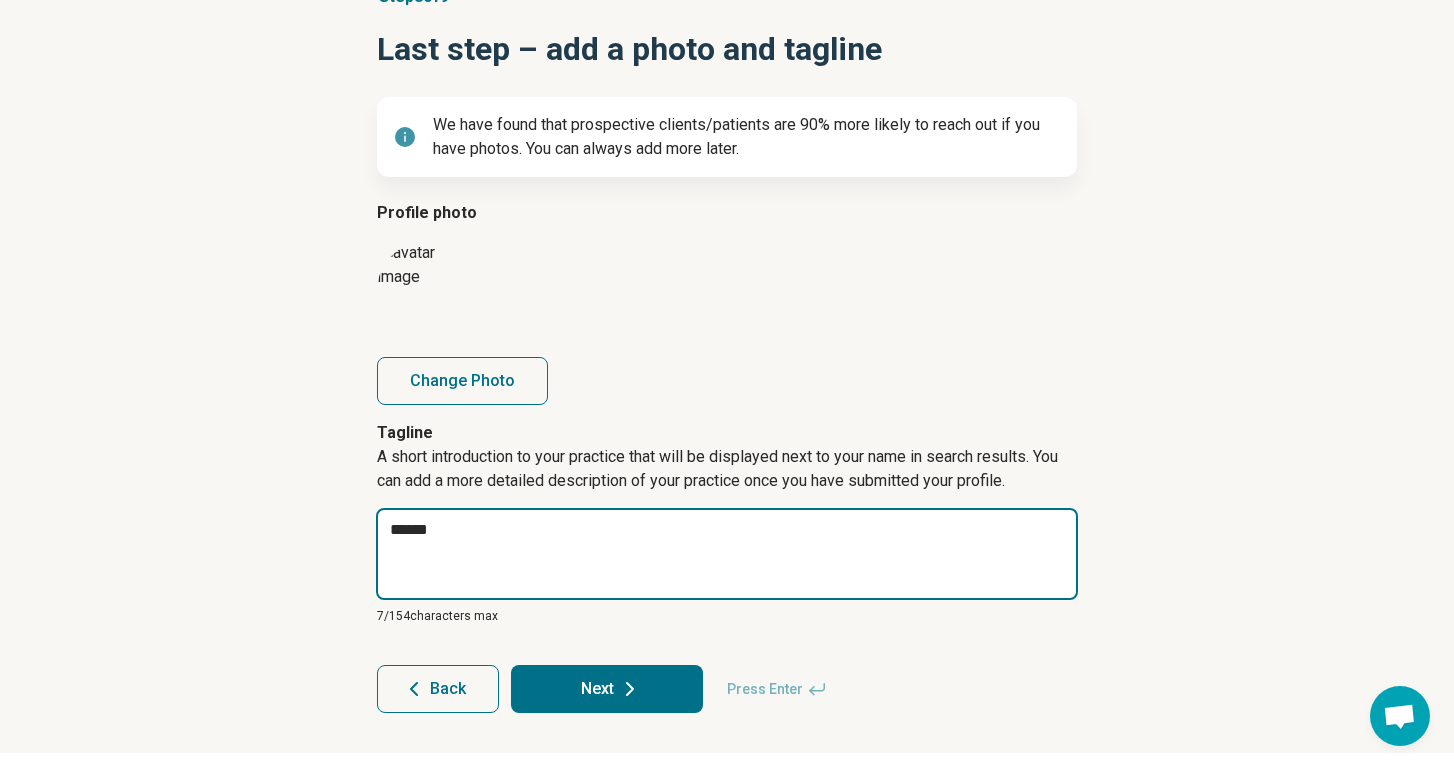 type on "*" 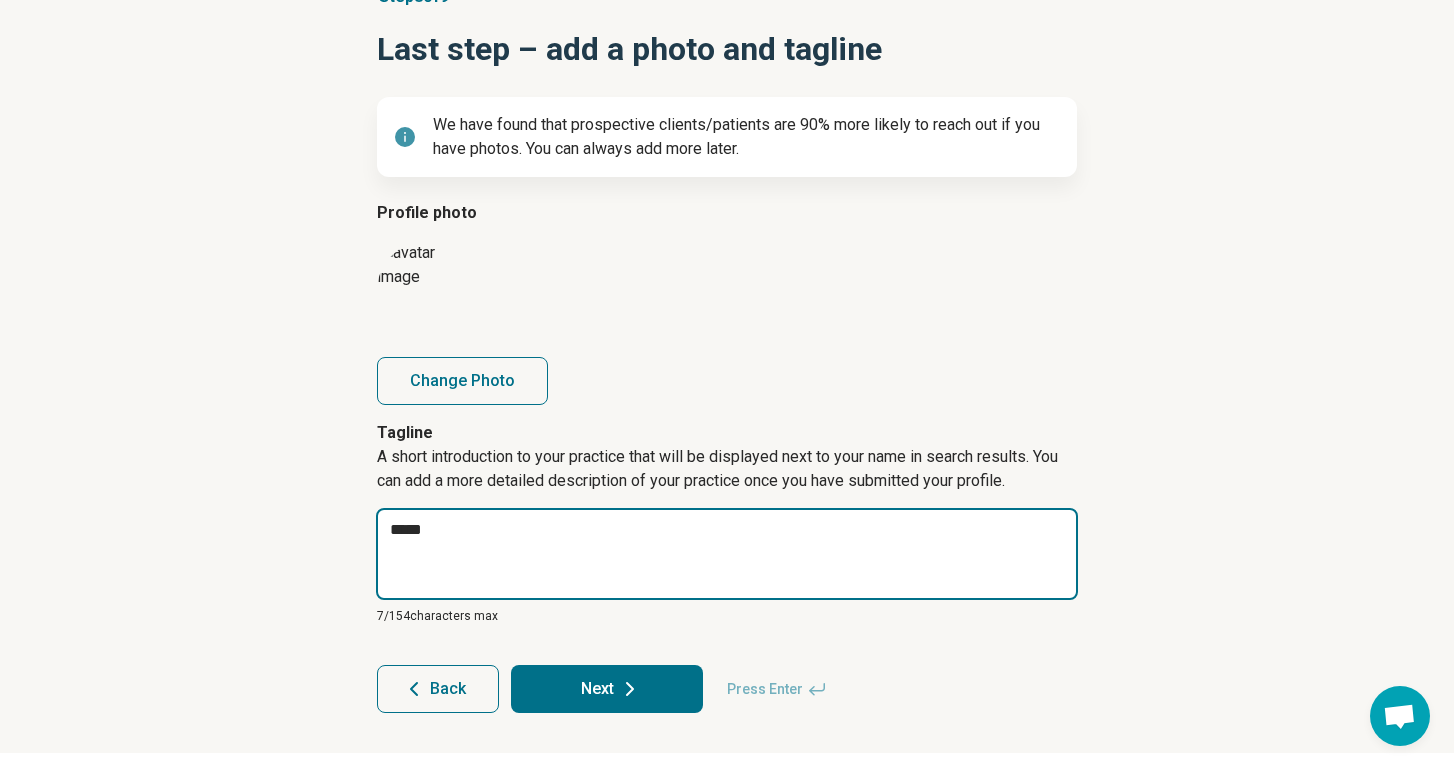 type on "*" 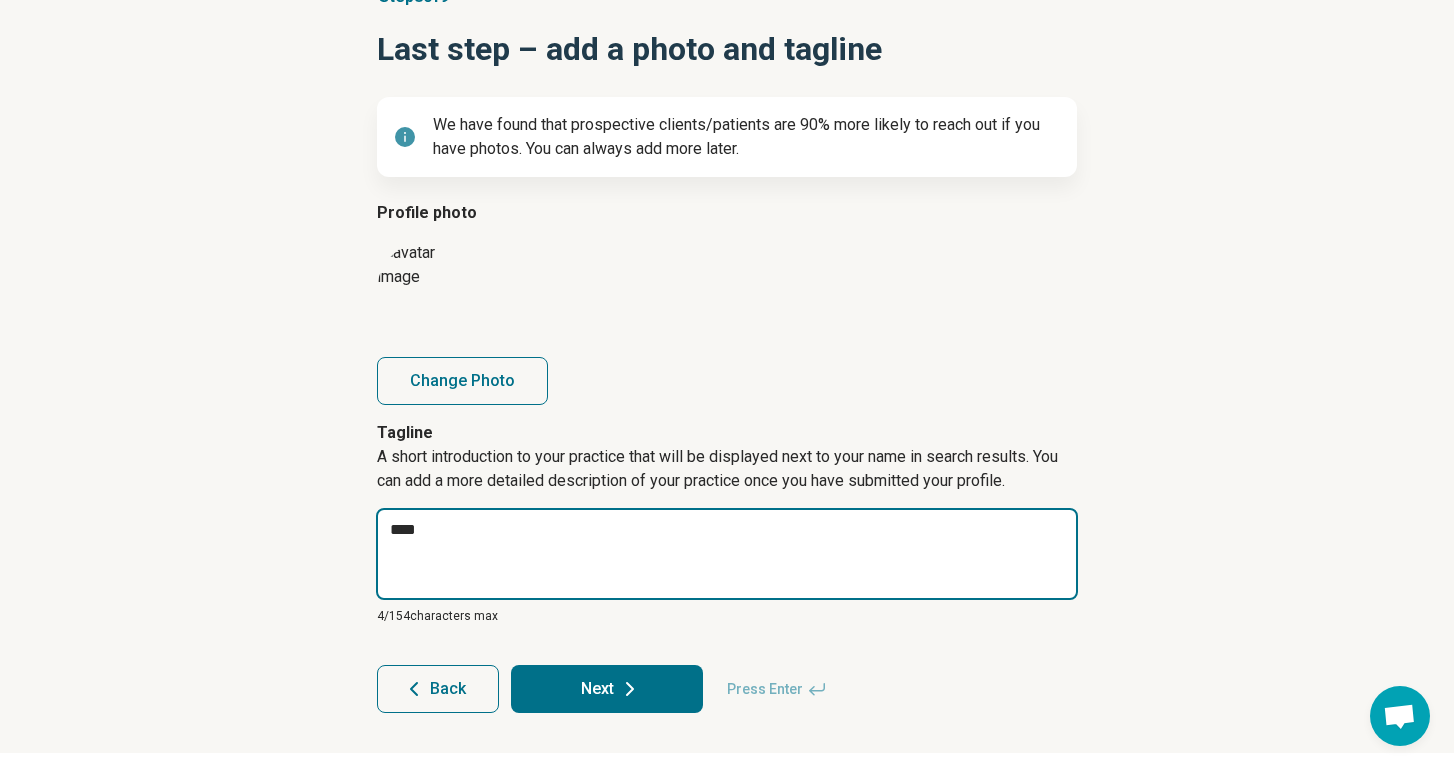 type on "*" 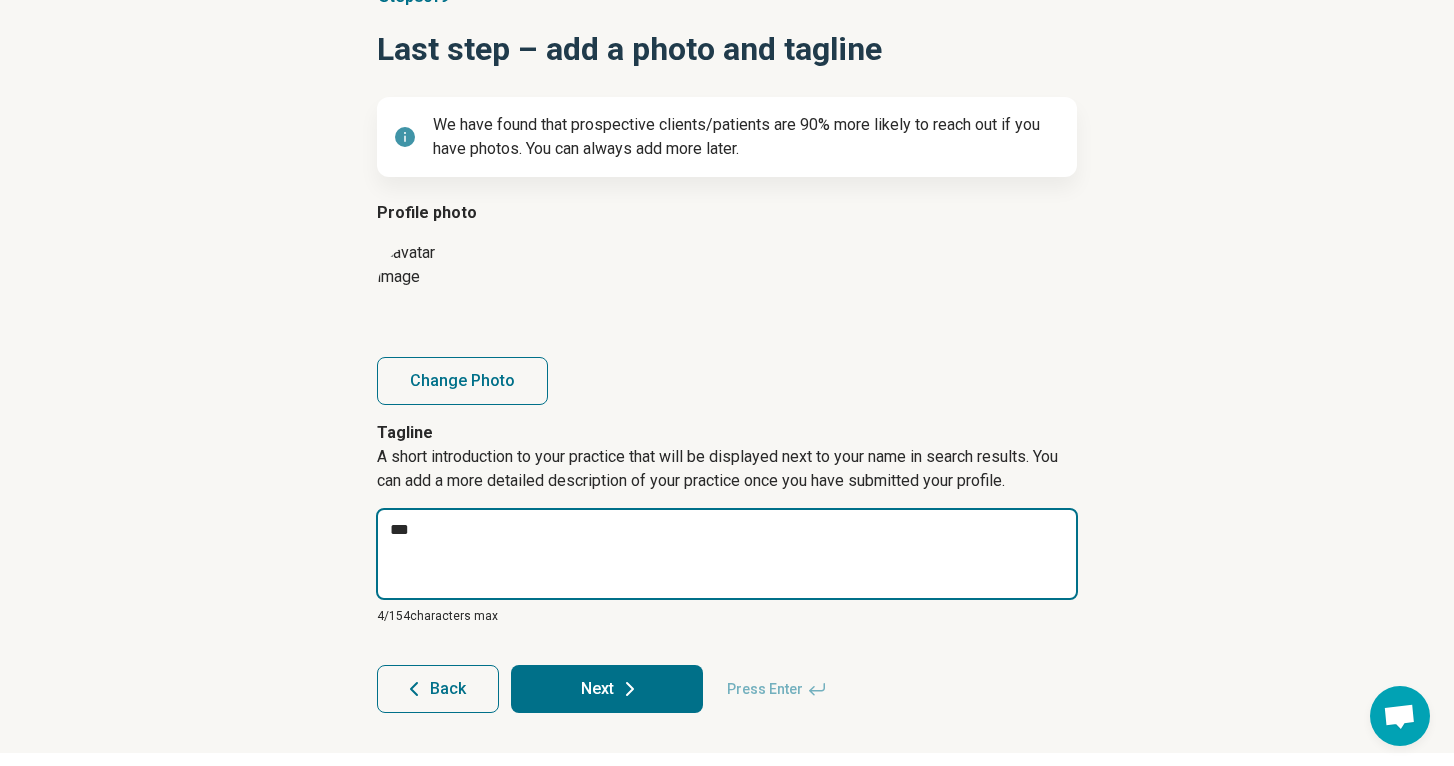 type on "*" 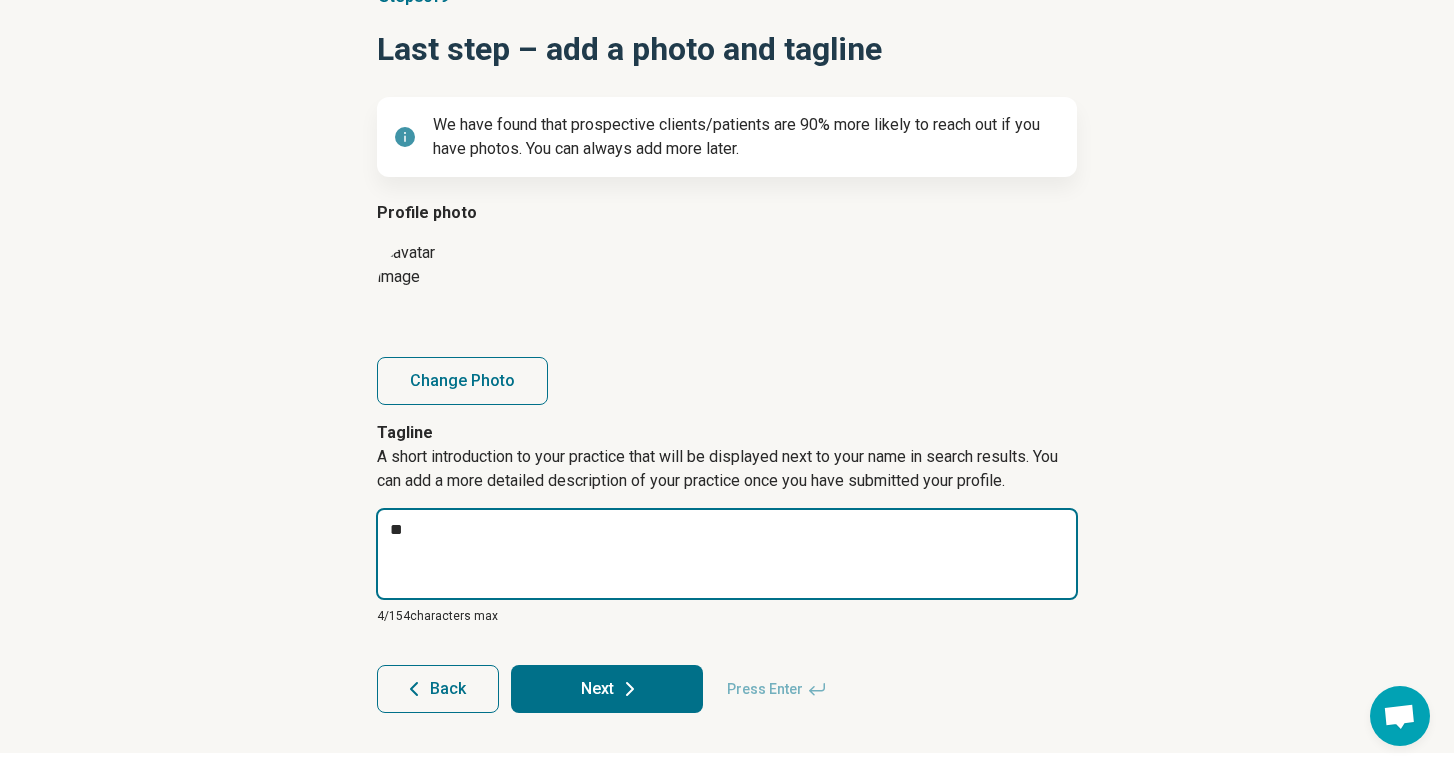 type on "*" 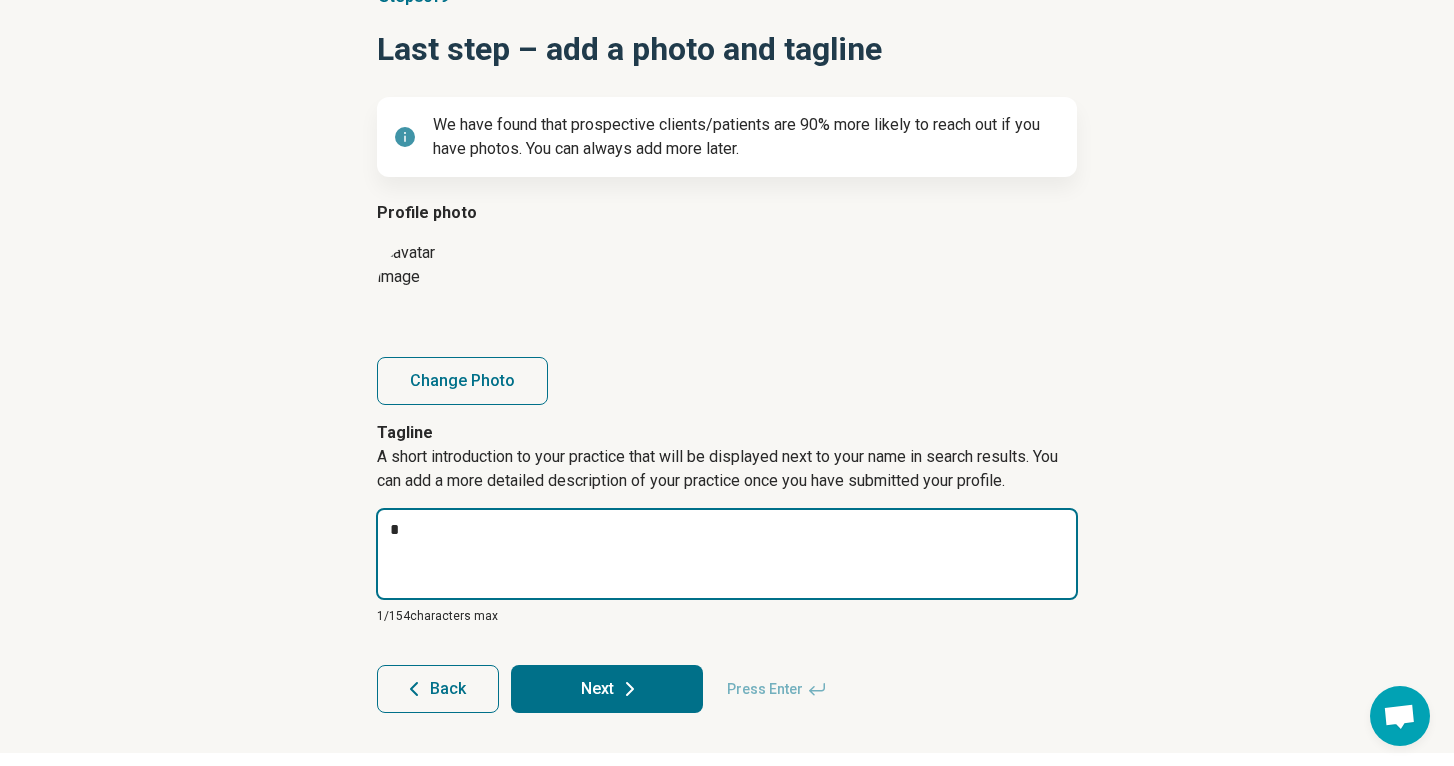 type on "*" 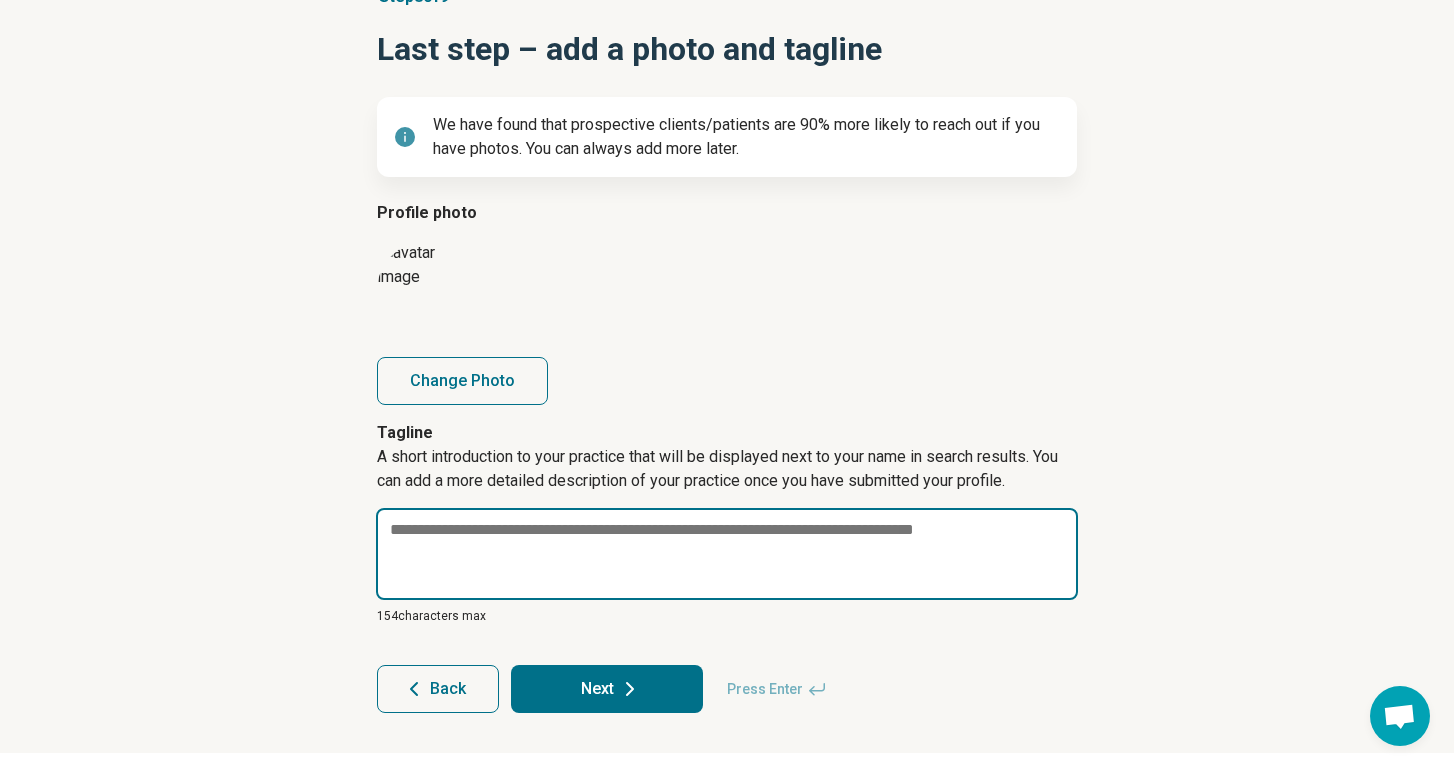 type on "*" 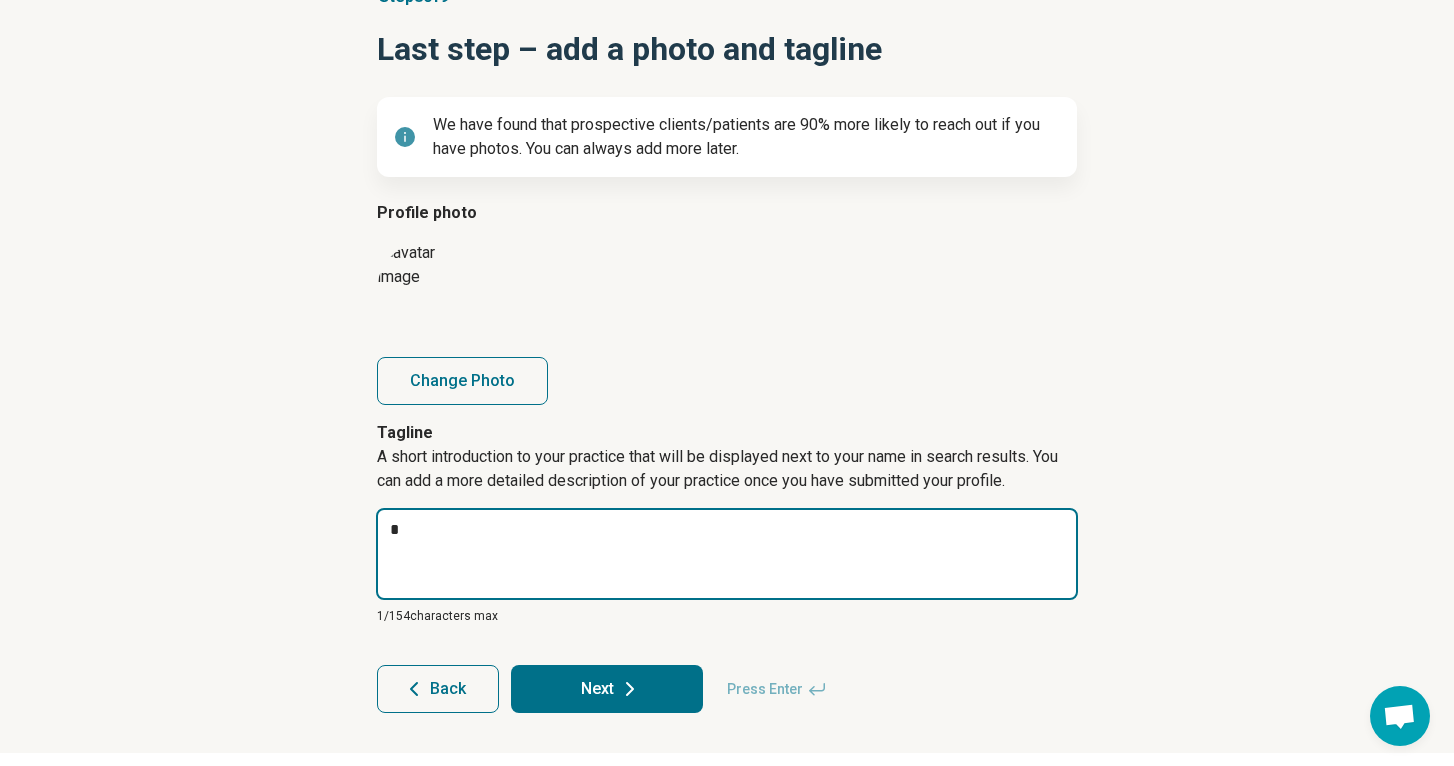 type on "*" 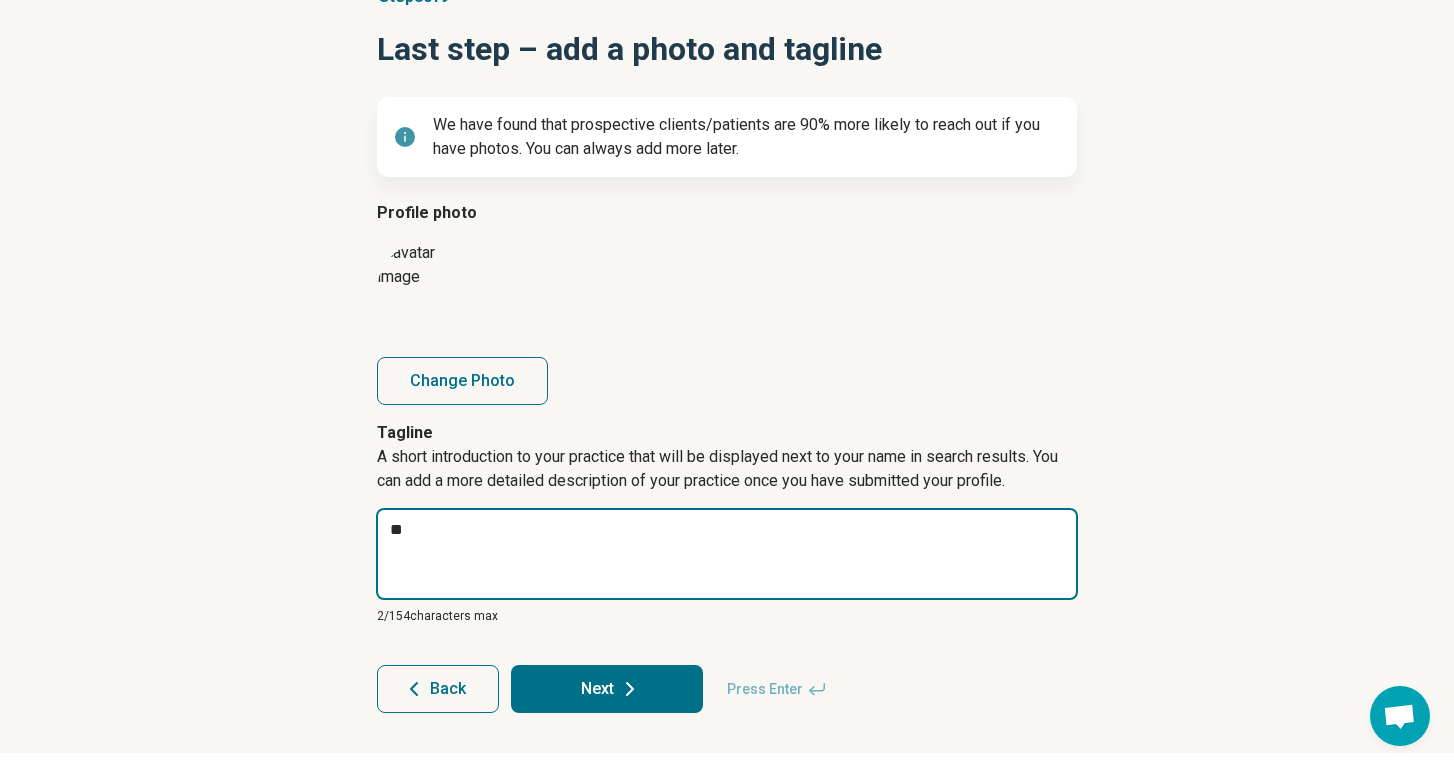type on "*" 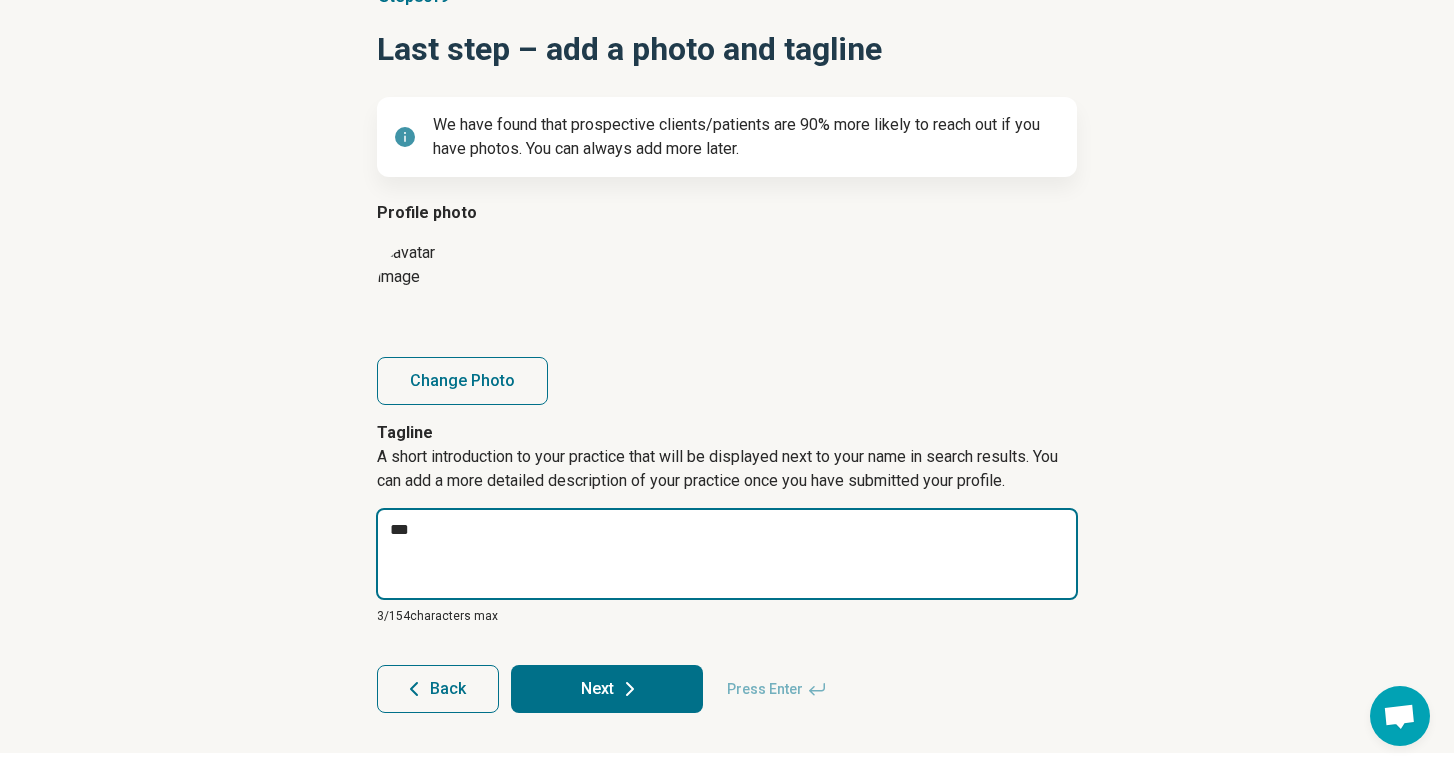type on "*" 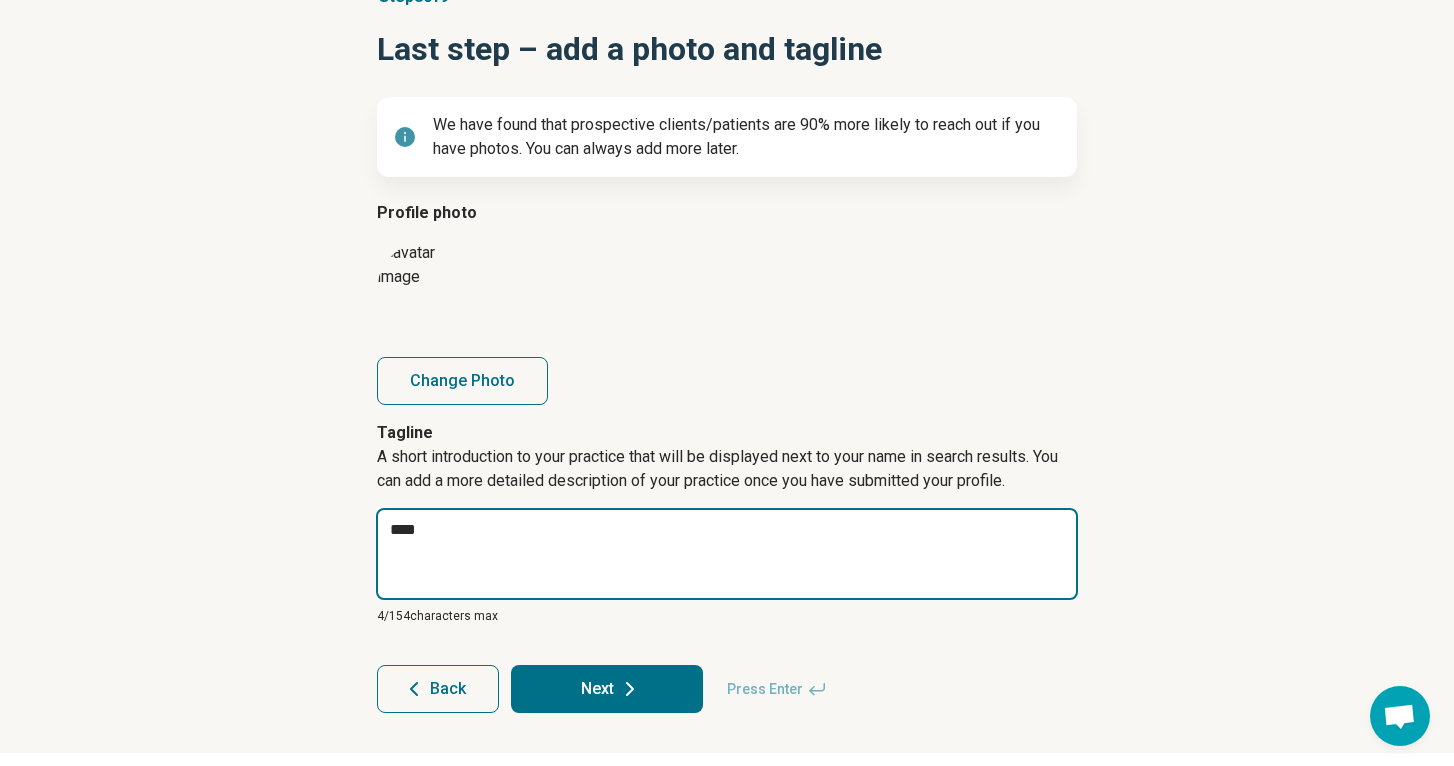 type on "*" 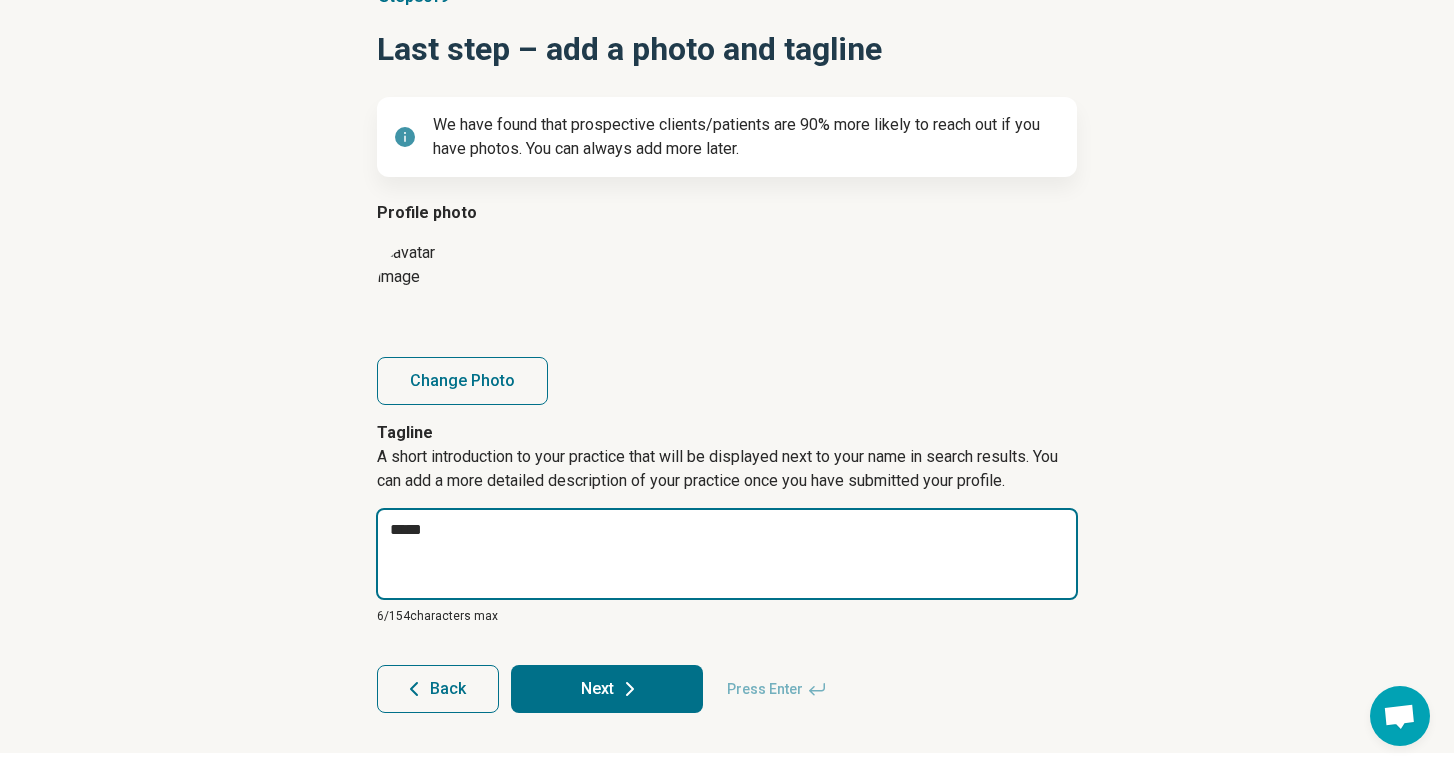 type on "*" 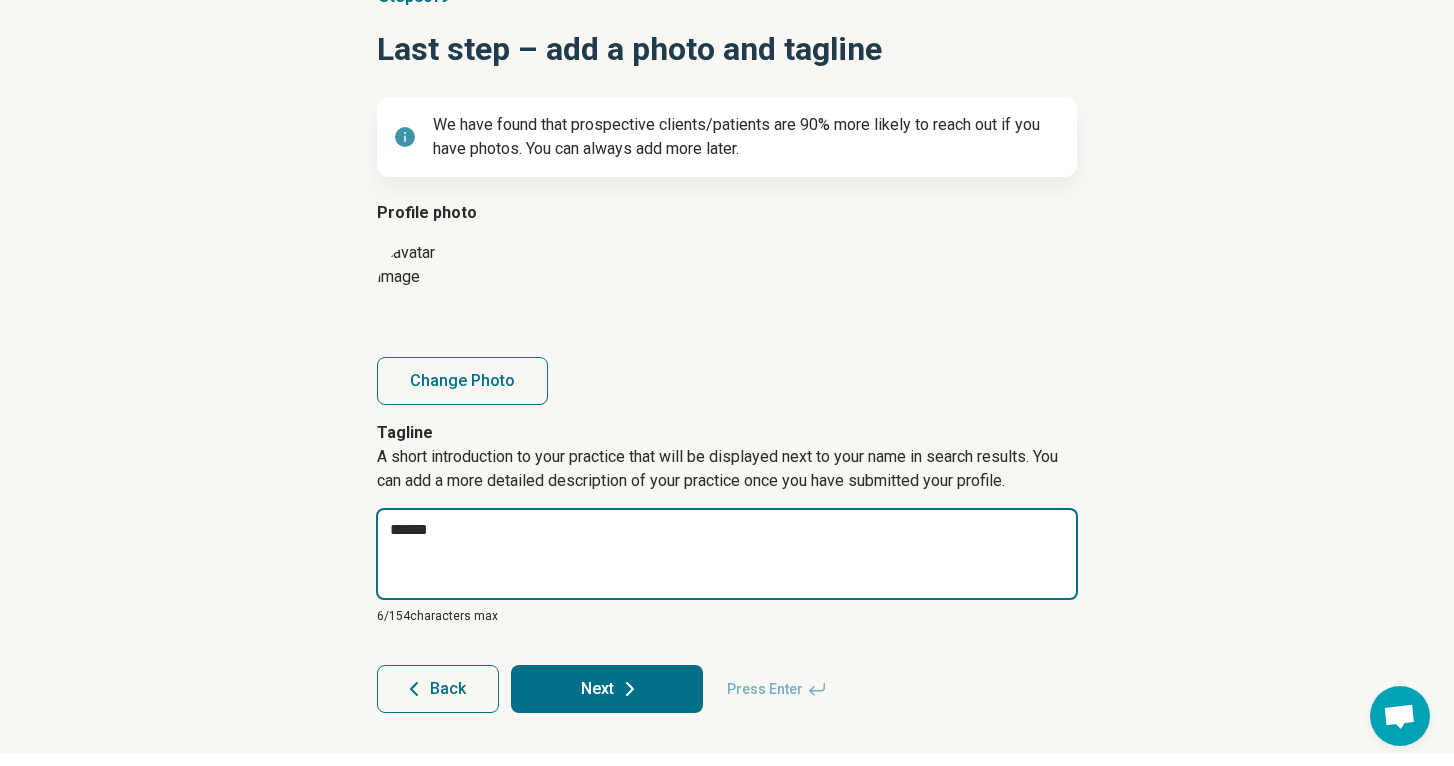 type on "*" 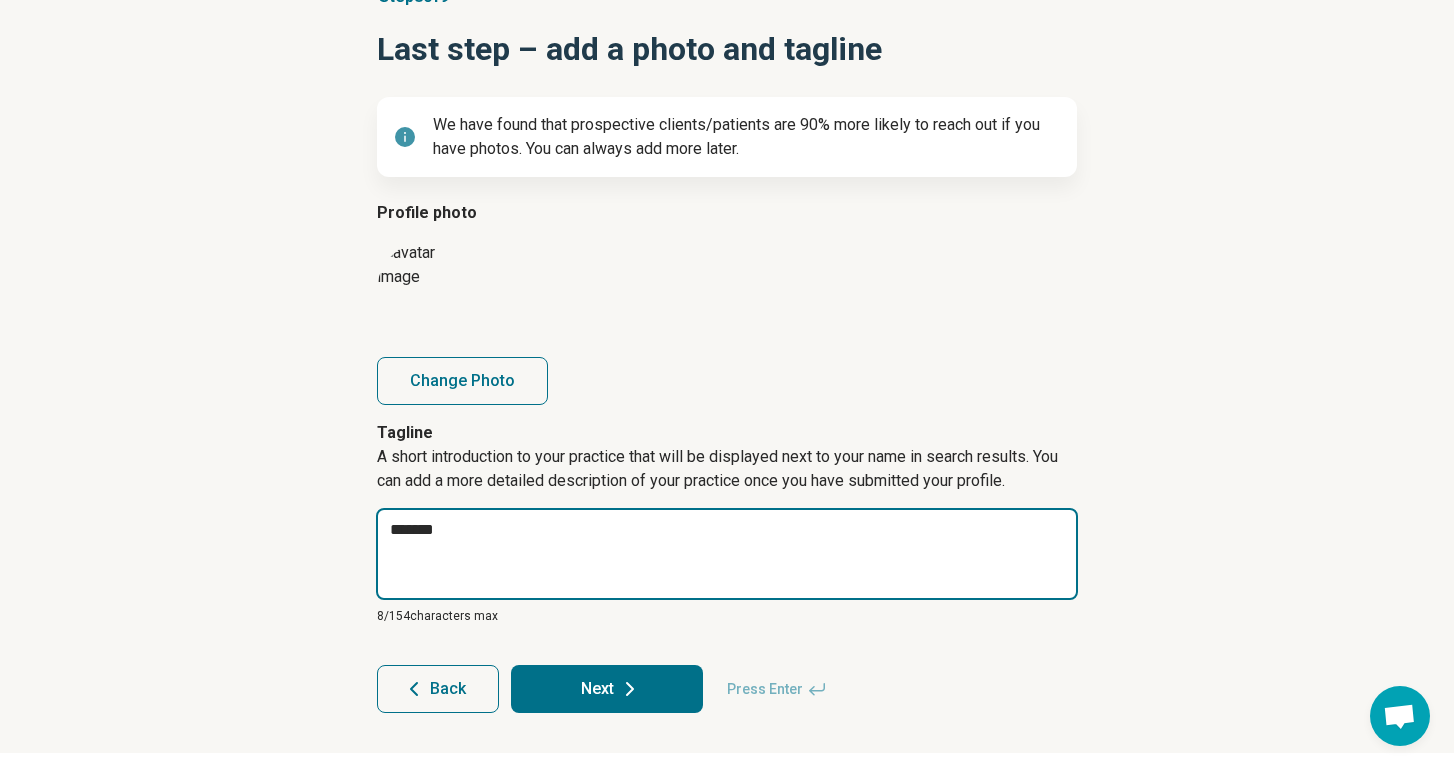 type on "*" 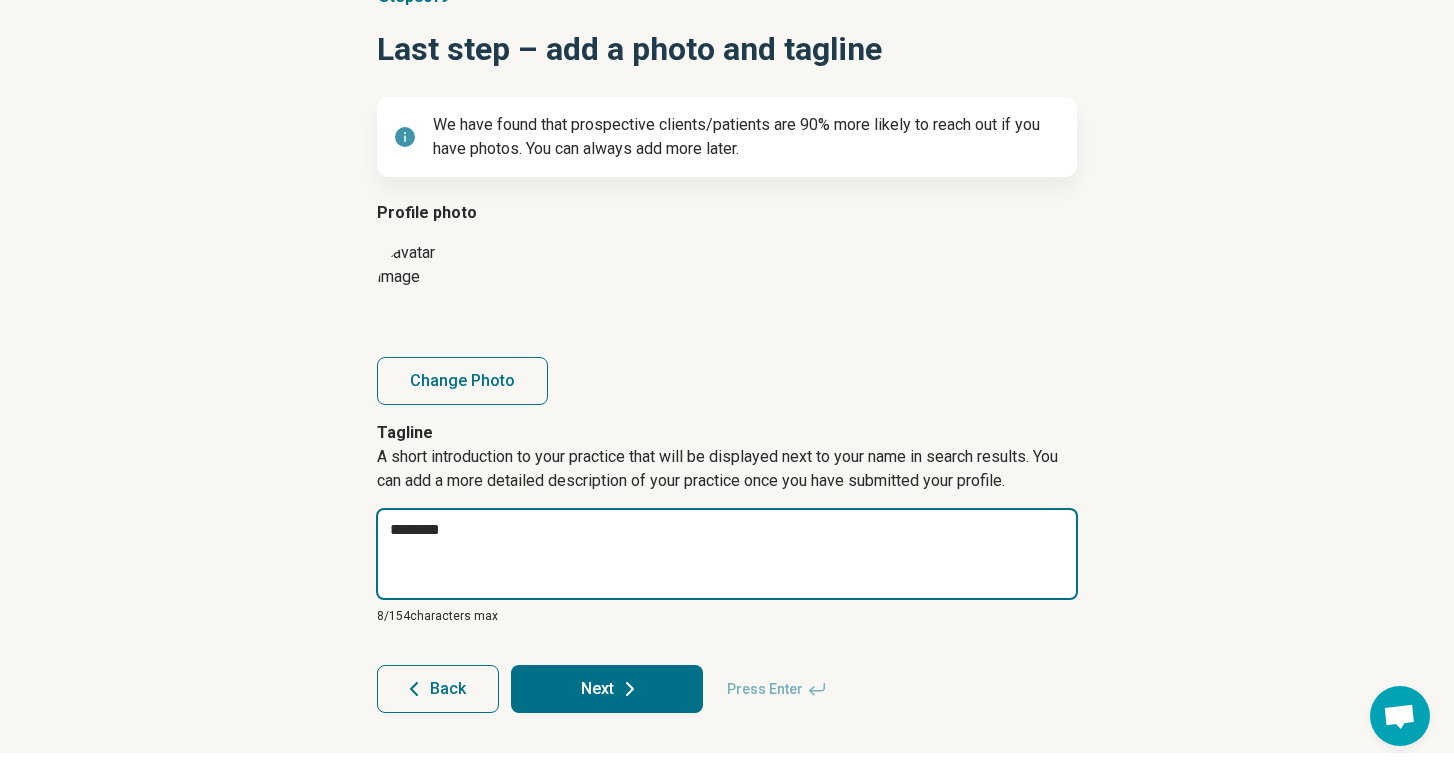 type on "*" 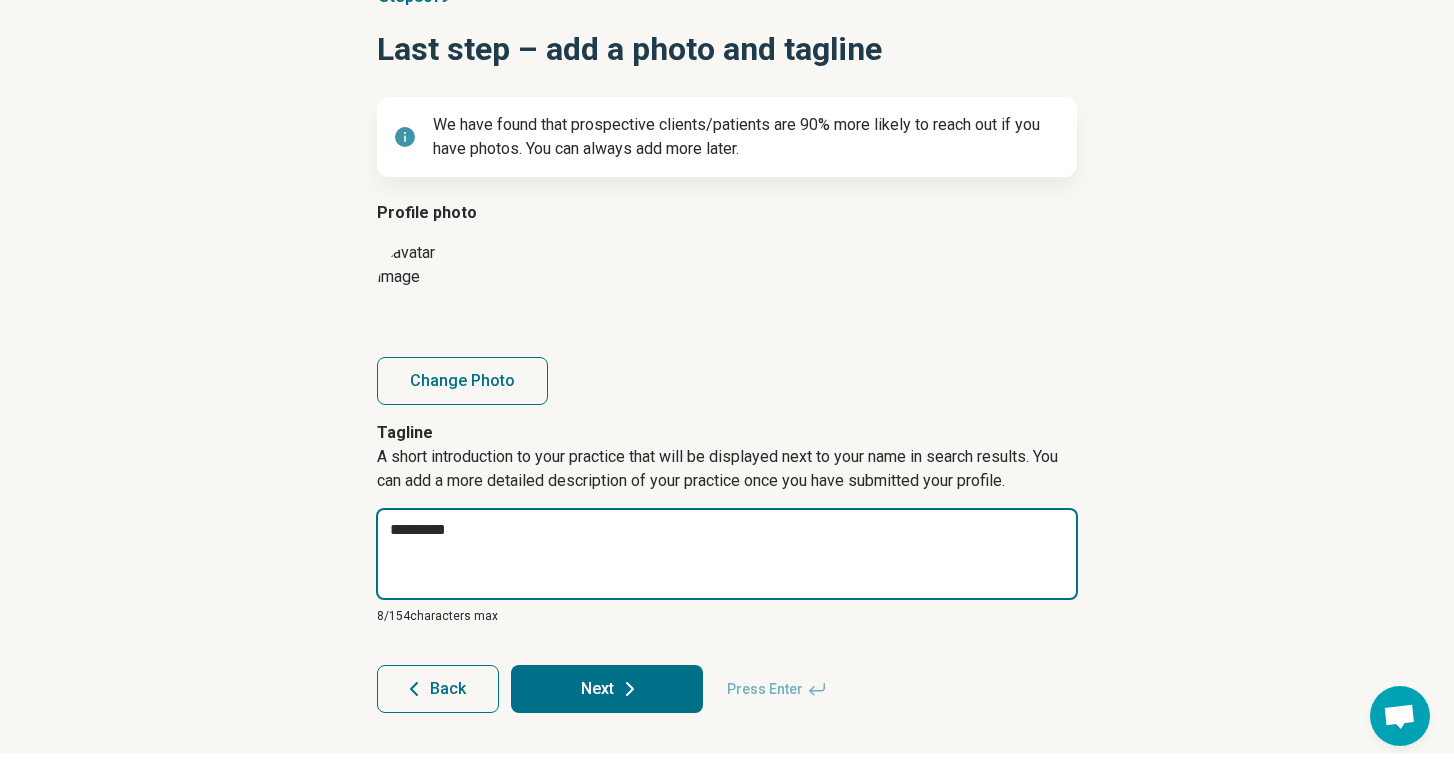 type on "*" 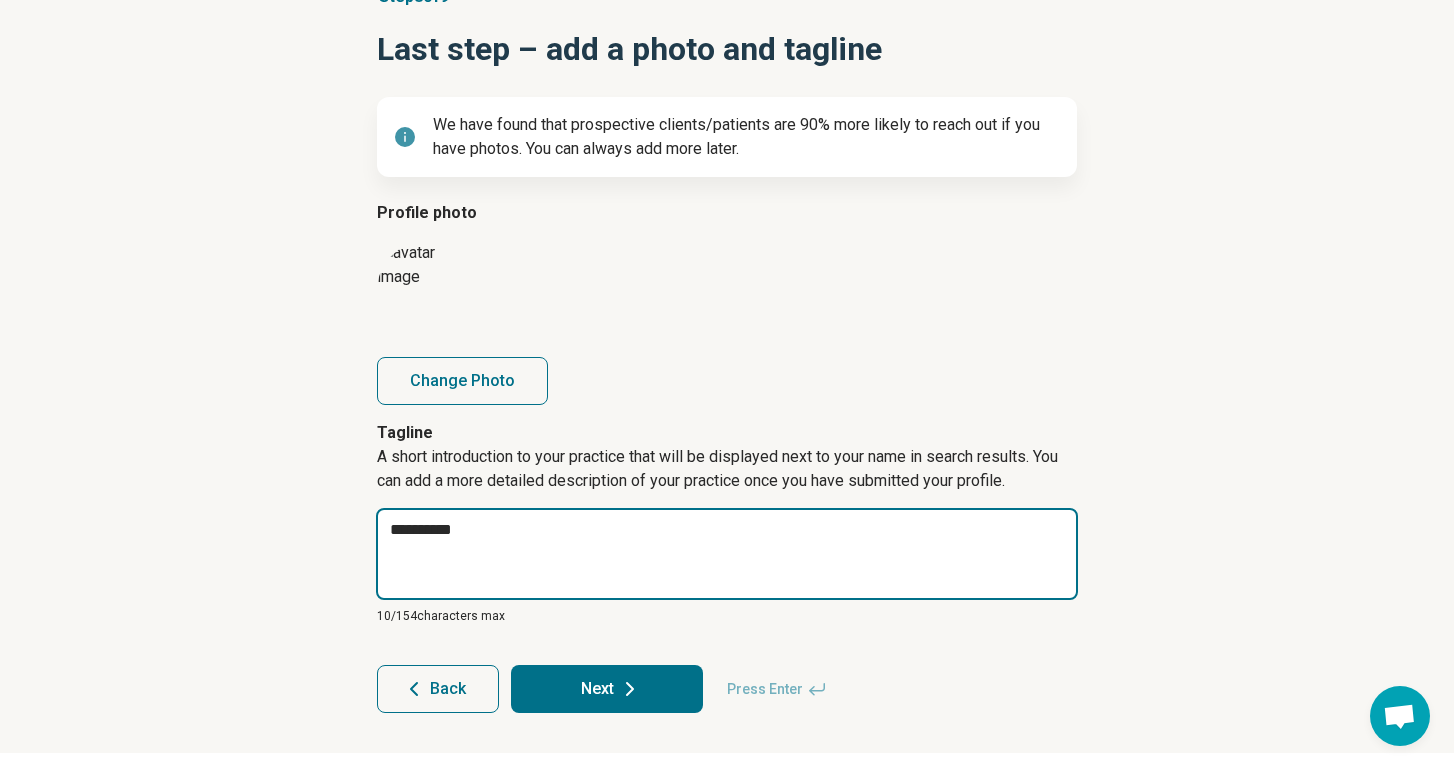 type on "*" 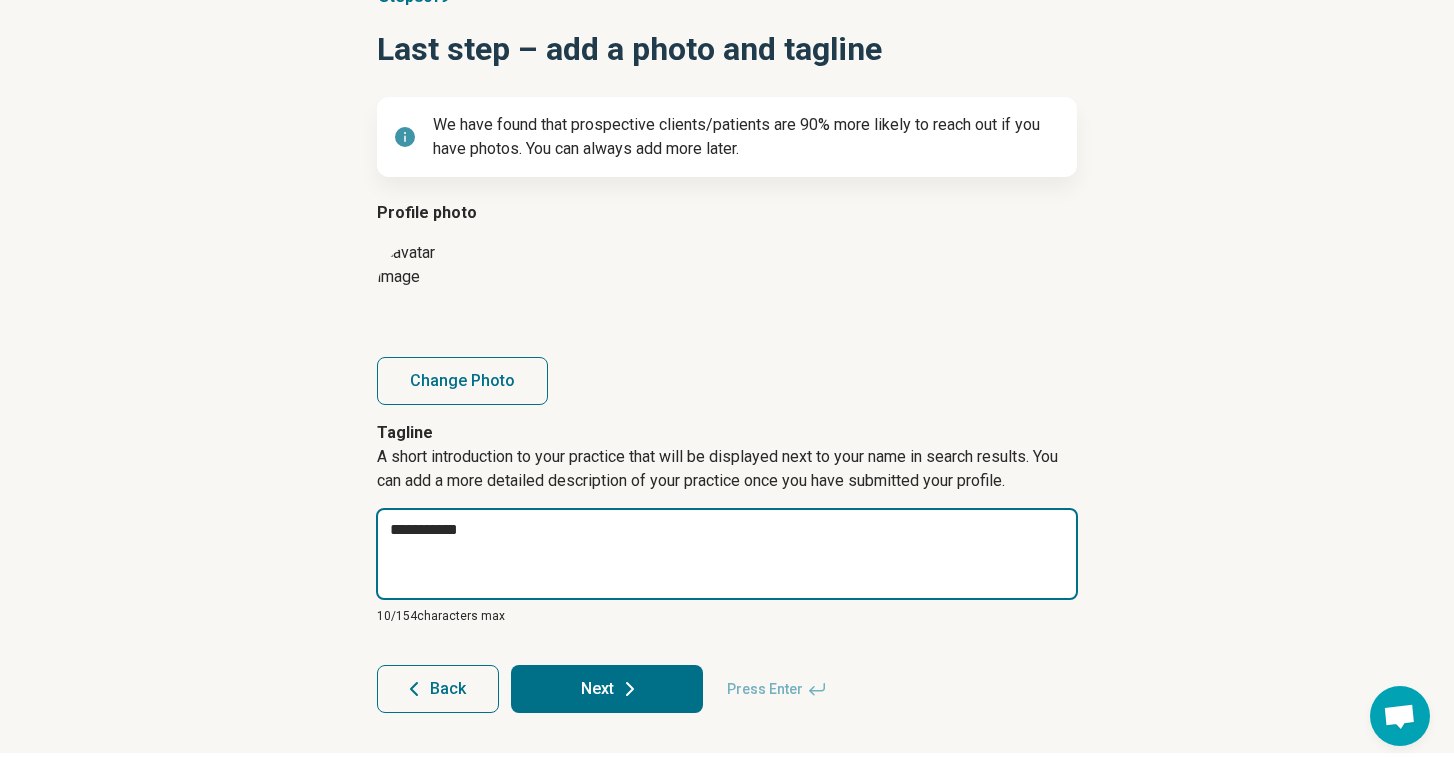 type on "*" 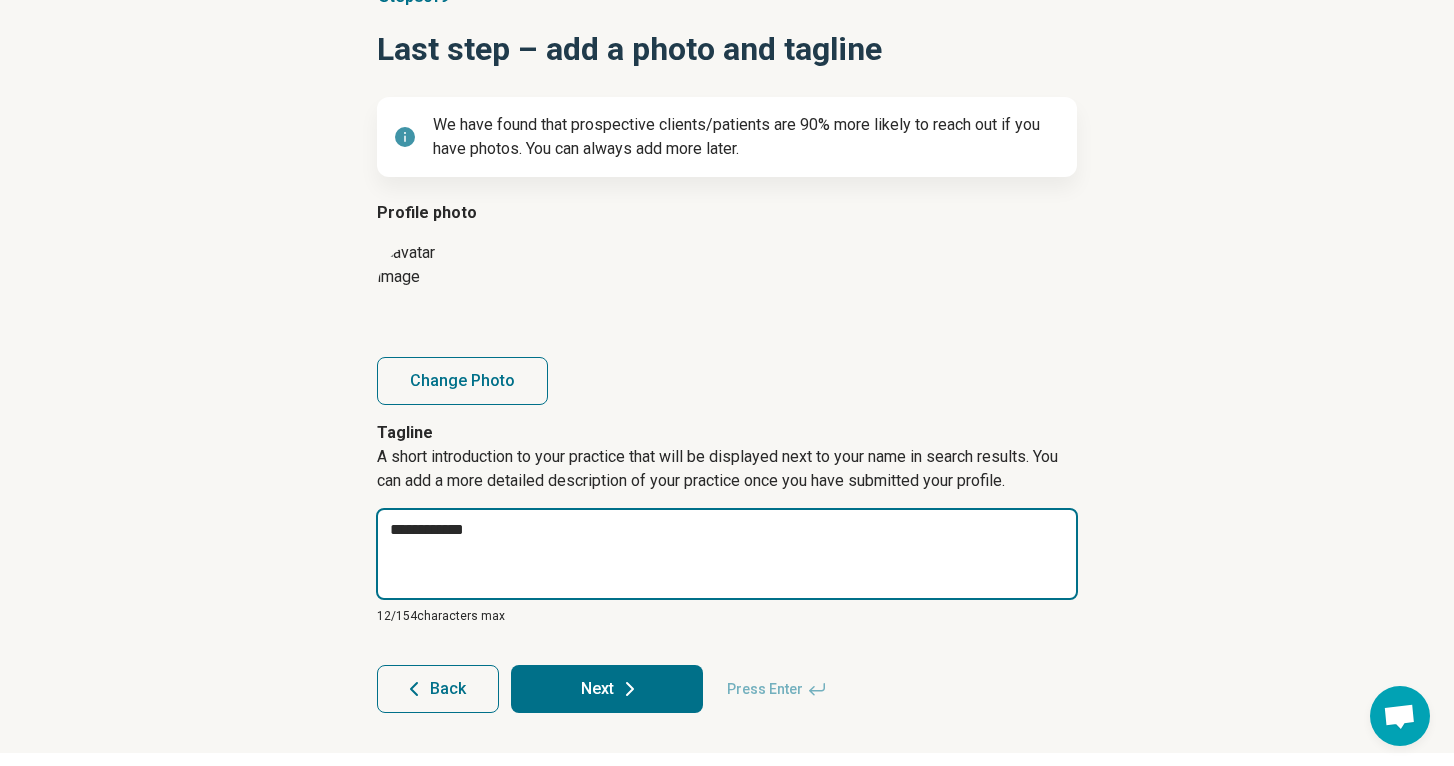 type on "*" 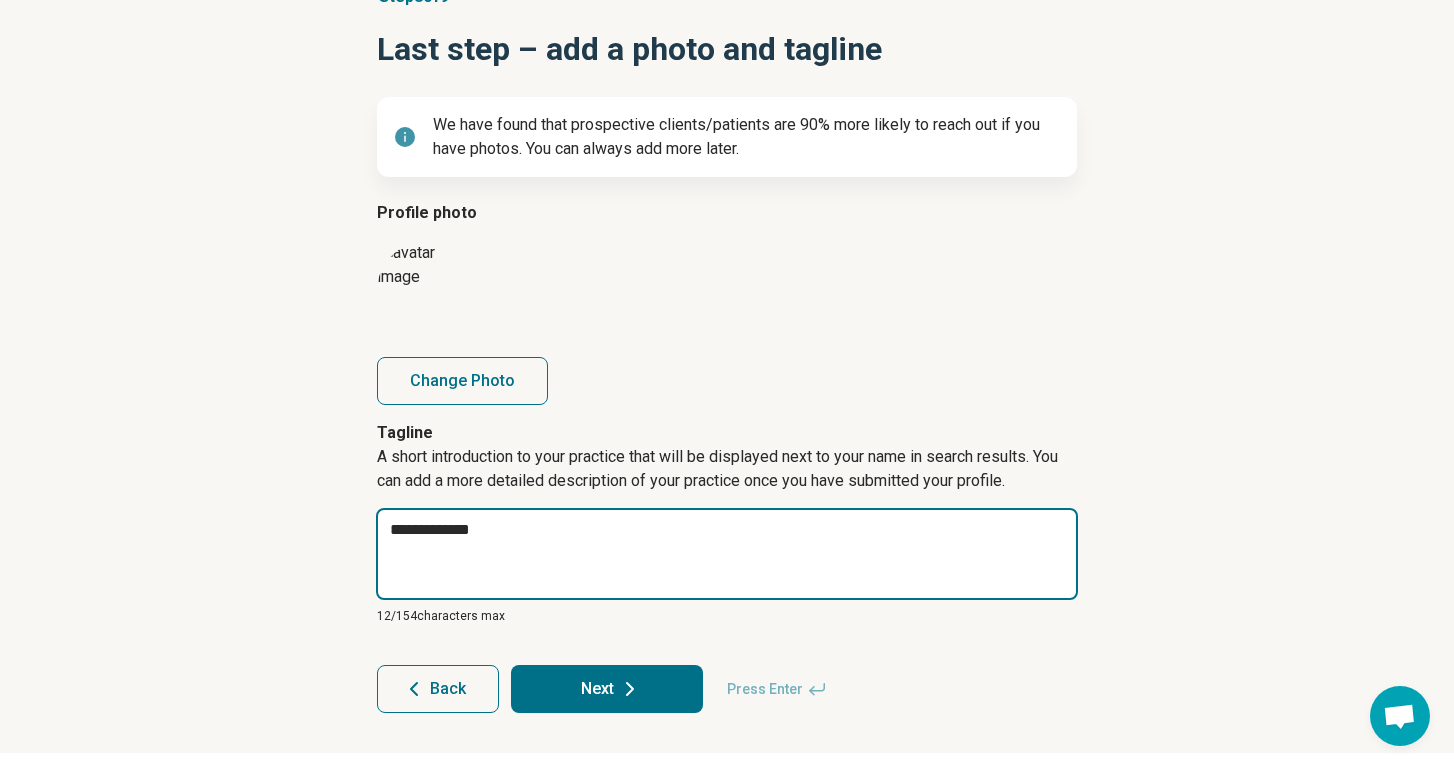 type on "*" 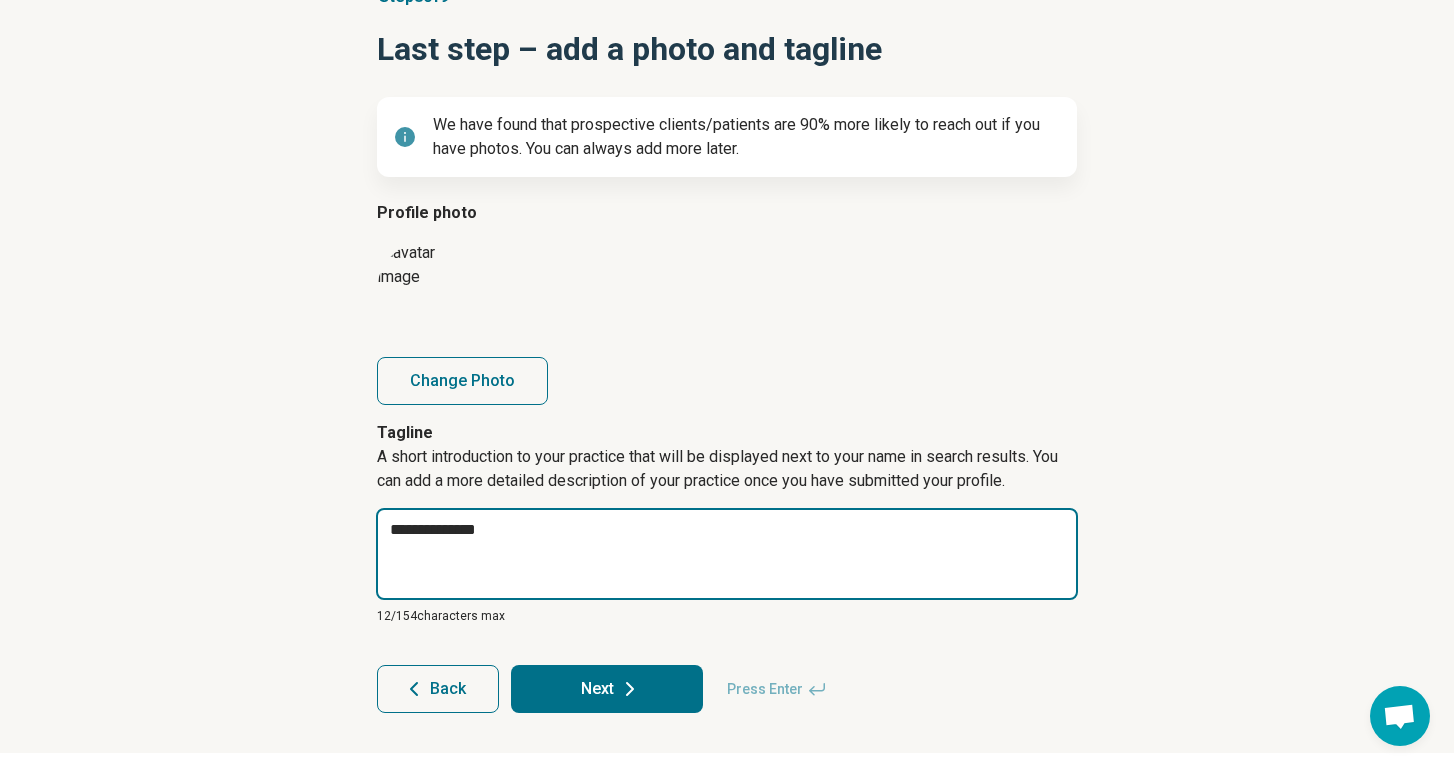 type on "*" 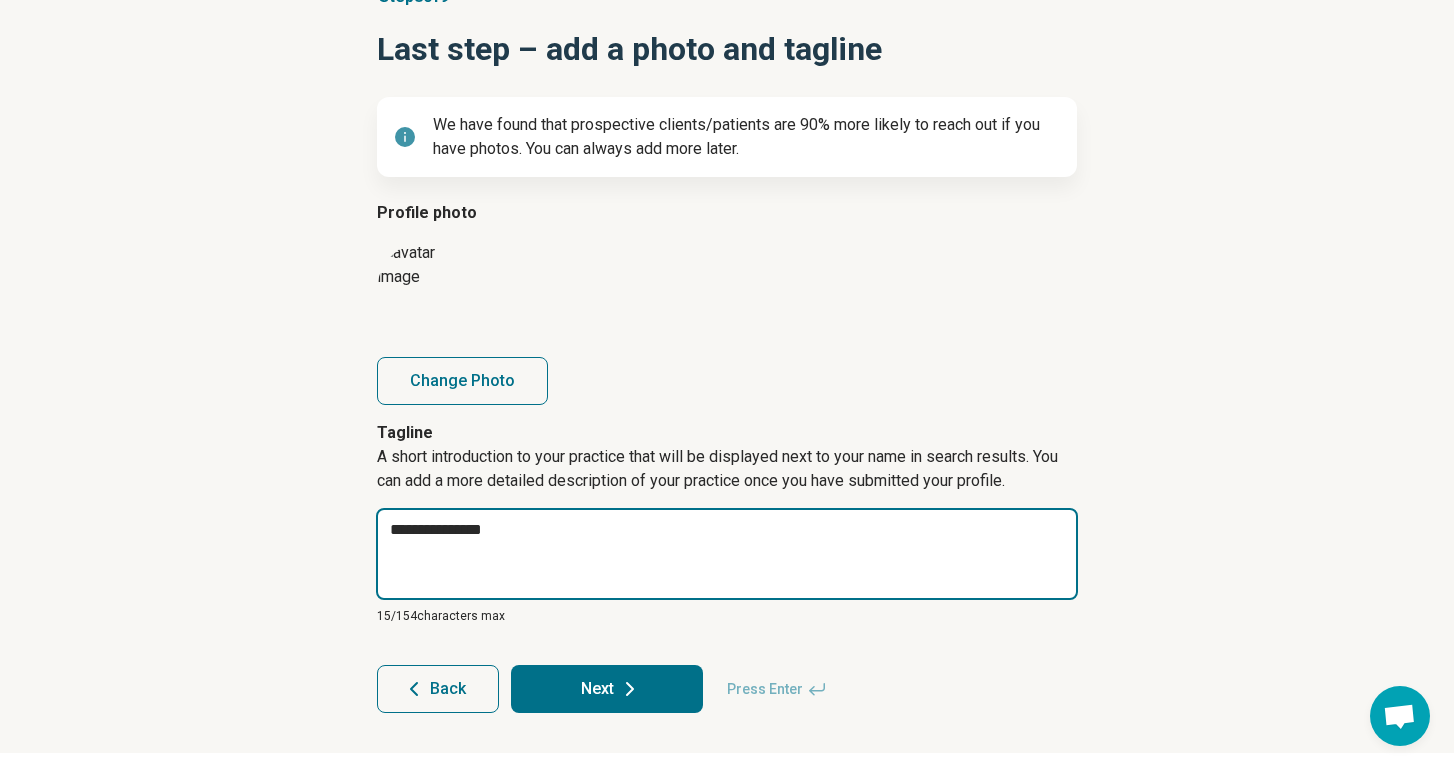 type on "*" 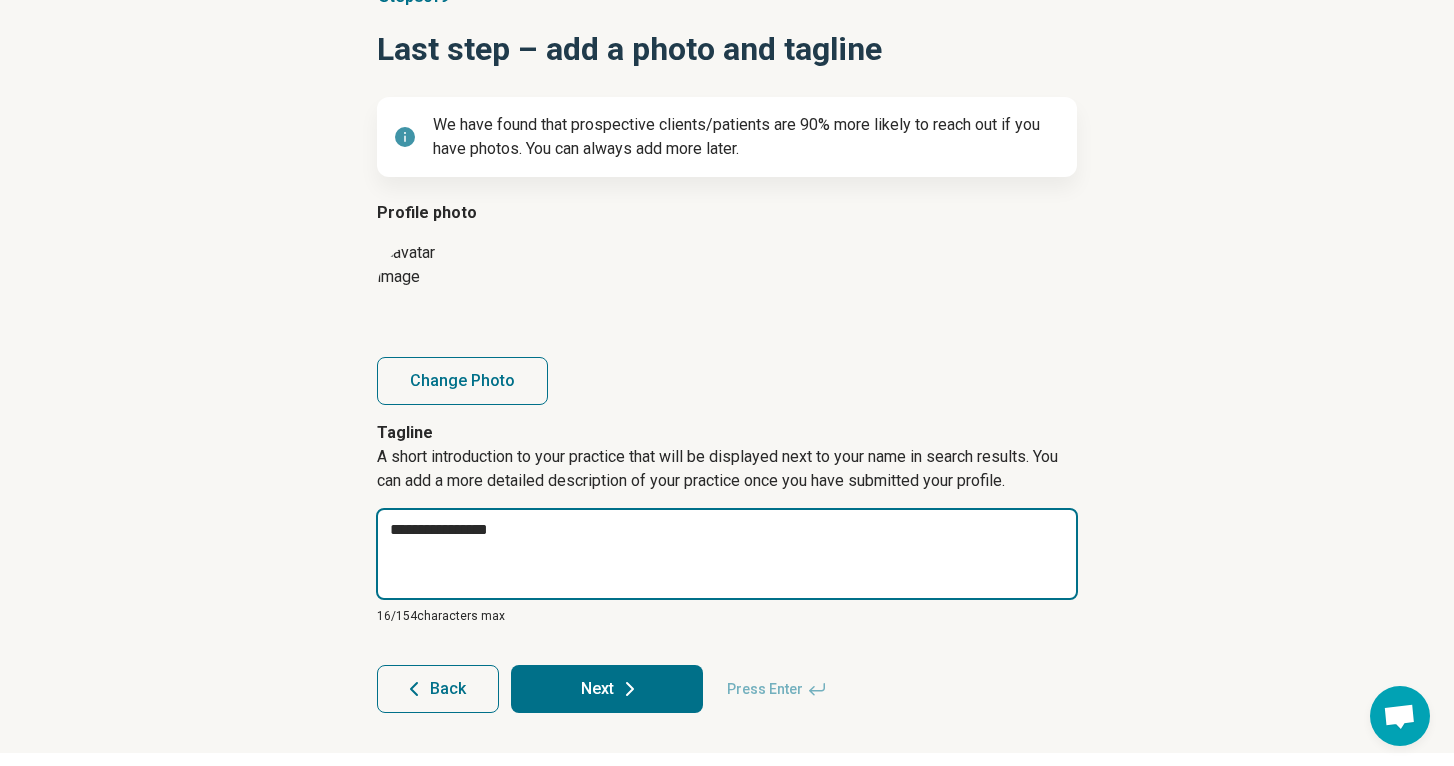 type on "*" 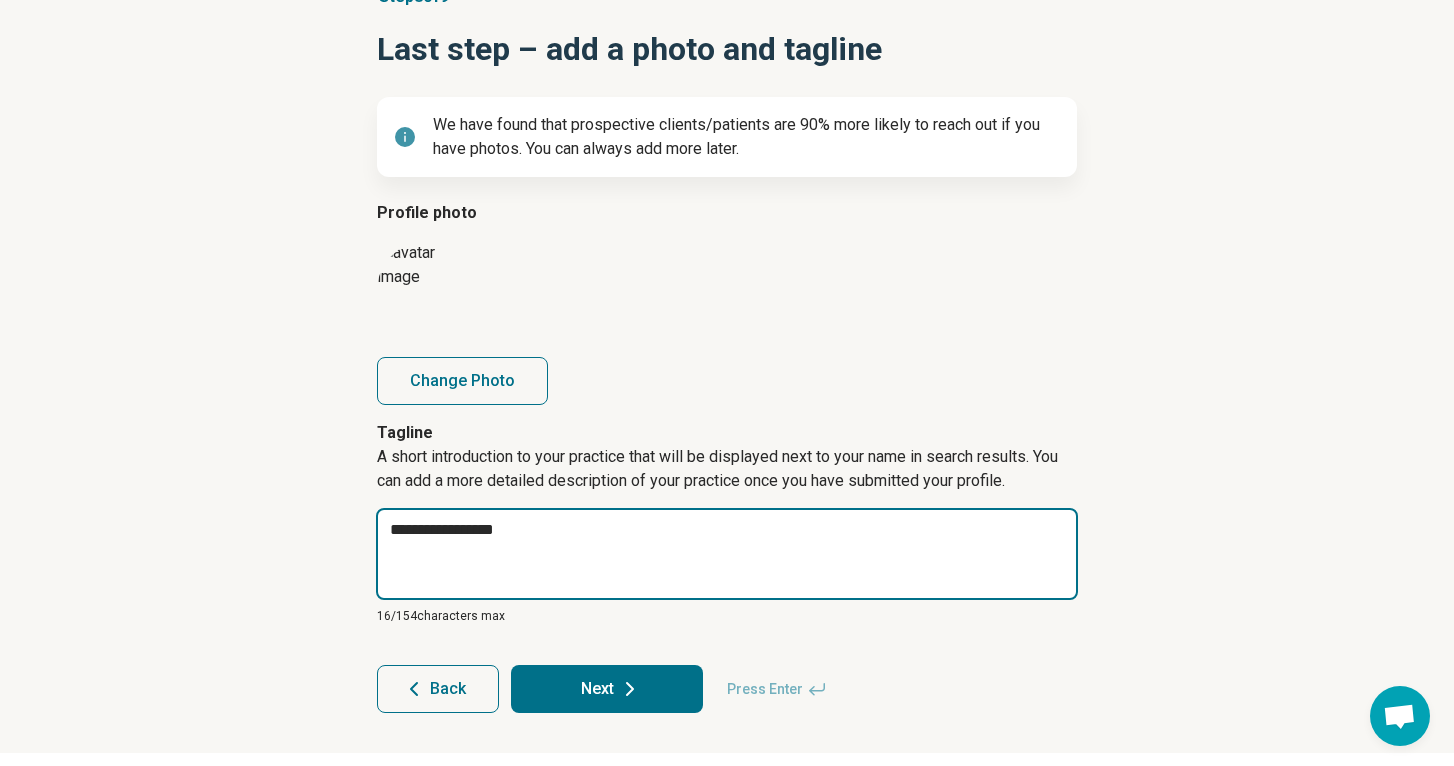 type on "*" 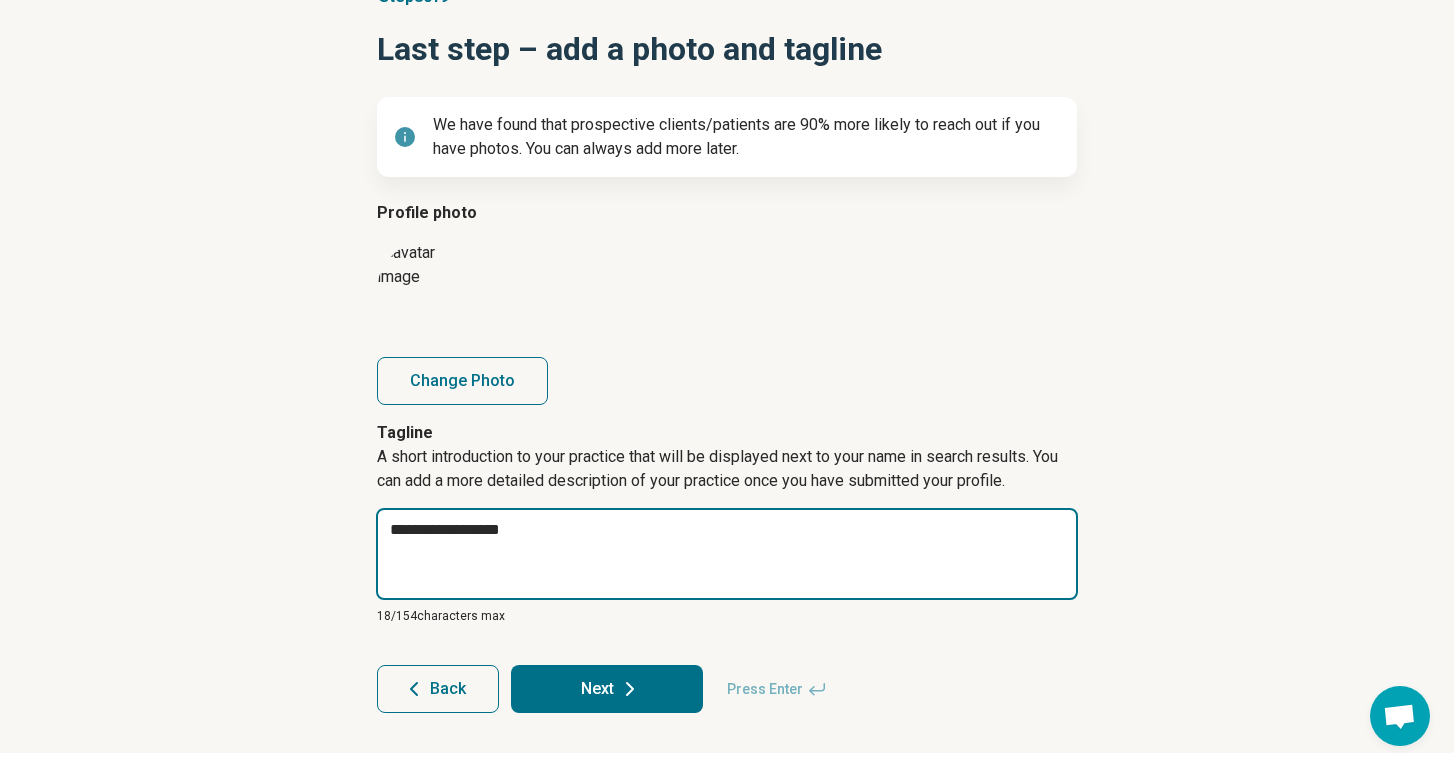 type on "*" 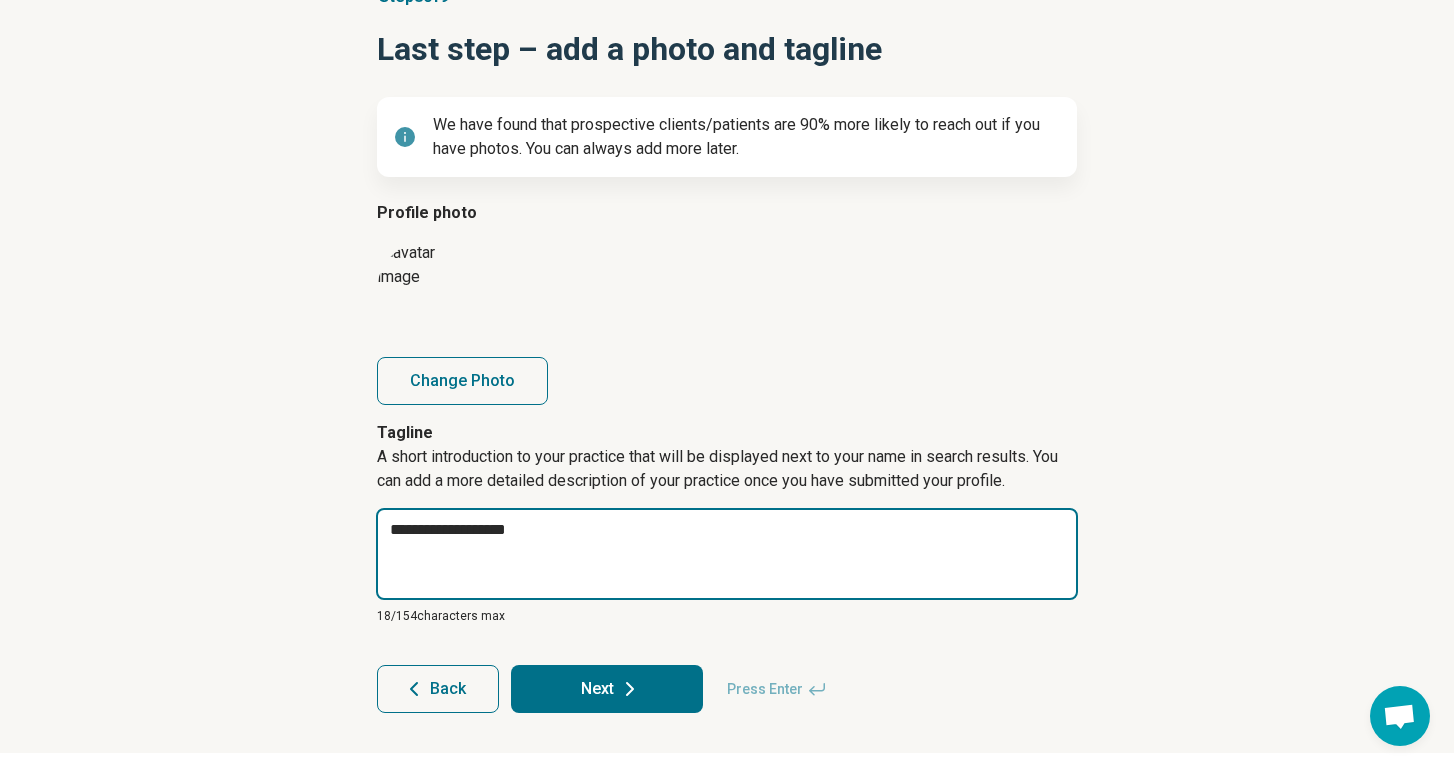 type on "*" 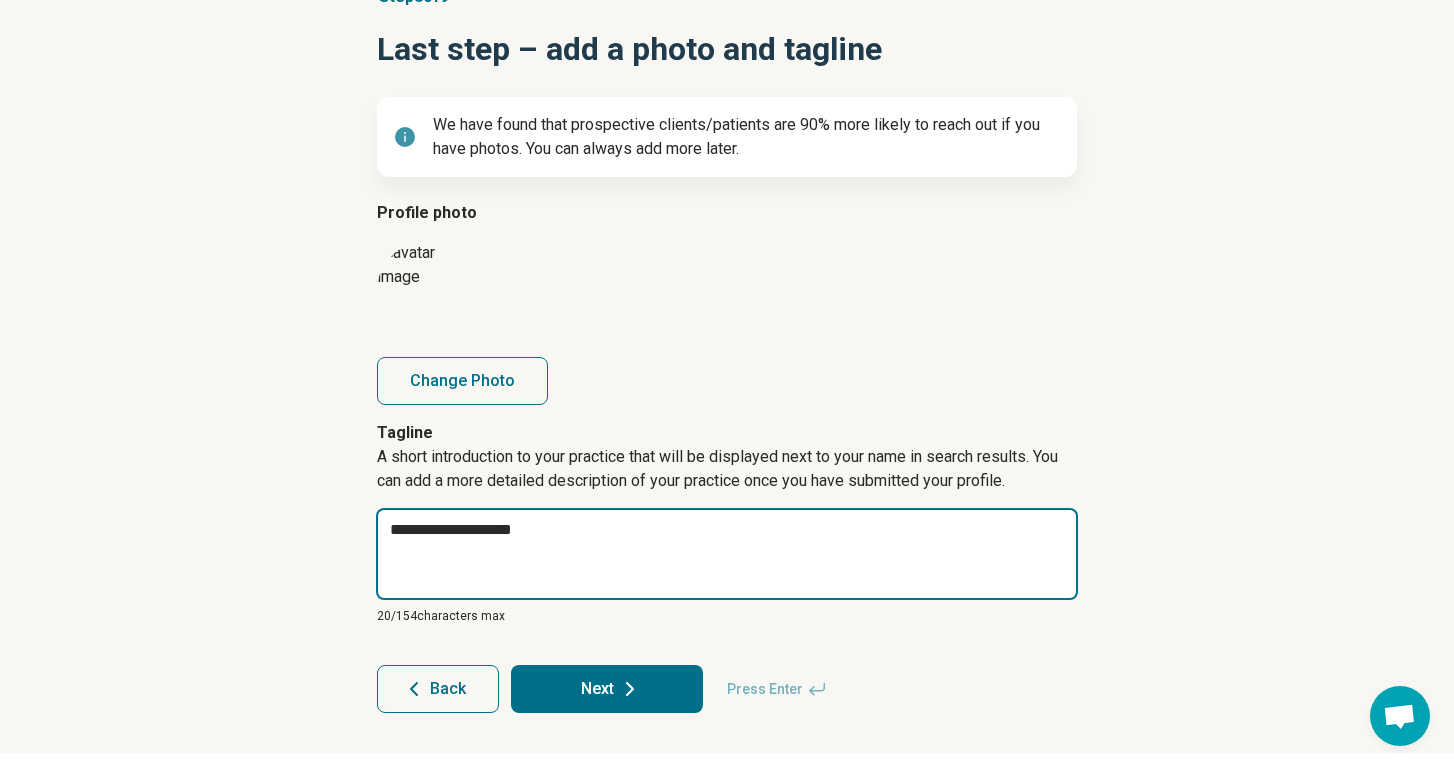 type on "*" 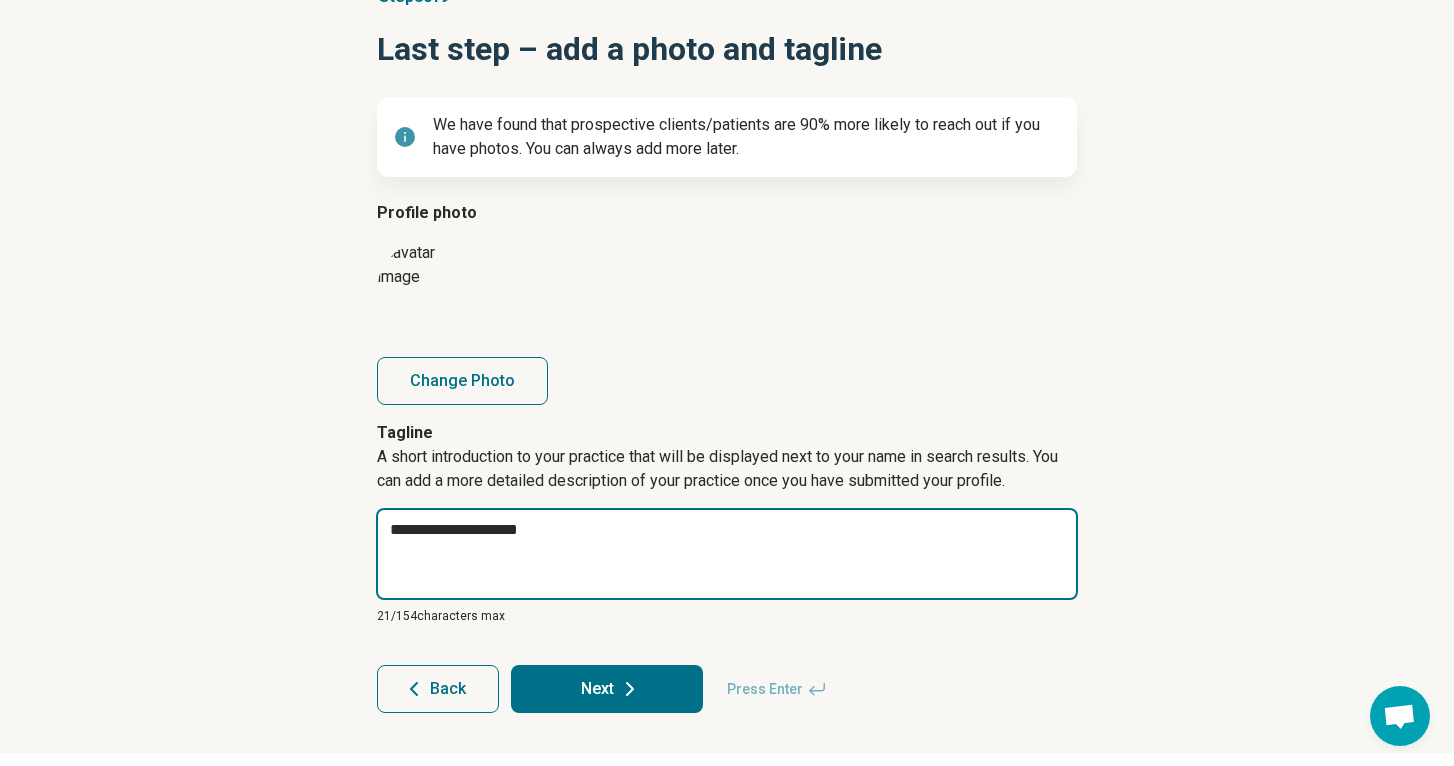 type on "*" 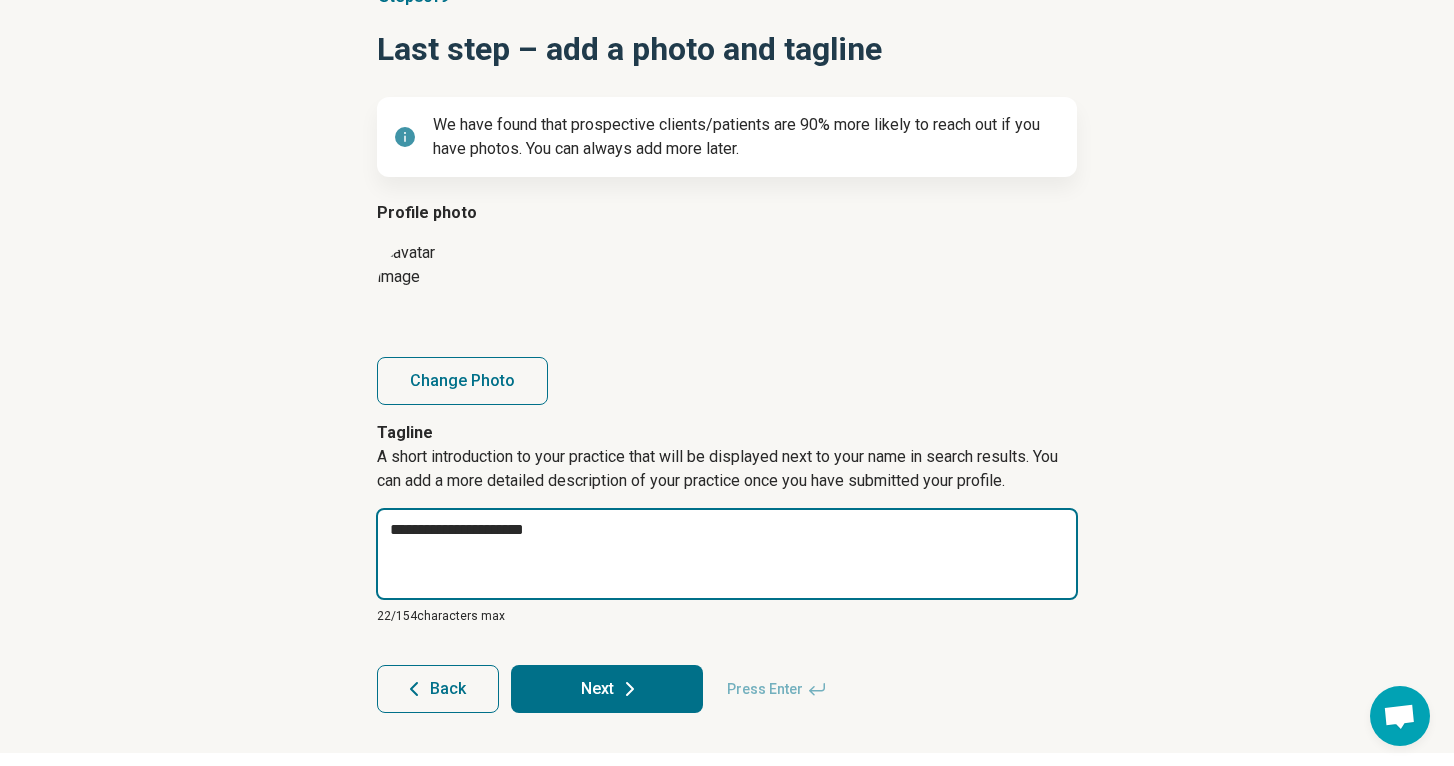type on "*" 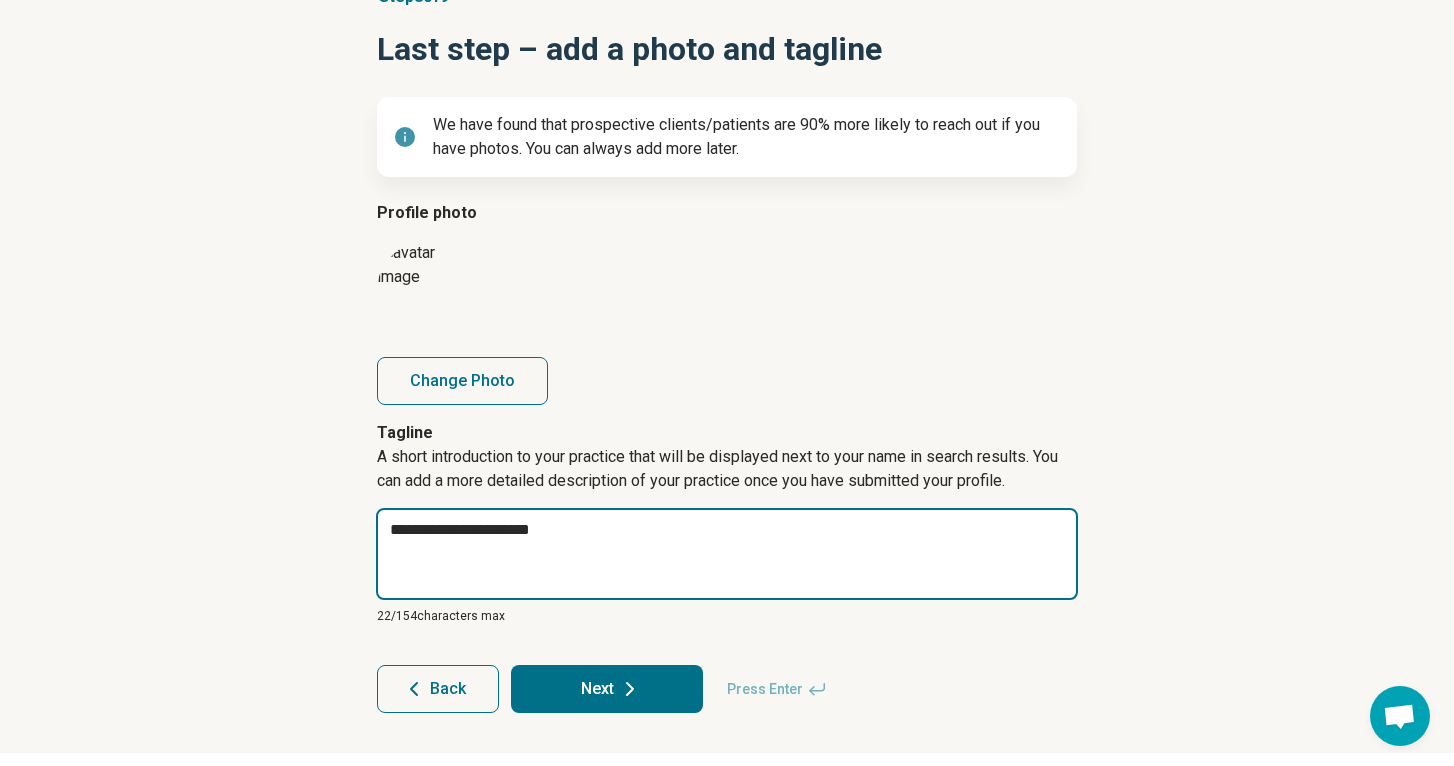 type on "*" 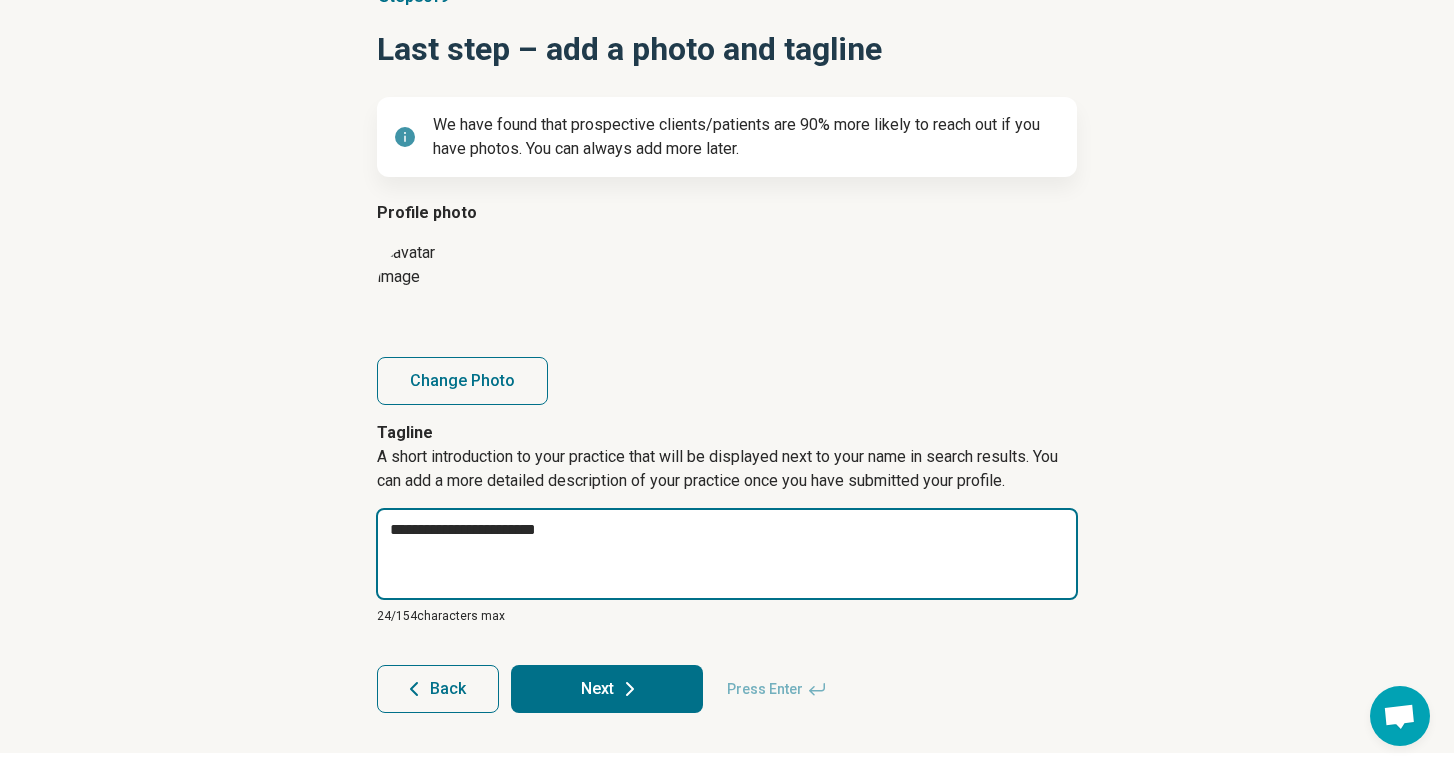 type on "*" 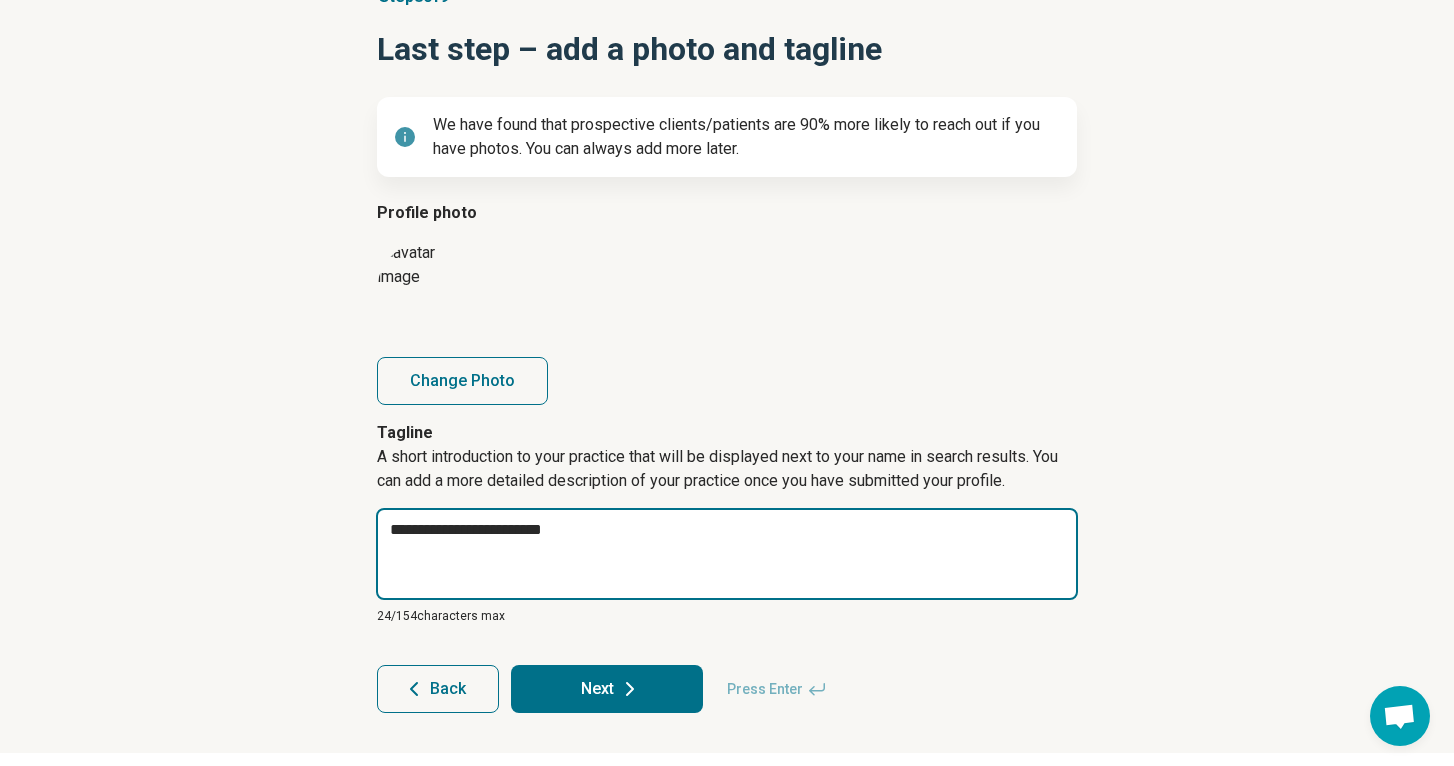 type on "*" 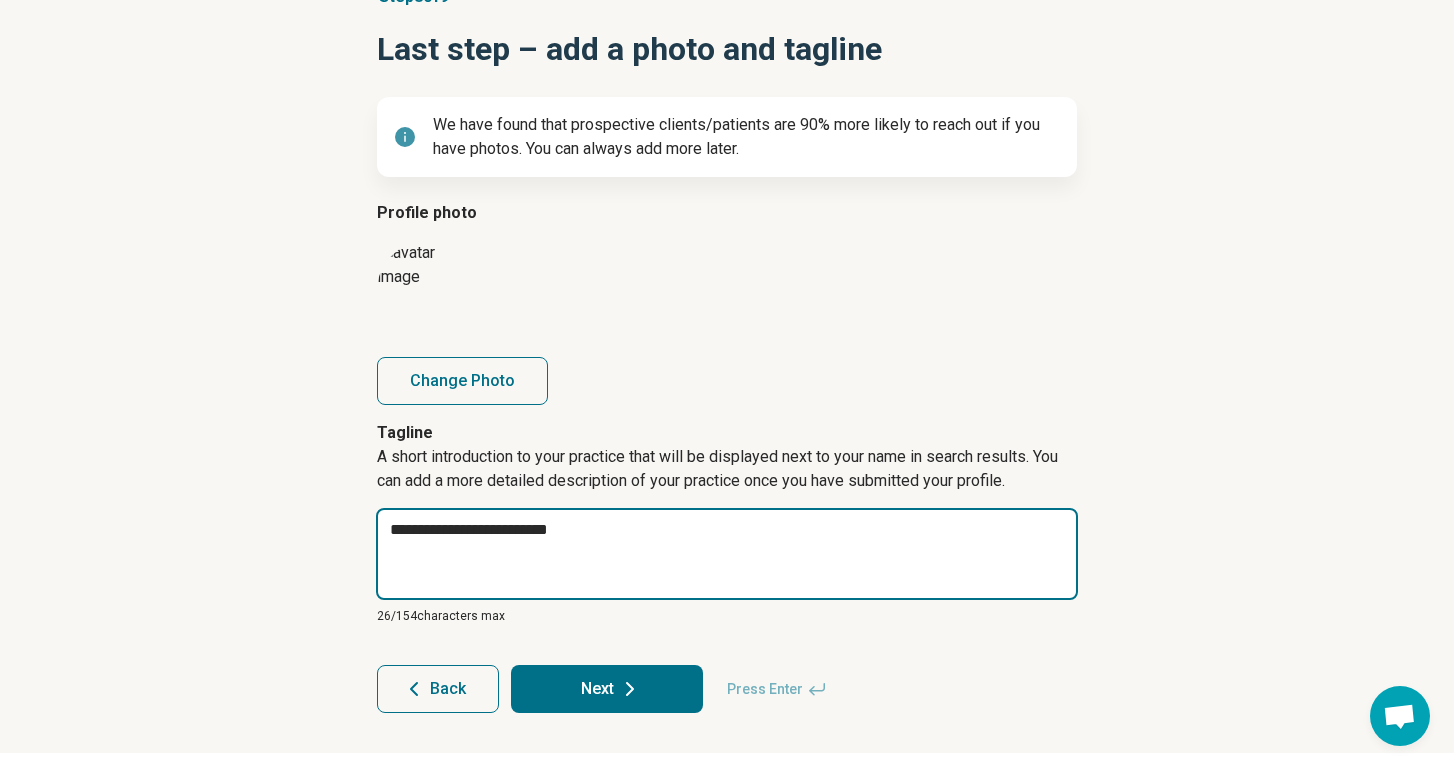 type on "*" 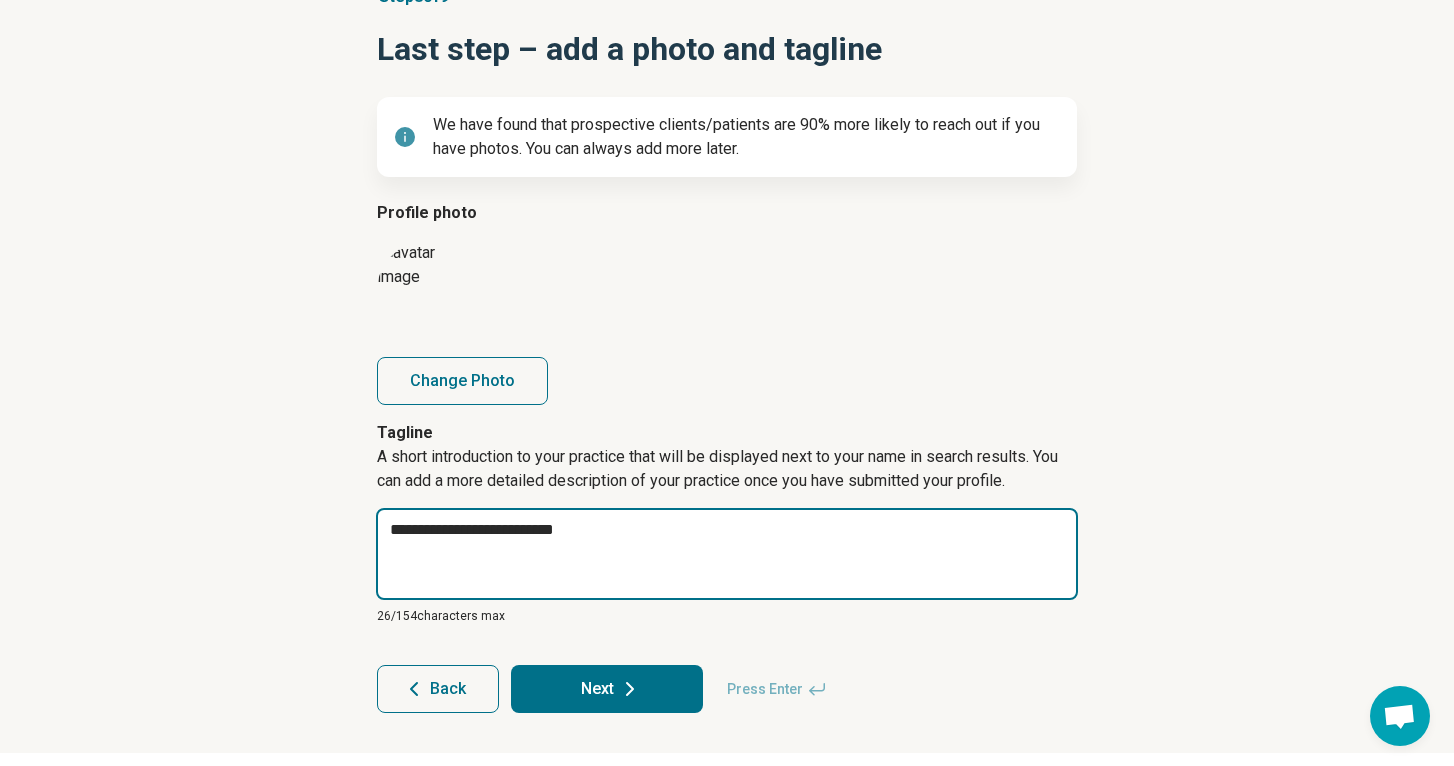 type on "*" 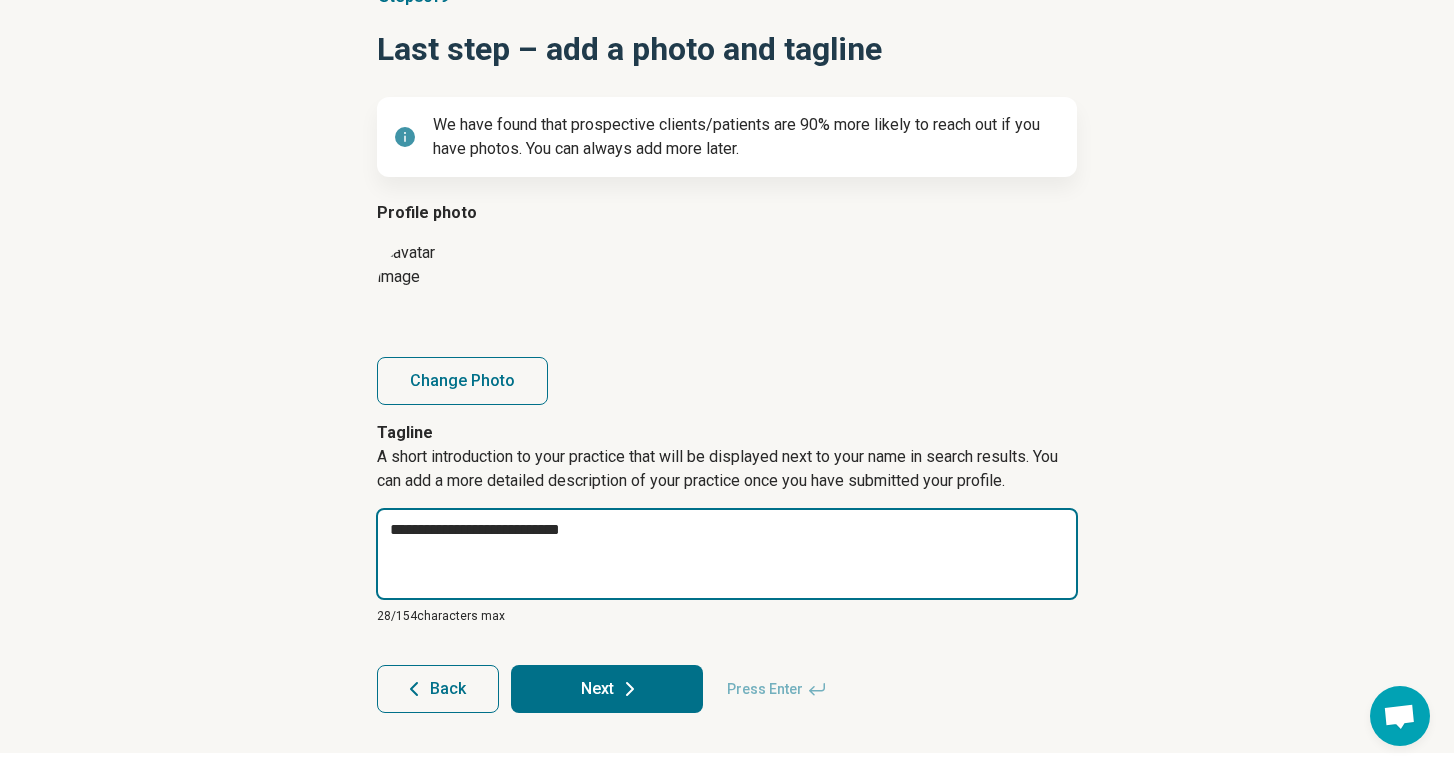 type on "*" 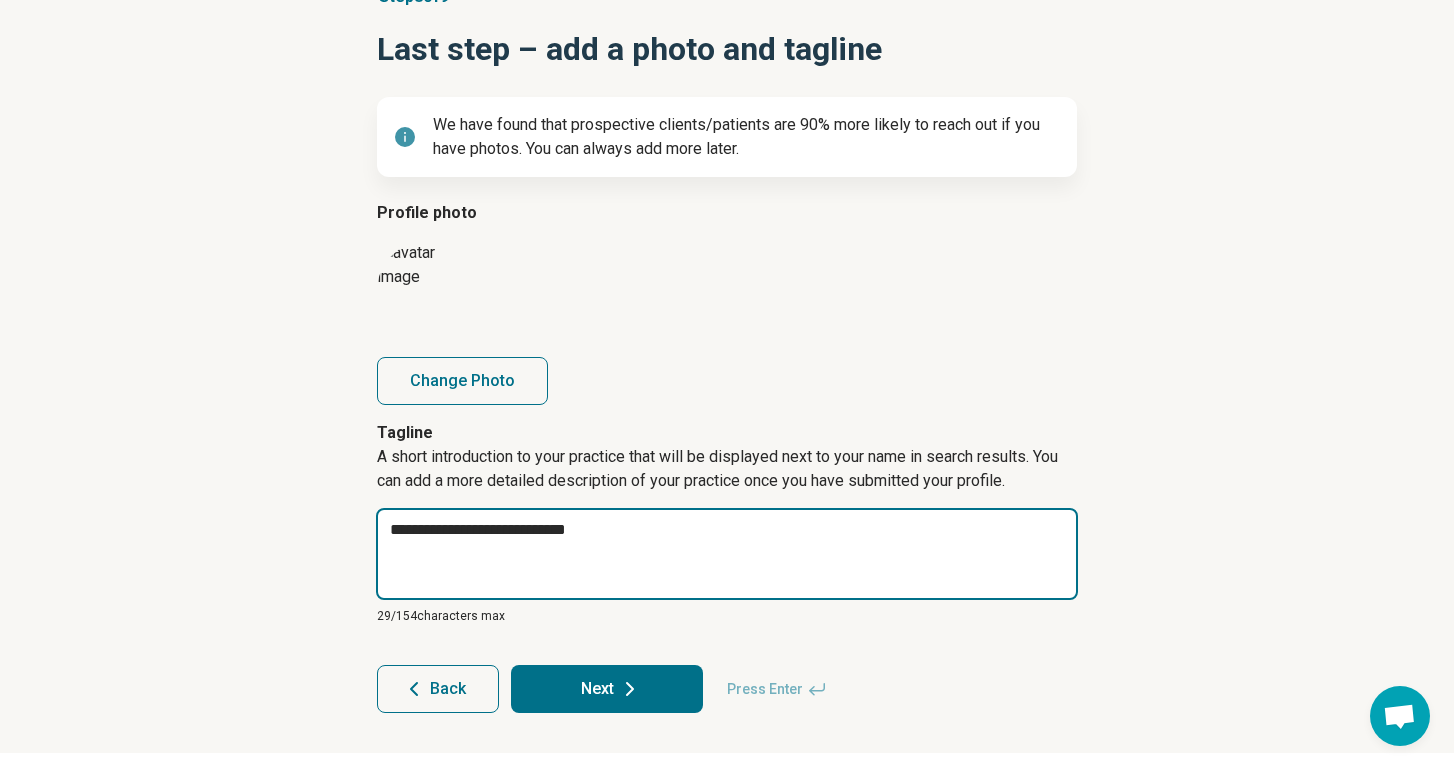 type on "*" 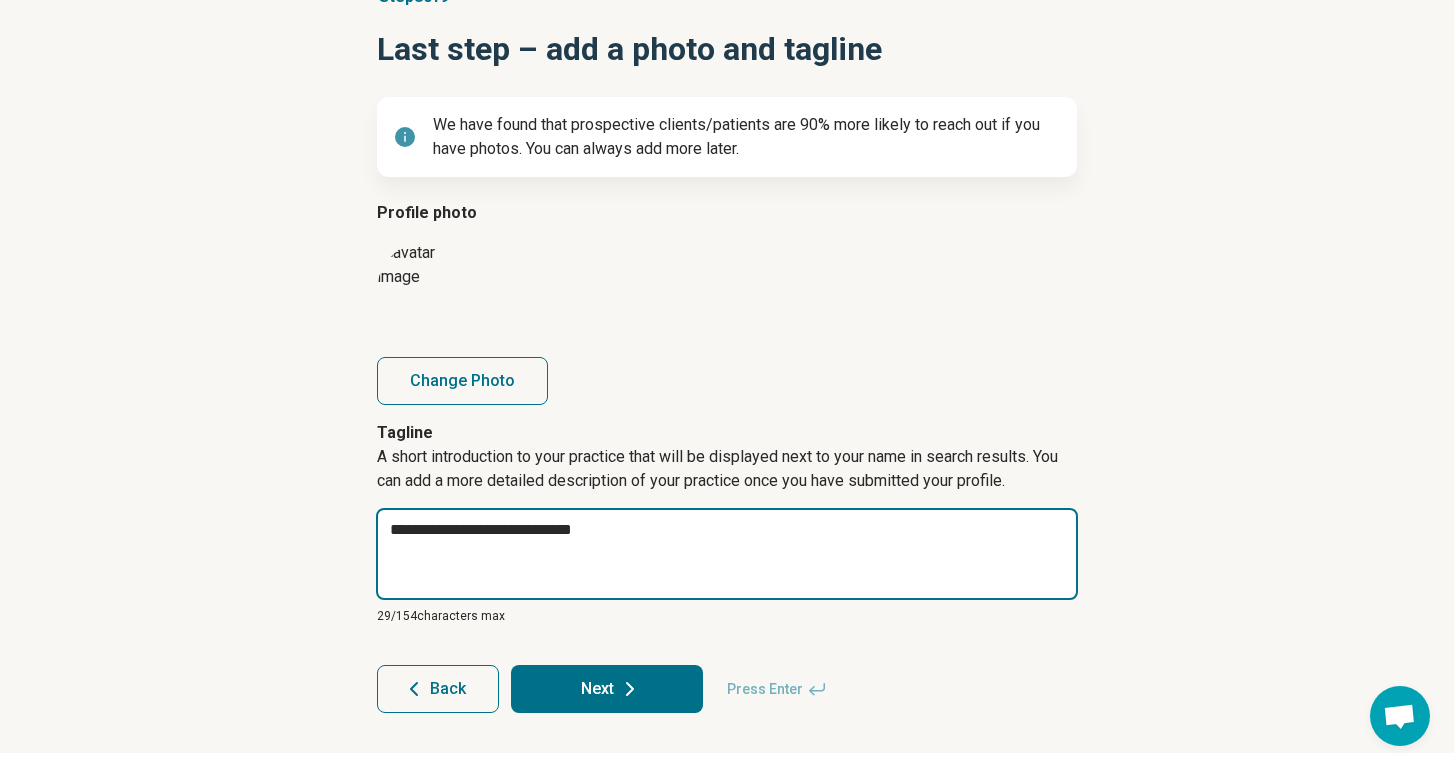 type on "*" 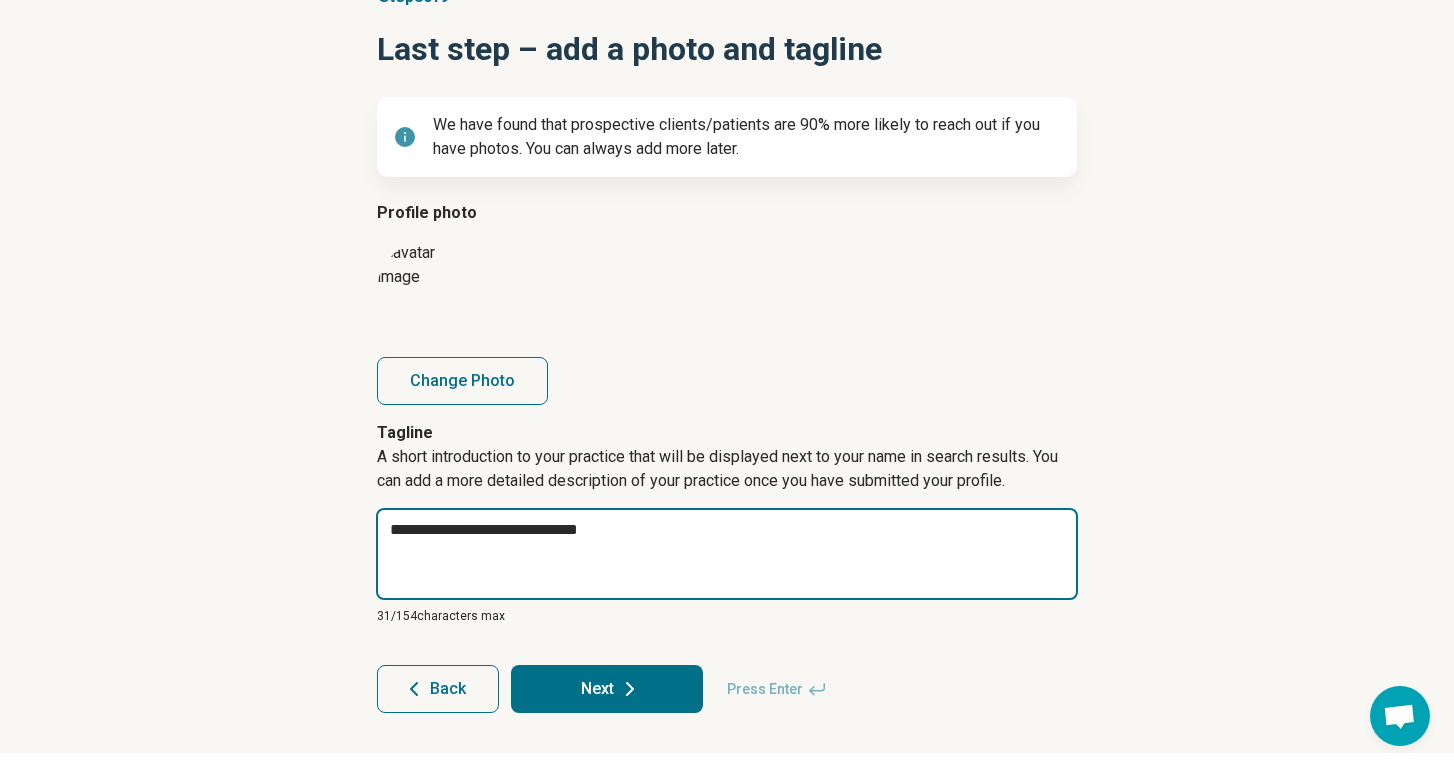 type on "*" 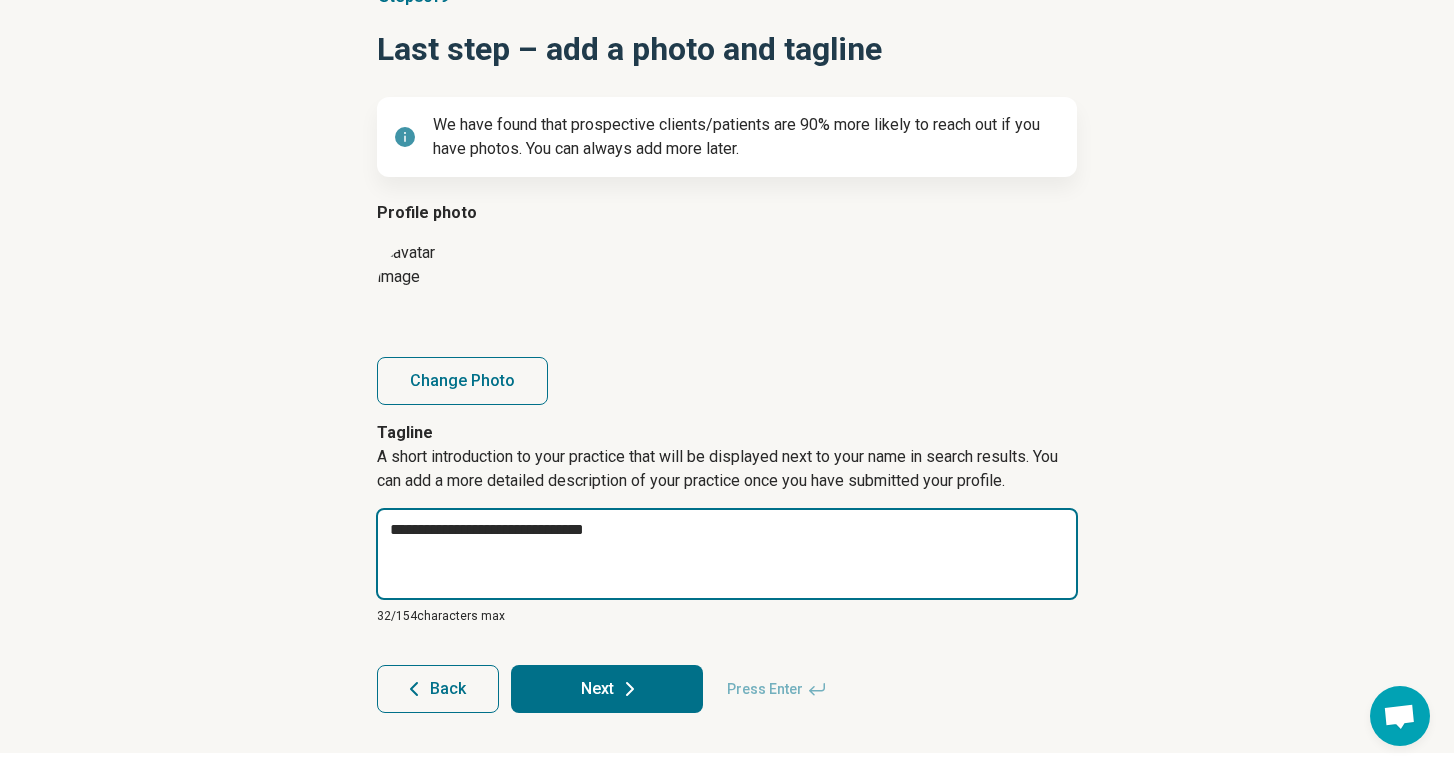 type on "*" 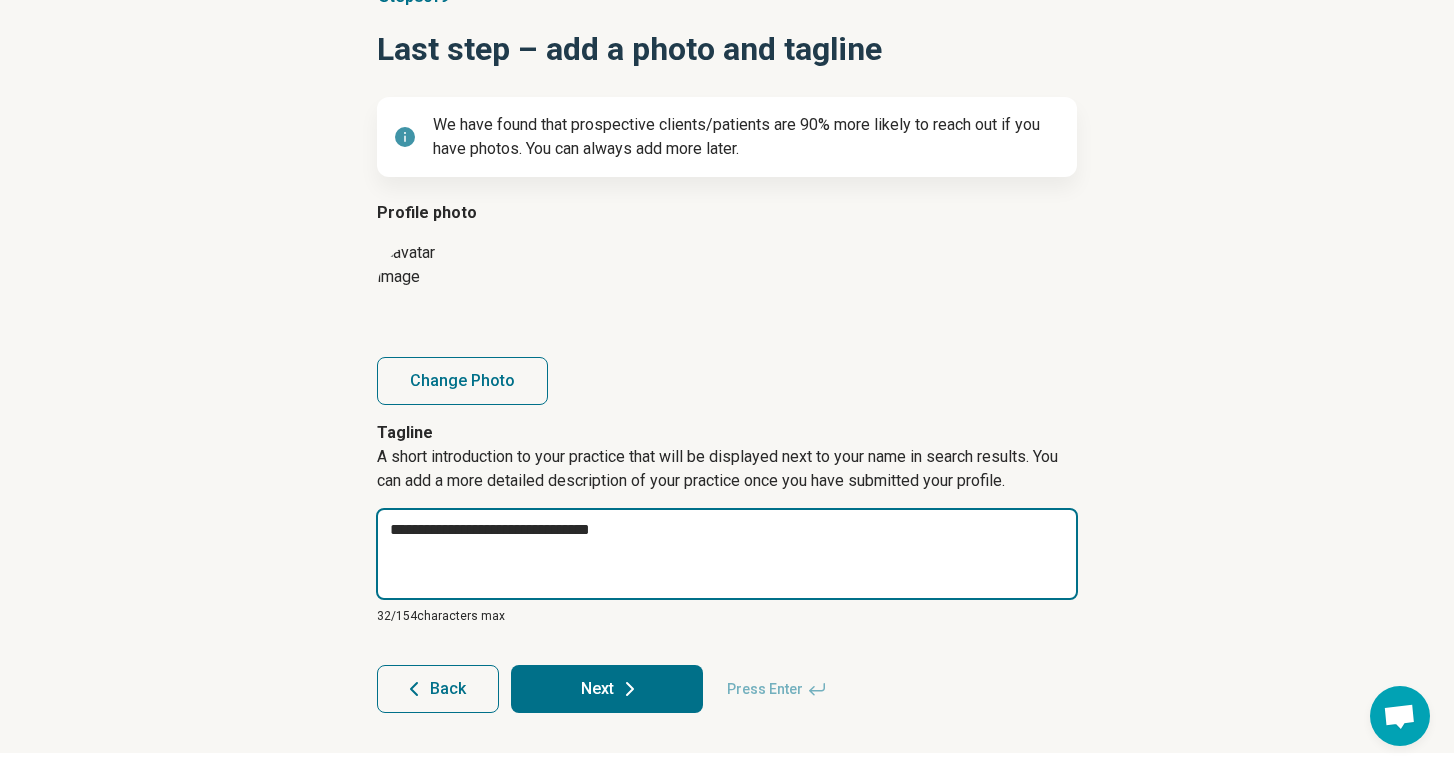 type on "*" 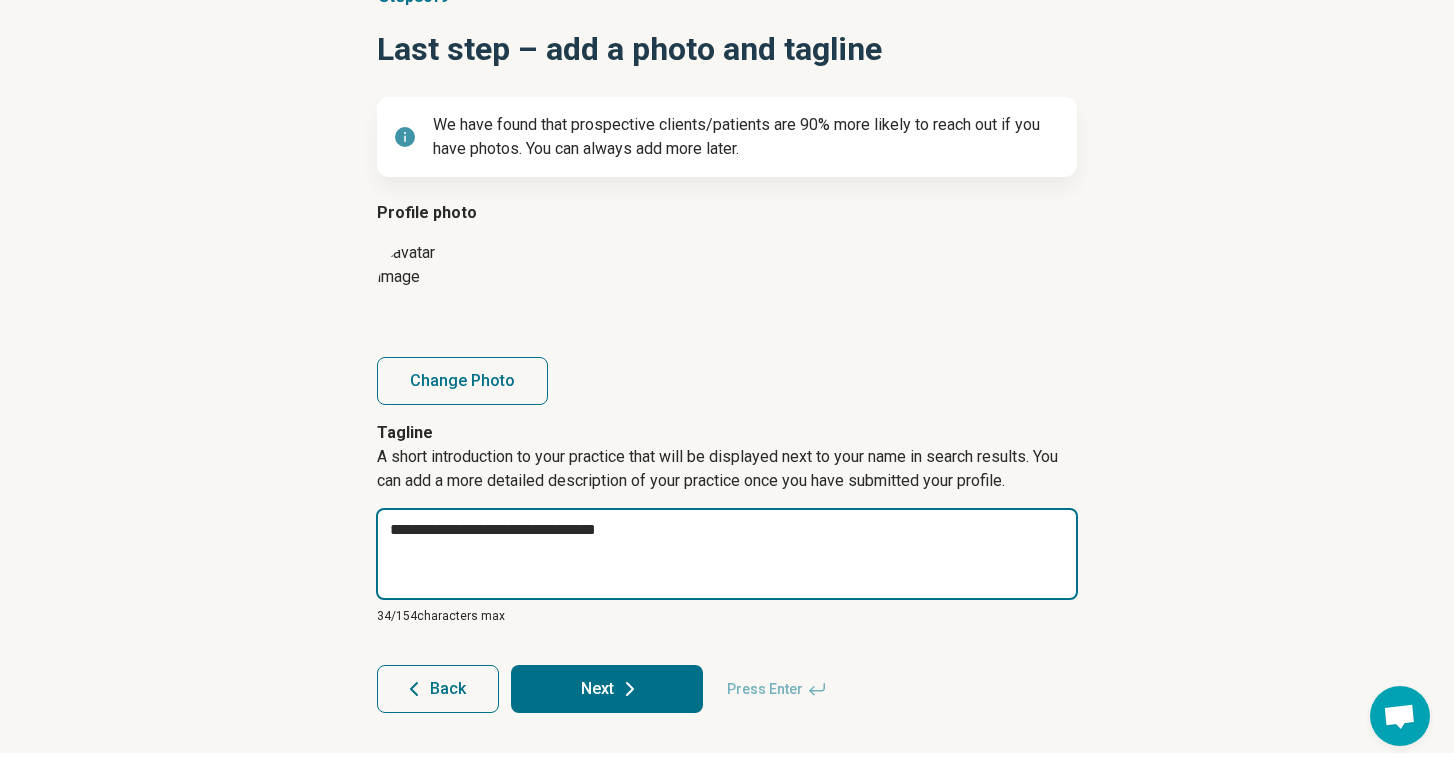type on "*" 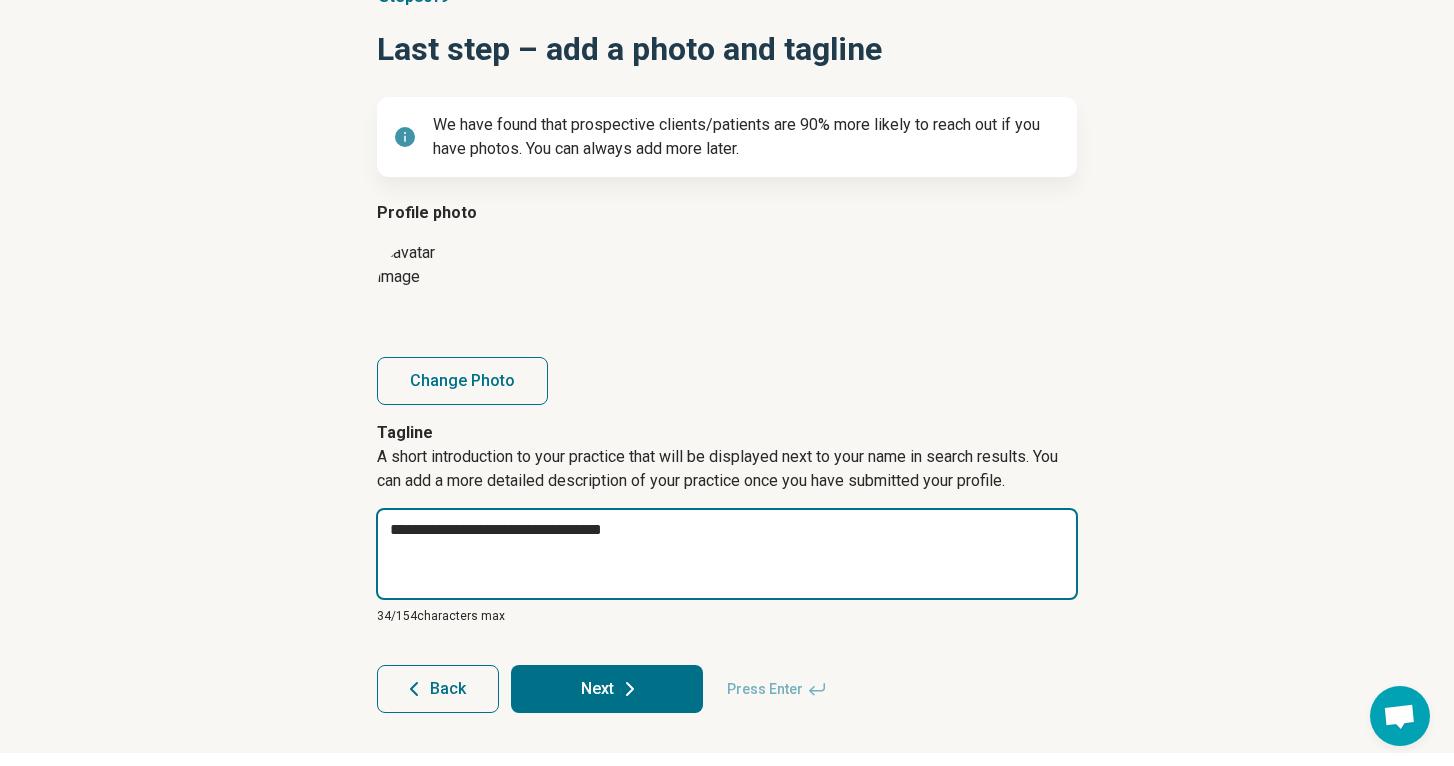 type on "*" 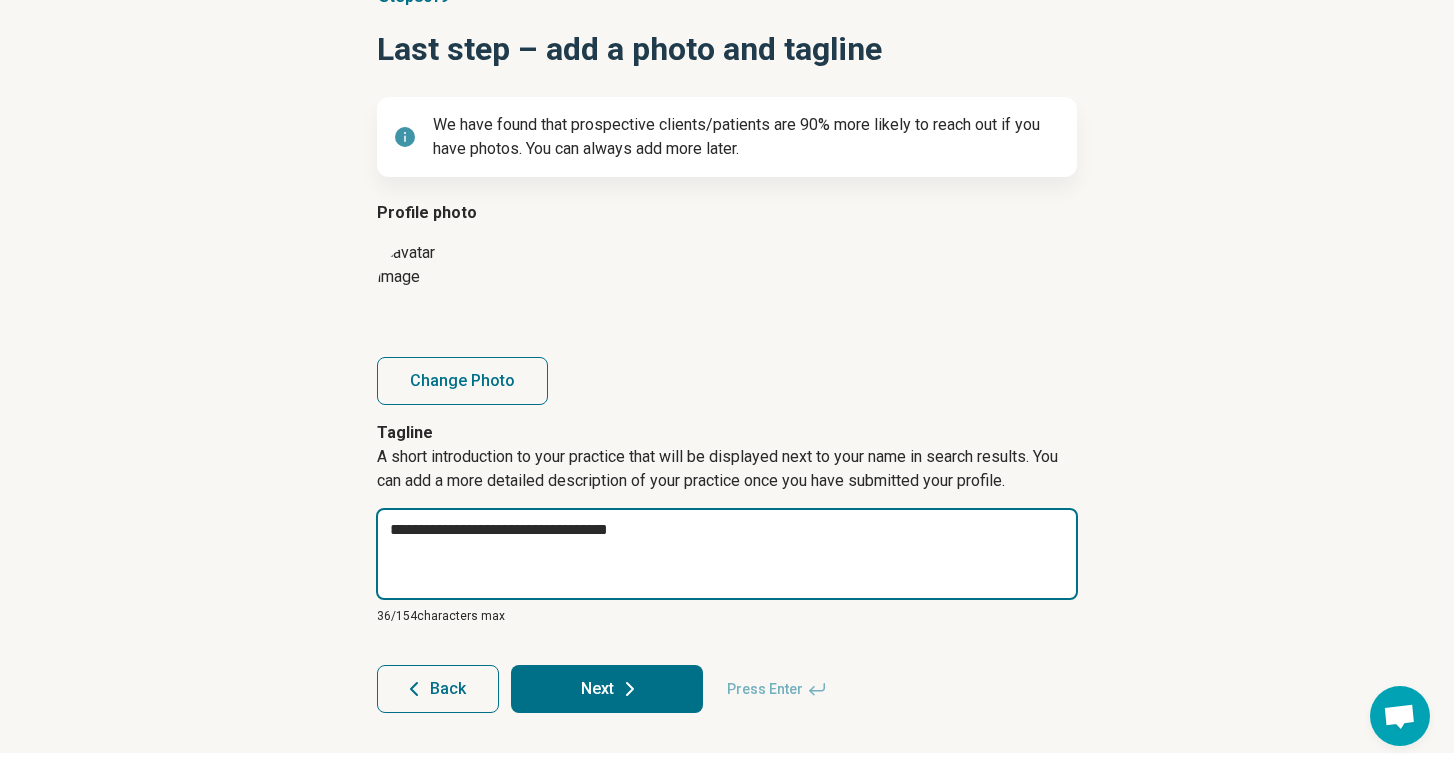 type on "*" 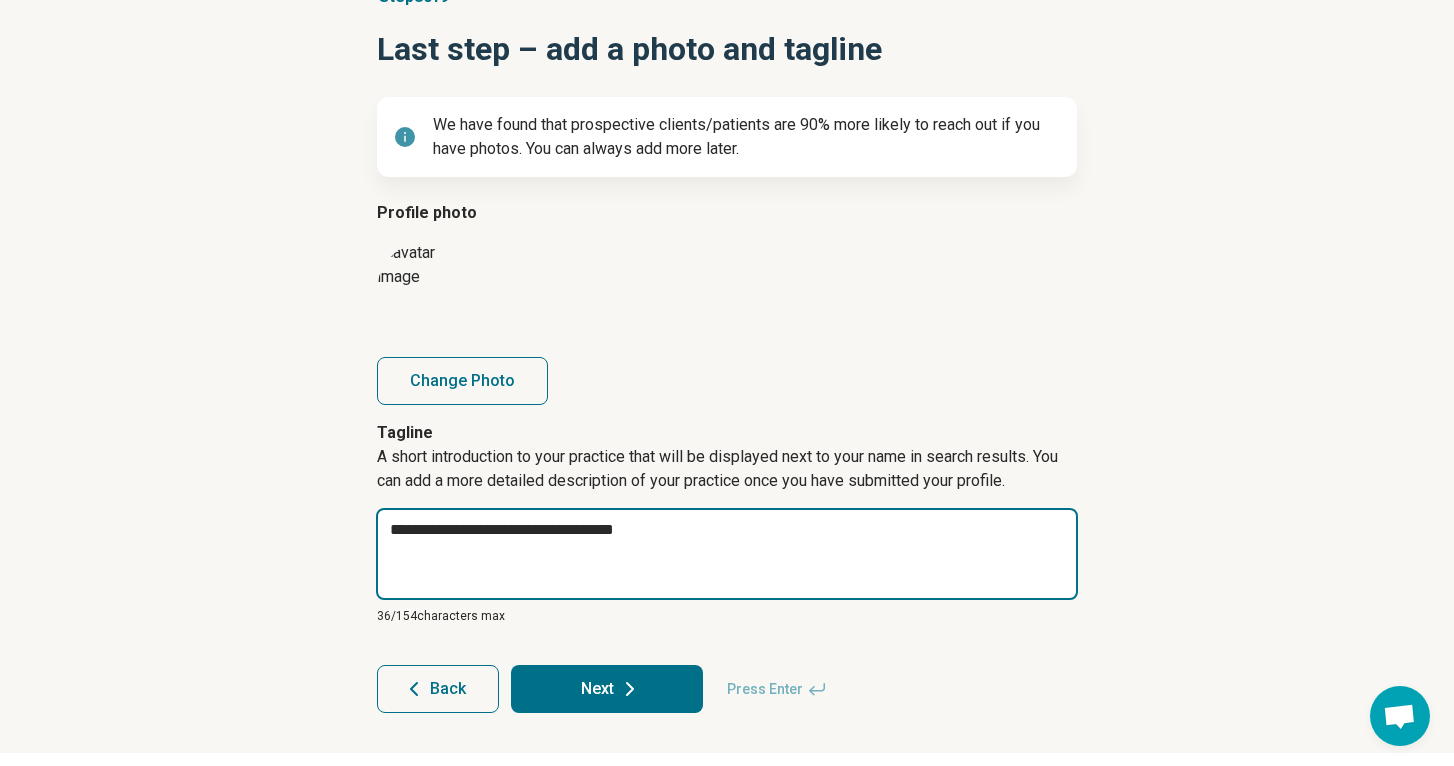 type on "*" 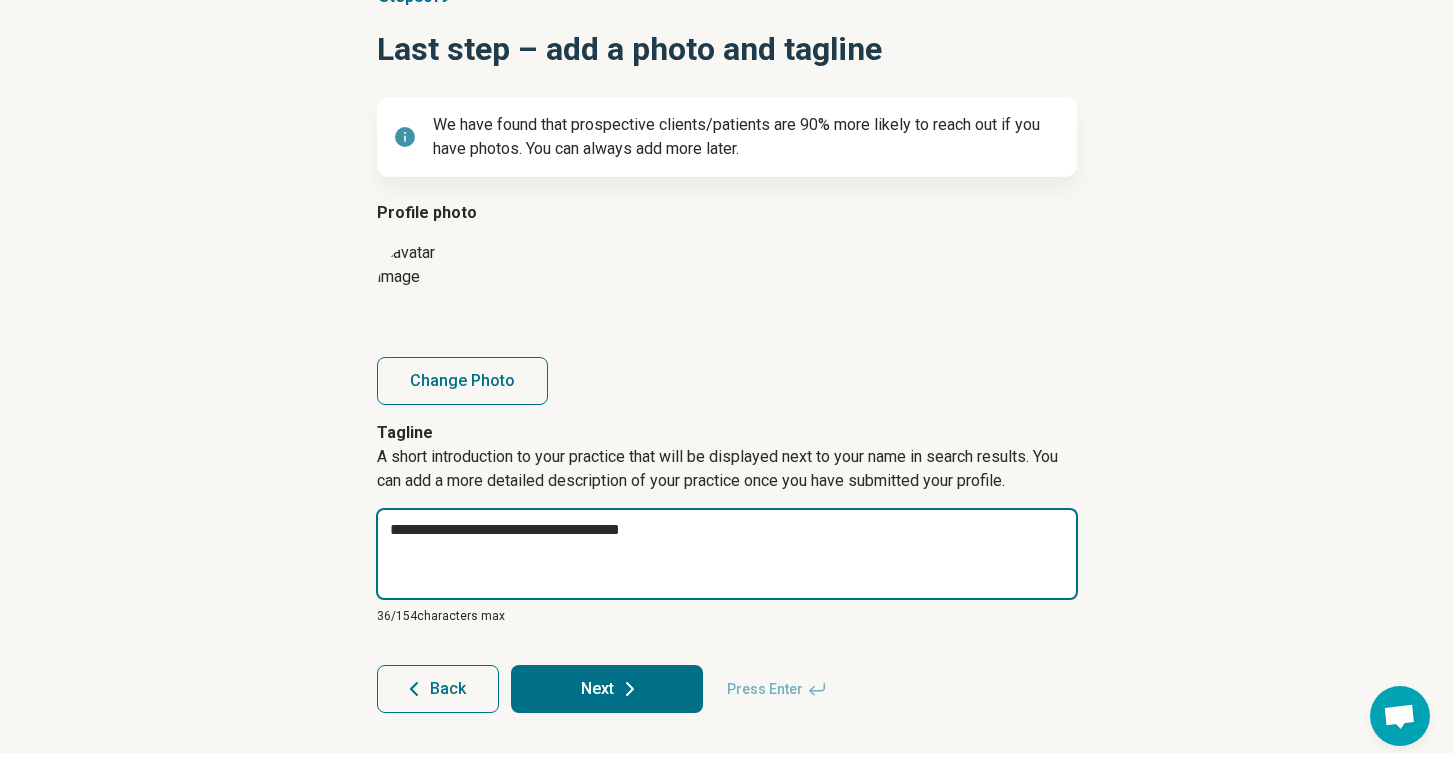 type on "*" 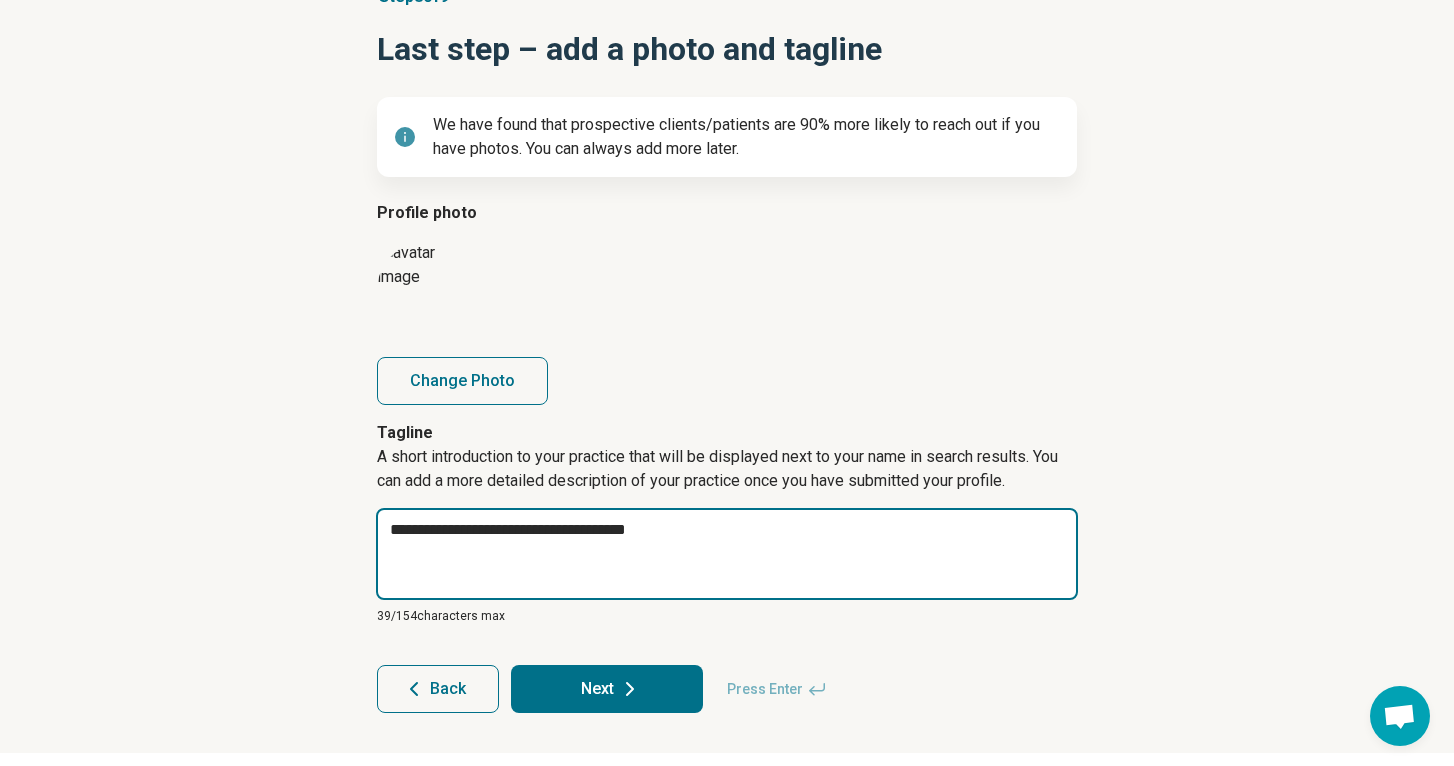 type on "*" 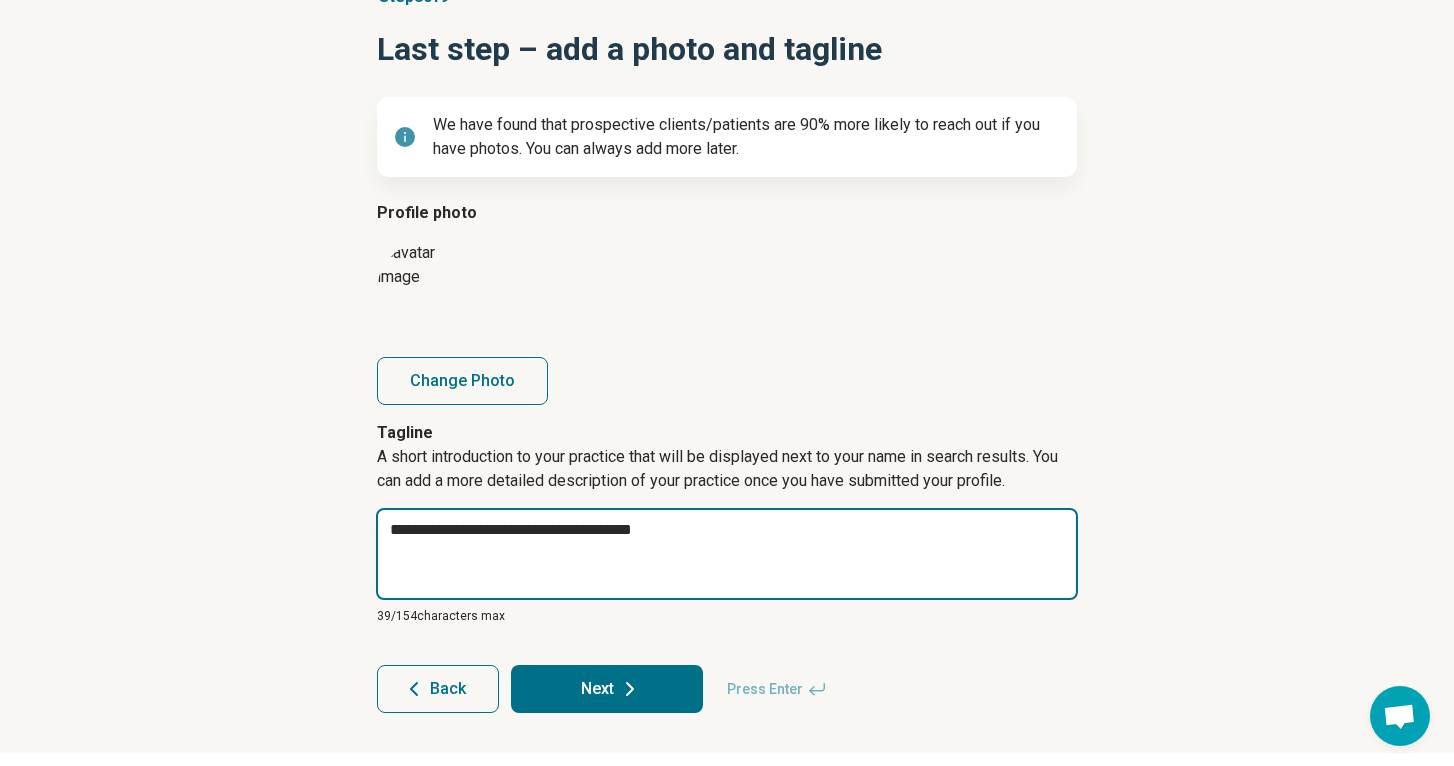 type on "*" 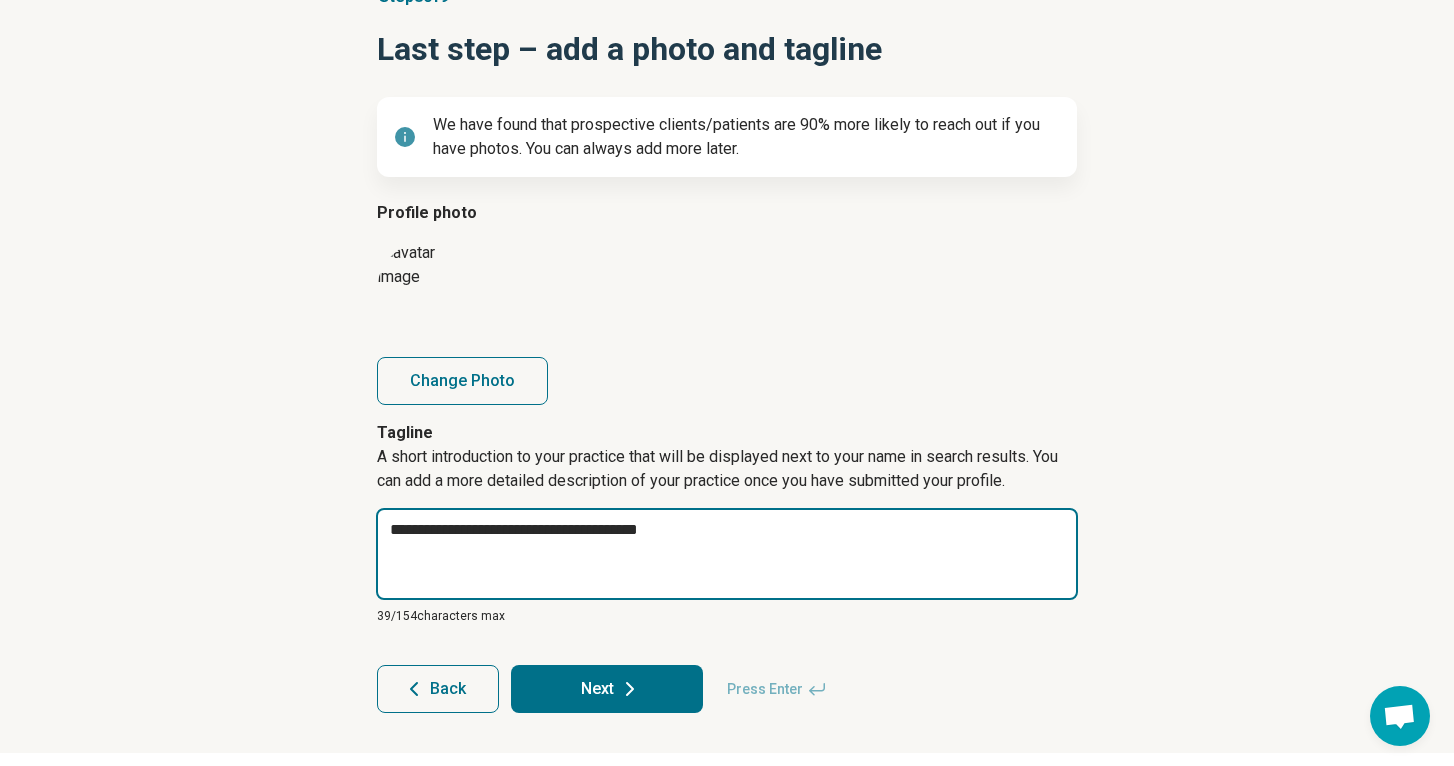 type on "*" 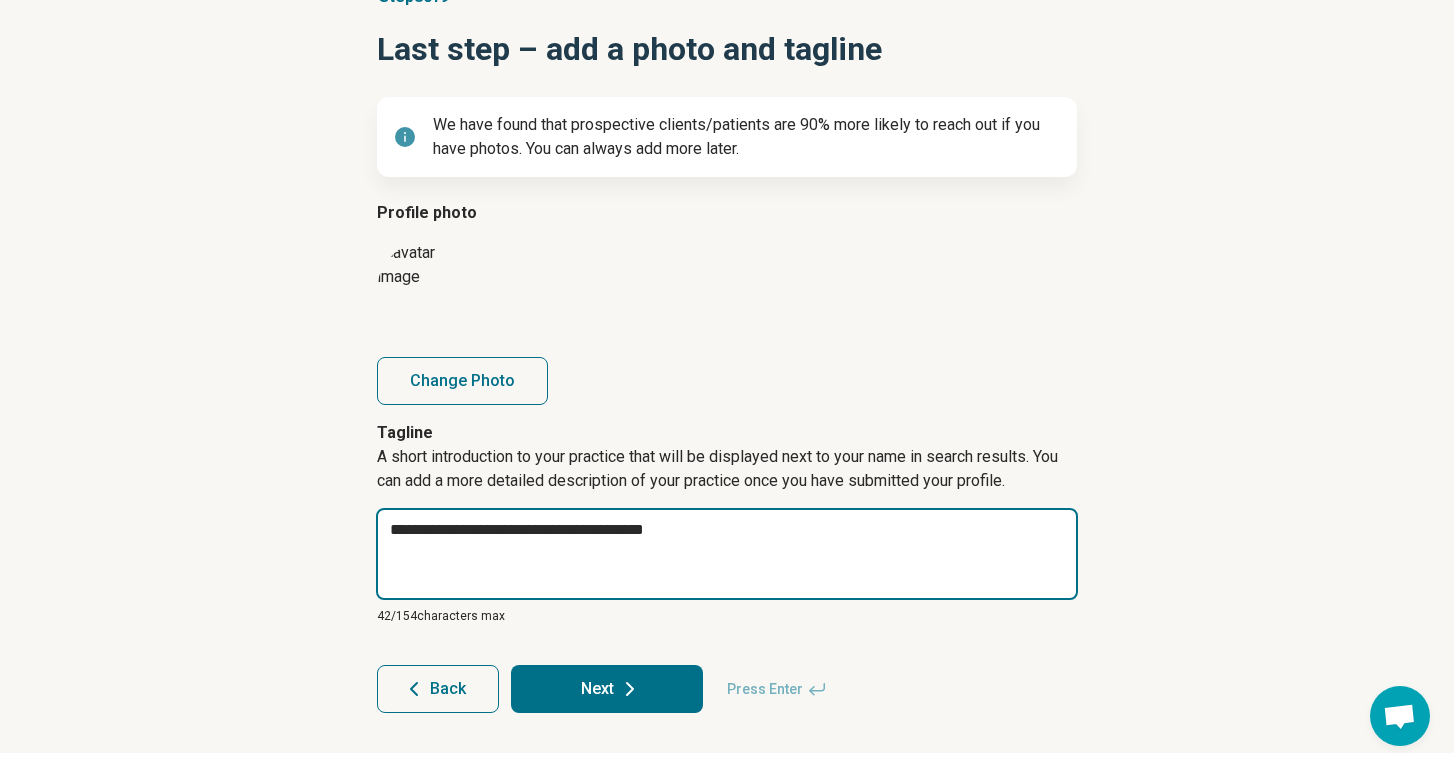 type on "*" 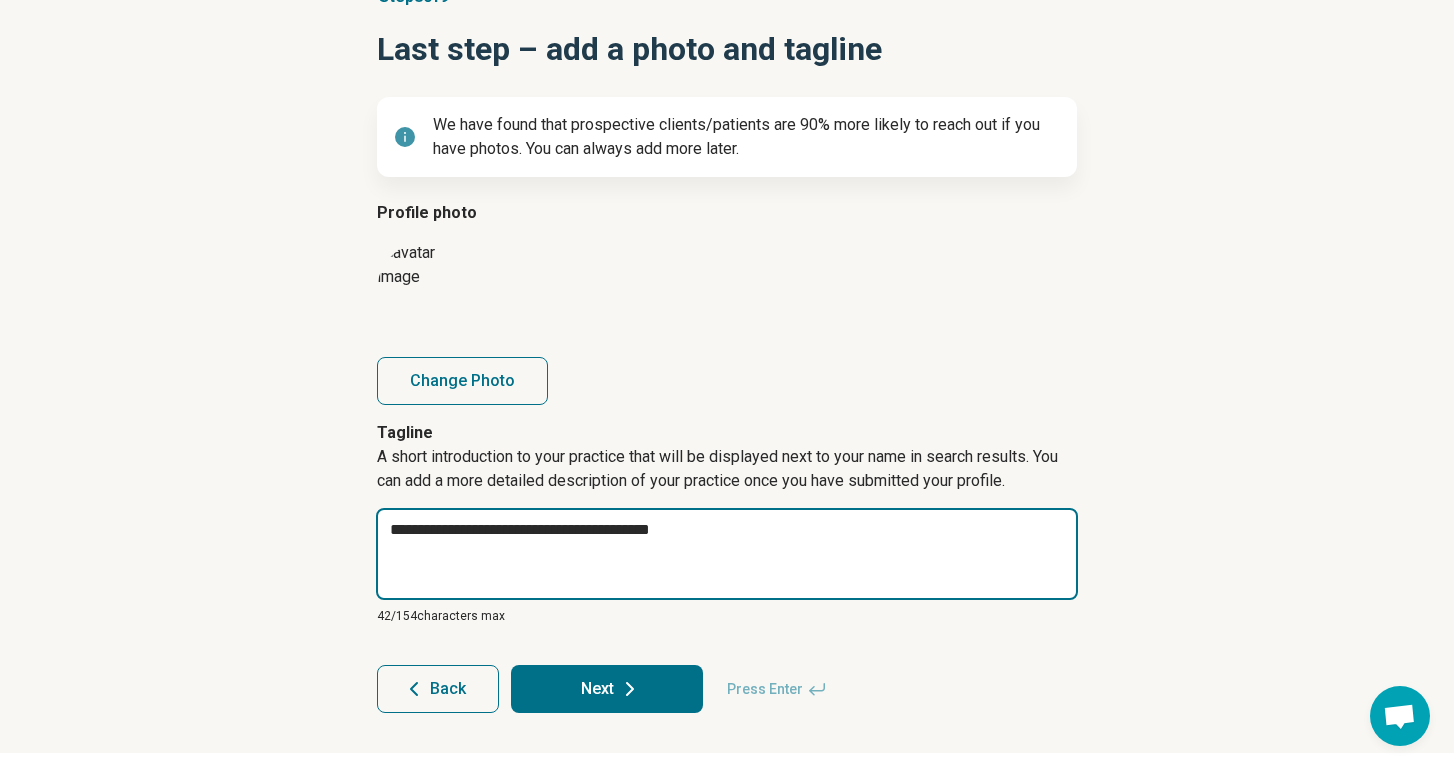 type on "*" 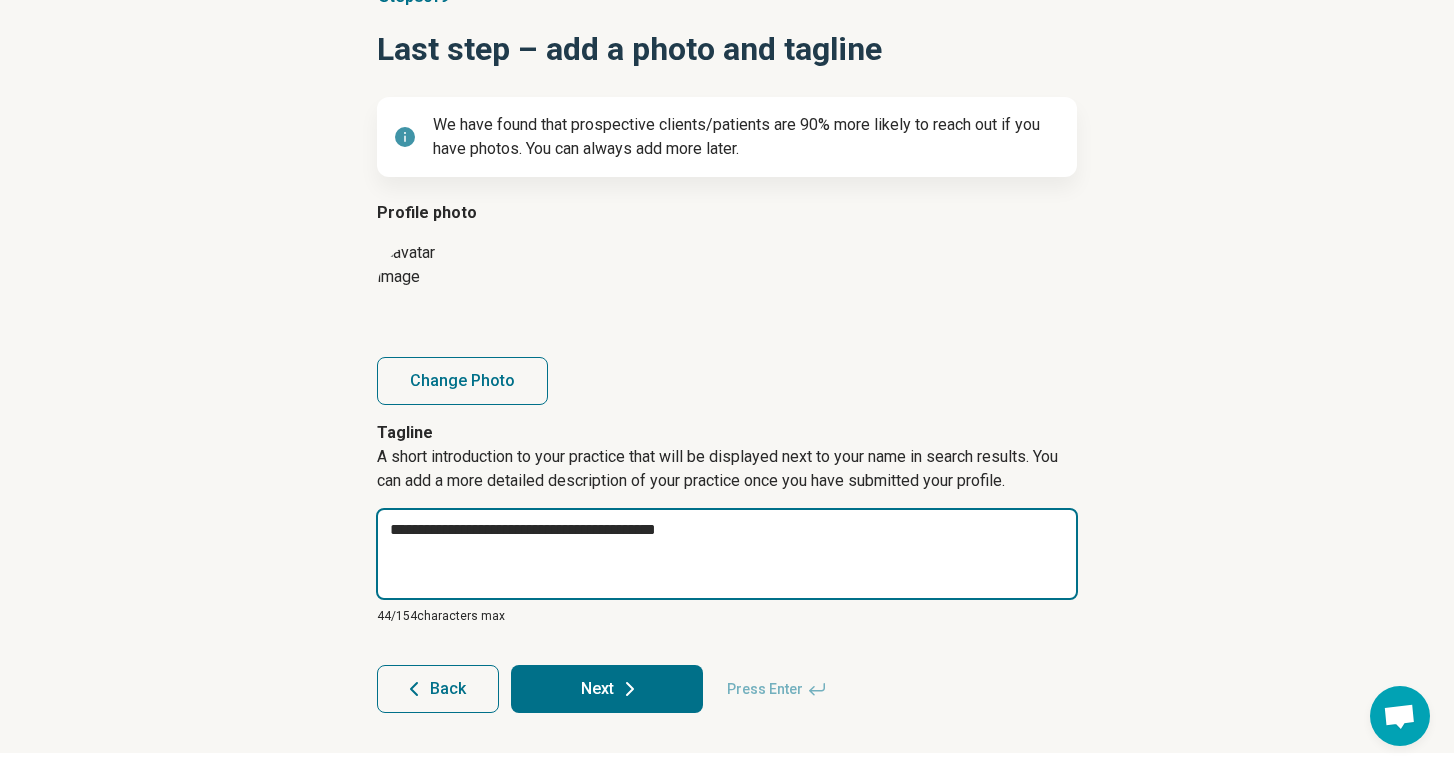 type on "*" 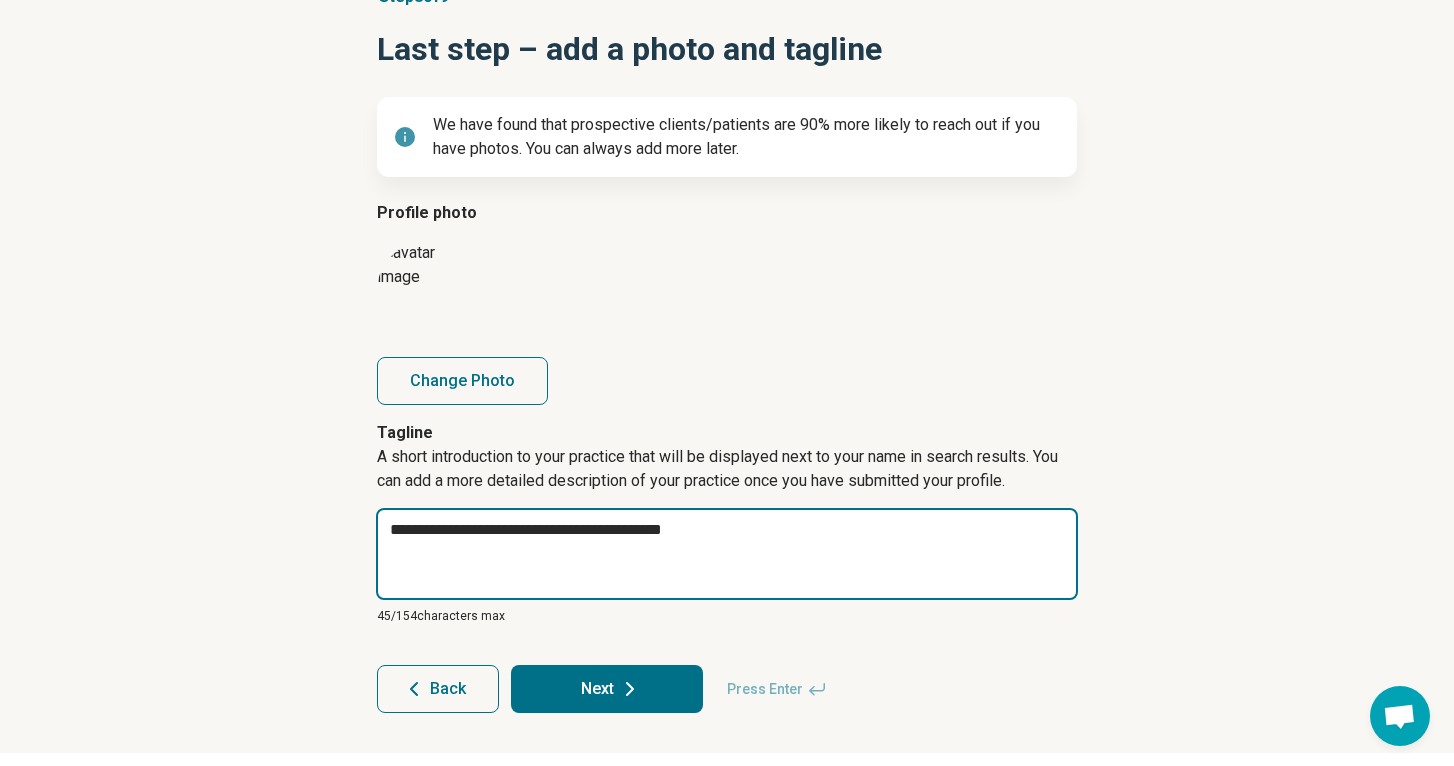 type on "*" 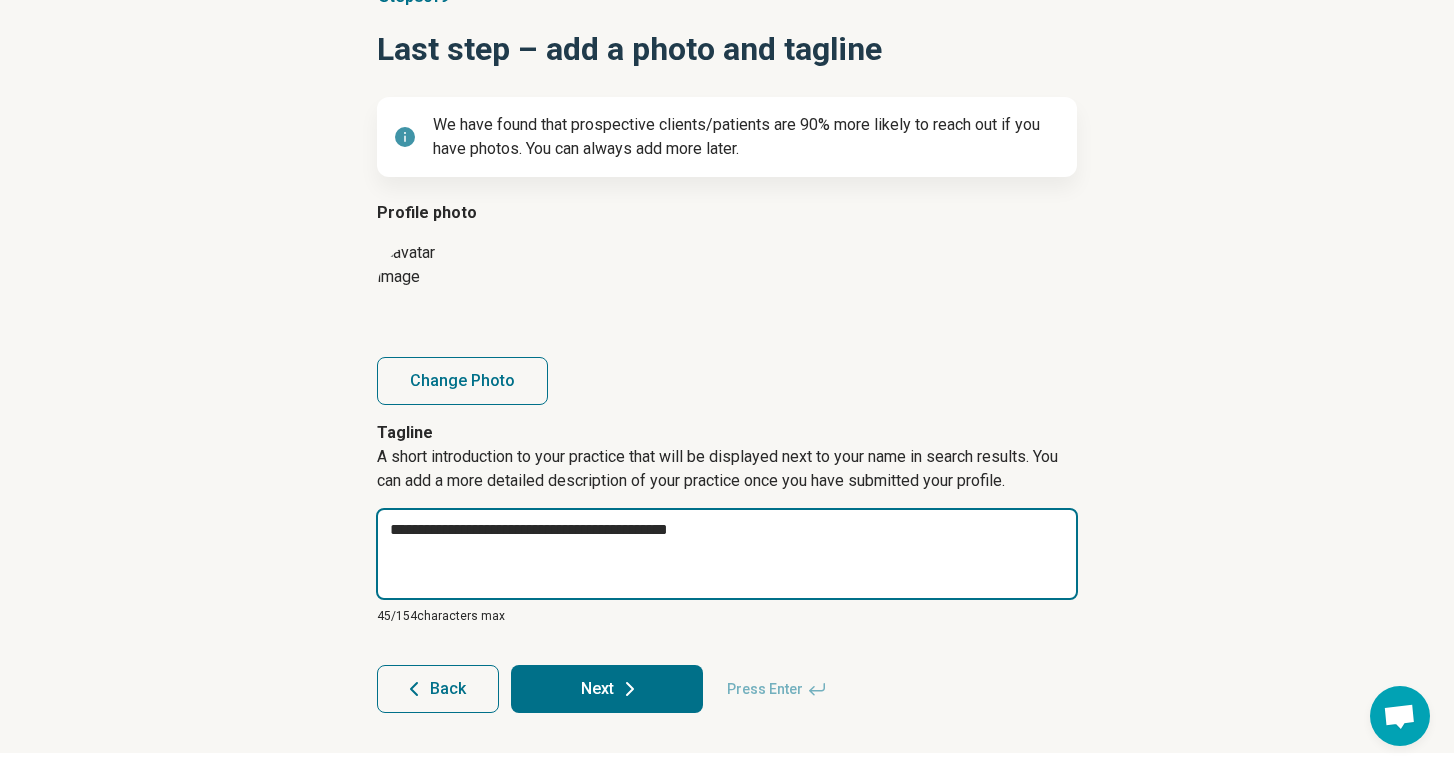 type on "*" 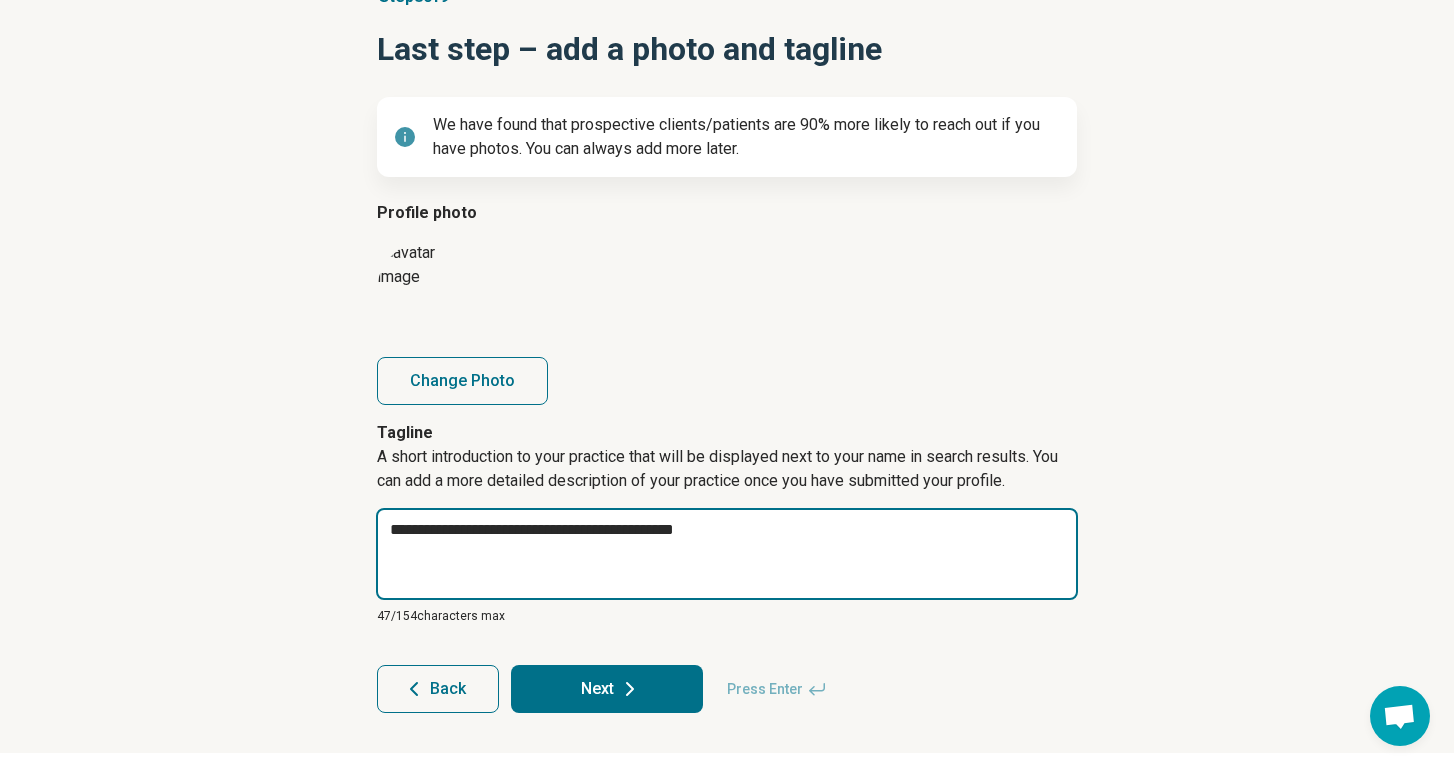 type on "*" 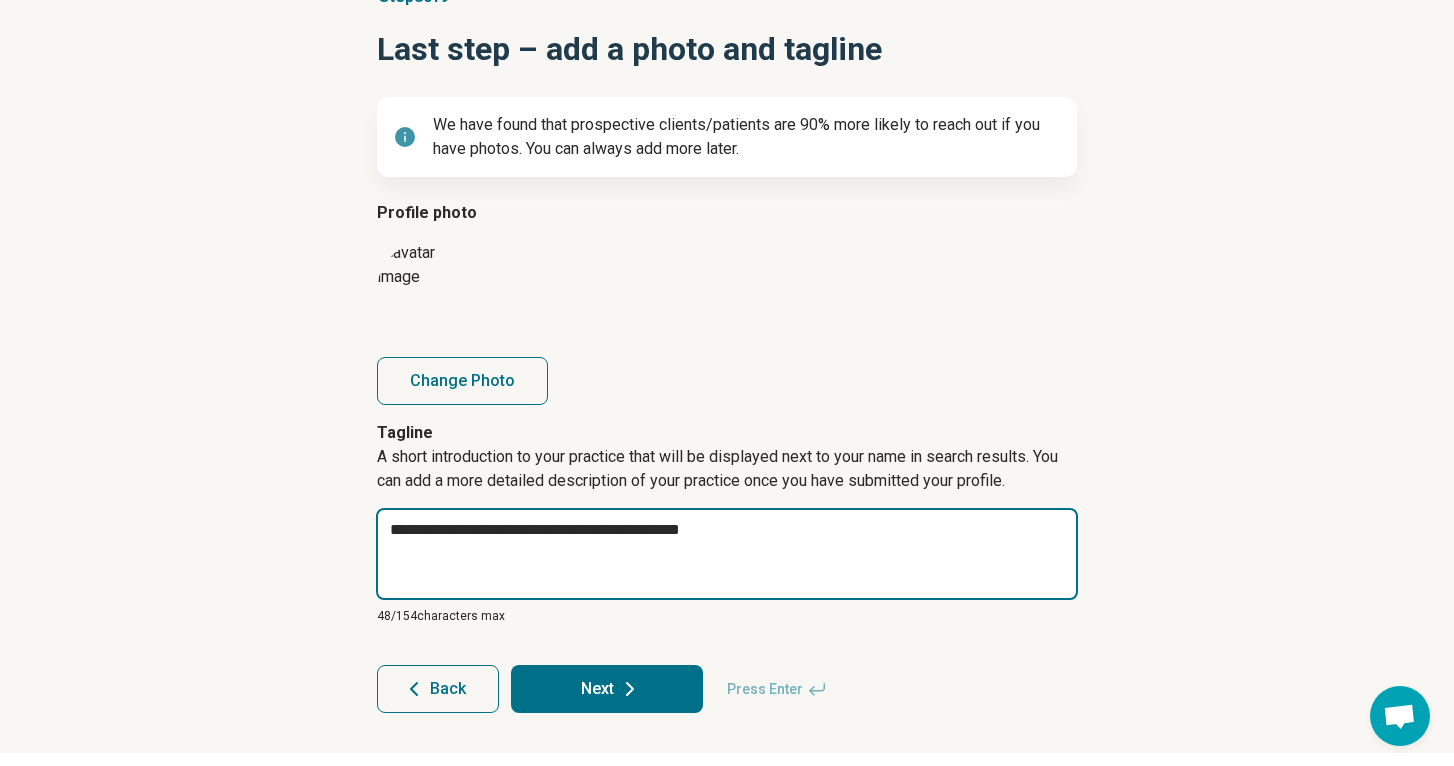 type on "*" 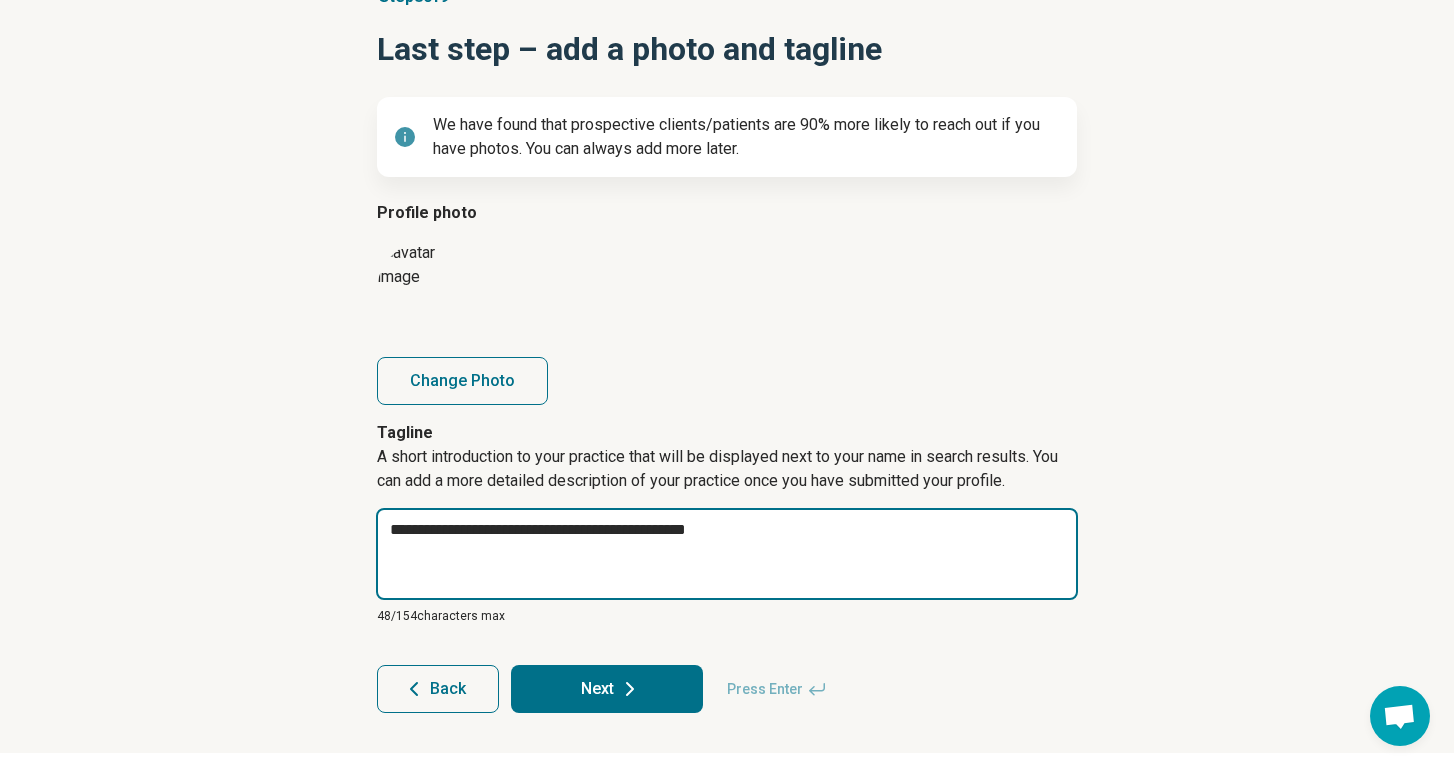 type on "*" 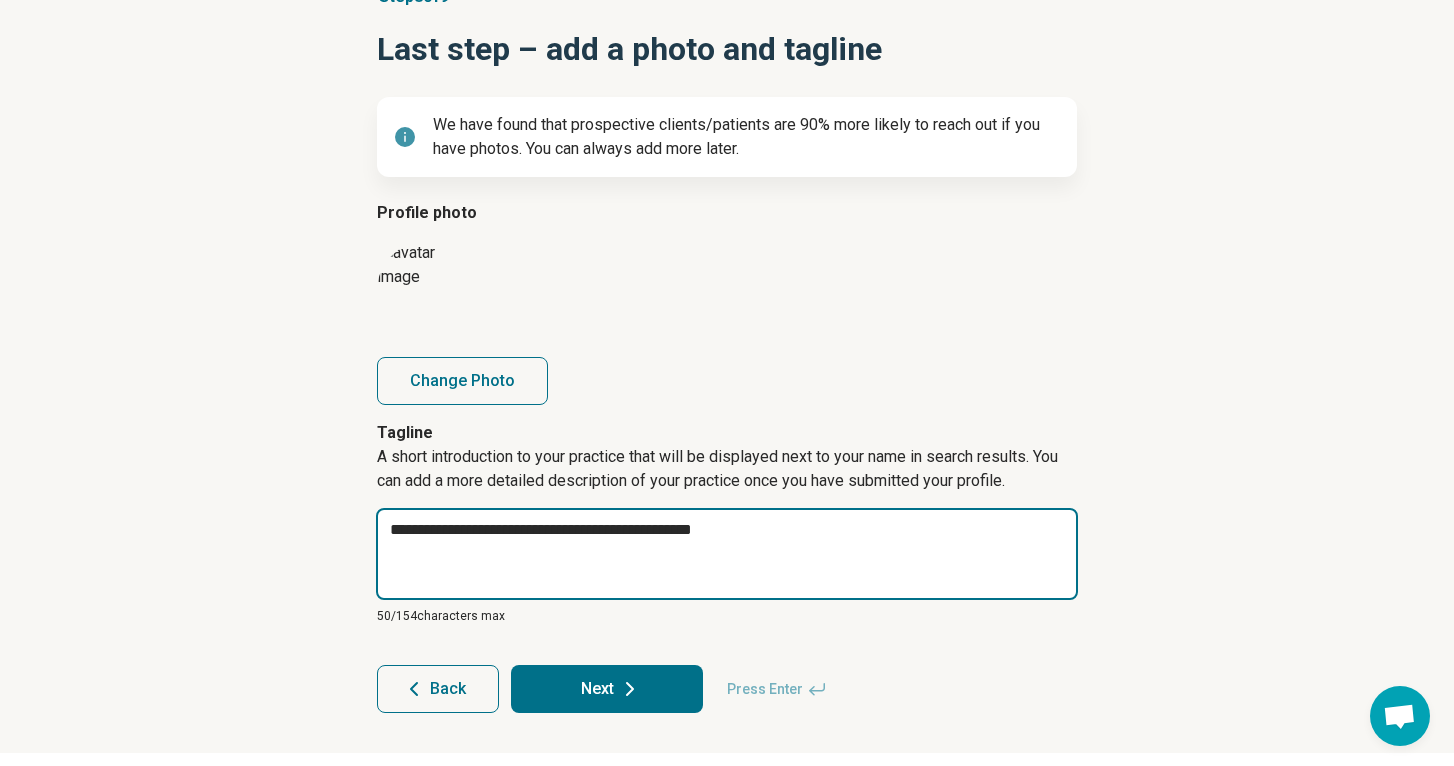 type on "*" 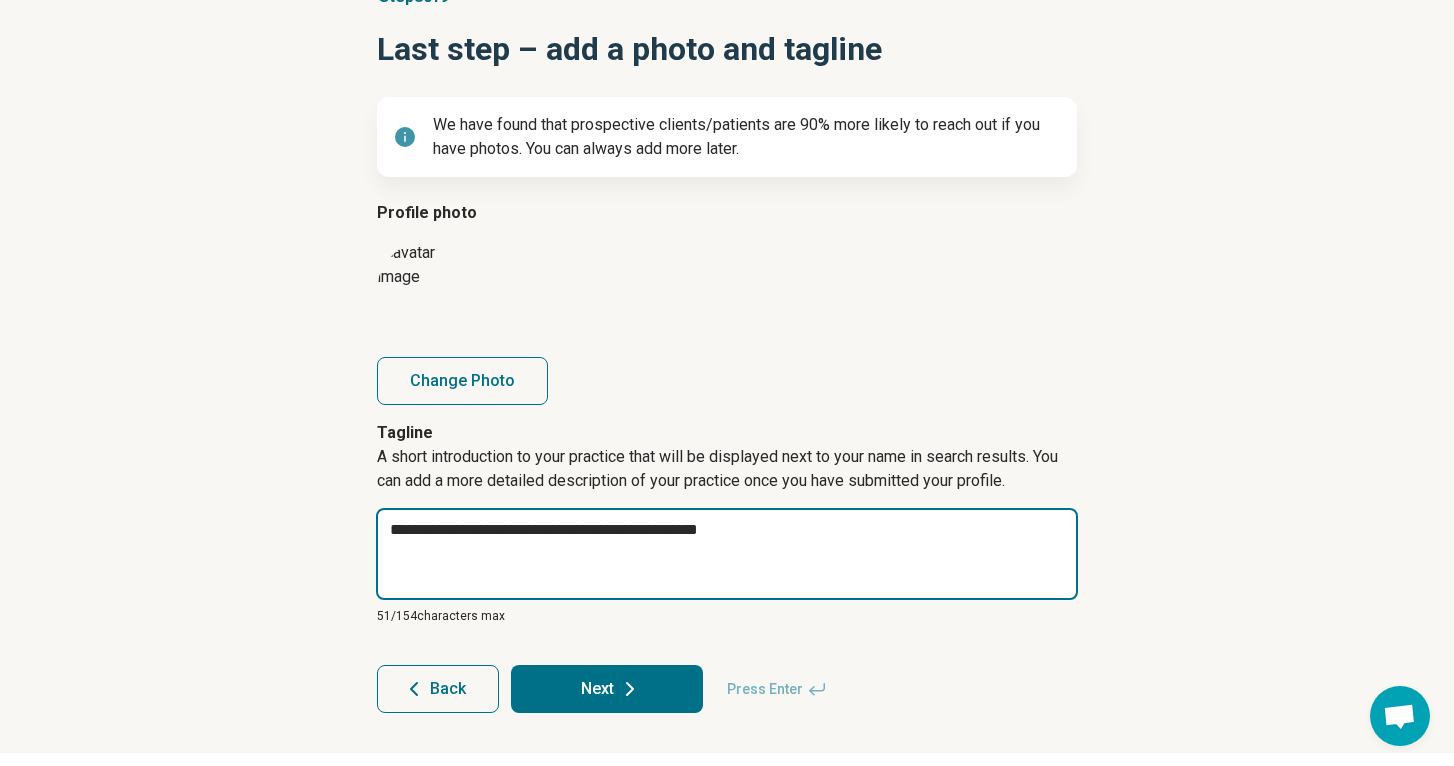 type on "*" 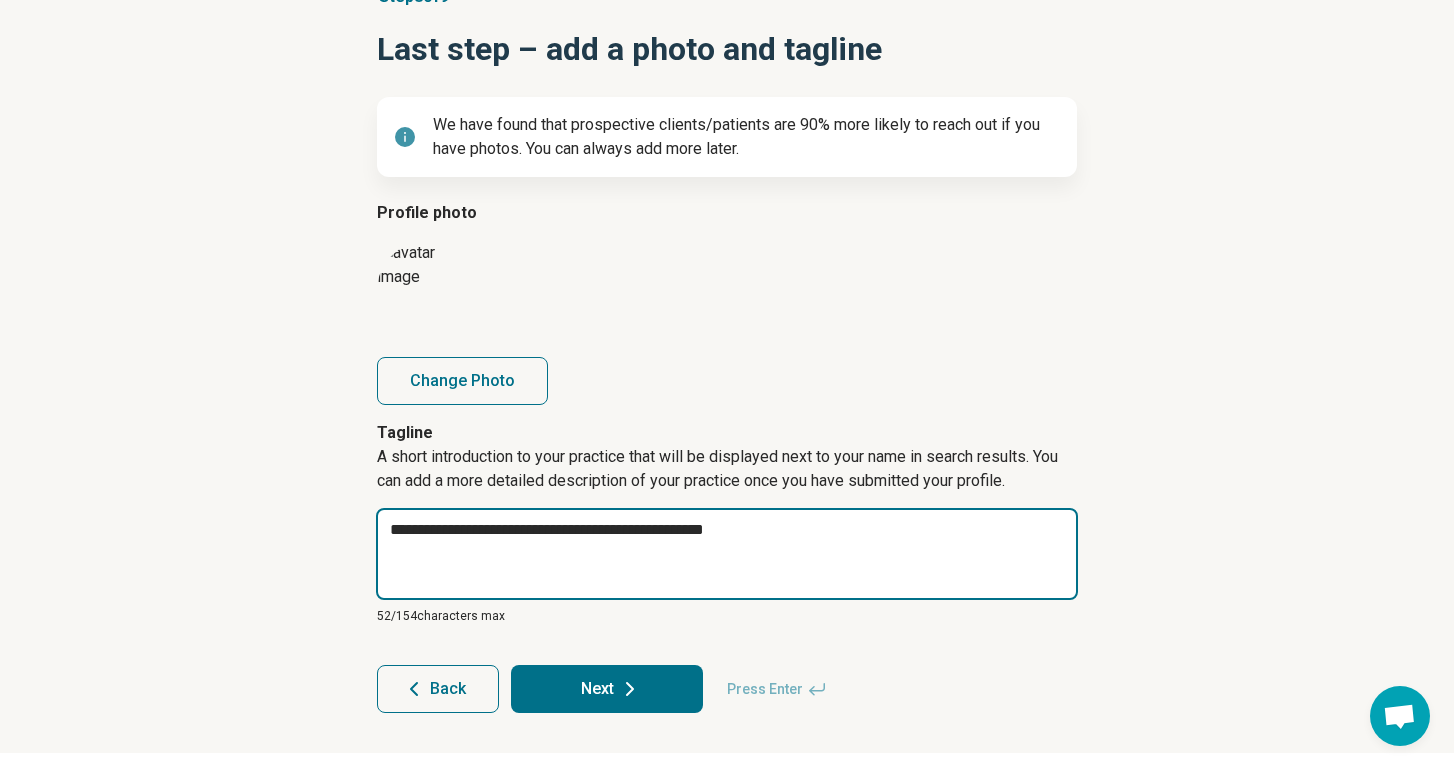 type on "*" 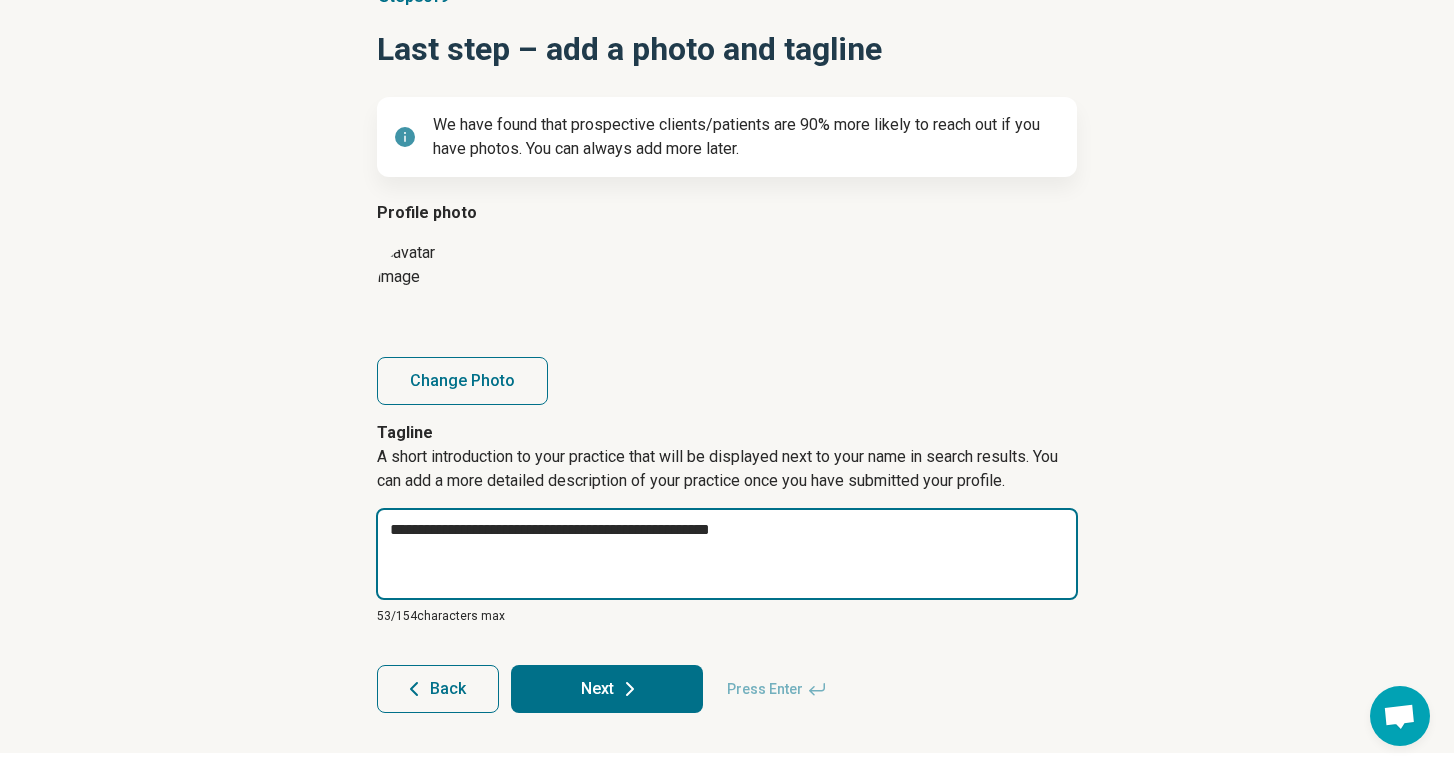 type on "*" 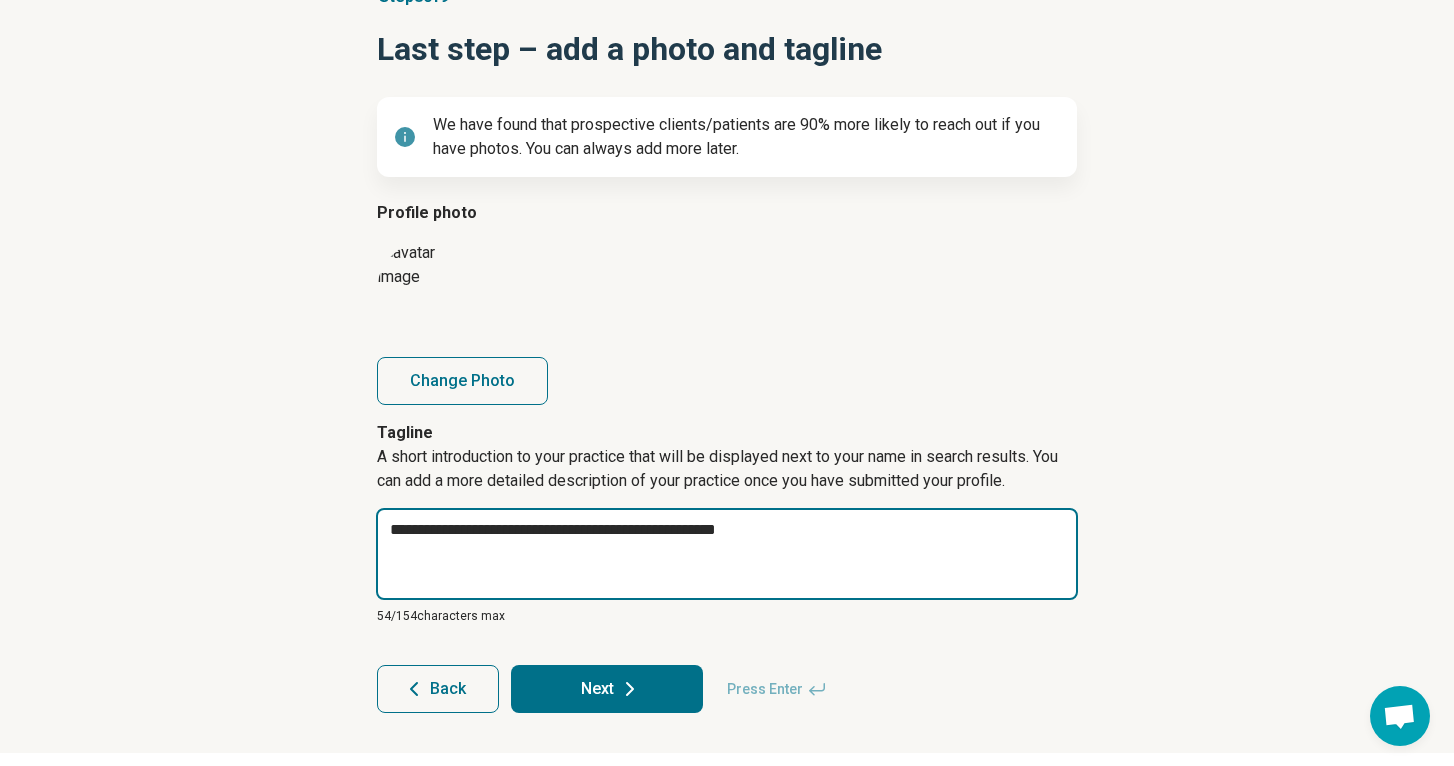 type on "*" 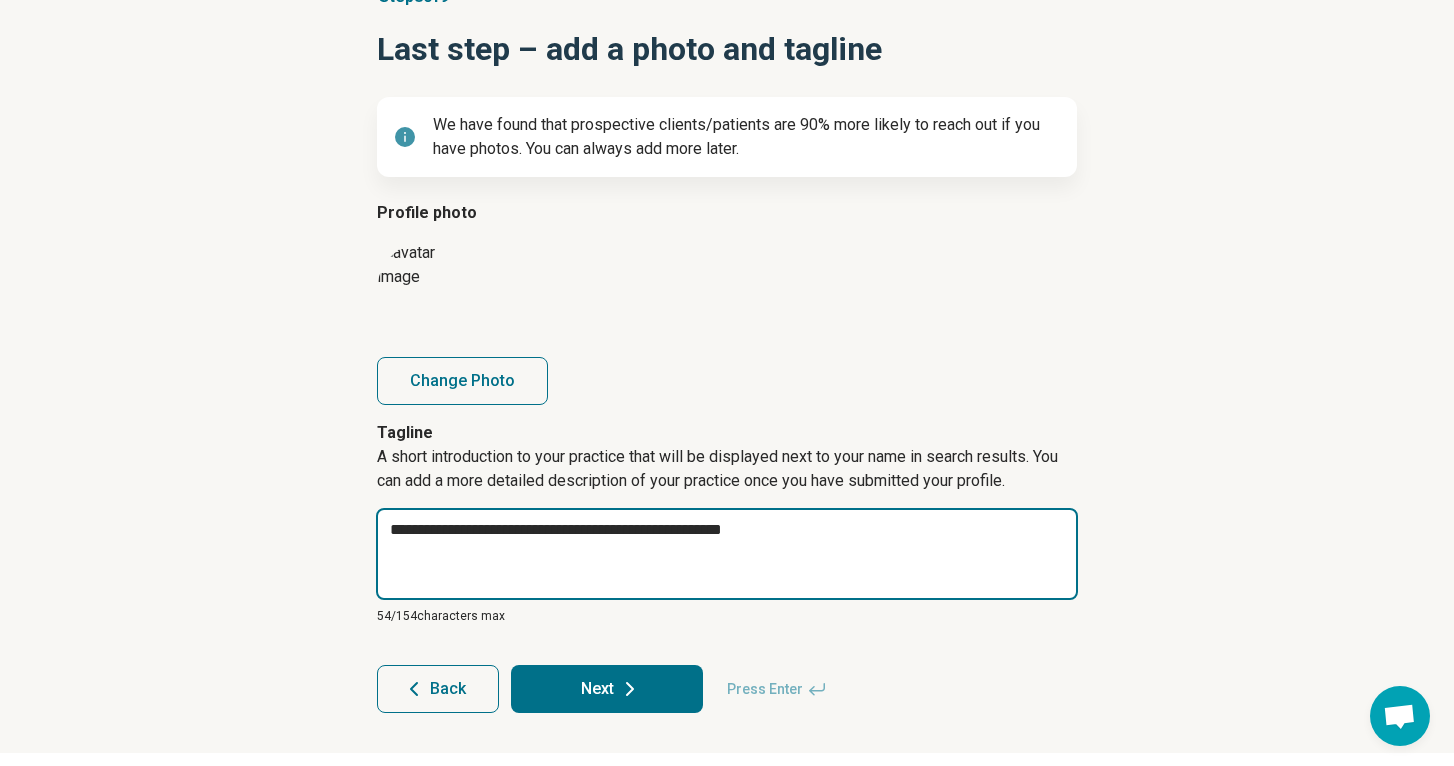 type on "*" 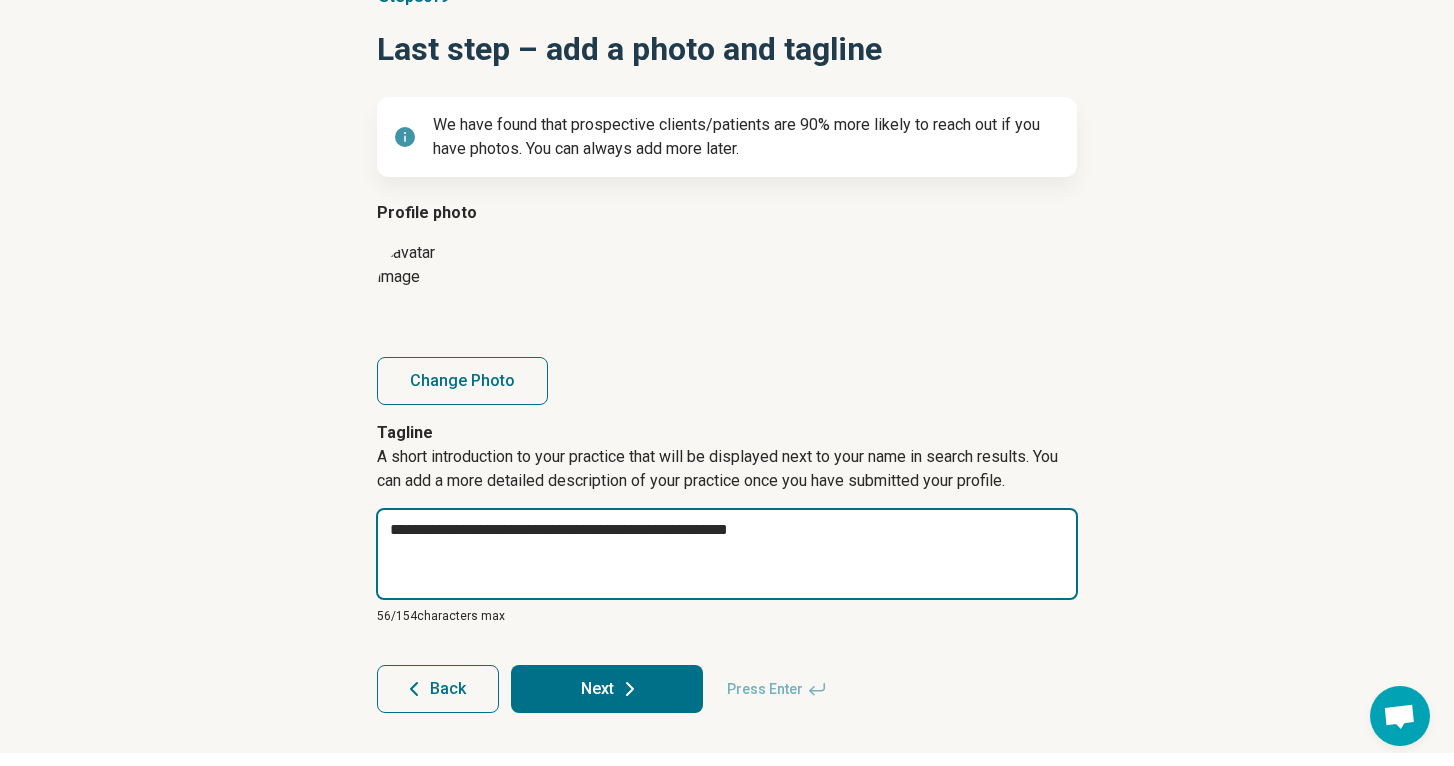 type on "*" 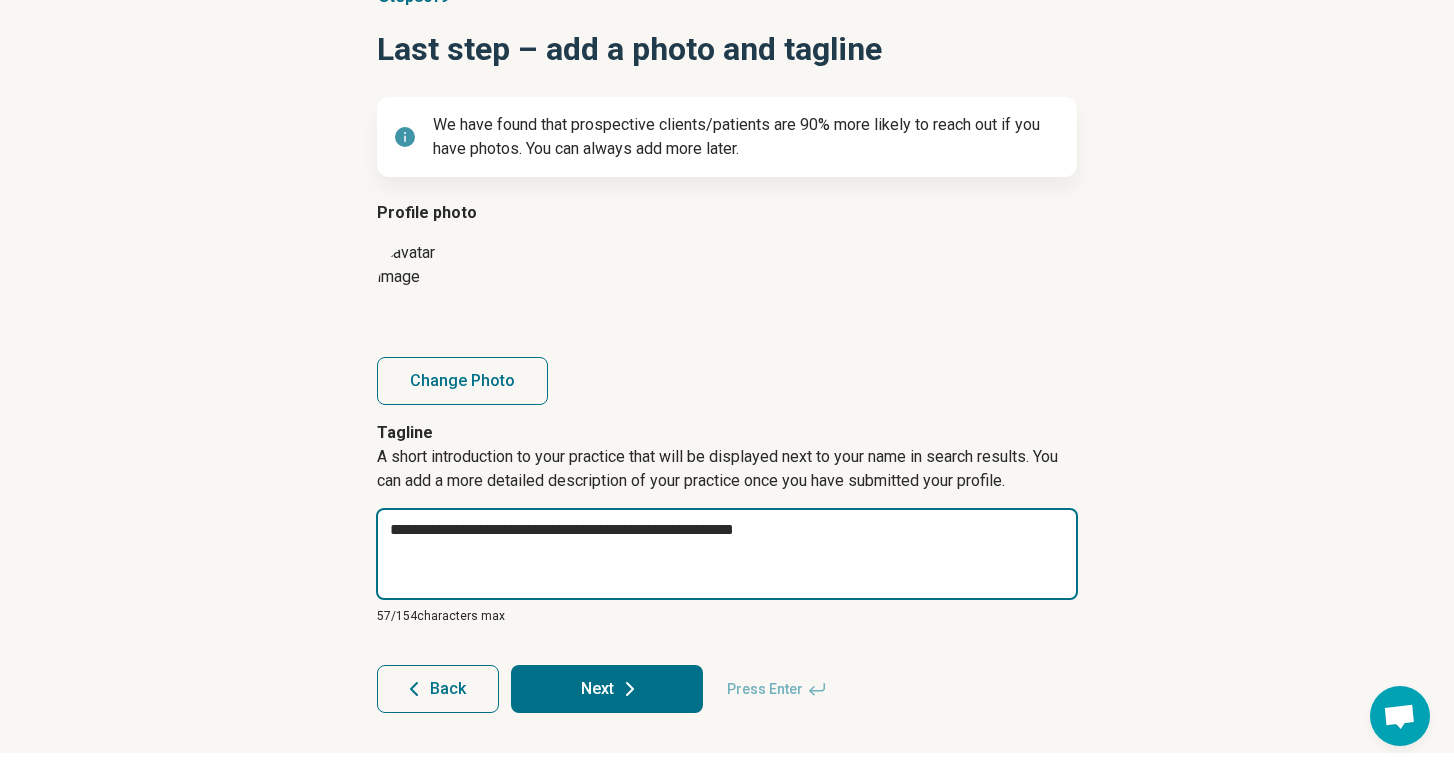 type on "*" 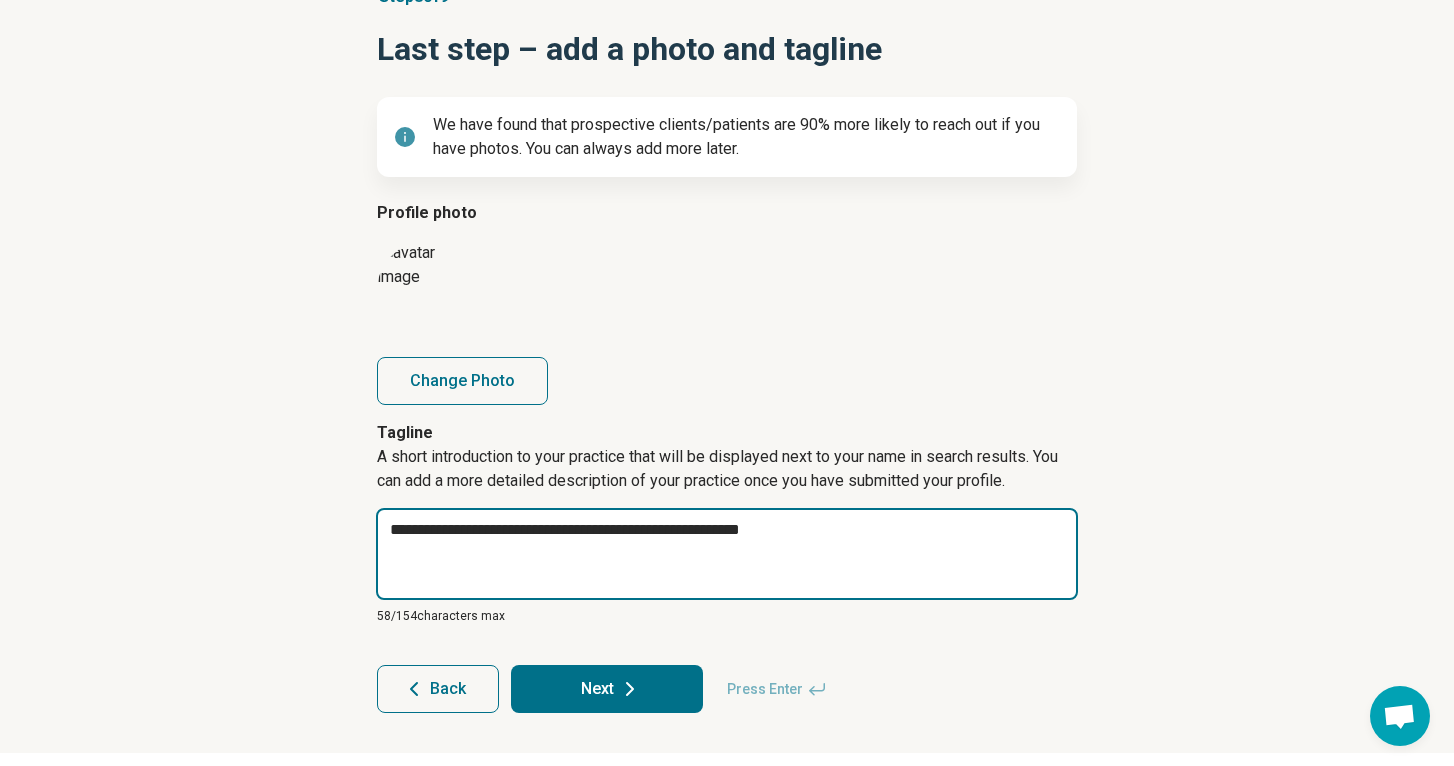 type on "*" 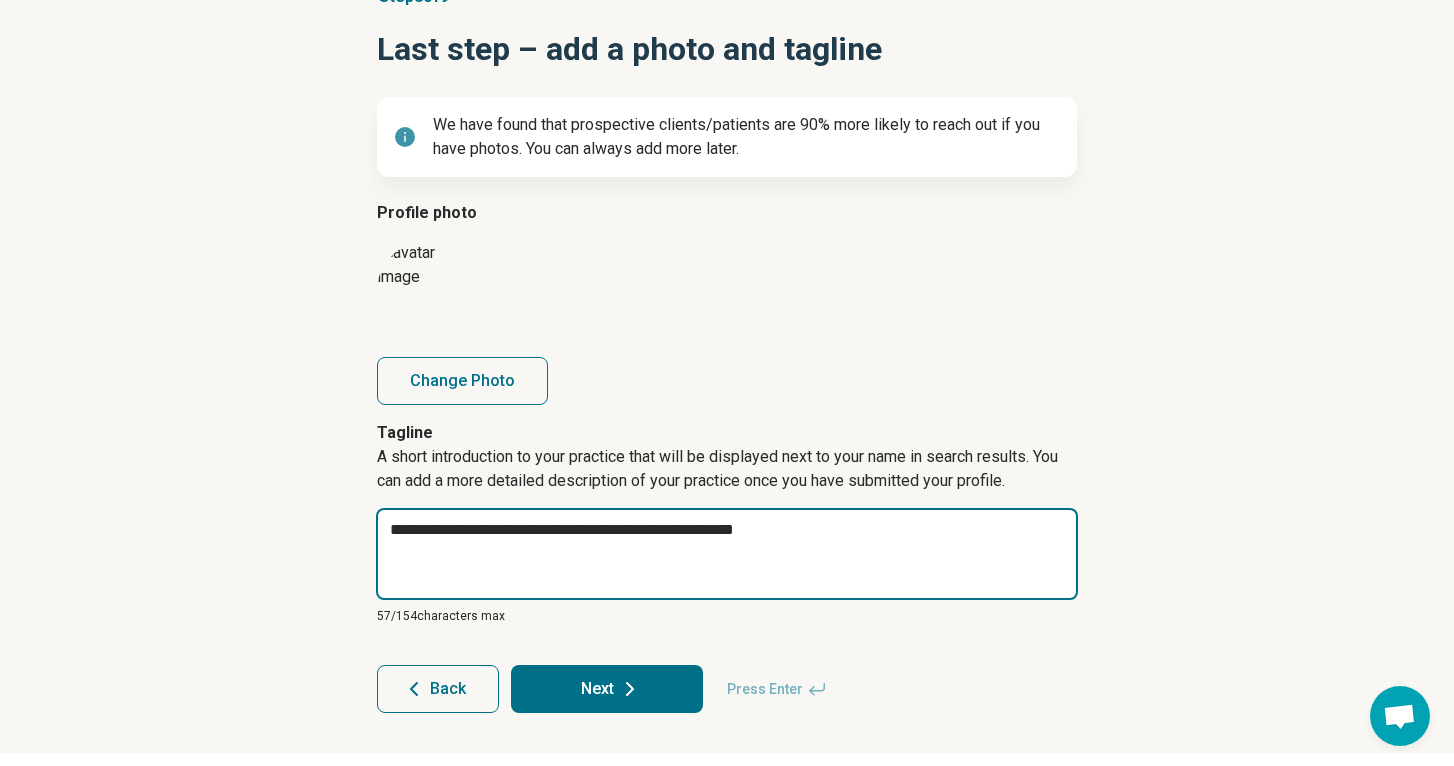 type on "*" 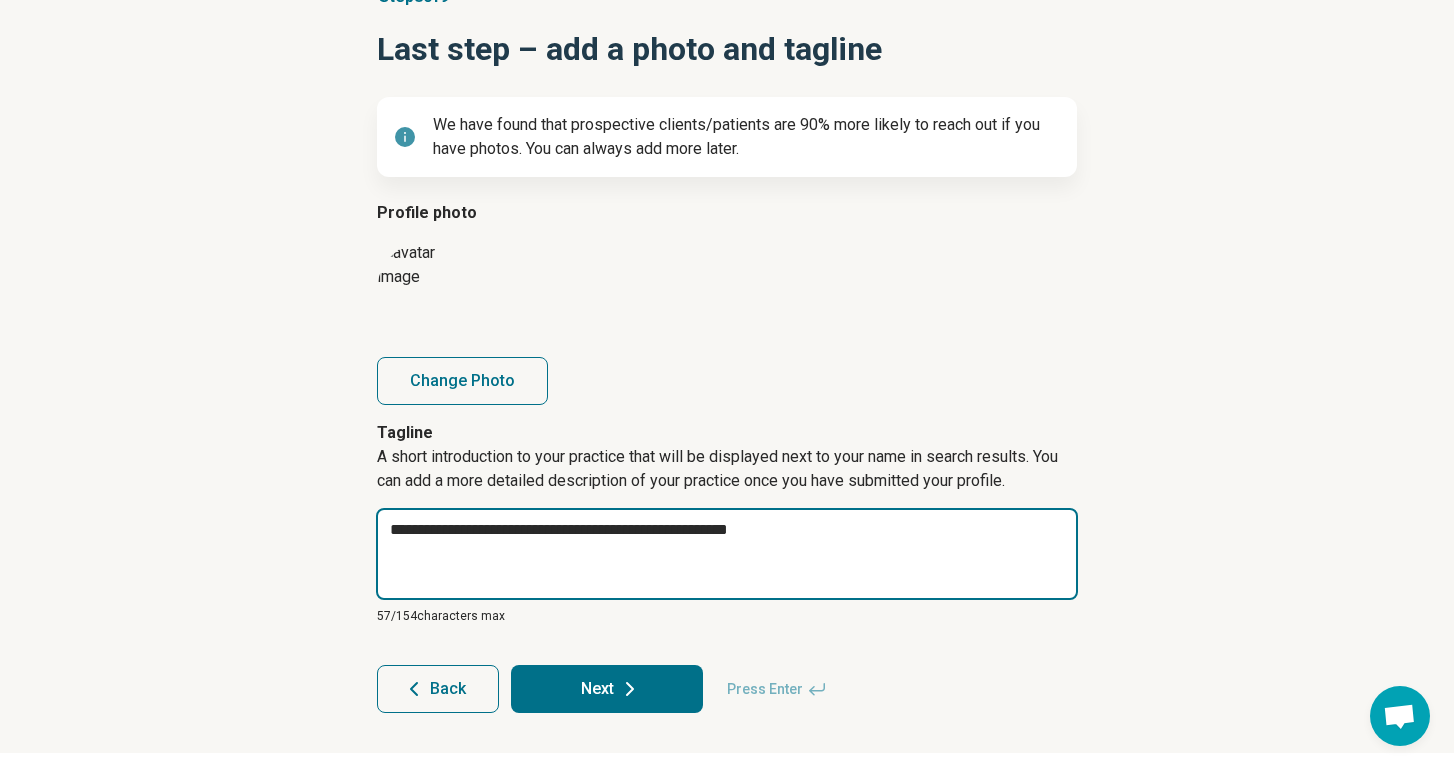 type on "*" 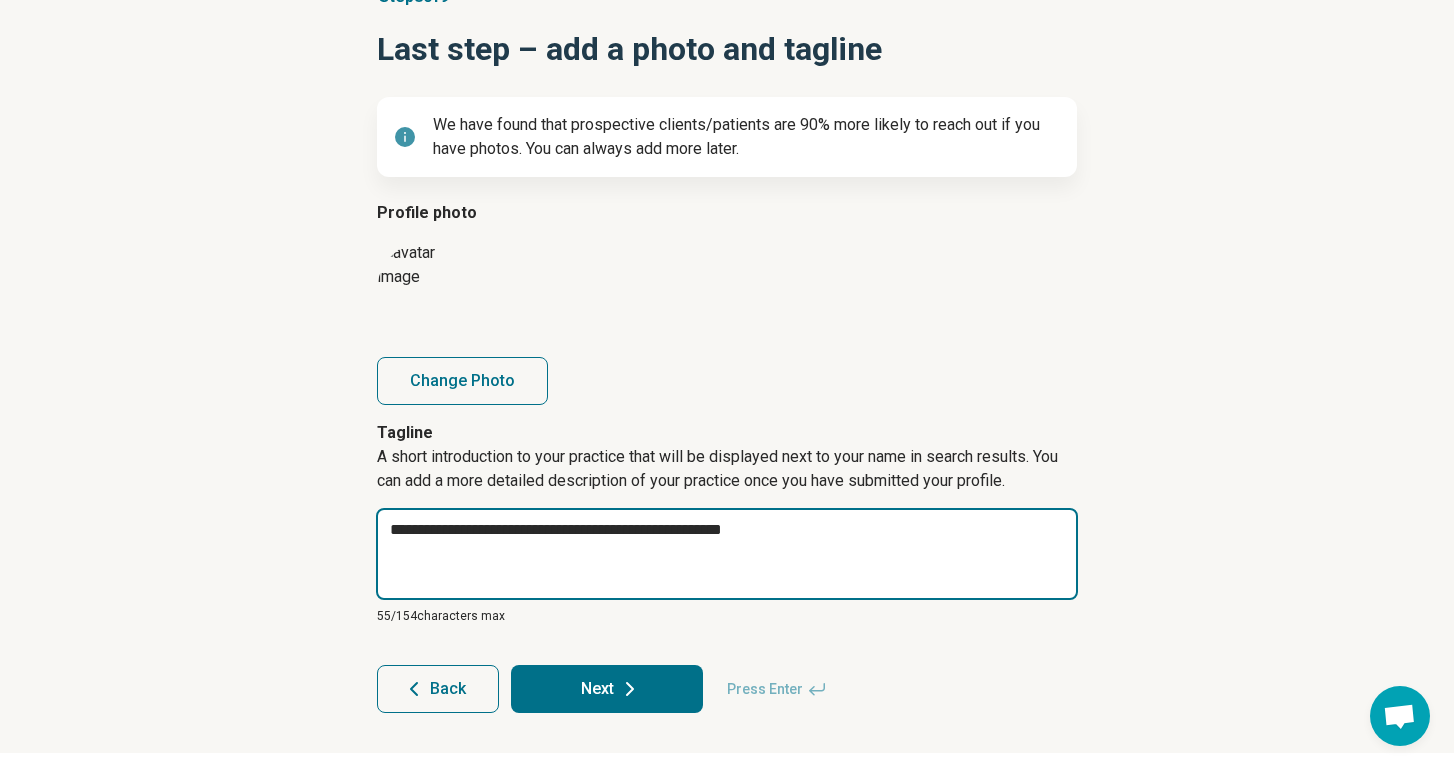 type on "*" 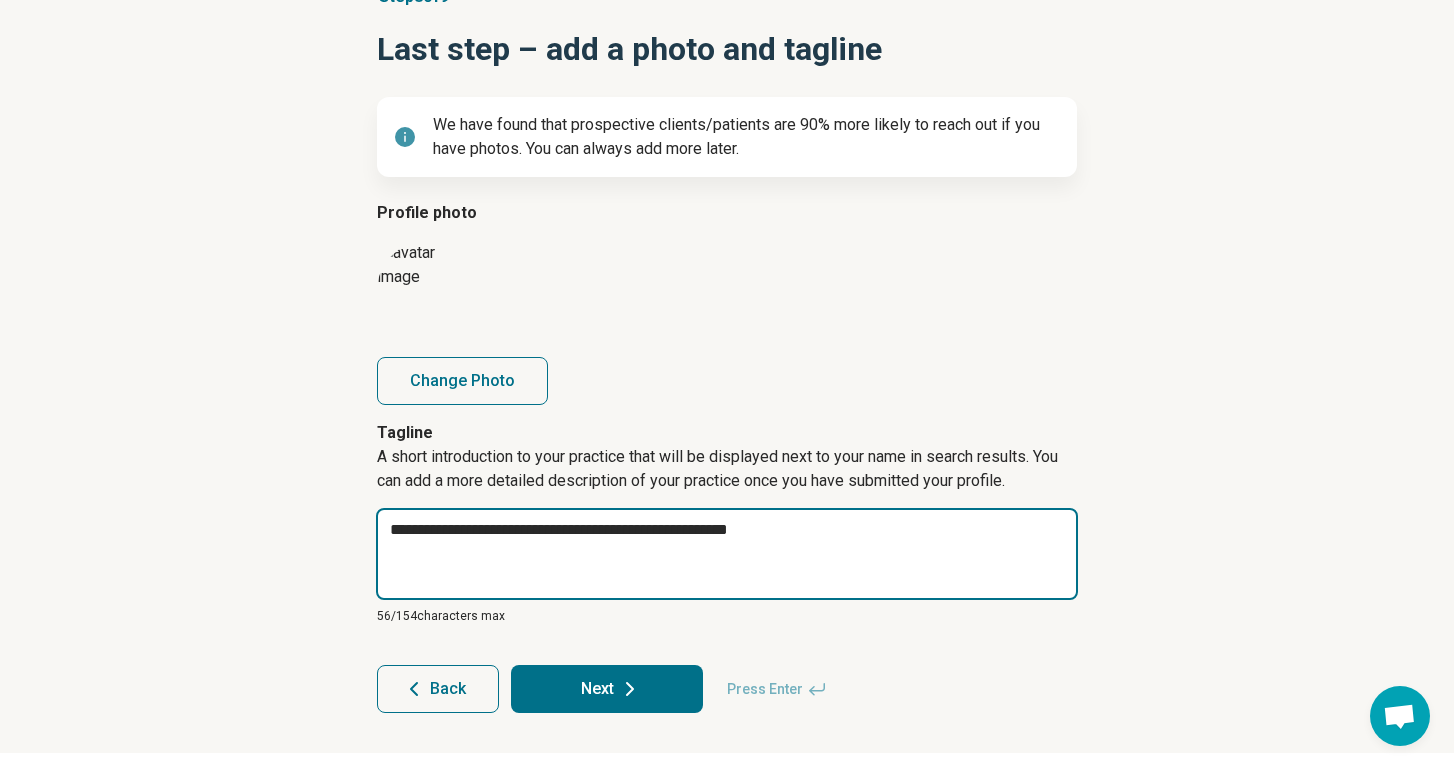 type on "*" 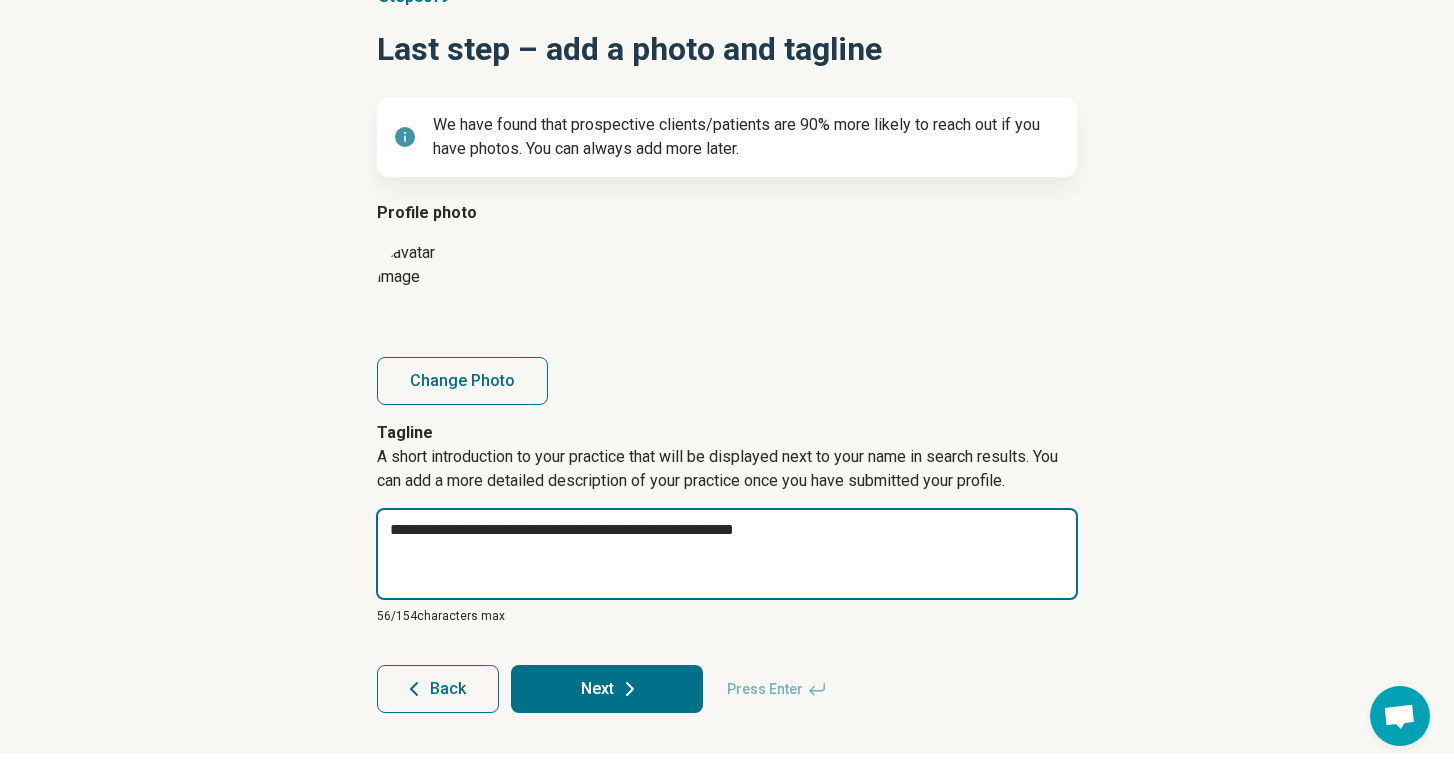 type 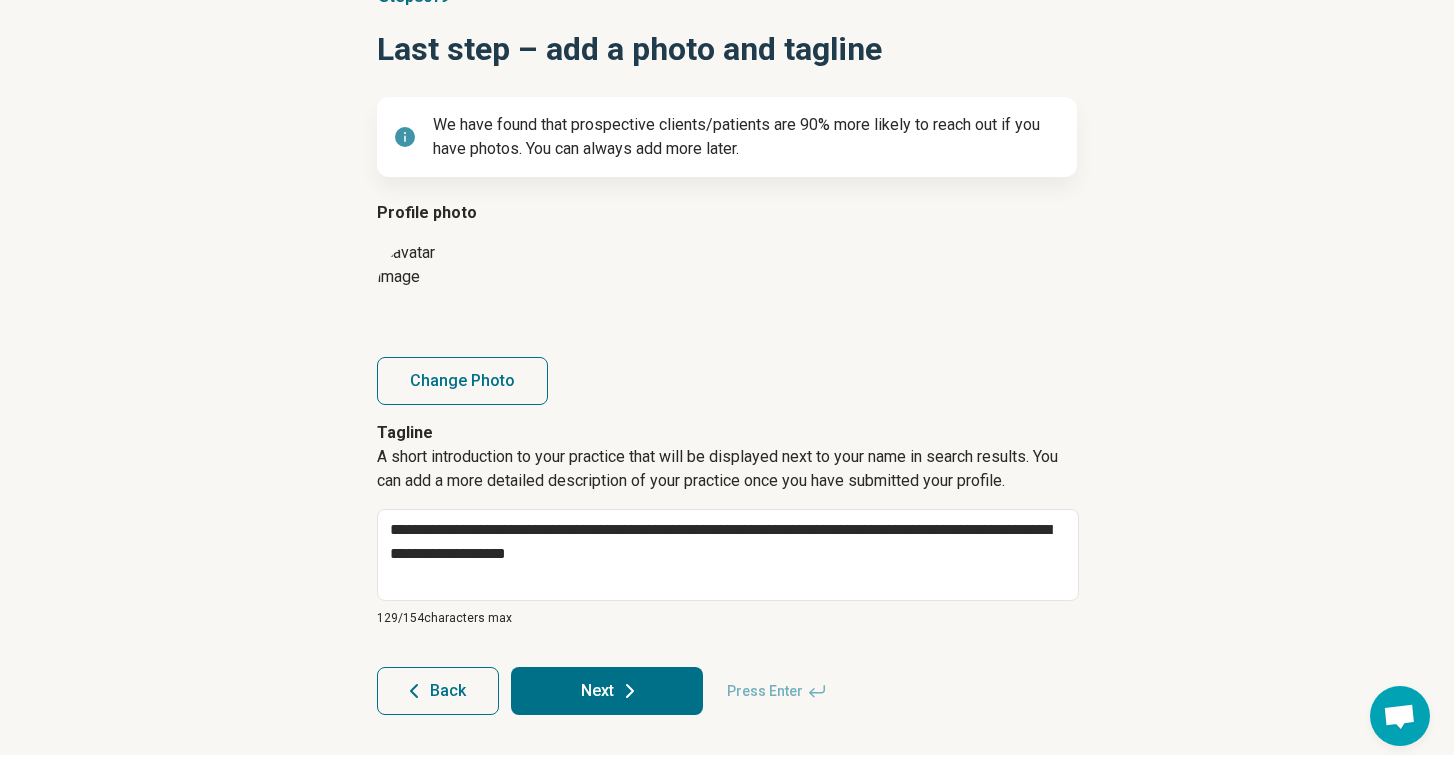 click 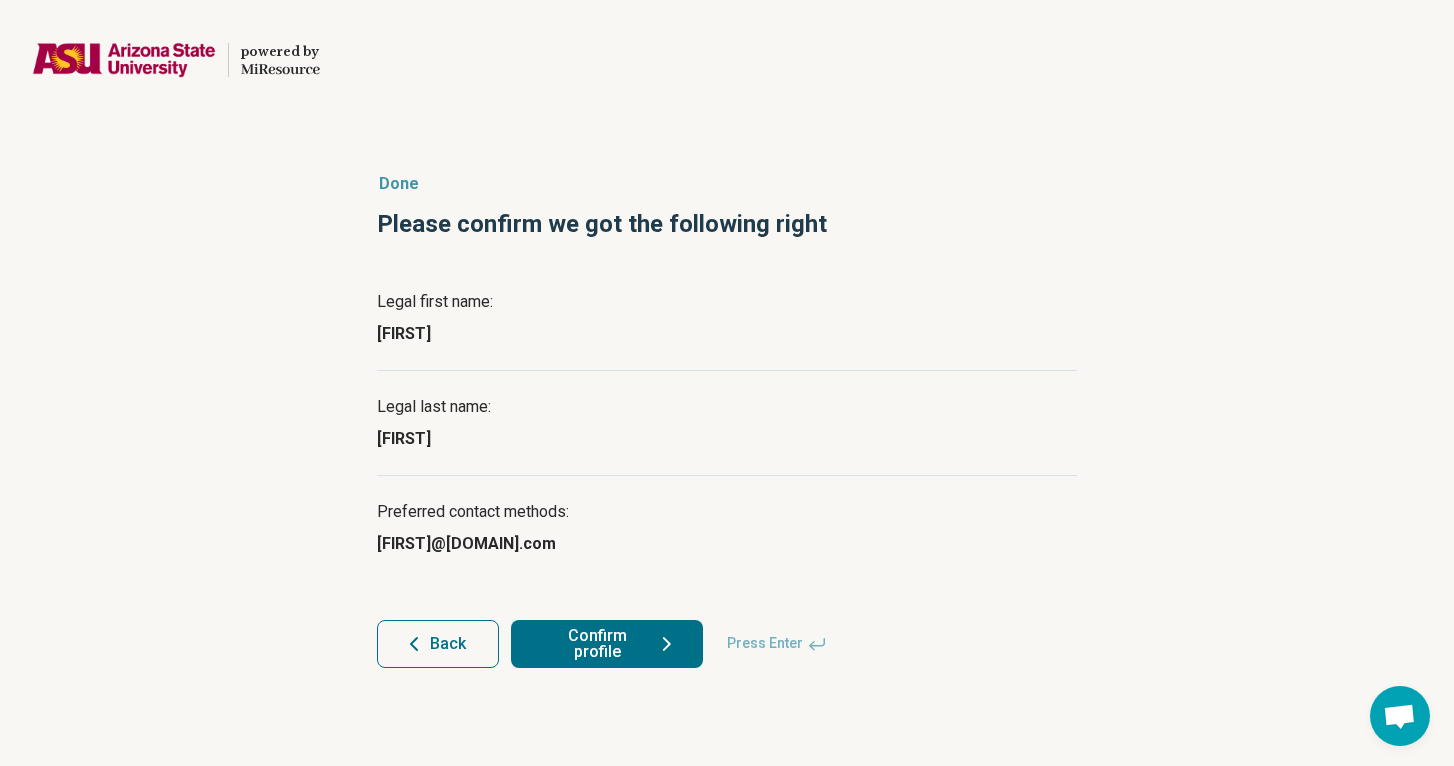 click on "Confirm profile" at bounding box center (607, 644) 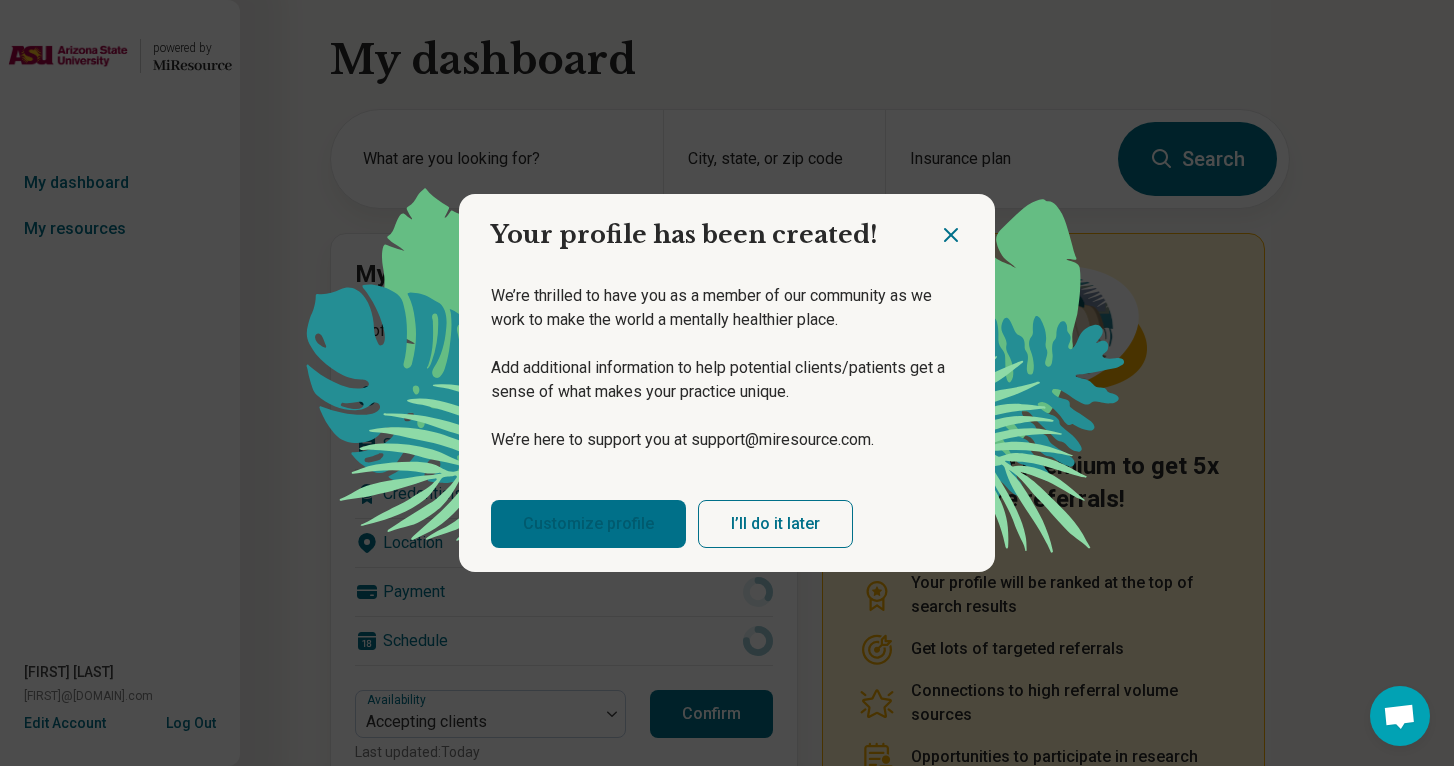 click on "Customize profile" at bounding box center [588, 524] 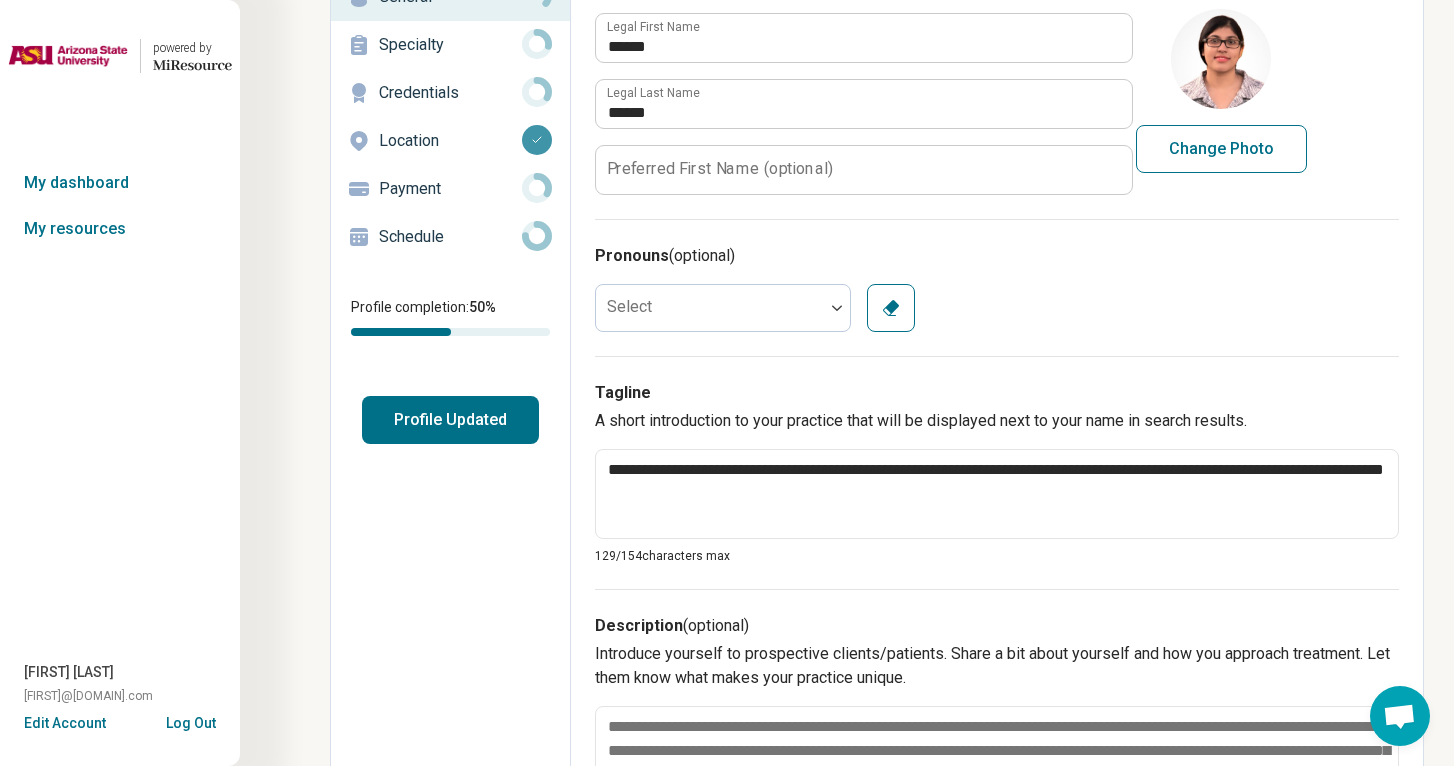 scroll, scrollTop: 154, scrollLeft: 0, axis: vertical 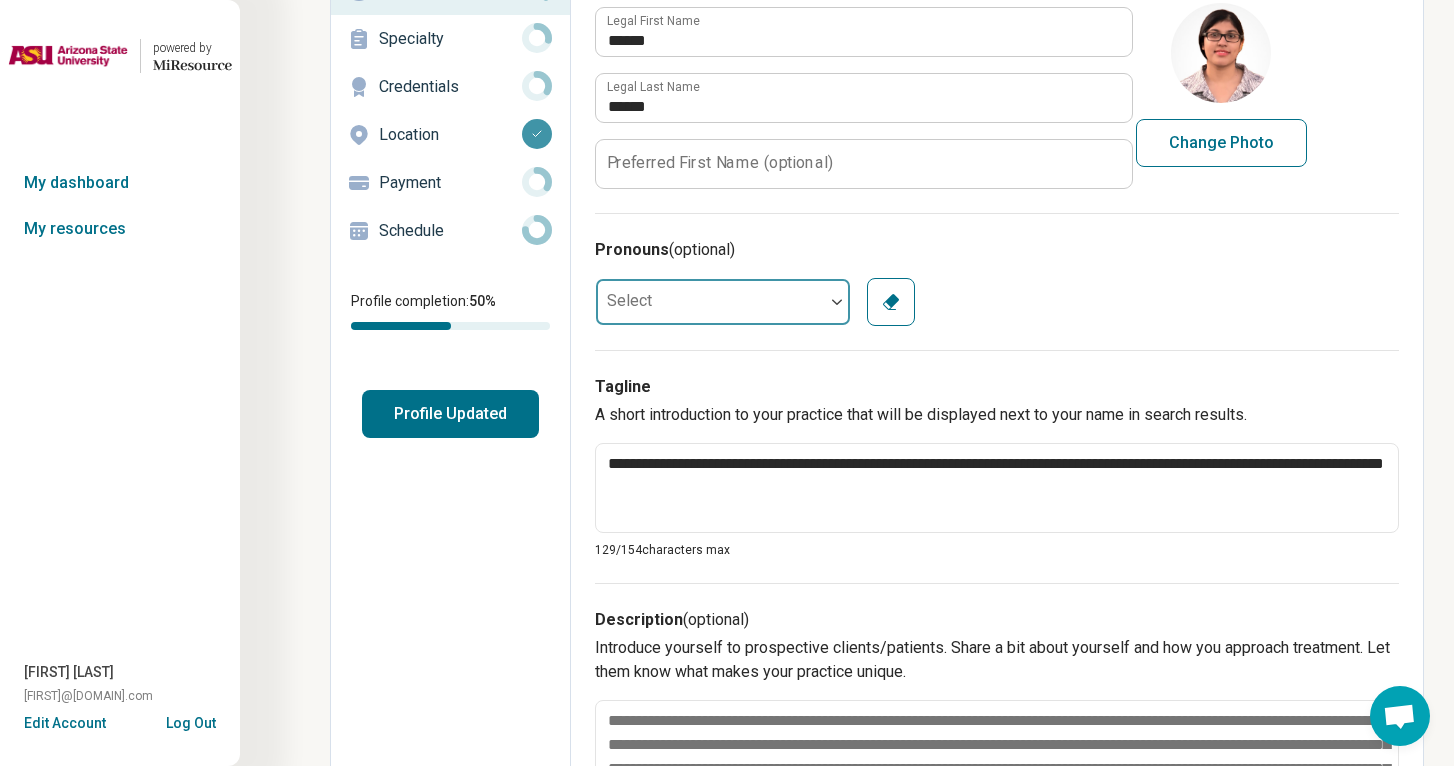 click at bounding box center (710, 302) 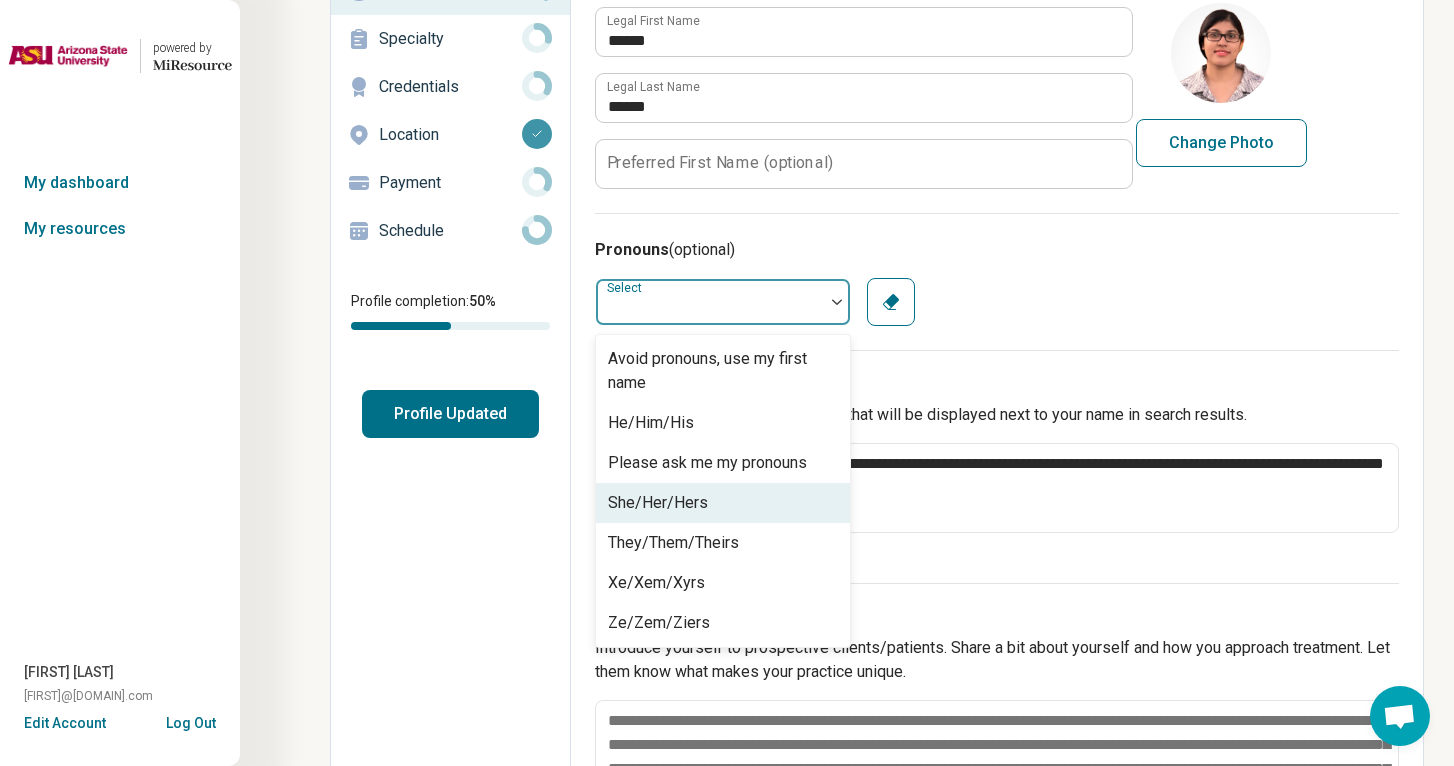 click on "She/Her/Hers" at bounding box center (658, 503) 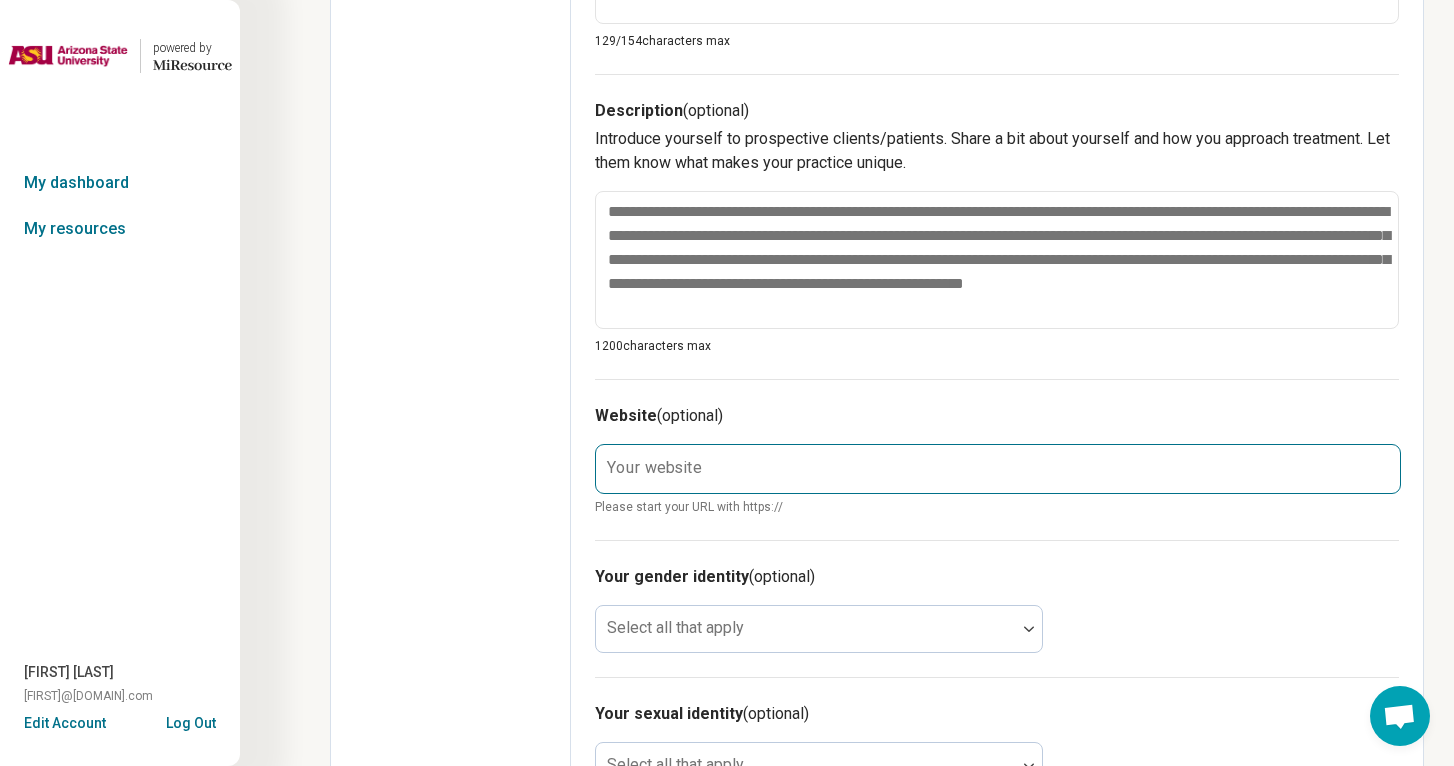 scroll, scrollTop: 835, scrollLeft: 0, axis: vertical 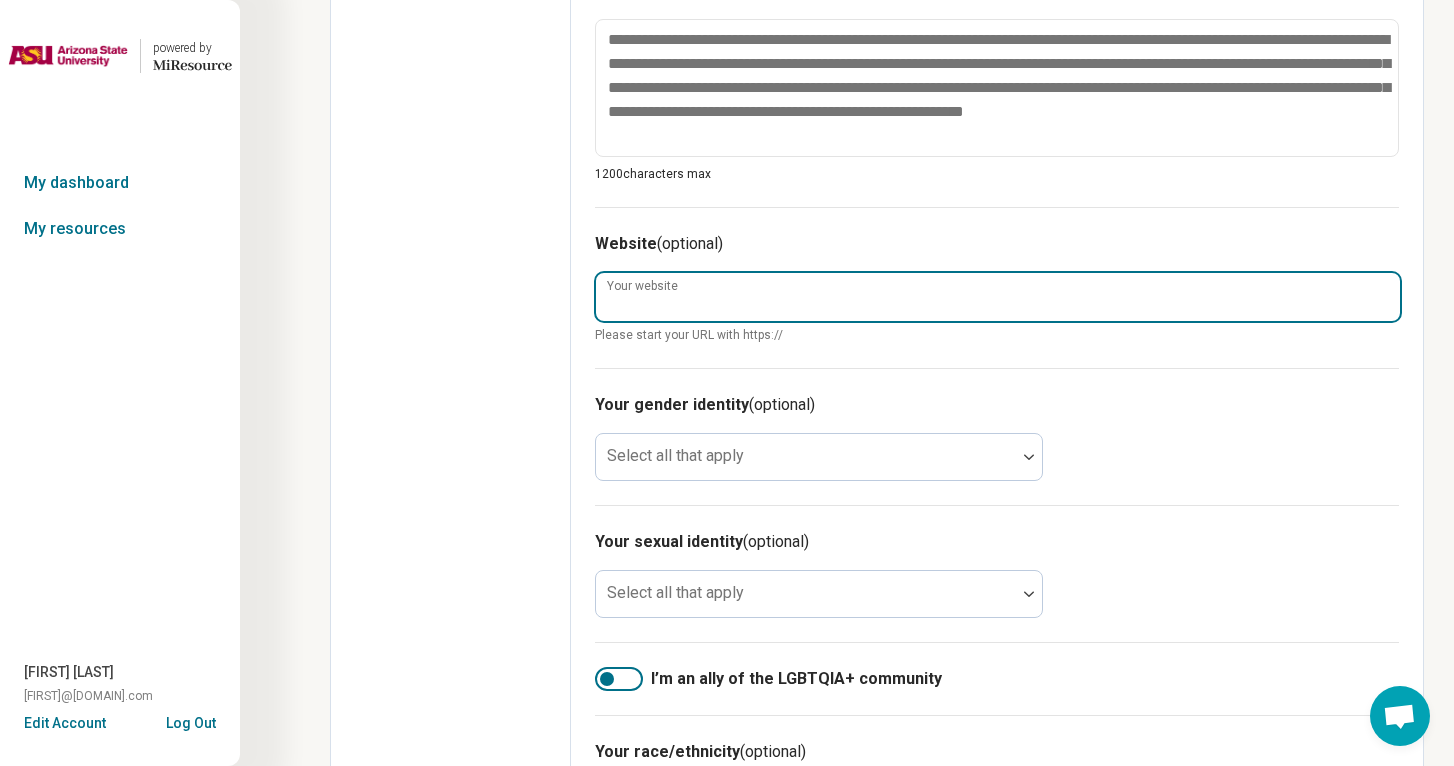 click on "Your website" at bounding box center (998, 297) 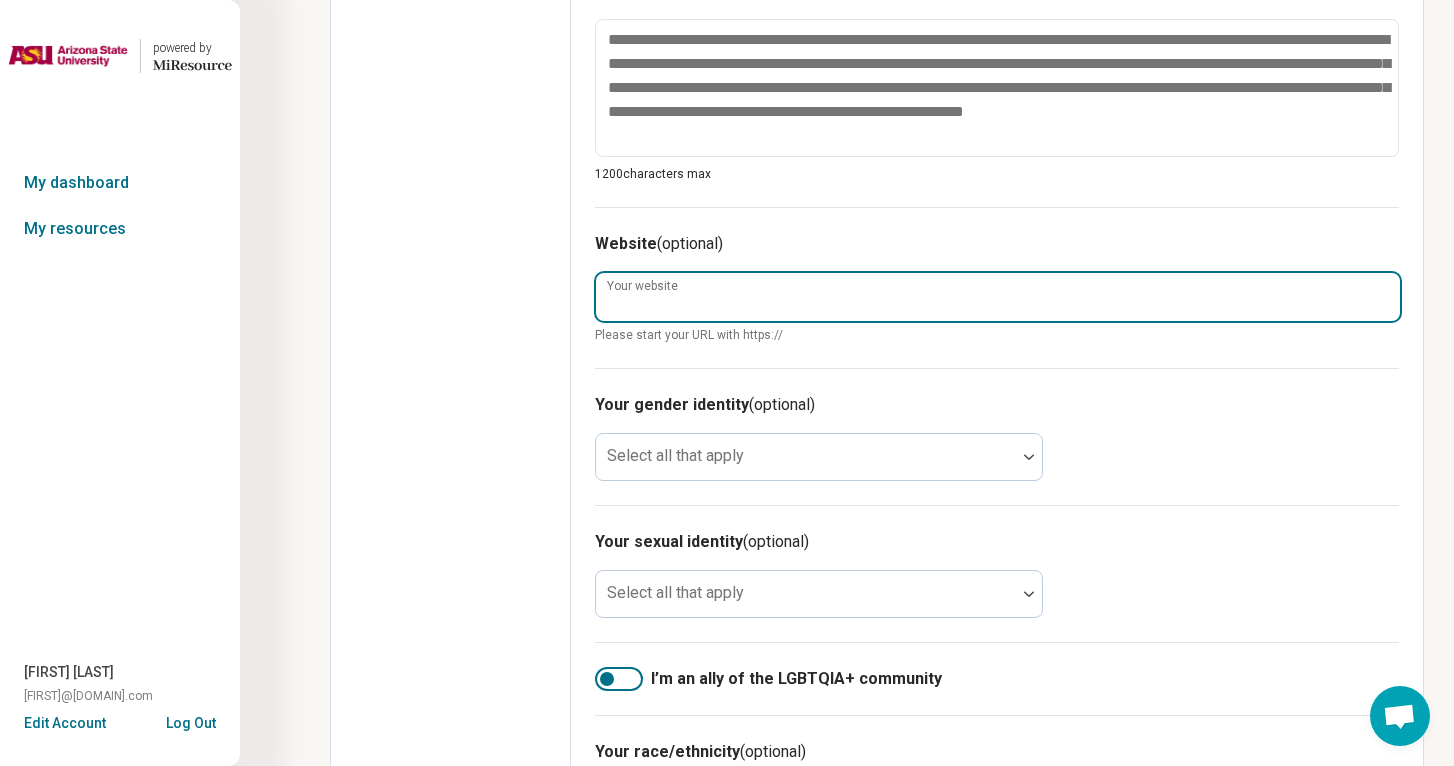 paste on "**********" 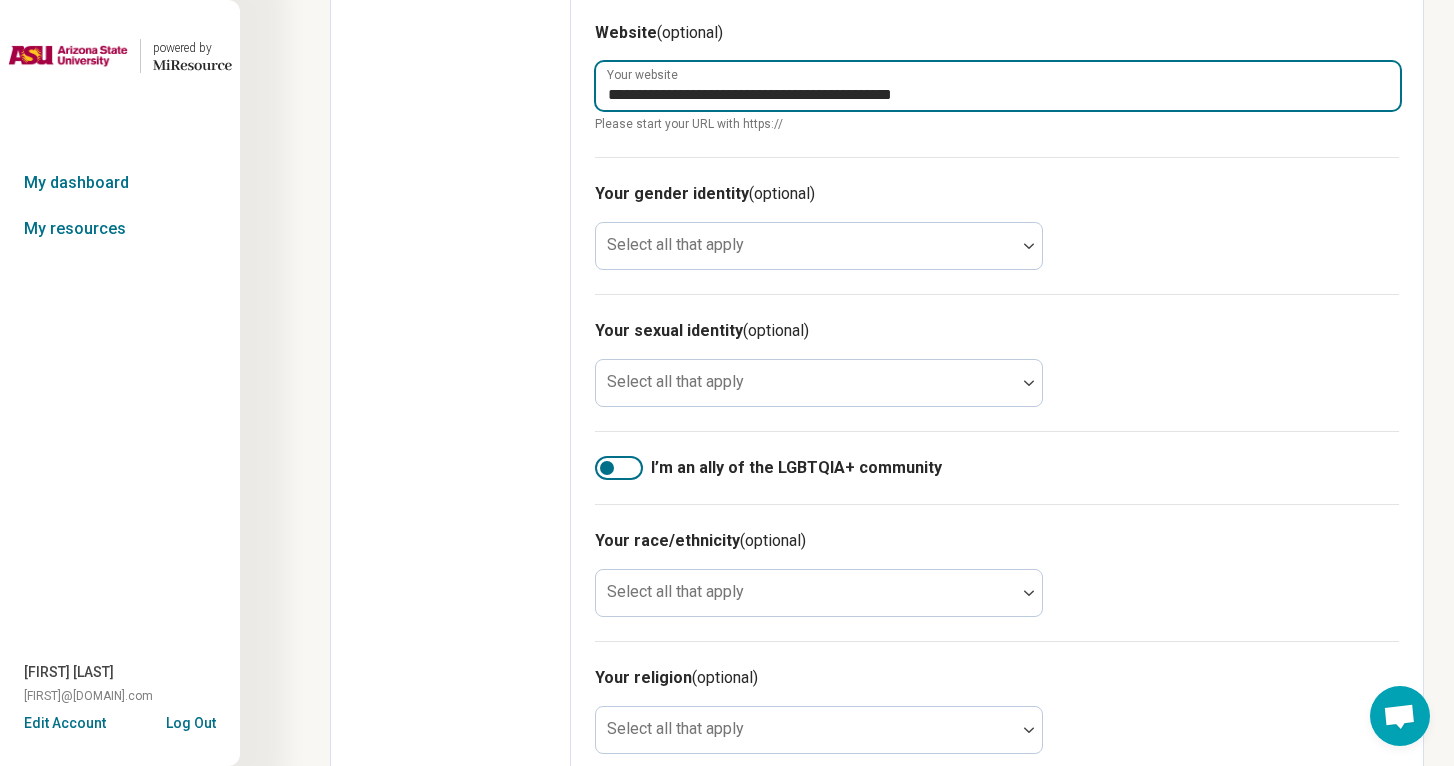 scroll, scrollTop: 1045, scrollLeft: 0, axis: vertical 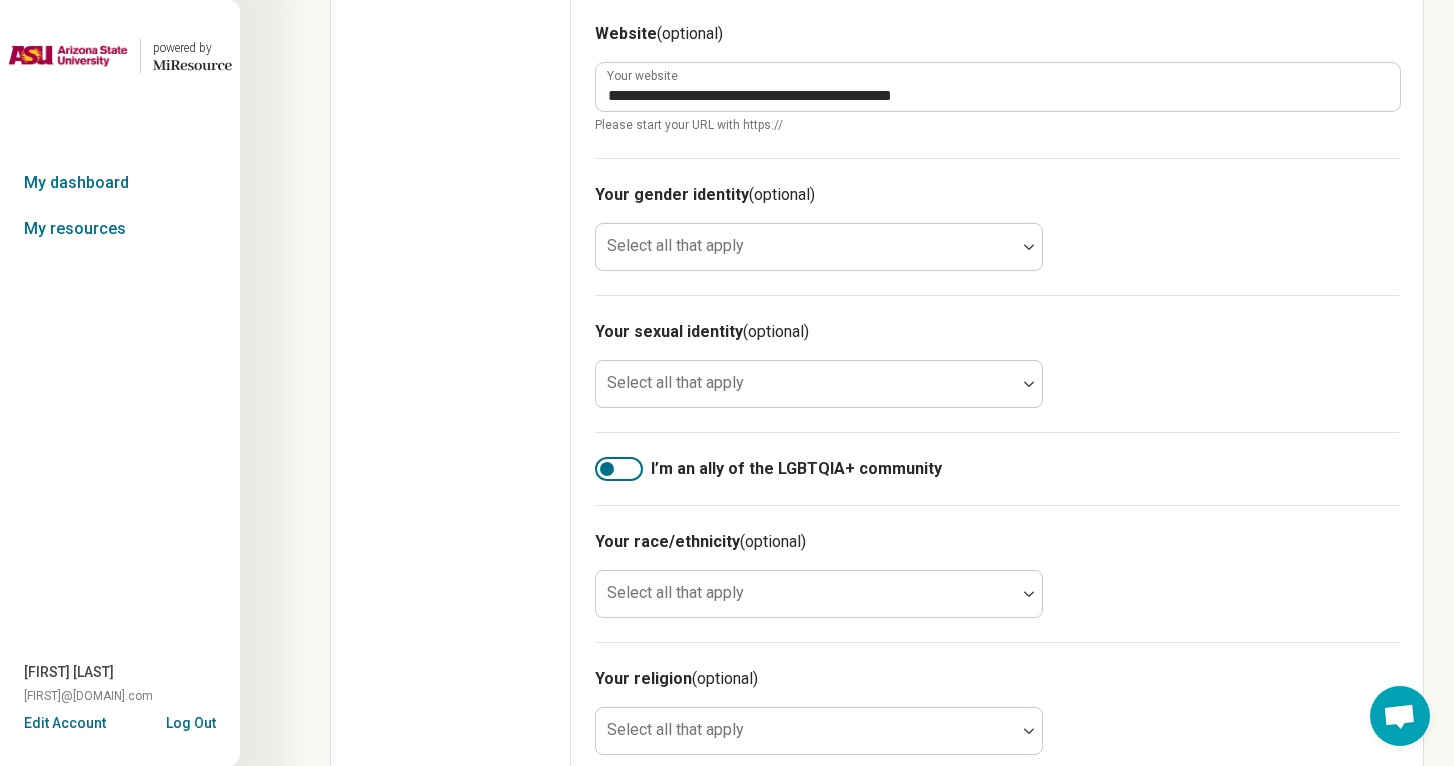 click at bounding box center [619, 469] 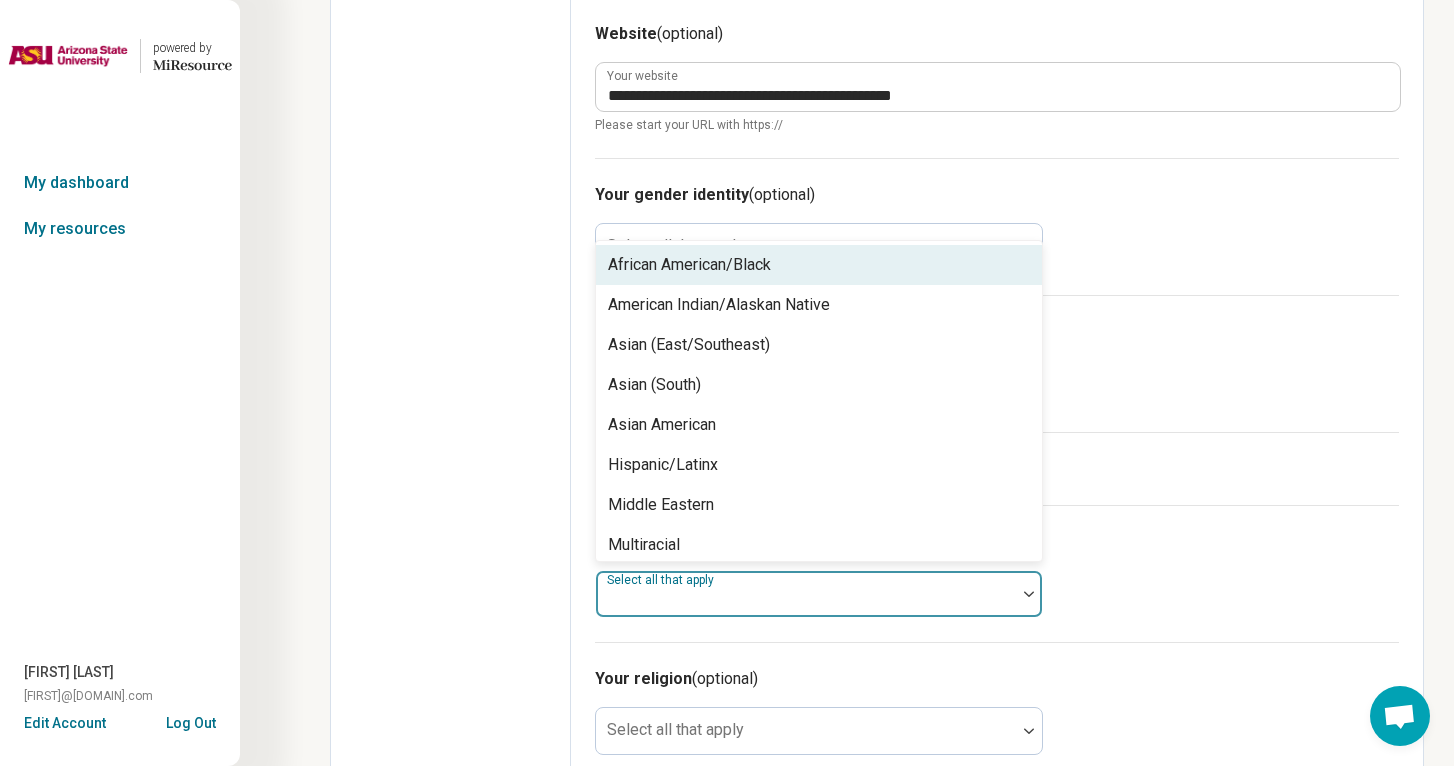 click on "Select all that apply" at bounding box center [819, 594] 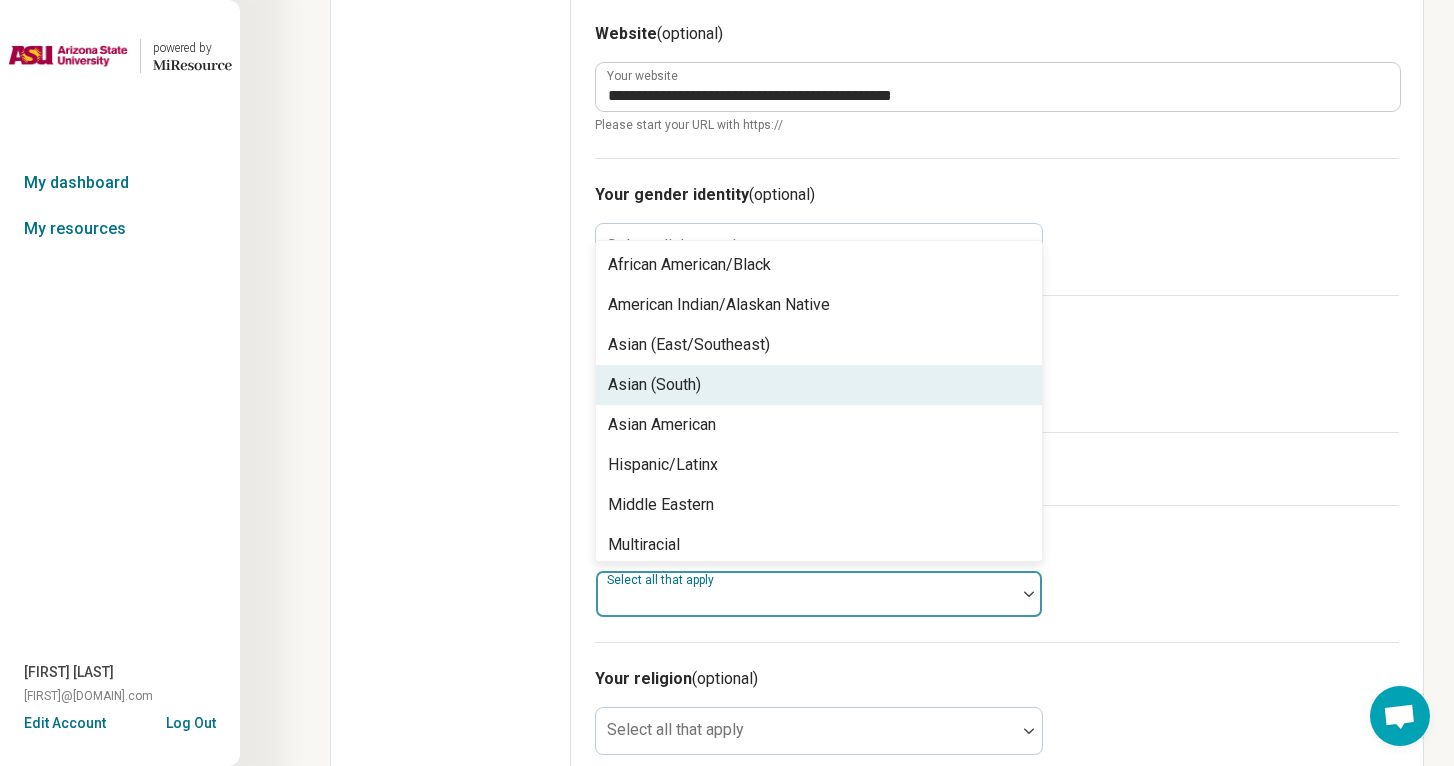 click on "Asian (South)" at bounding box center (654, 385) 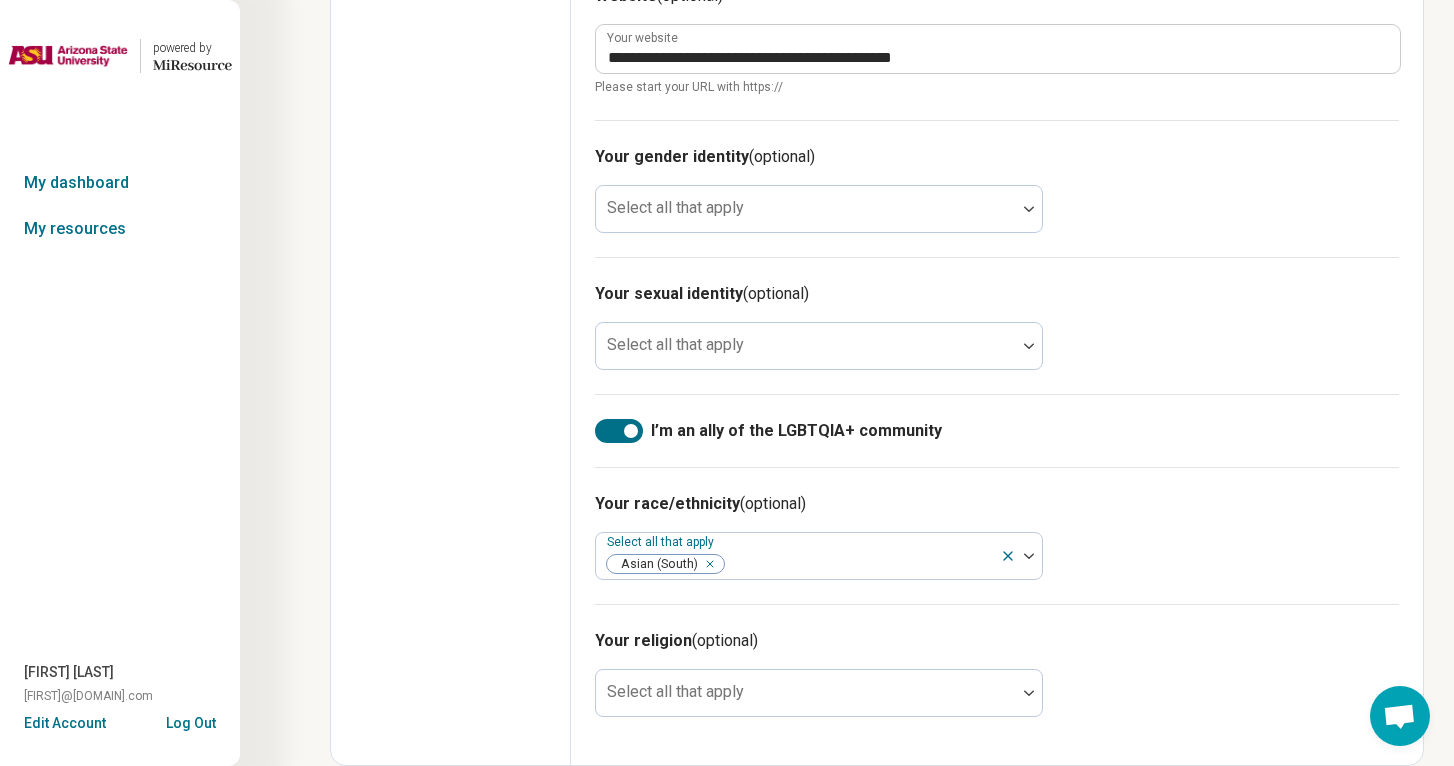click on "Edit profile General Specialty Credentials Location Payment Schedule Profile completion:  50 % Profile Updated" at bounding box center (451, -111) 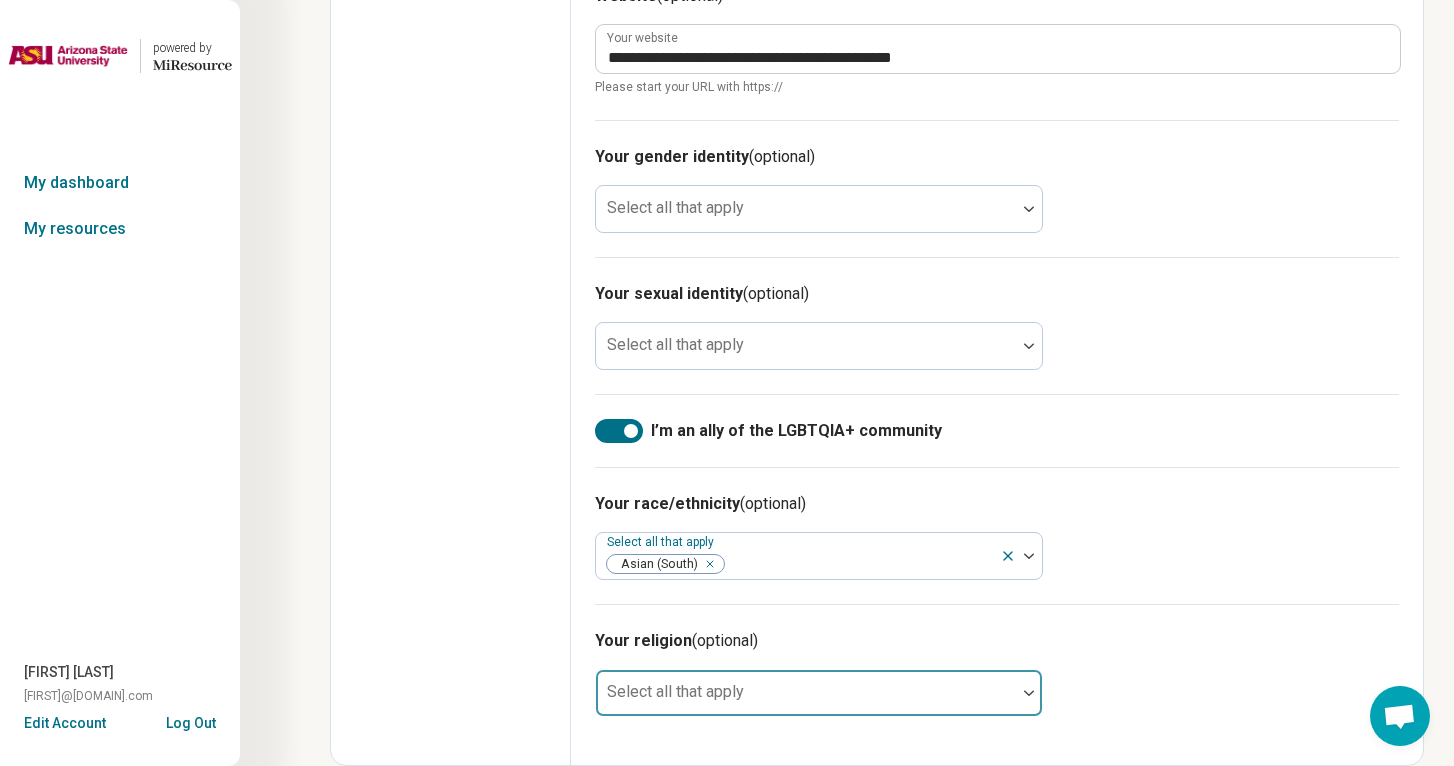 scroll, scrollTop: 1083, scrollLeft: 0, axis: vertical 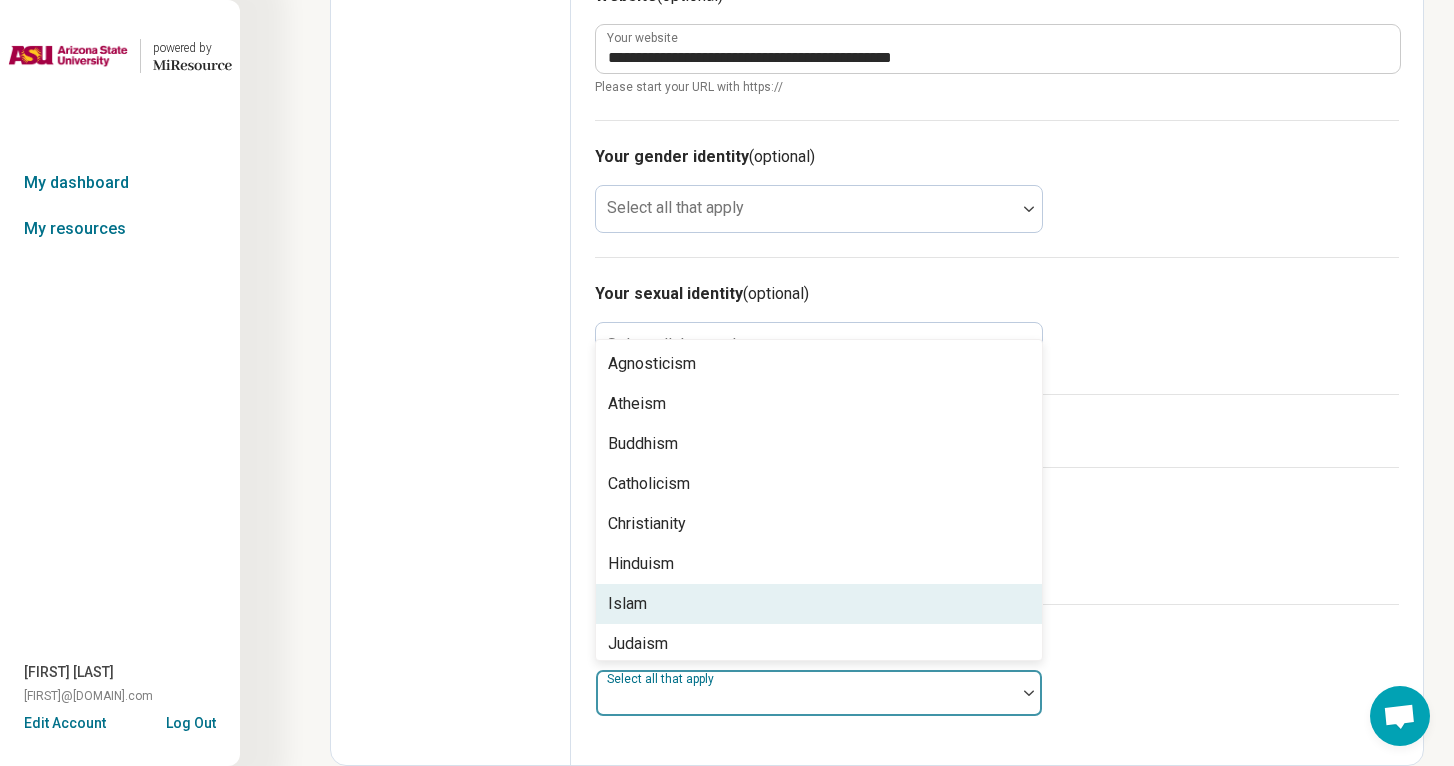 click on "Islam" at bounding box center [819, 604] 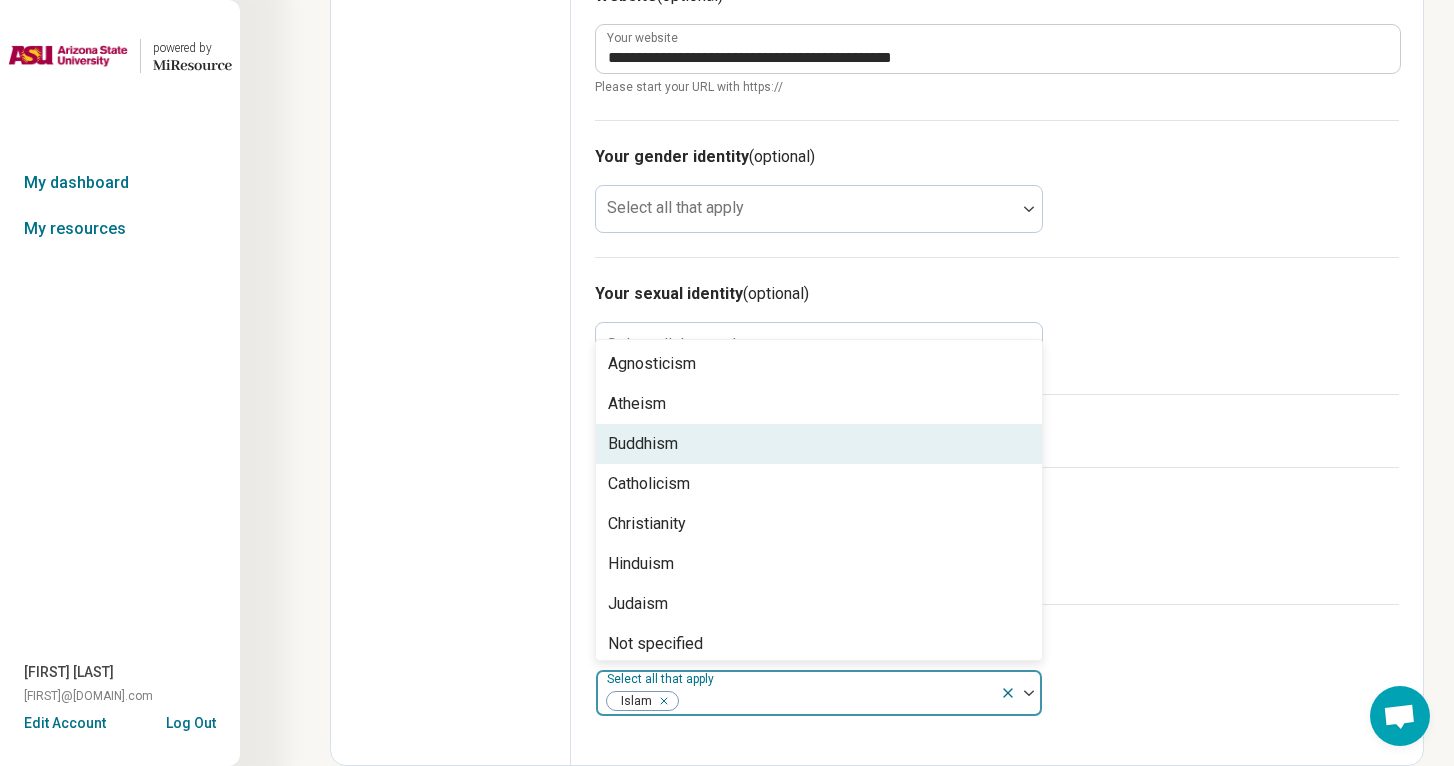 click on "Asian (South)" at bounding box center (997, 535) 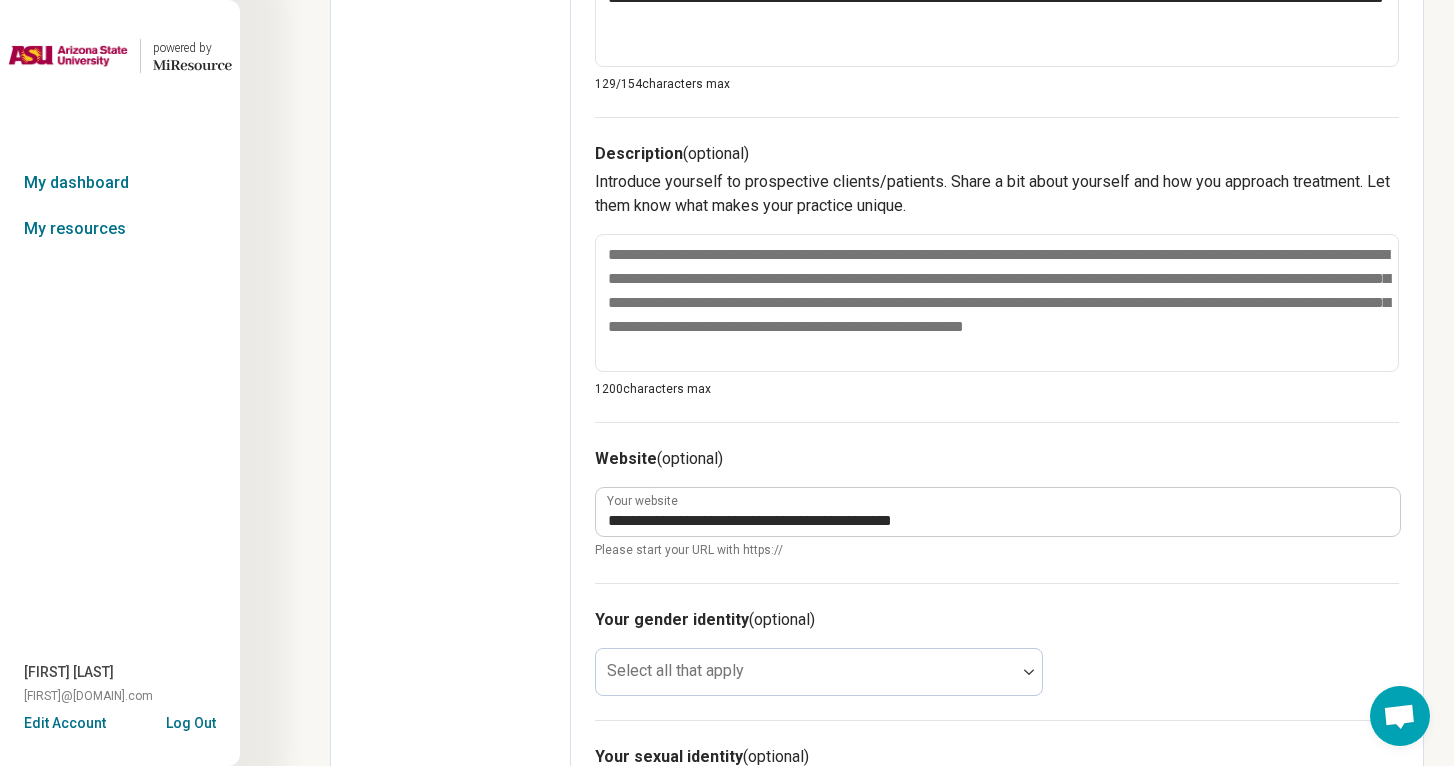 scroll, scrollTop: 619, scrollLeft: 0, axis: vertical 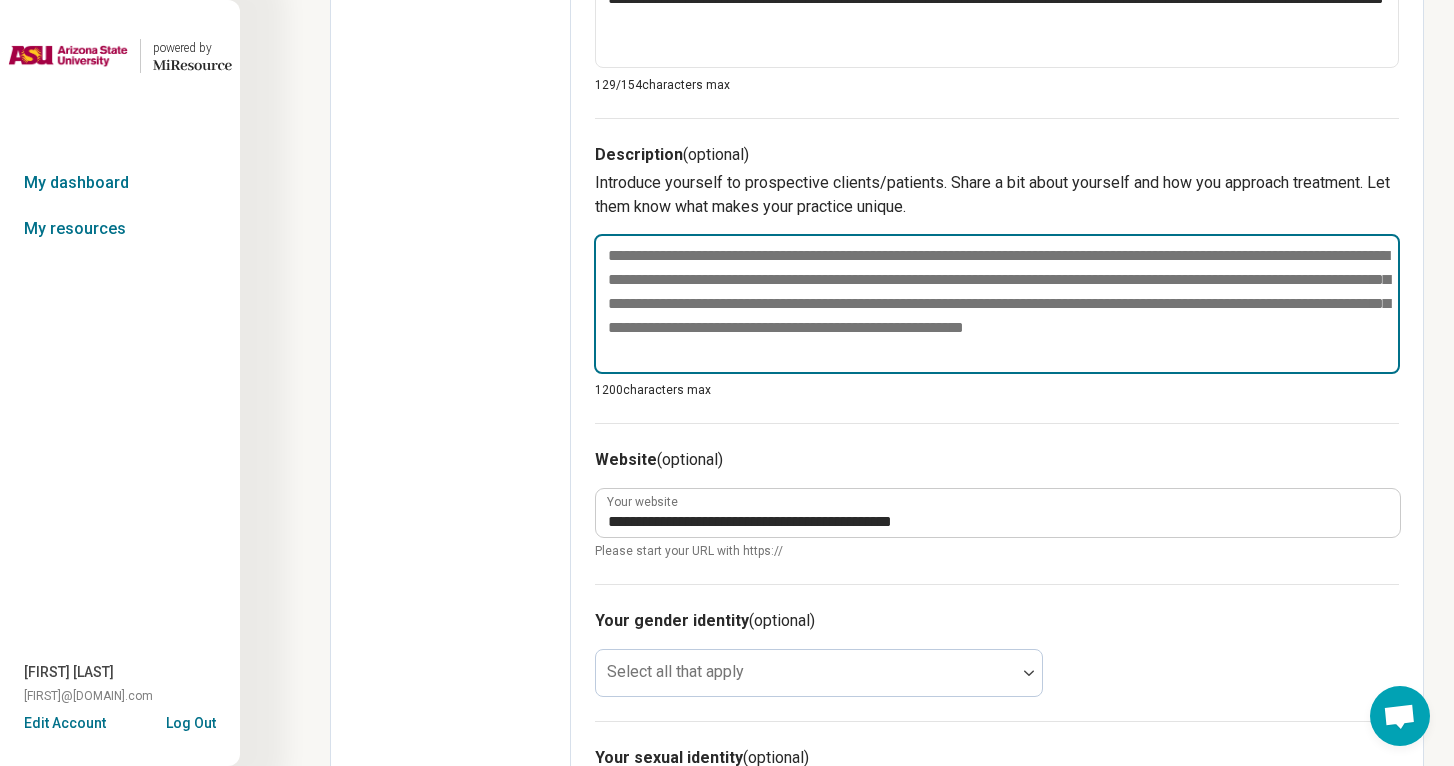 click at bounding box center (997, 304) 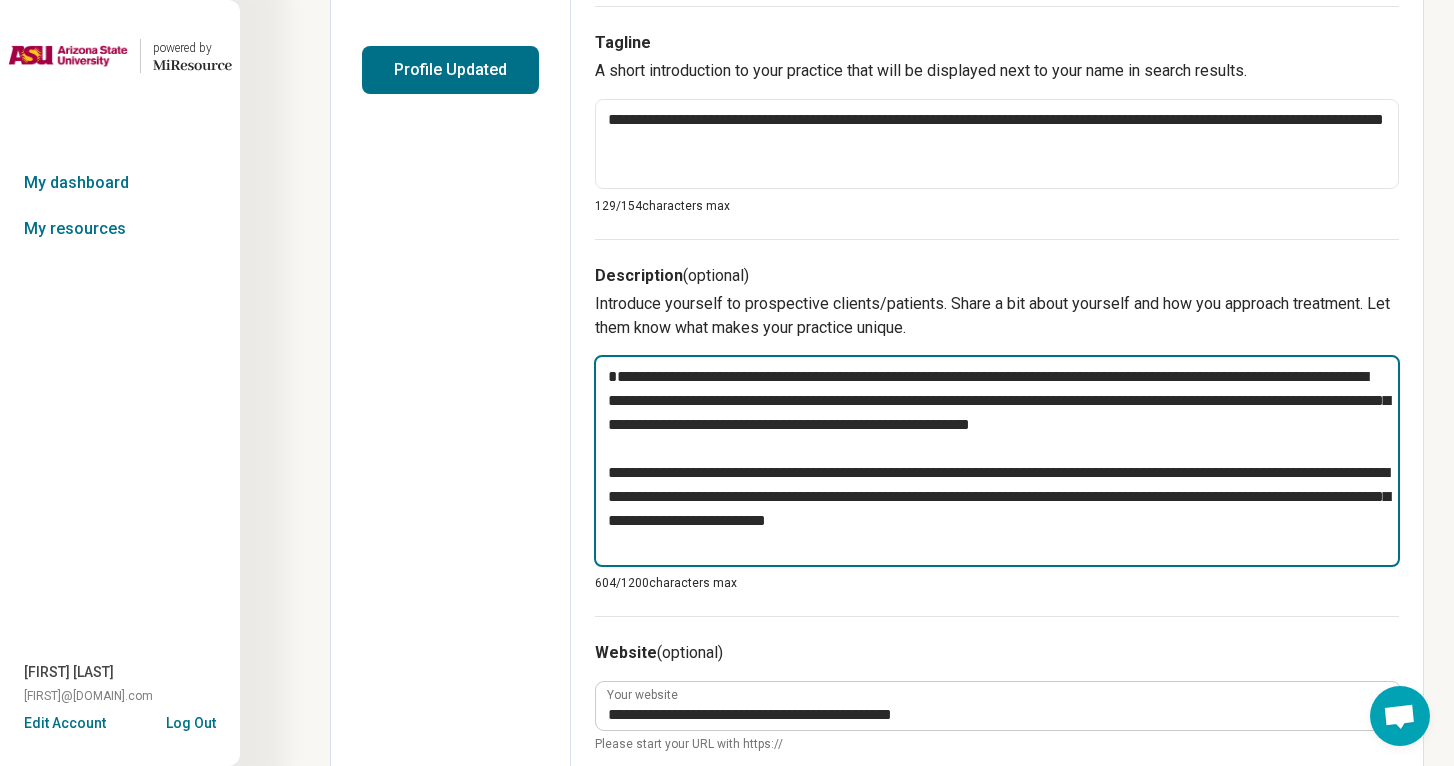scroll, scrollTop: 517, scrollLeft: 0, axis: vertical 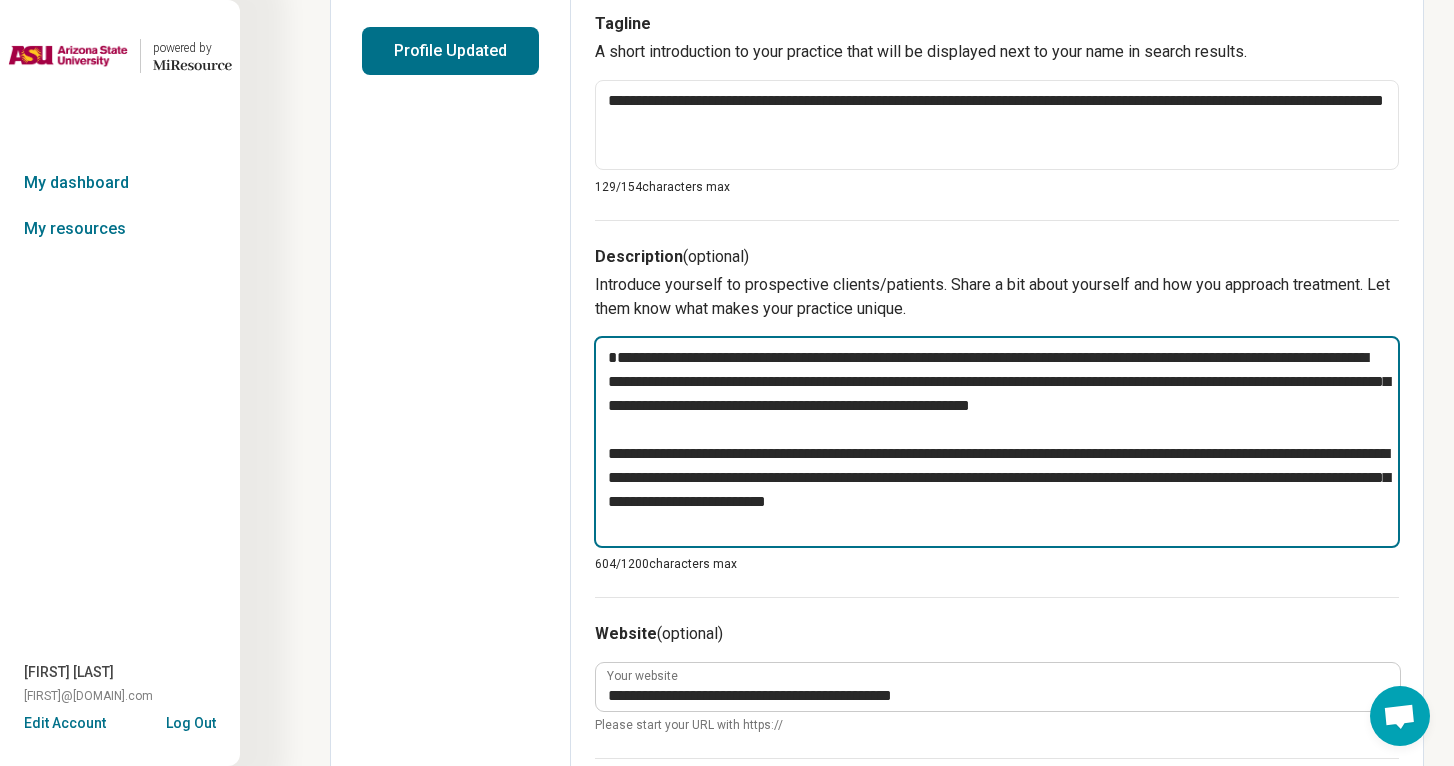 click on "**********" at bounding box center [997, 442] 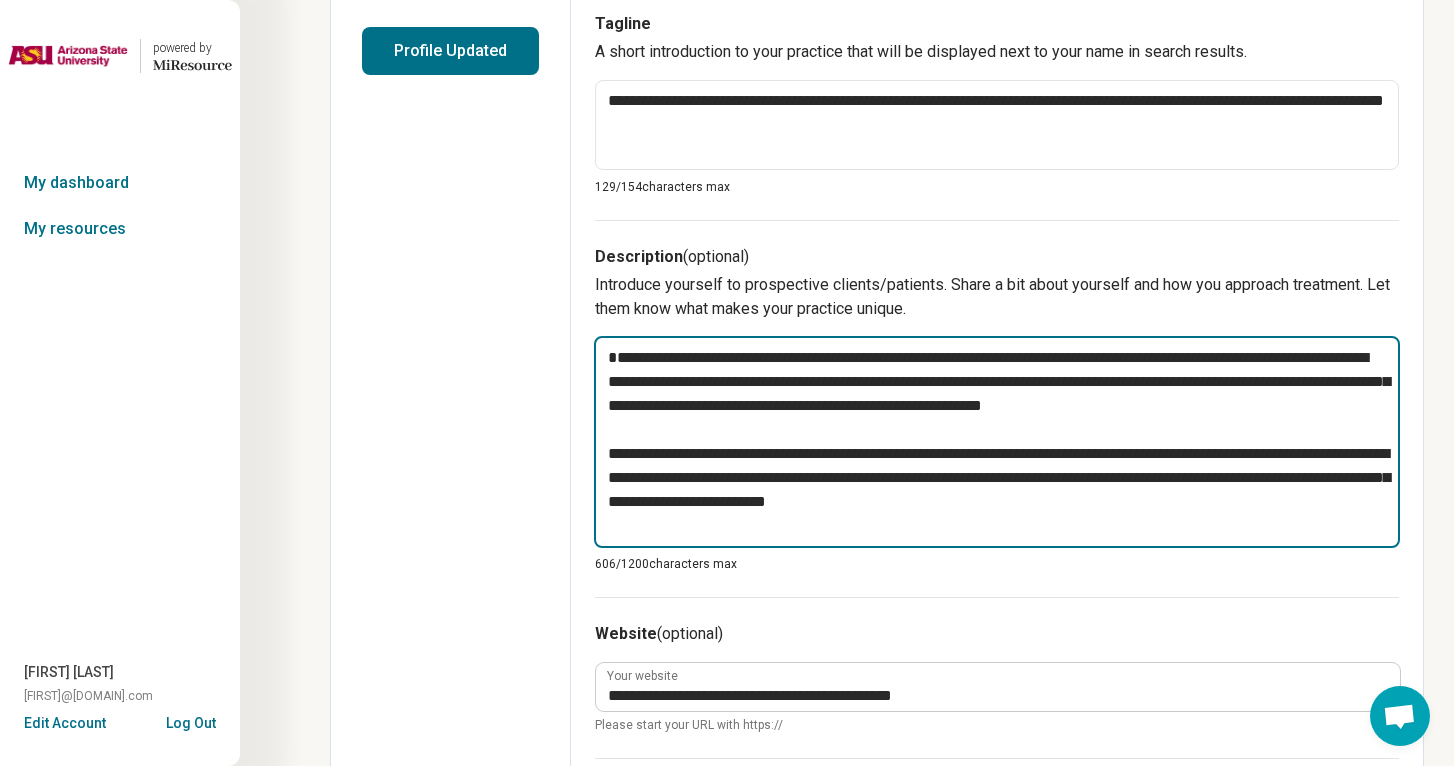 click on "**********" at bounding box center [997, 442] 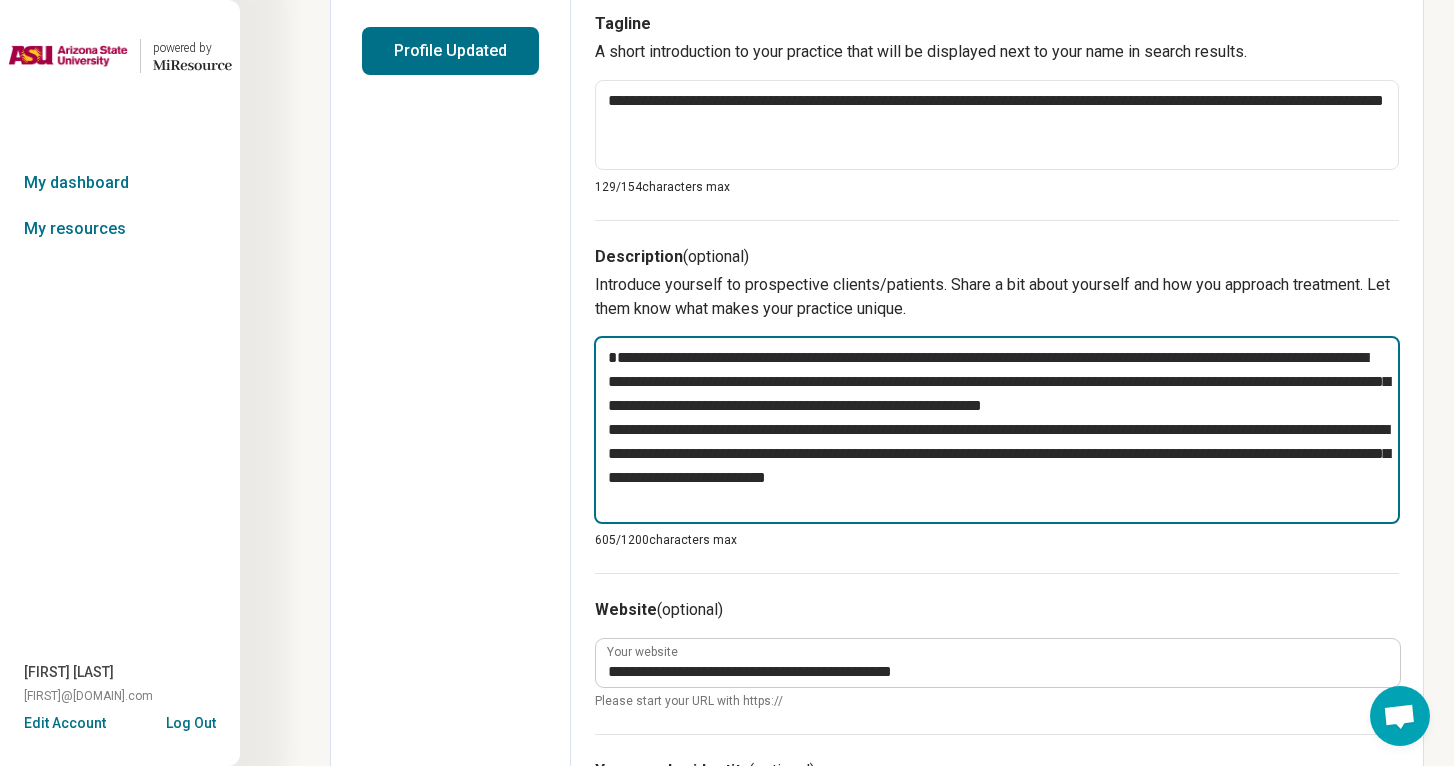 click on "**********" at bounding box center [997, 430] 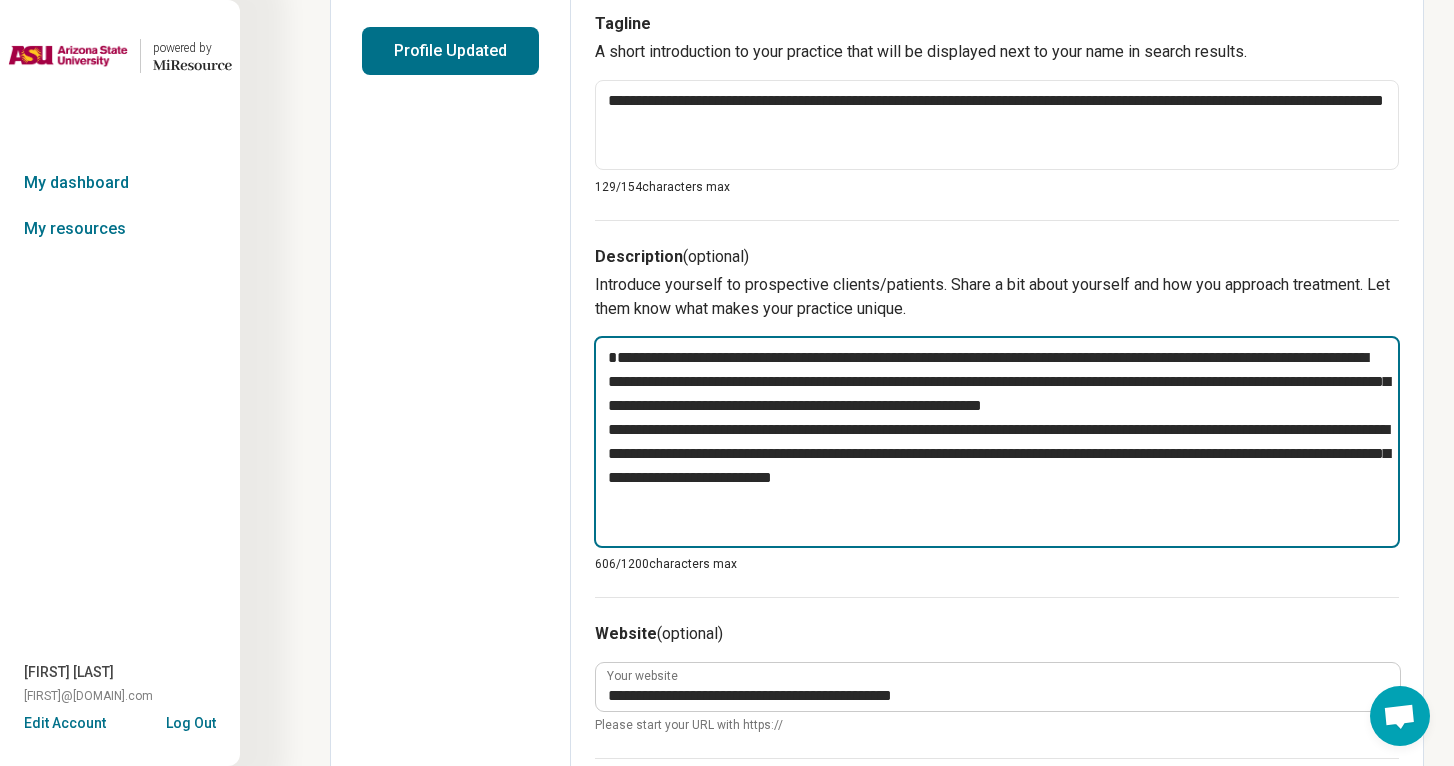 paste on "**********" 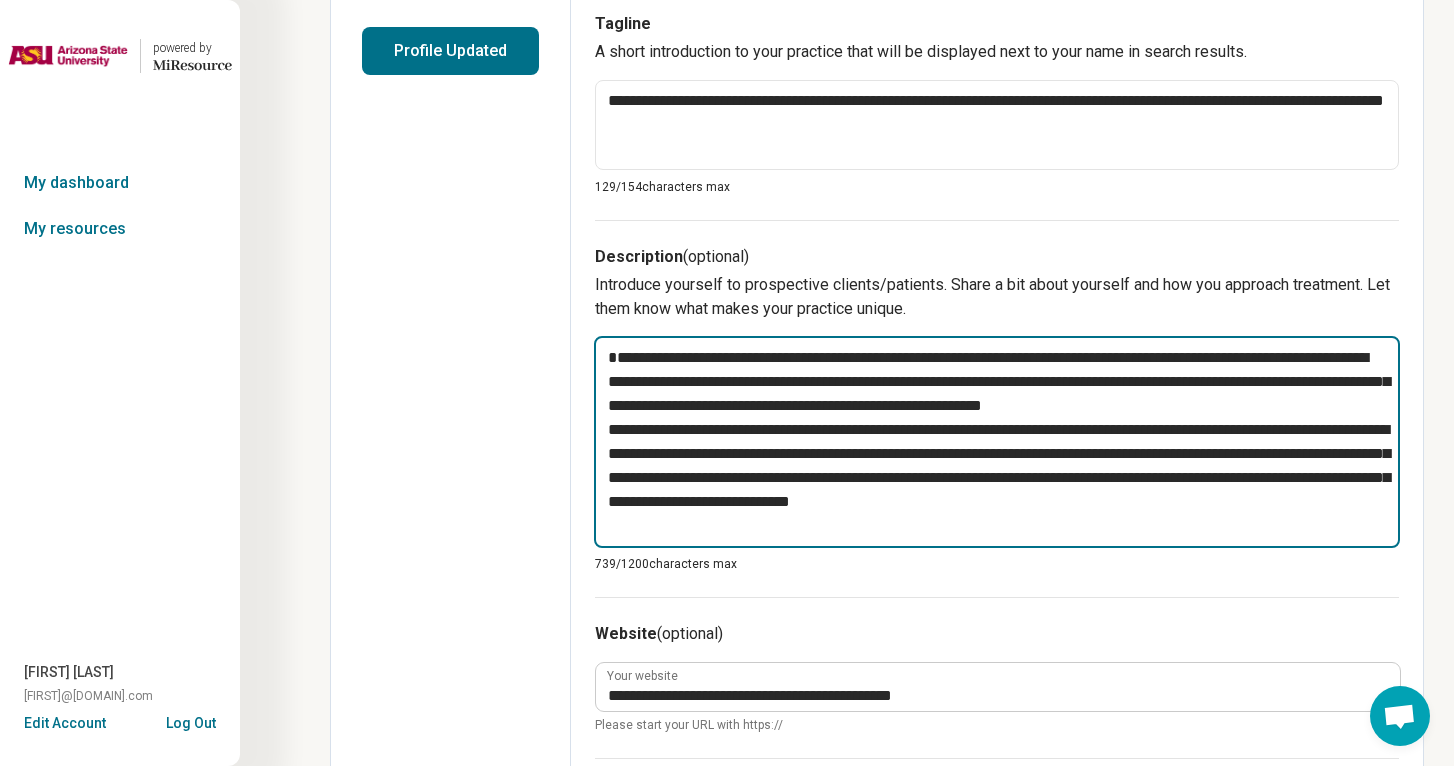 click on "**********" at bounding box center (997, 442) 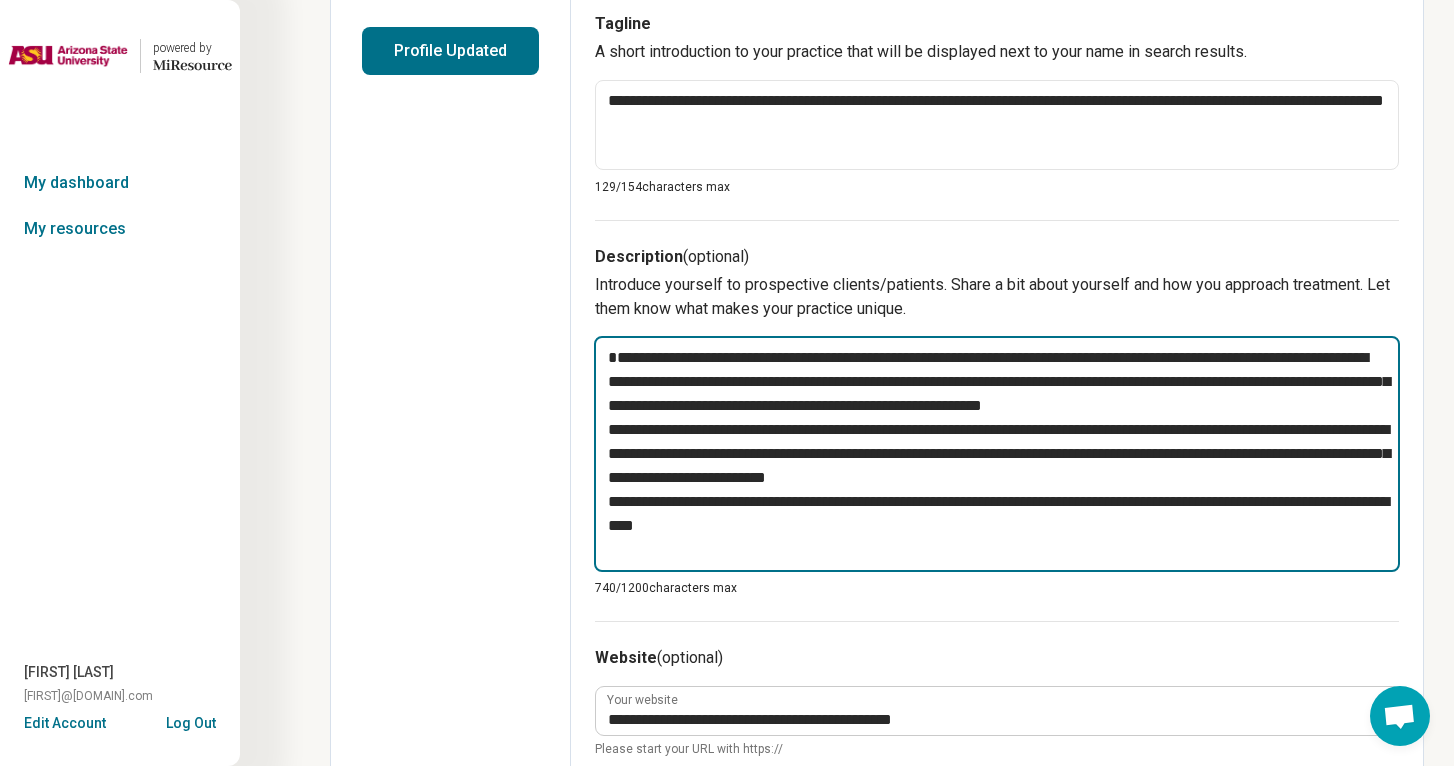 click on "**********" at bounding box center (997, 454) 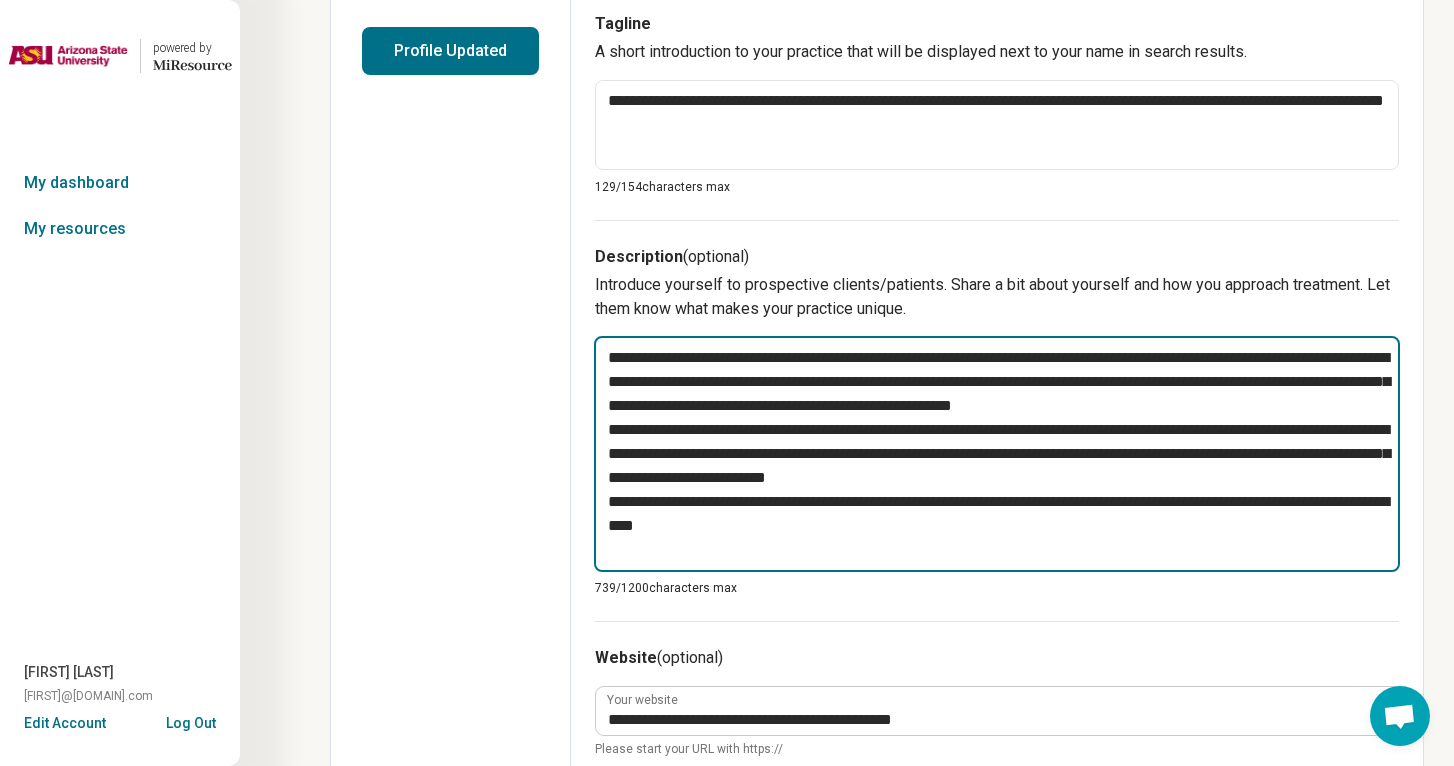 drag, startPoint x: 805, startPoint y: 549, endPoint x: 610, endPoint y: 524, distance: 196.59604 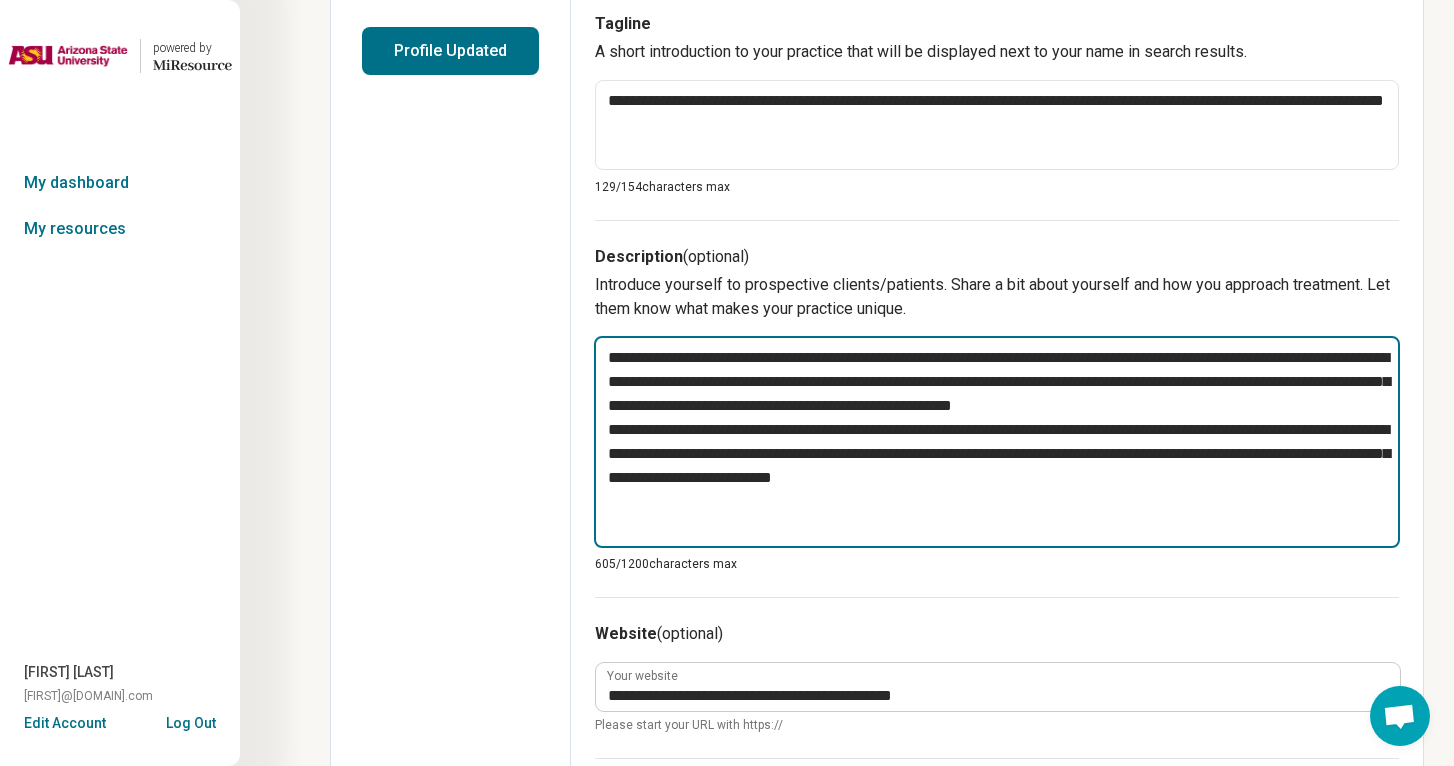 click on "**********" at bounding box center [997, 442] 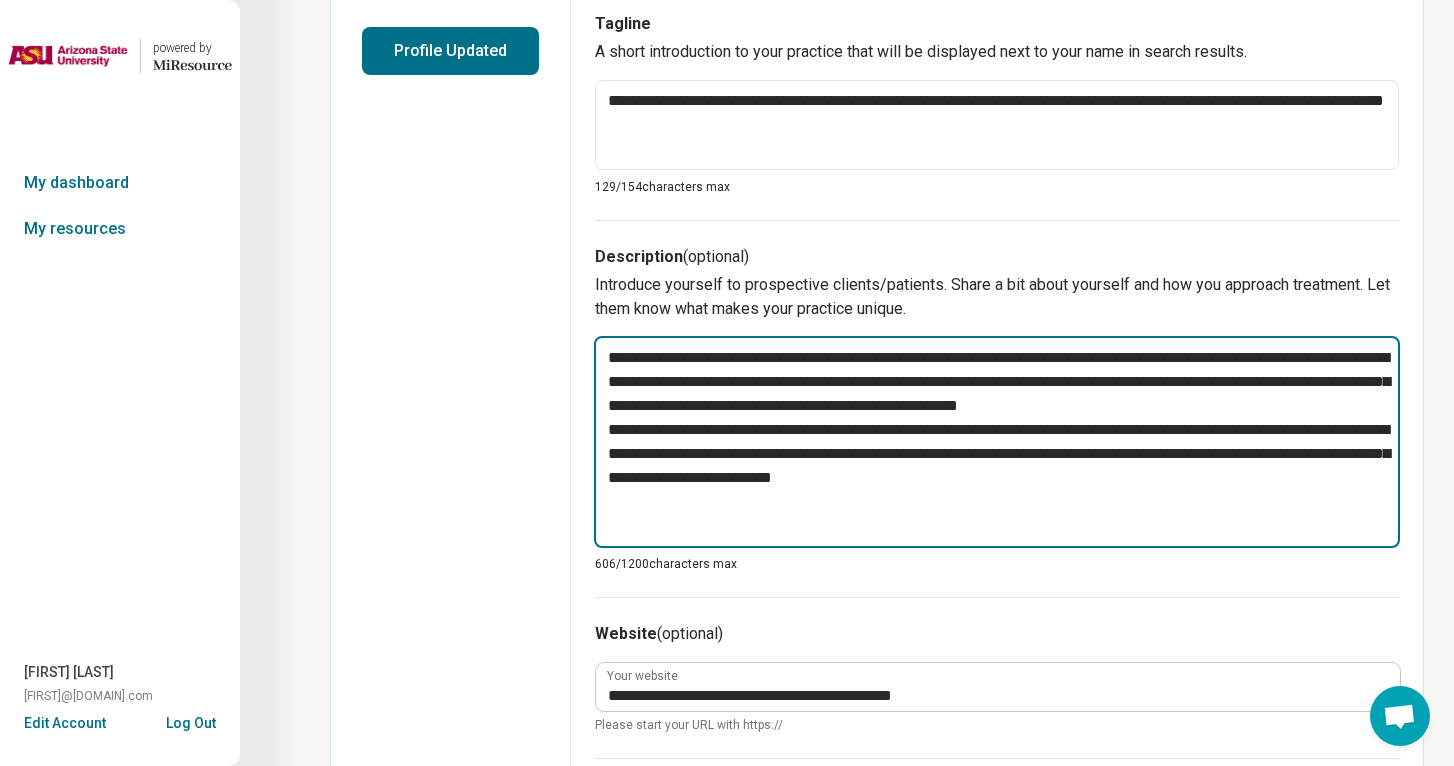 click on "**********" at bounding box center (997, 442) 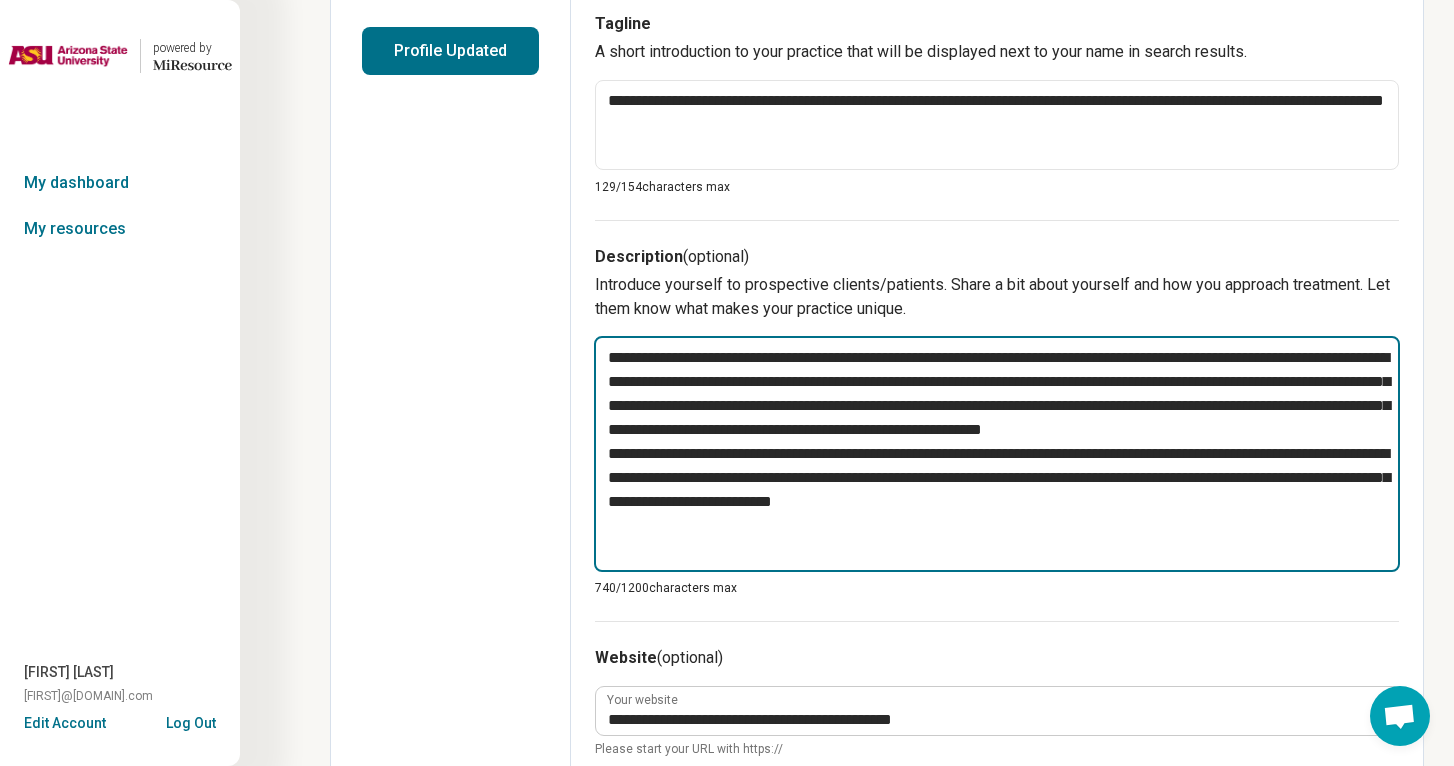 paste on "**********" 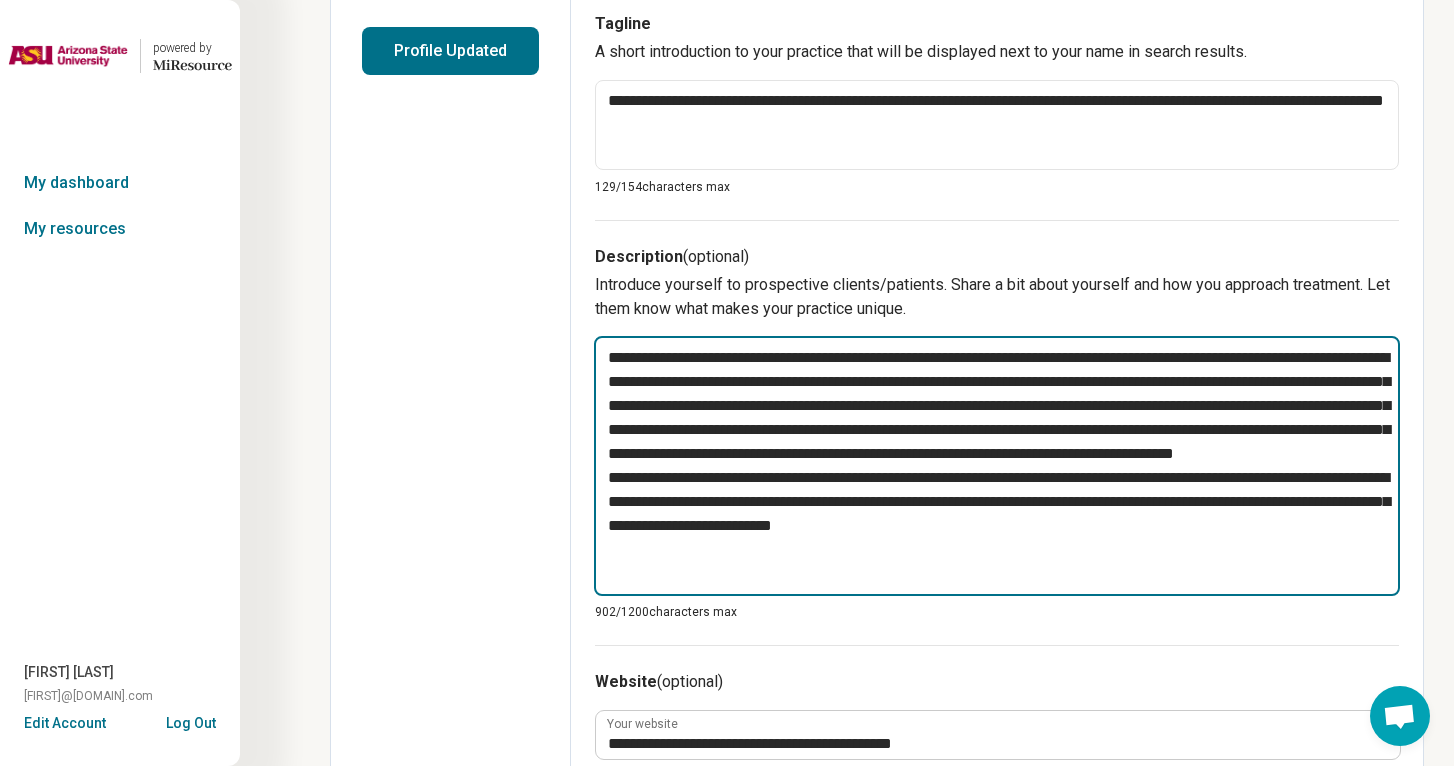click on "**********" at bounding box center (997, 466) 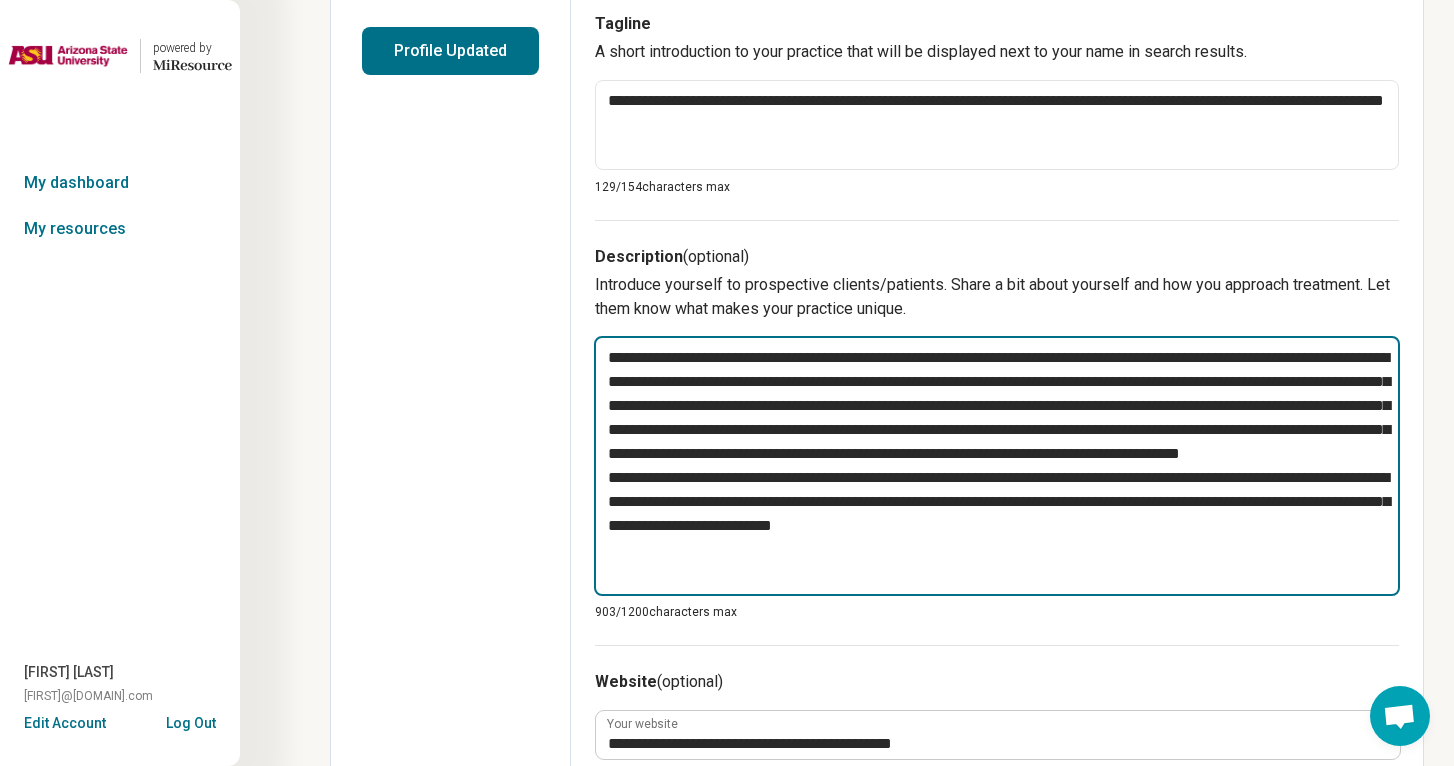 drag, startPoint x: 1192, startPoint y: 409, endPoint x: 744, endPoint y: 414, distance: 448.0279 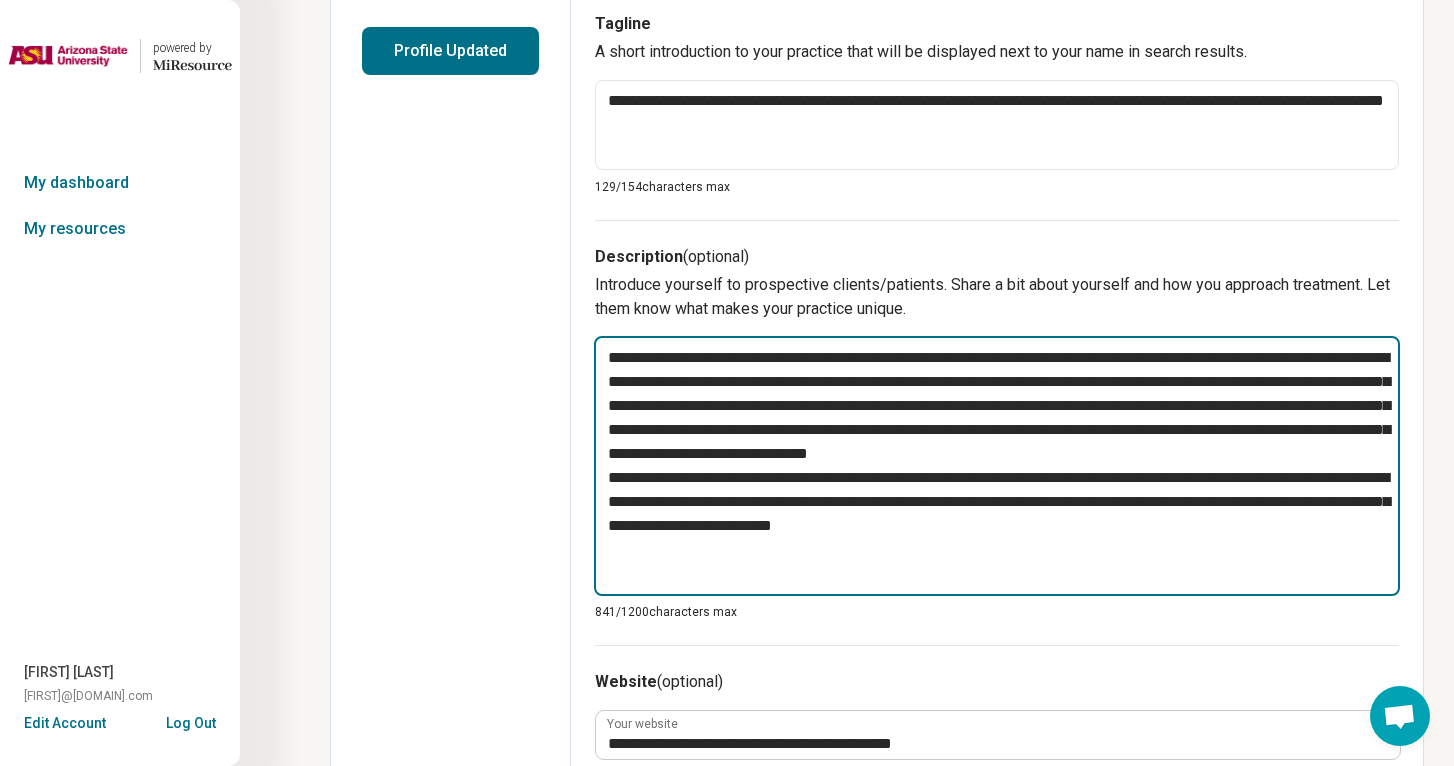 click on "**********" at bounding box center (997, 466) 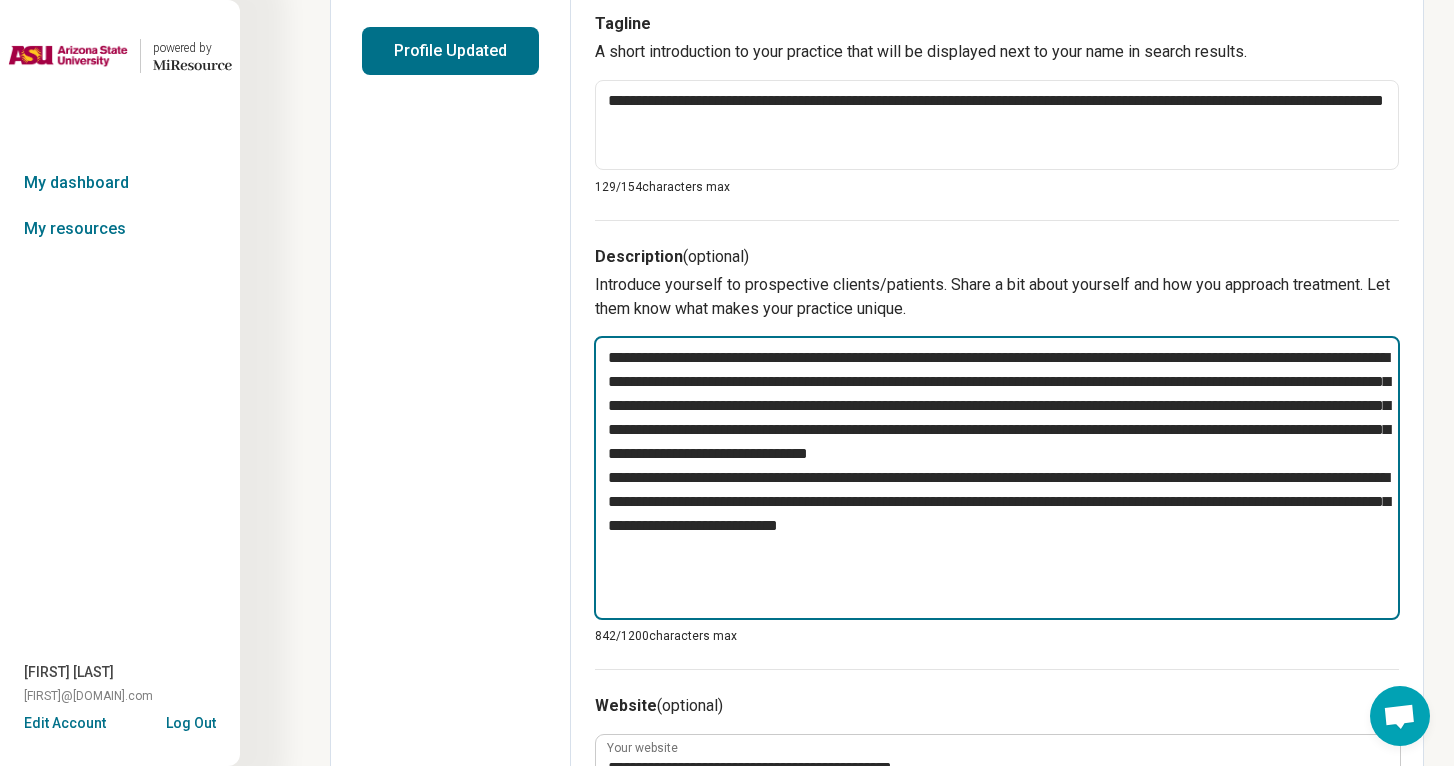 click on "**********" at bounding box center (997, 478) 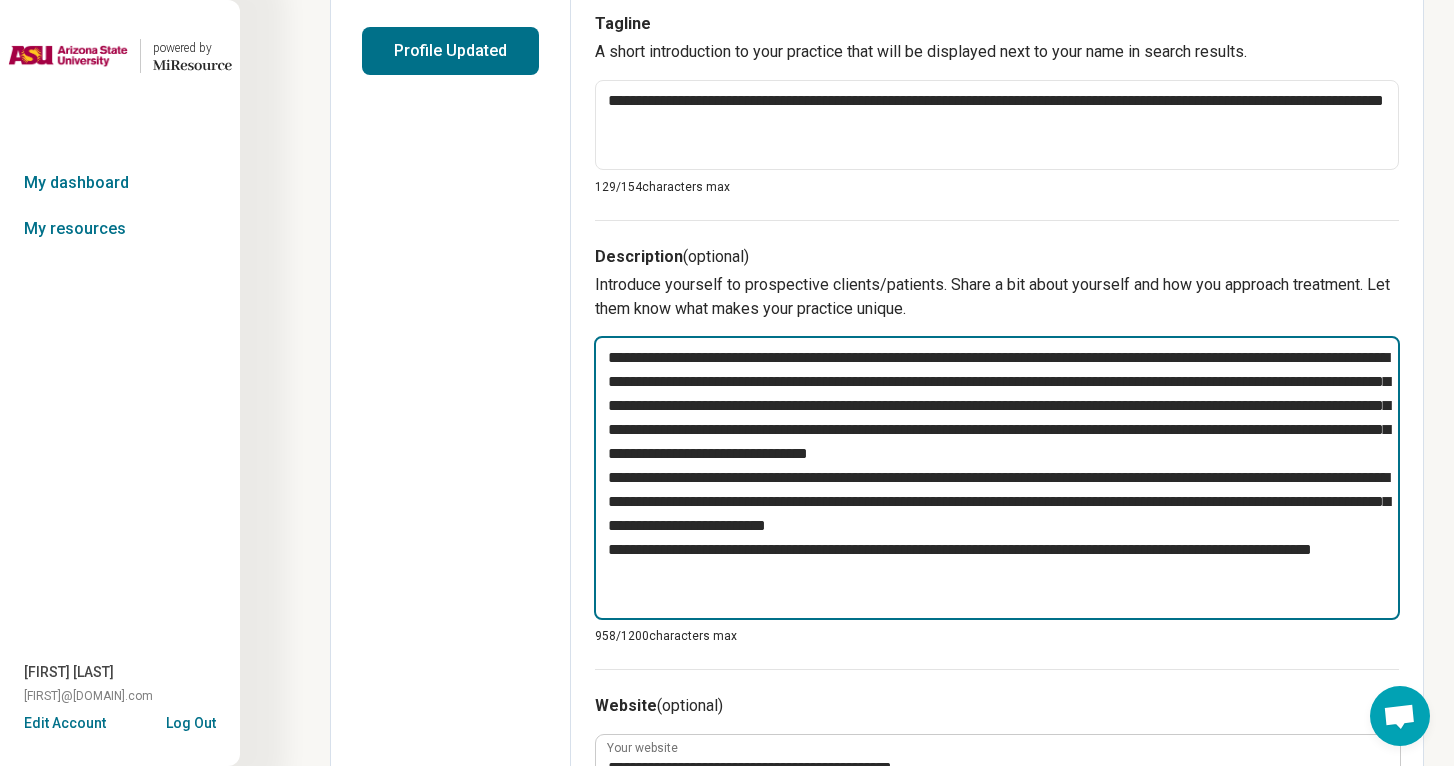 paste on "**********" 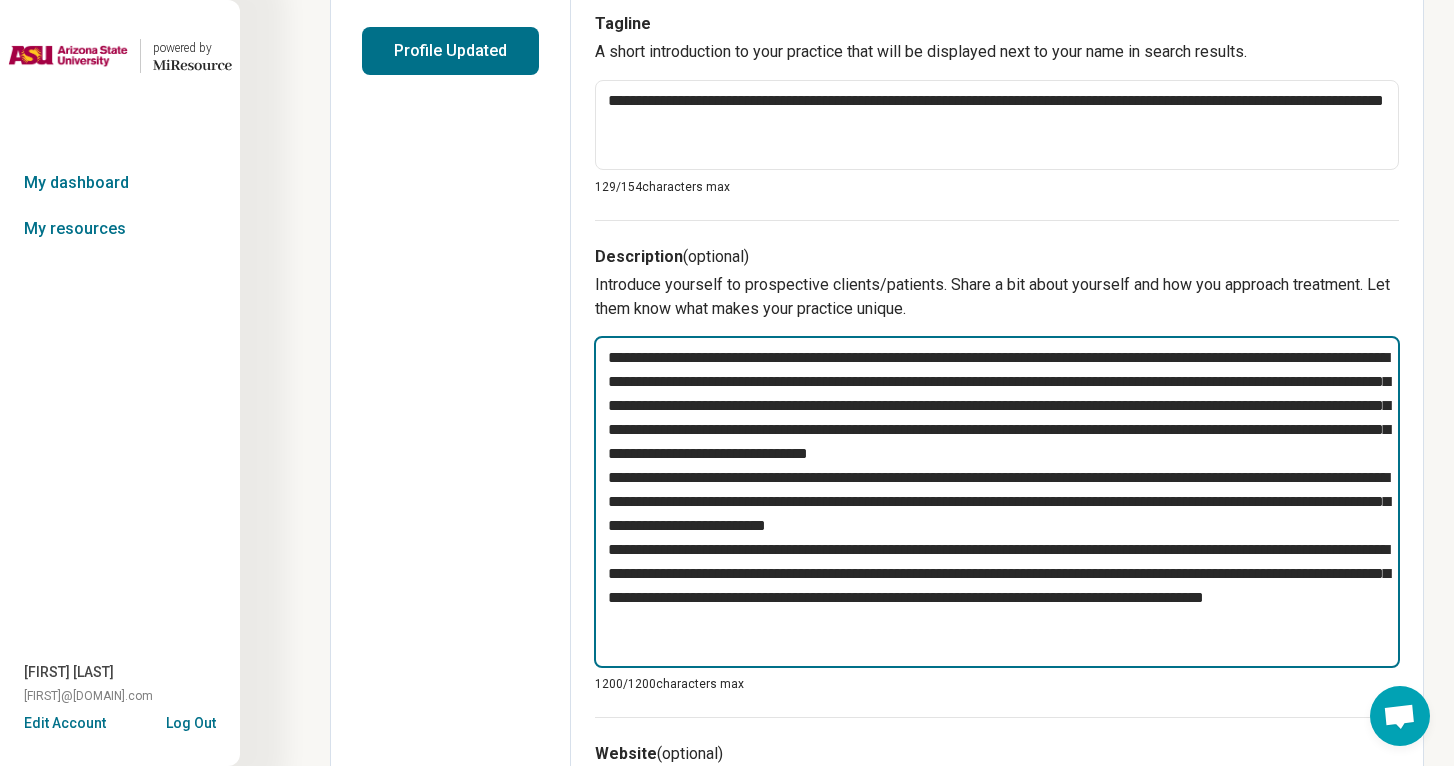 drag, startPoint x: 1070, startPoint y: 631, endPoint x: 660, endPoint y: 593, distance: 411.7572 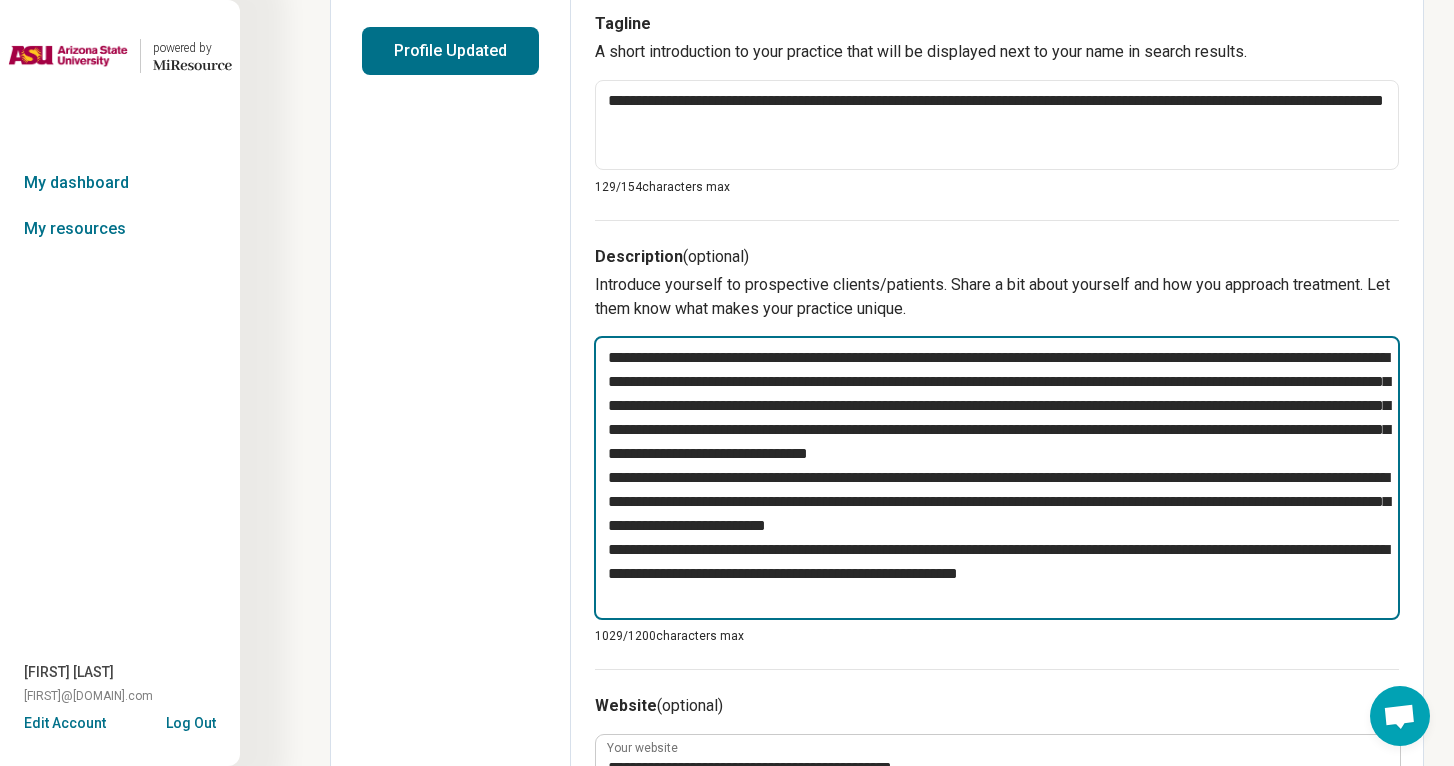 click at bounding box center (997, 478) 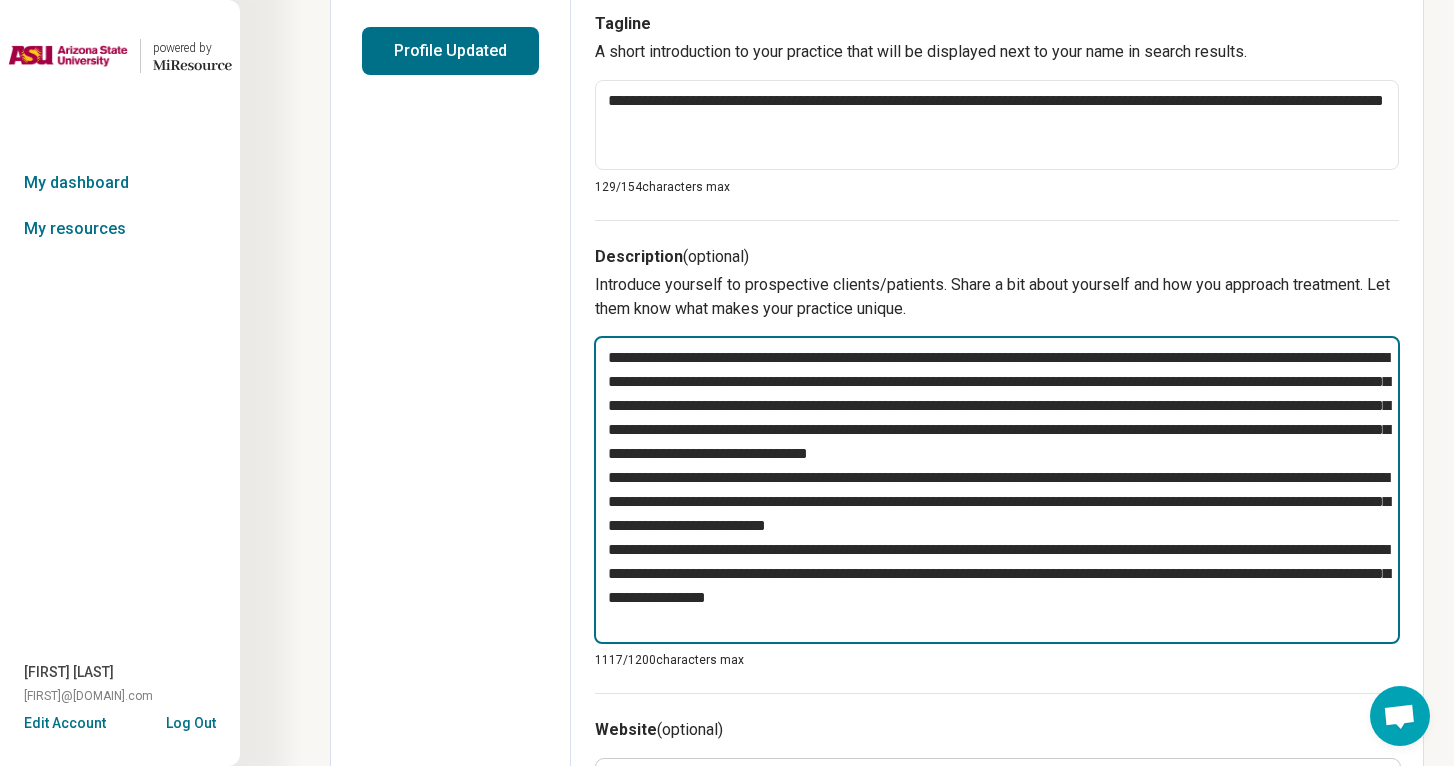 paste on "**********" 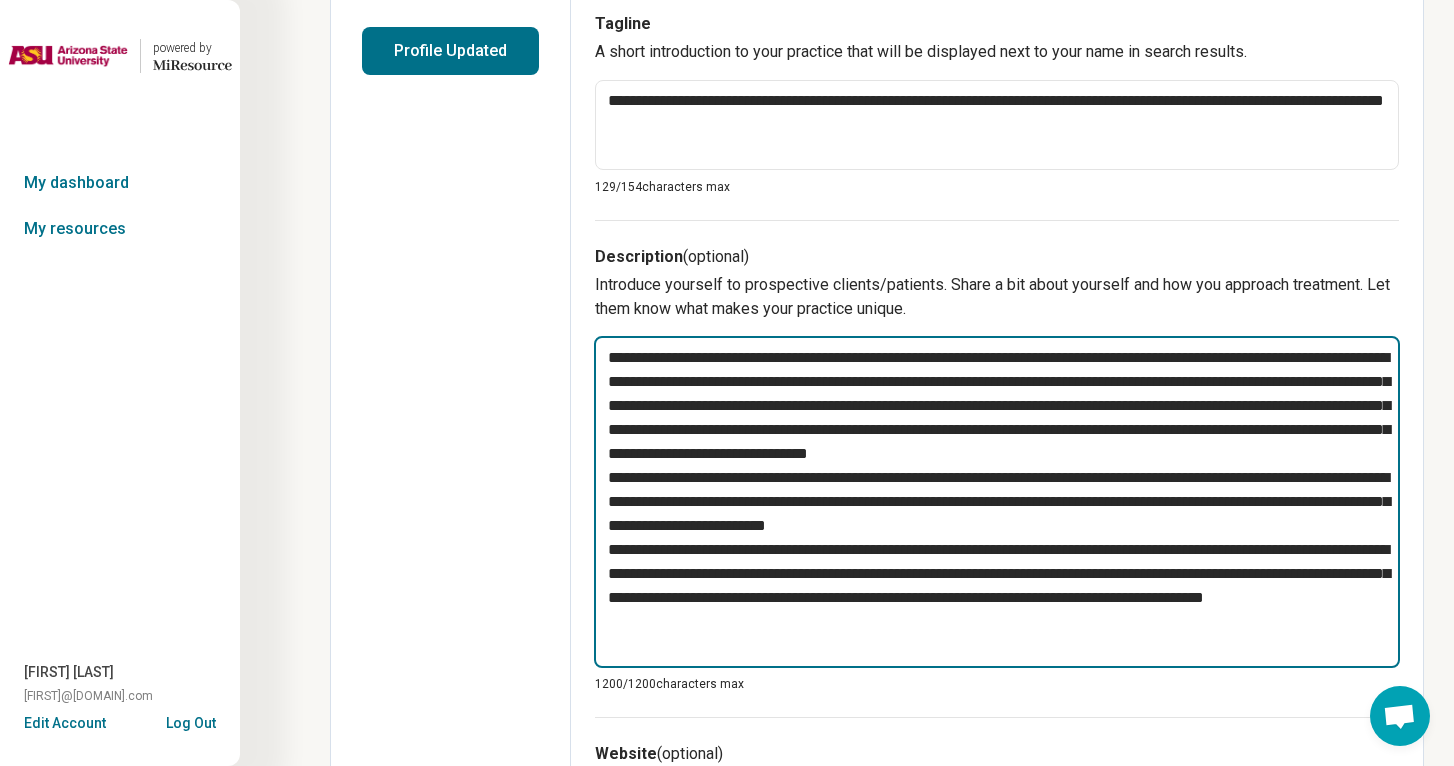 click at bounding box center (997, 502) 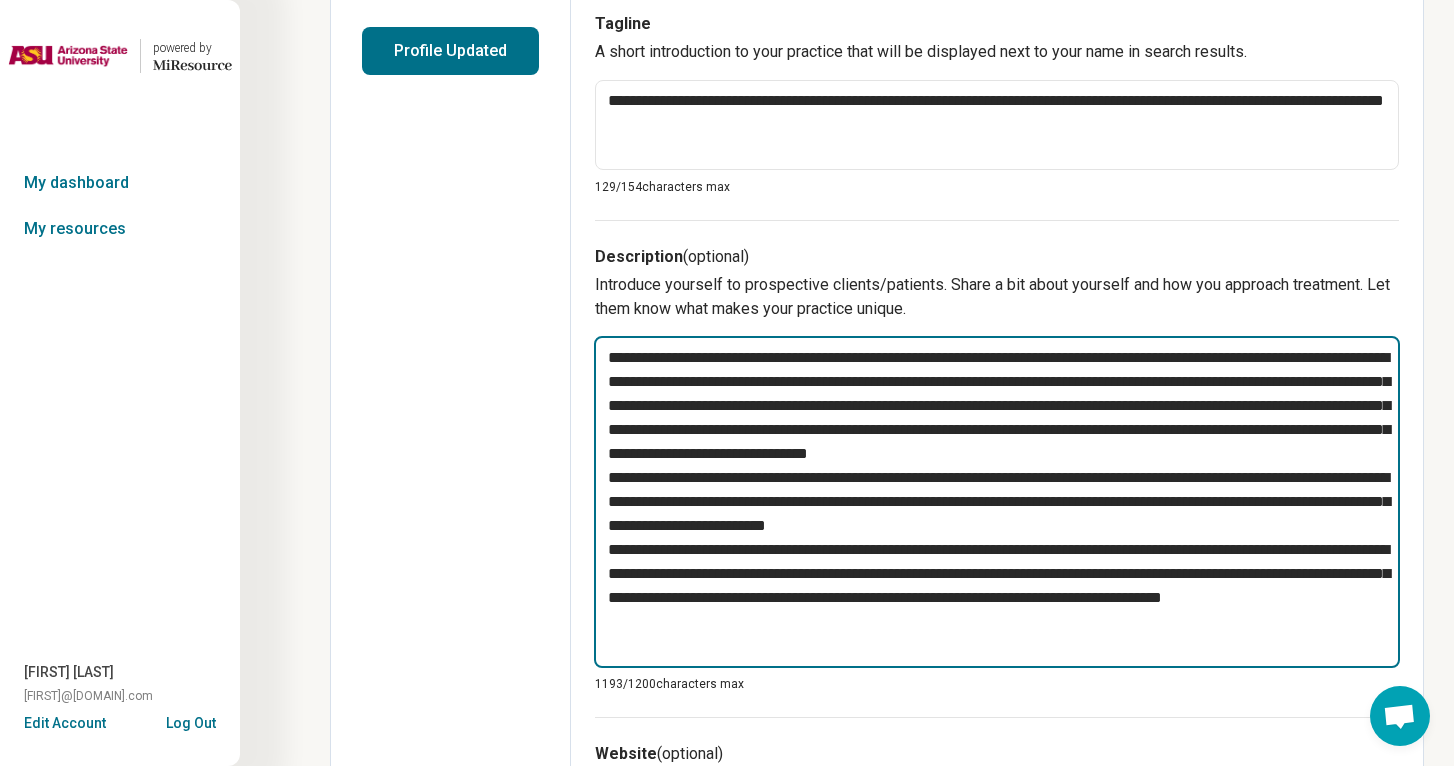 click at bounding box center [997, 502] 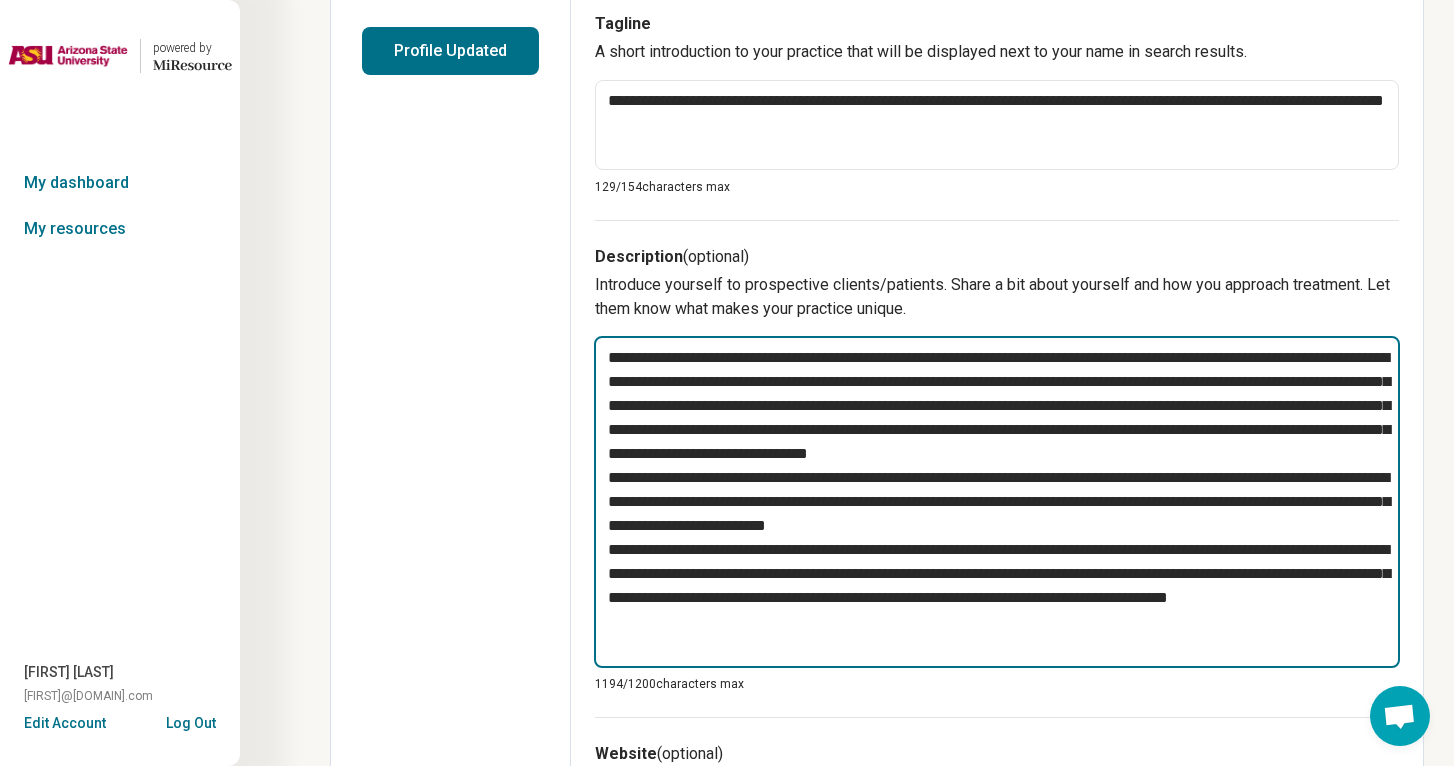 drag, startPoint x: 1263, startPoint y: 629, endPoint x: 1116, endPoint y: 623, distance: 147.12239 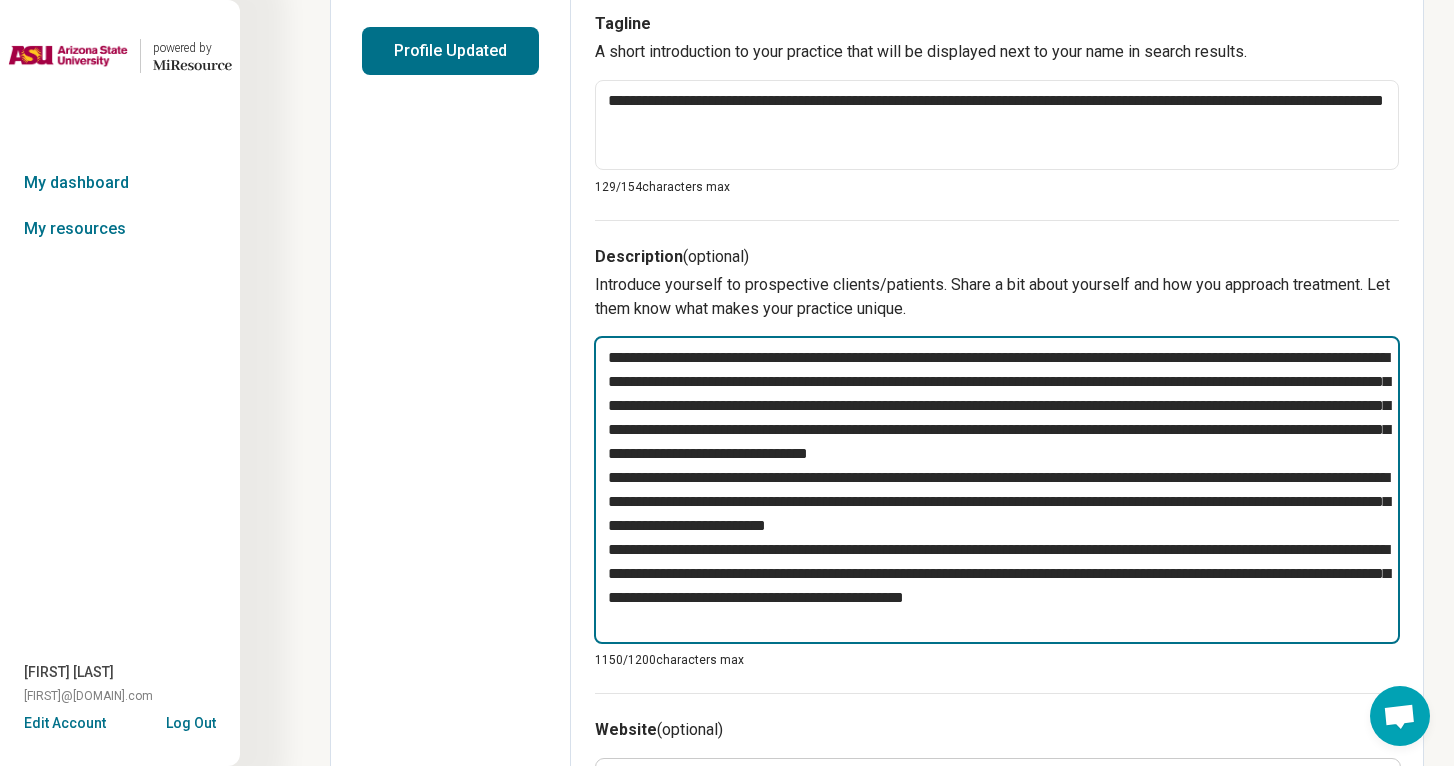 drag, startPoint x: 1274, startPoint y: 627, endPoint x: 1084, endPoint y: 623, distance: 190.0421 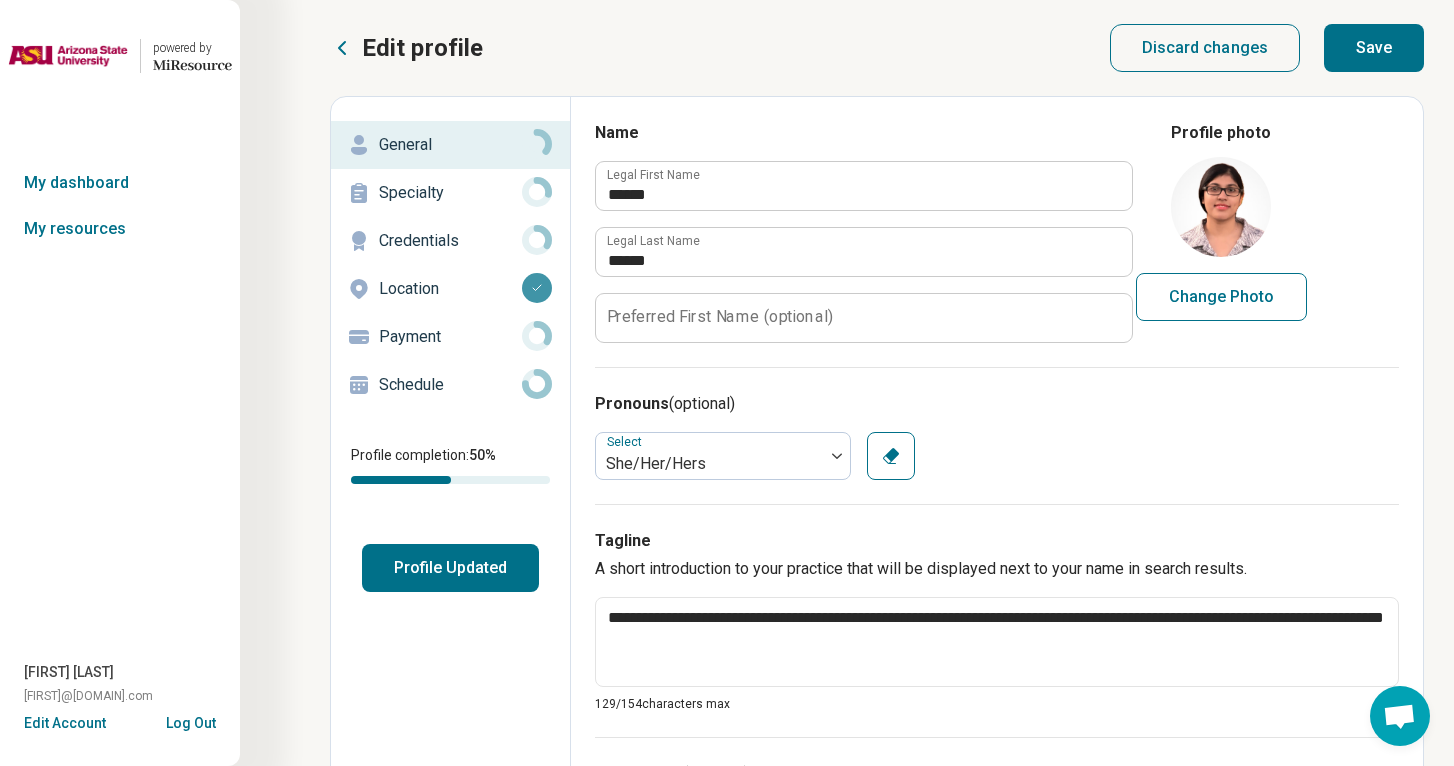 scroll, scrollTop: 0, scrollLeft: 0, axis: both 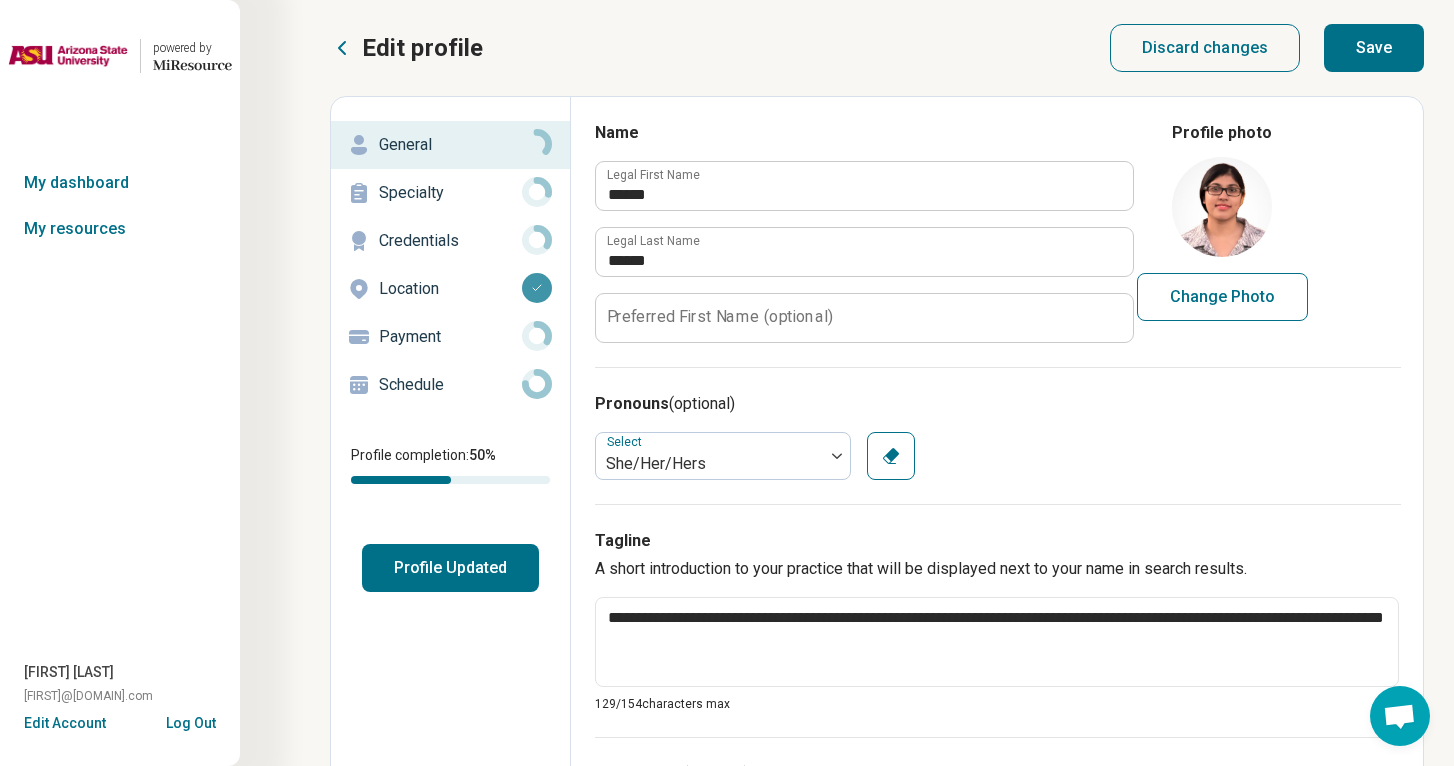 click on "Save" at bounding box center (1374, 48) 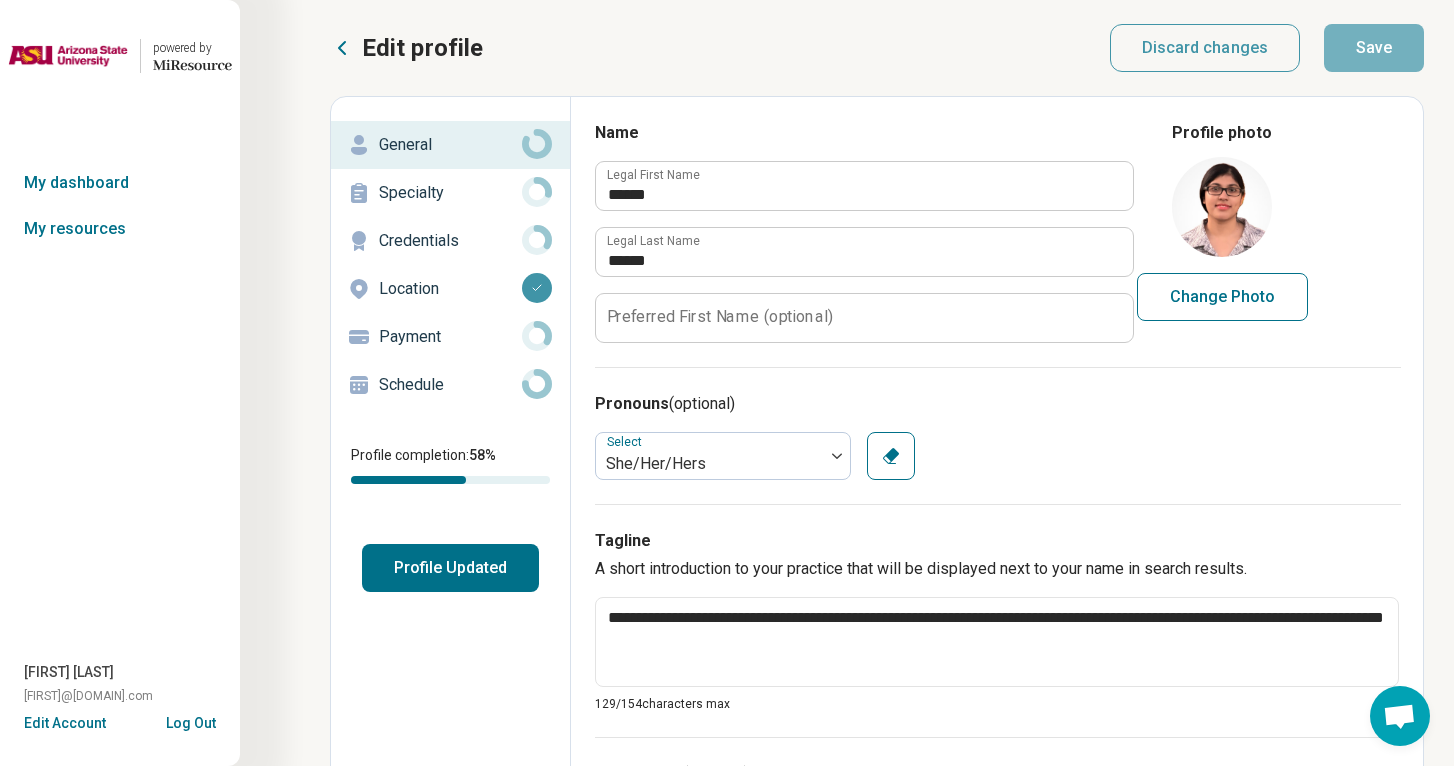 scroll, scrollTop: 0, scrollLeft: 0, axis: both 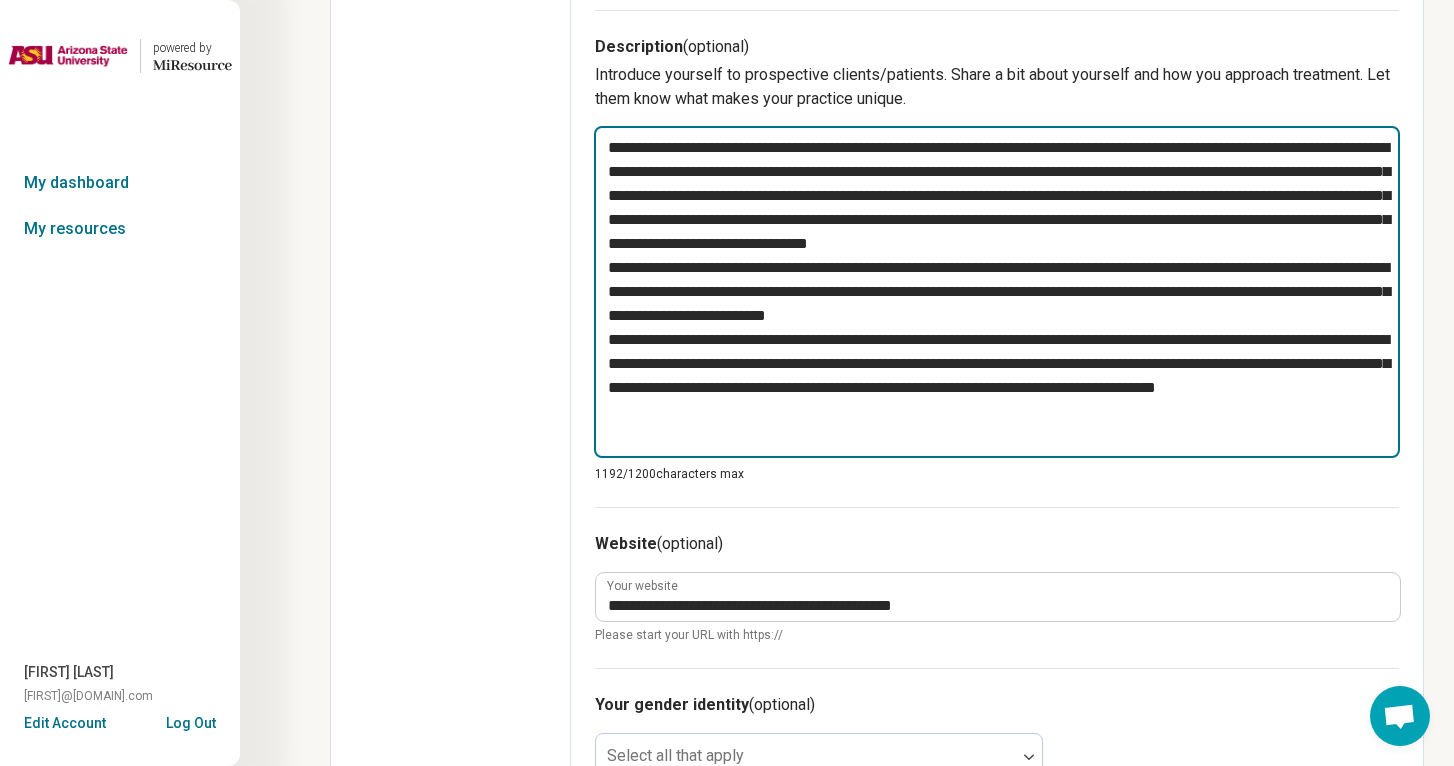 drag, startPoint x: 608, startPoint y: 145, endPoint x: 842, endPoint y: 444, distance: 379.6801 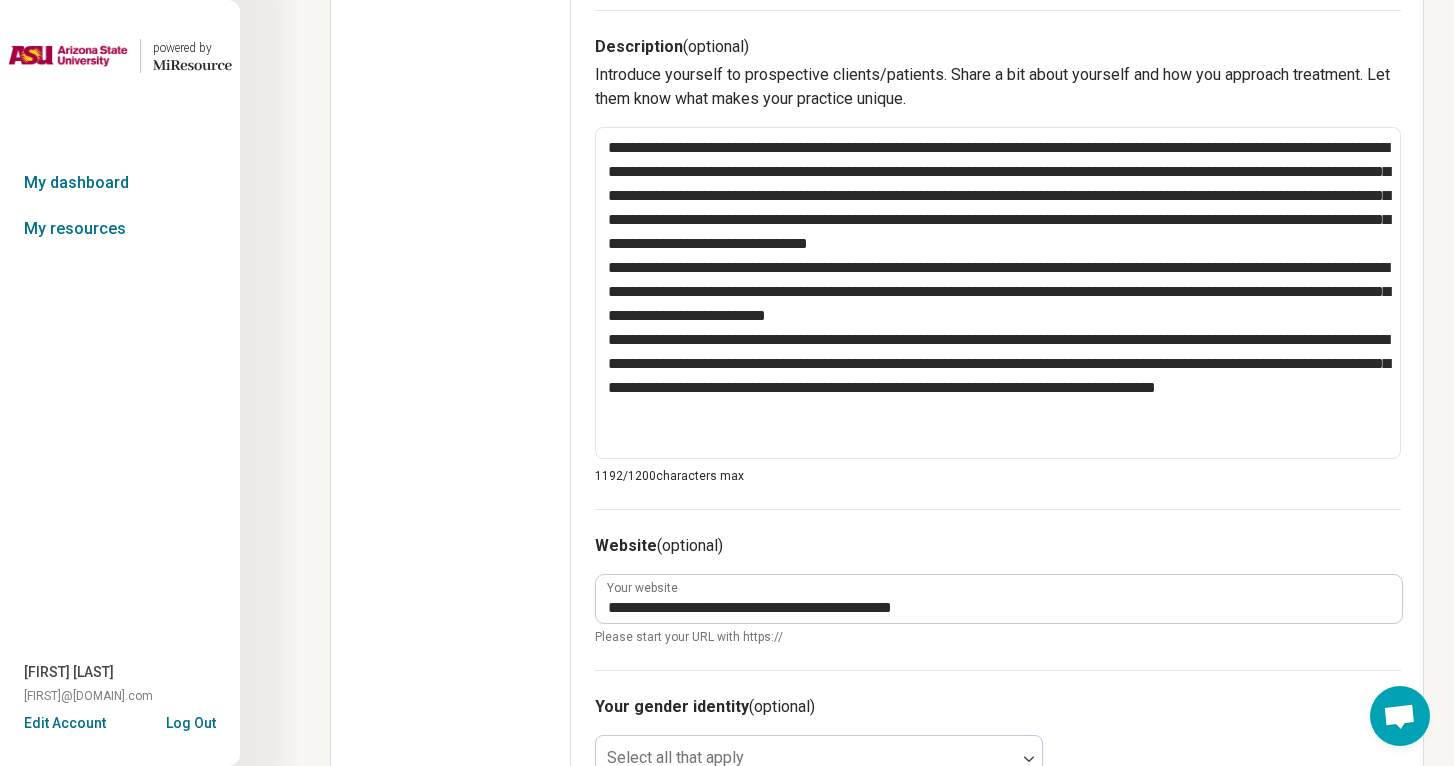 click on "Edit profile General Specialty Credentials Location Payment Schedule Profile completion:  58 % Profile Updated" at bounding box center (451, 342) 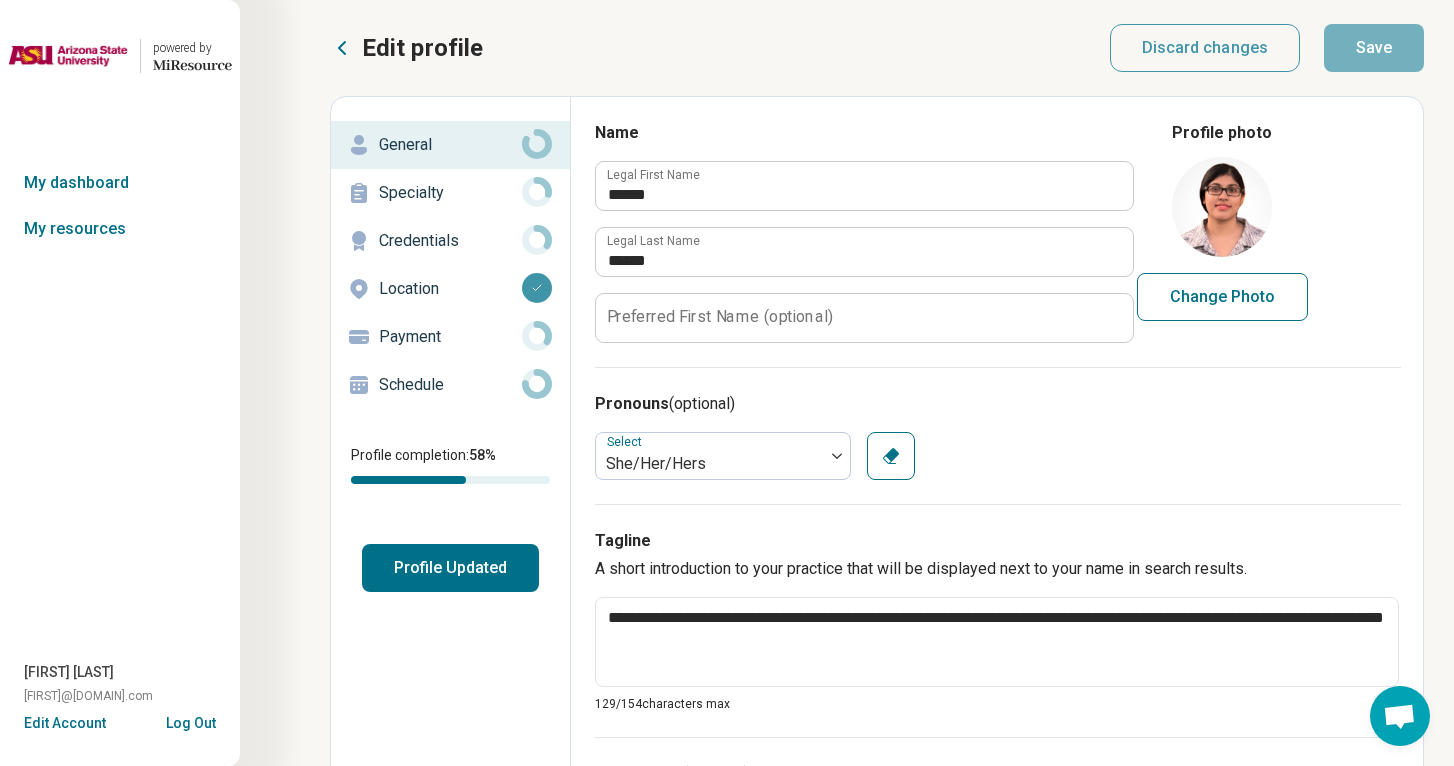 scroll, scrollTop: 0, scrollLeft: 0, axis: both 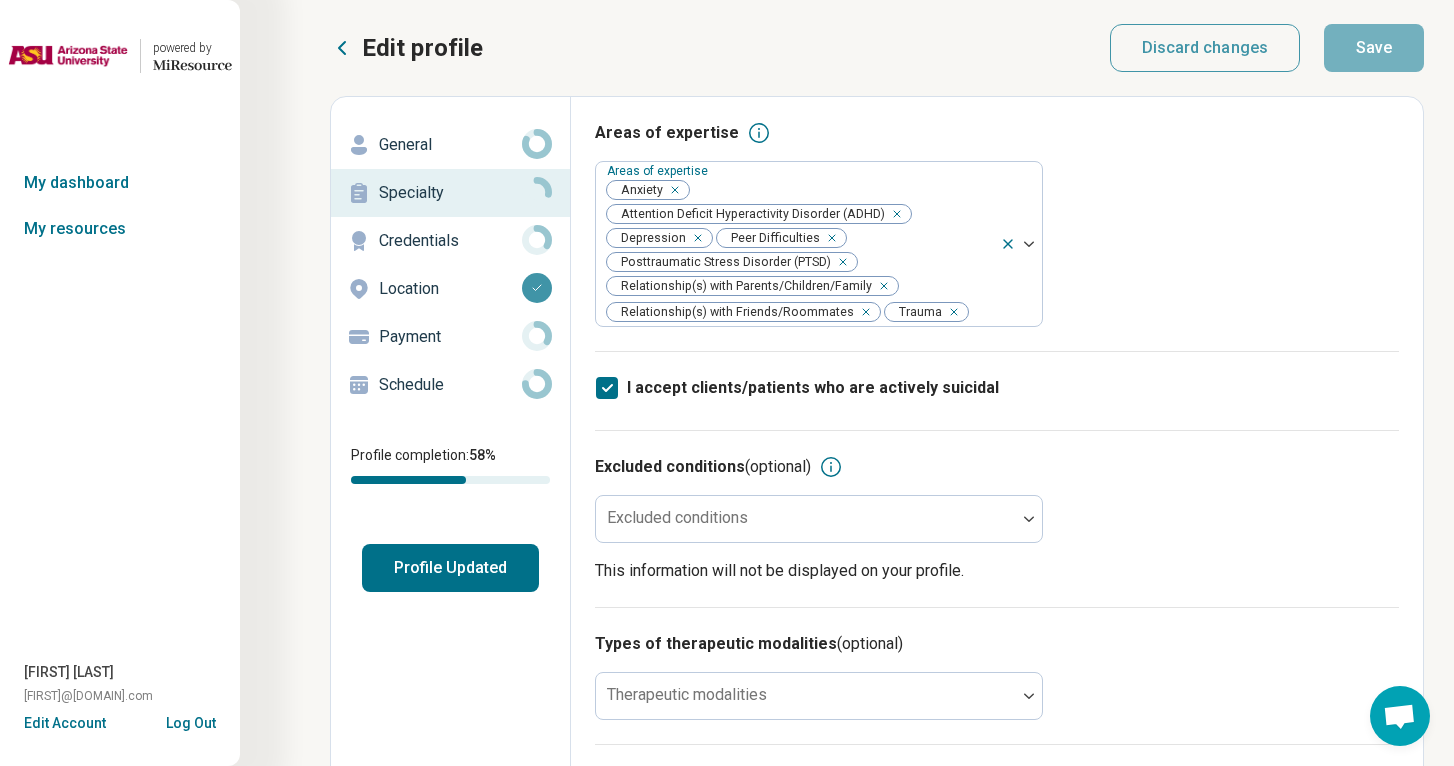 click on "General" at bounding box center (450, 145) 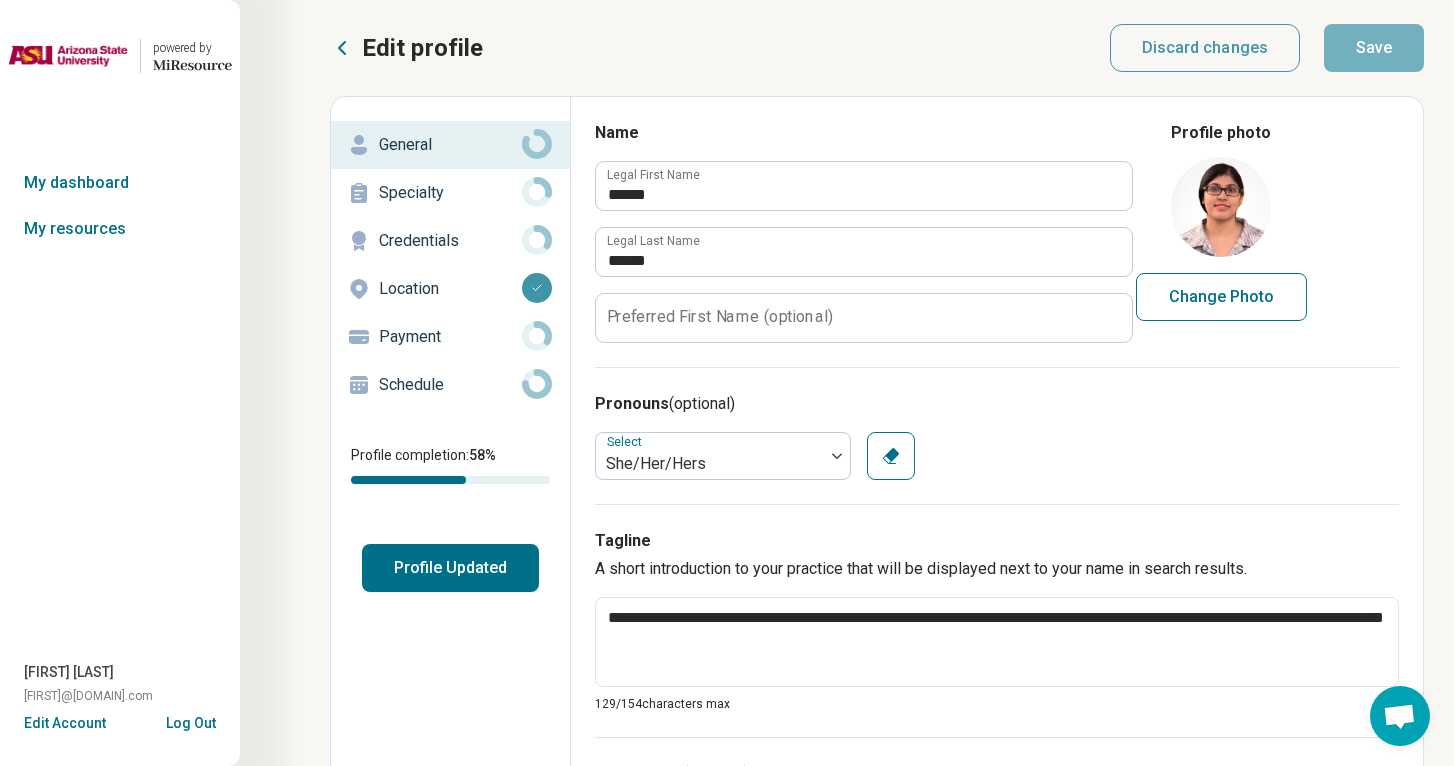 scroll, scrollTop: 0, scrollLeft: 0, axis: both 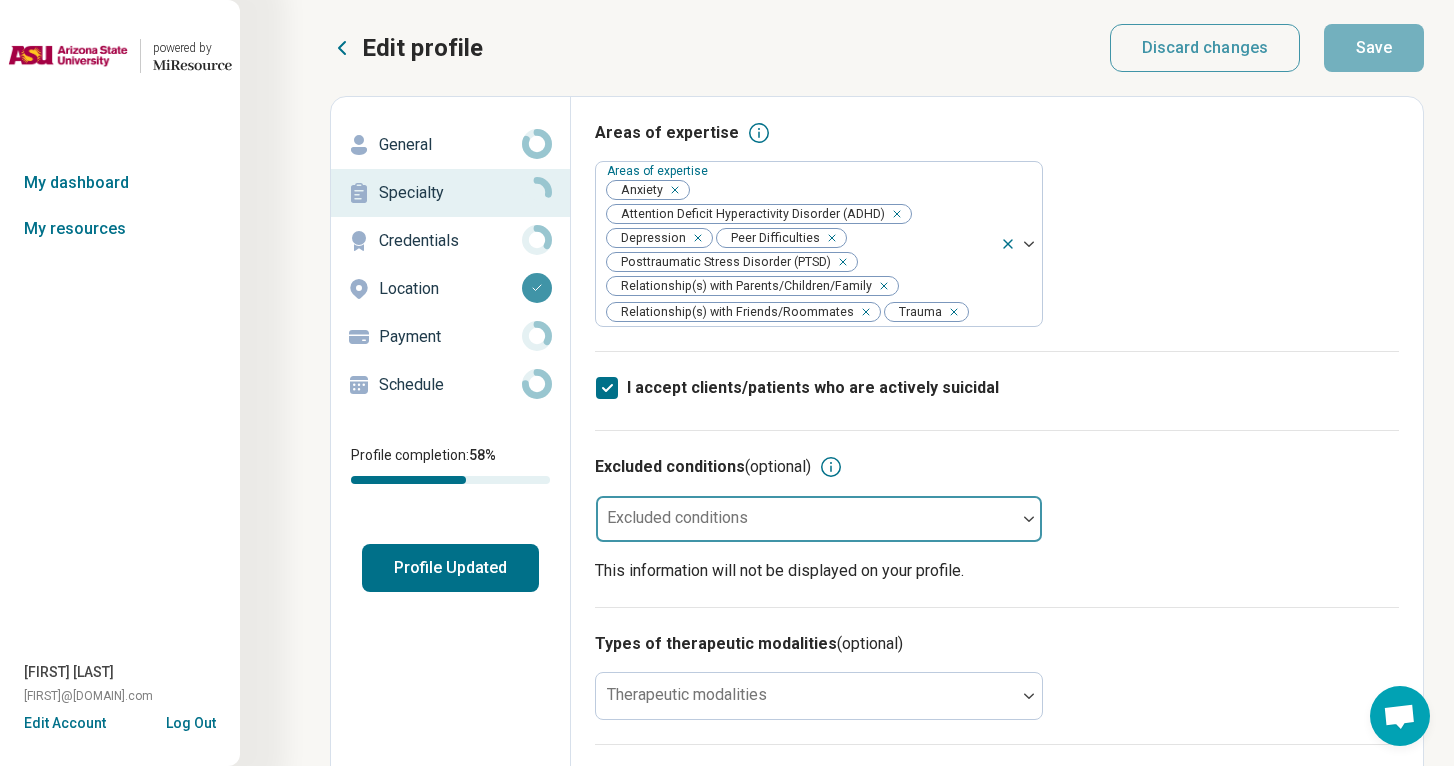 click on "Excluded conditions  (optional) Excluded conditions This information will not be displayed on your profile." at bounding box center (997, 518) 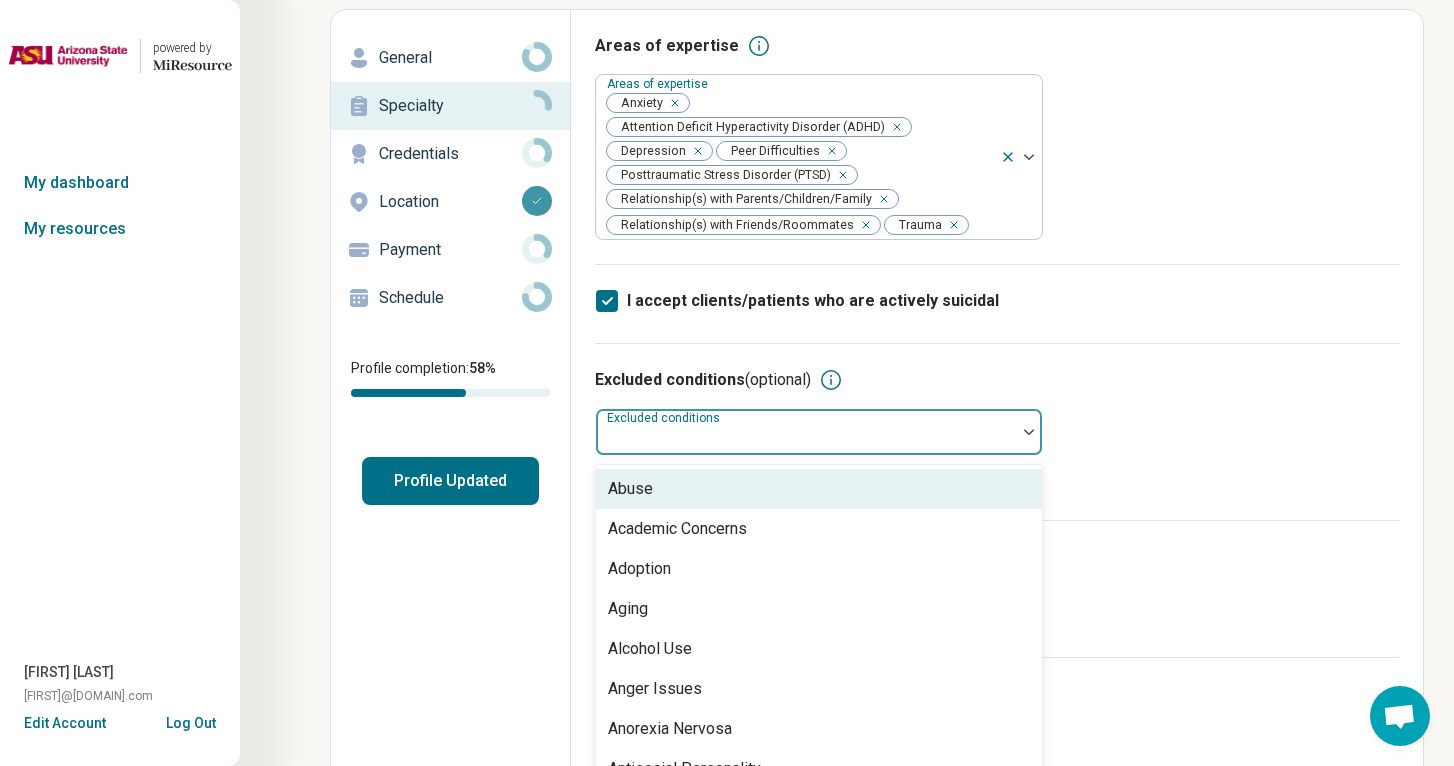 scroll, scrollTop: 115, scrollLeft: 0, axis: vertical 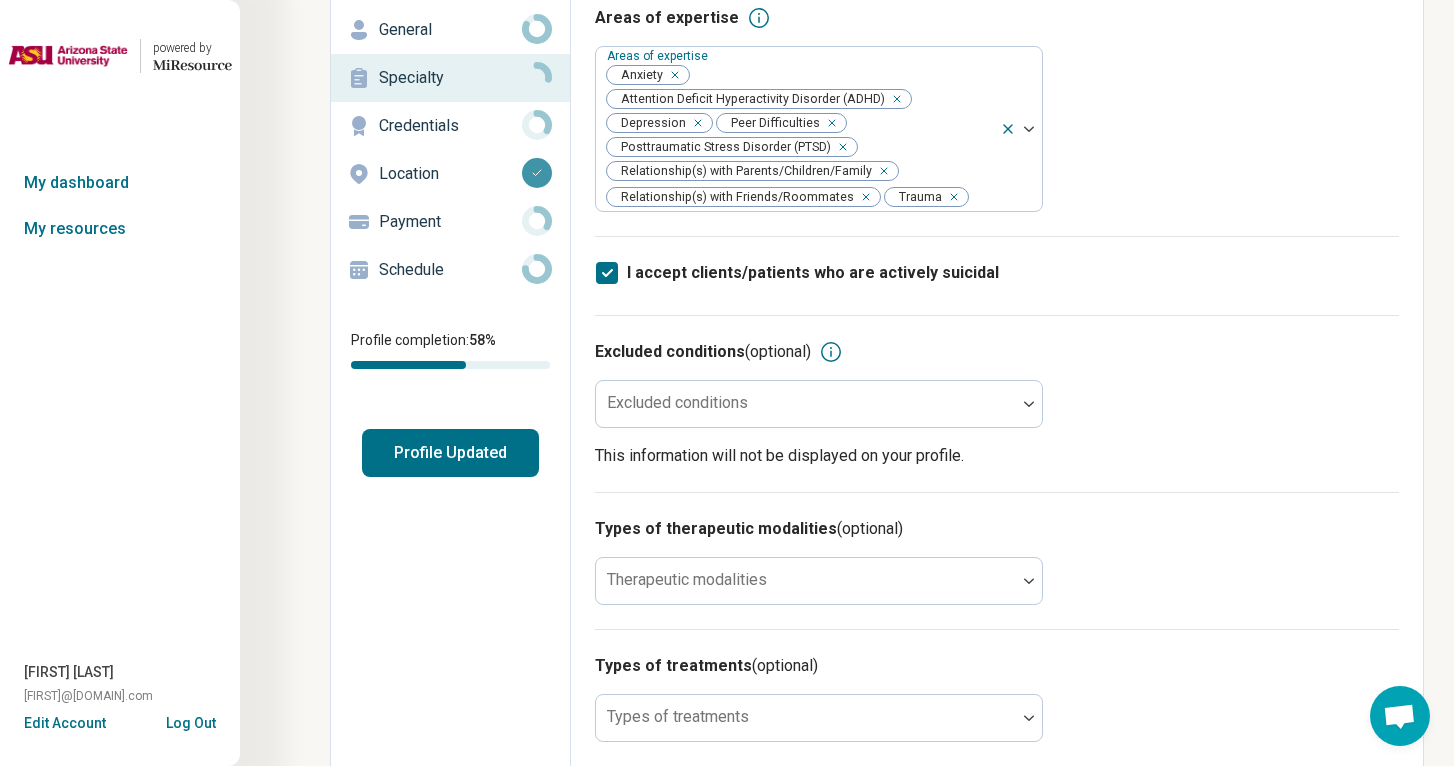 click on "Excluded conditions  (optional) Excluded conditions This information will not be displayed on your profile." at bounding box center [997, 403] 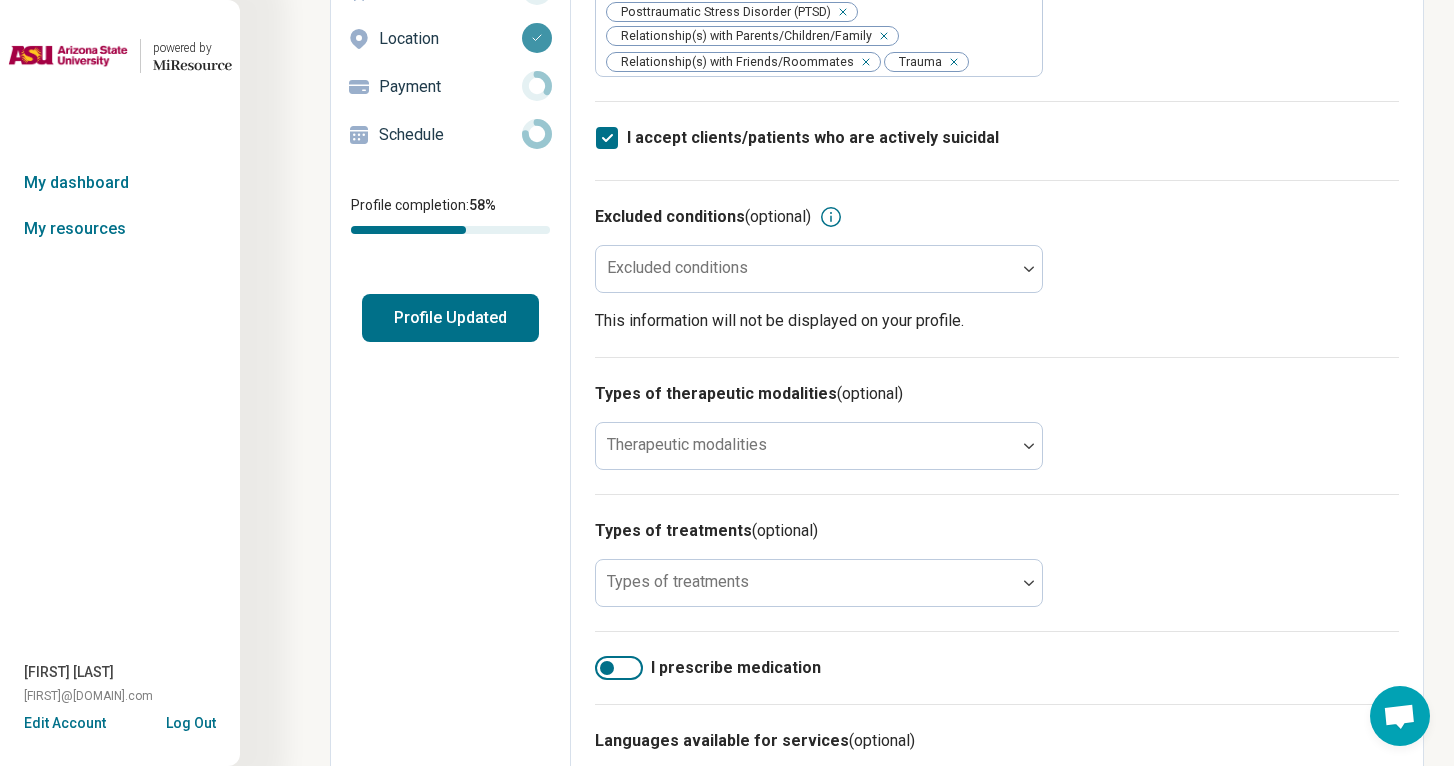 scroll, scrollTop: 274, scrollLeft: 0, axis: vertical 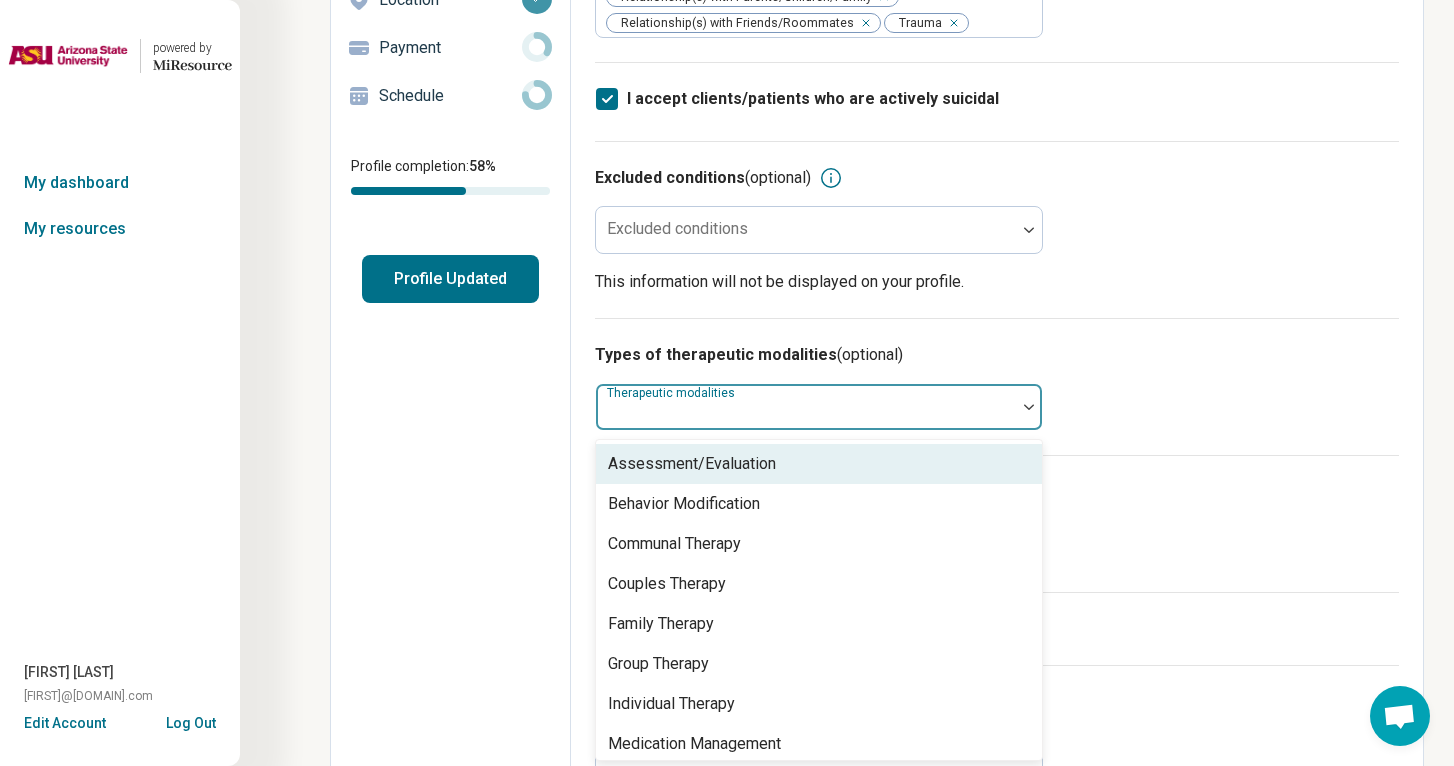 click at bounding box center (806, 415) 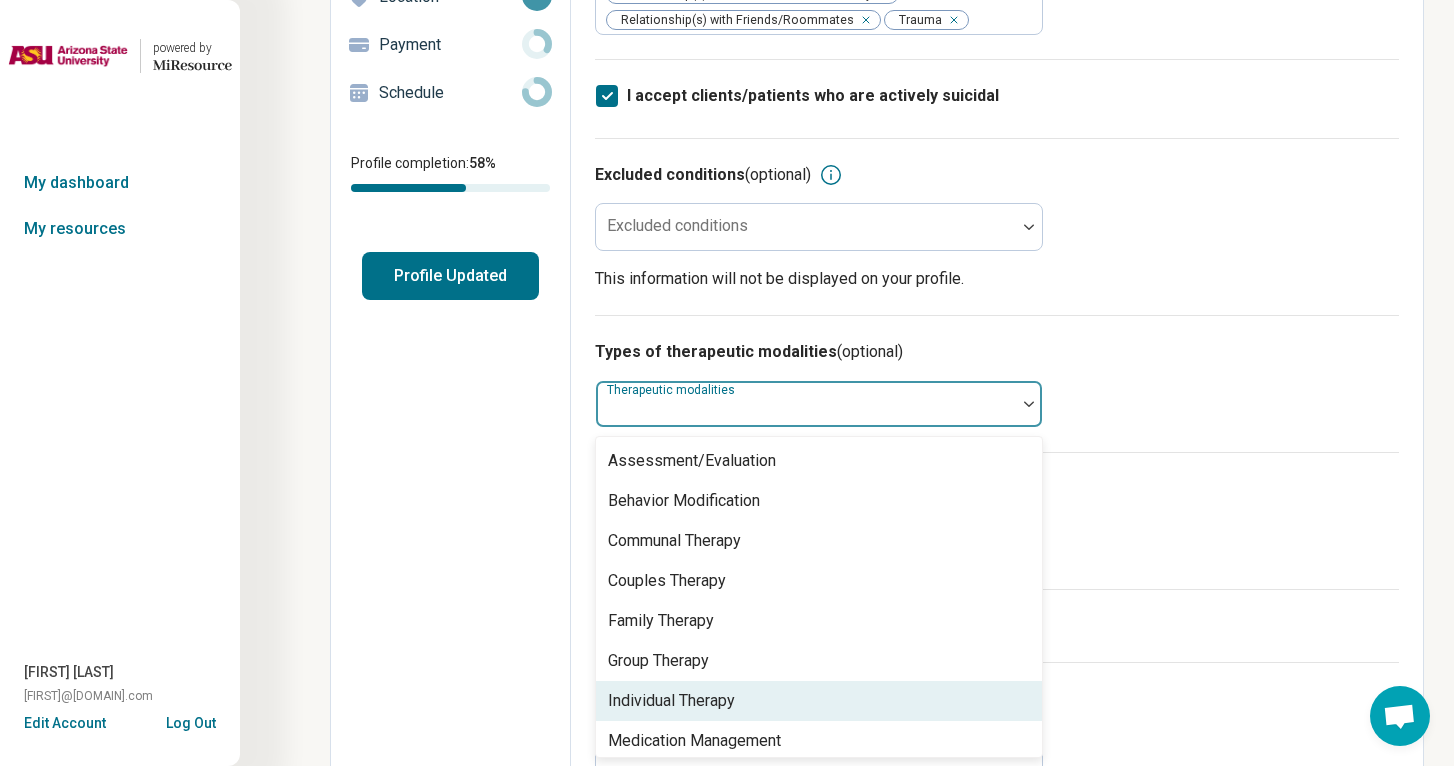 click on "Individual Therapy" at bounding box center (671, 701) 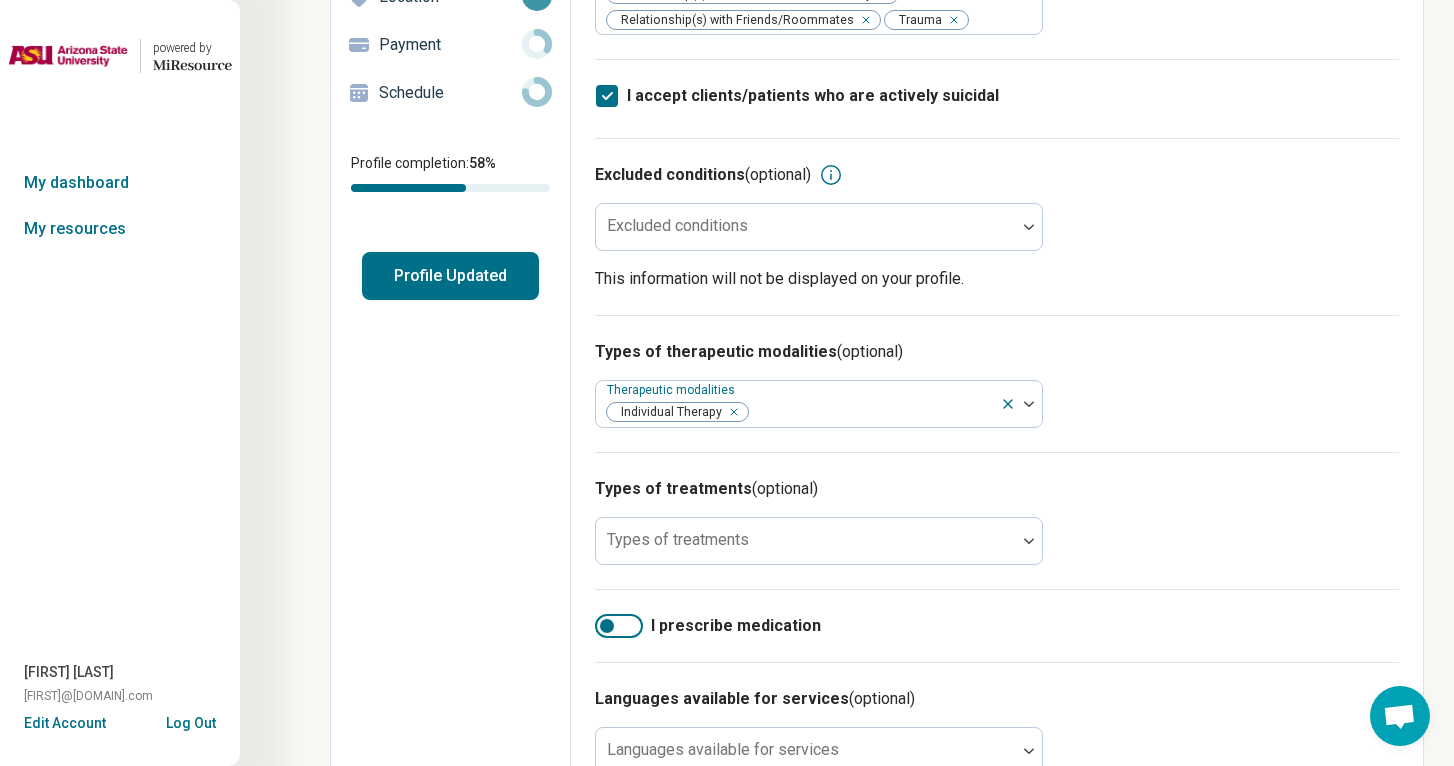 click on "Types of treatments  (optional) Types of treatments" at bounding box center (997, 520) 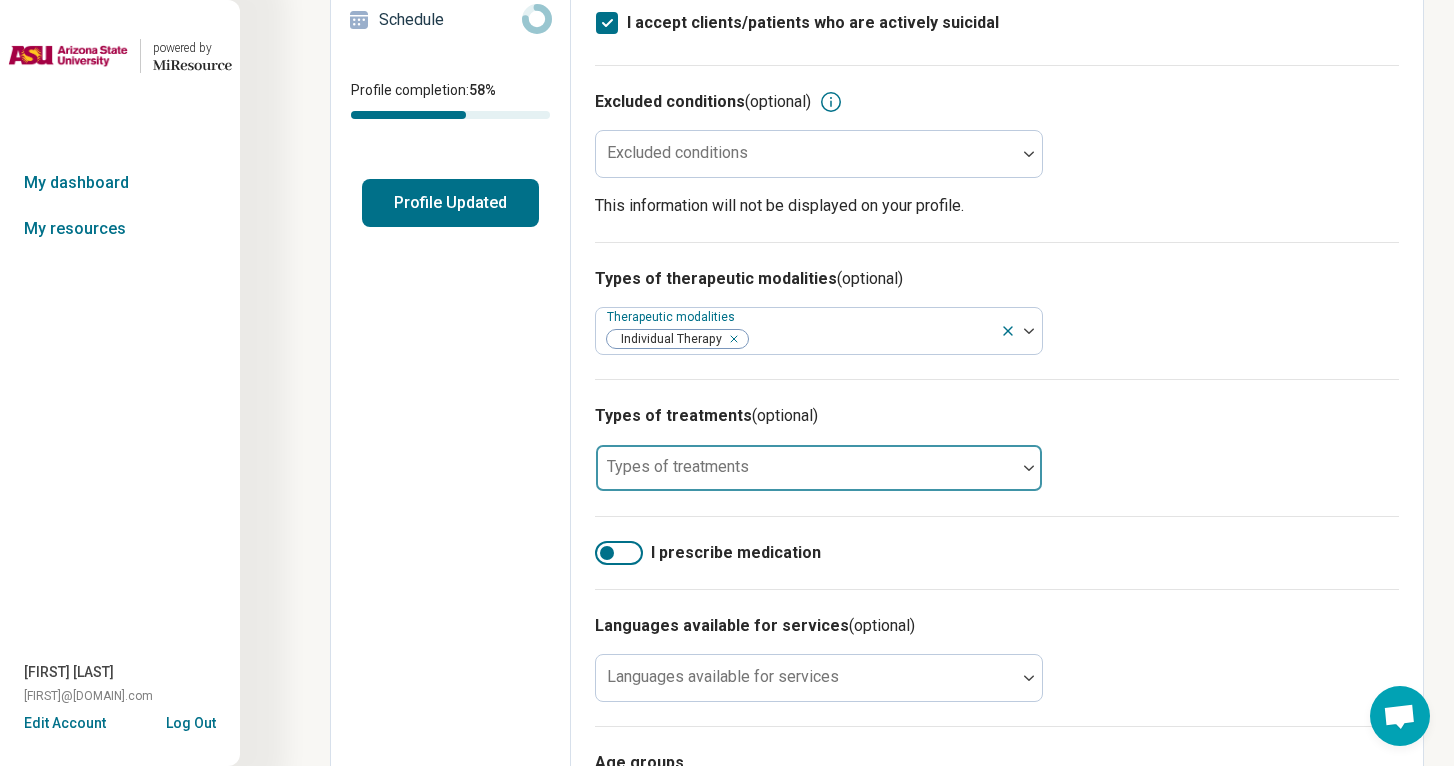 click at bounding box center [806, 468] 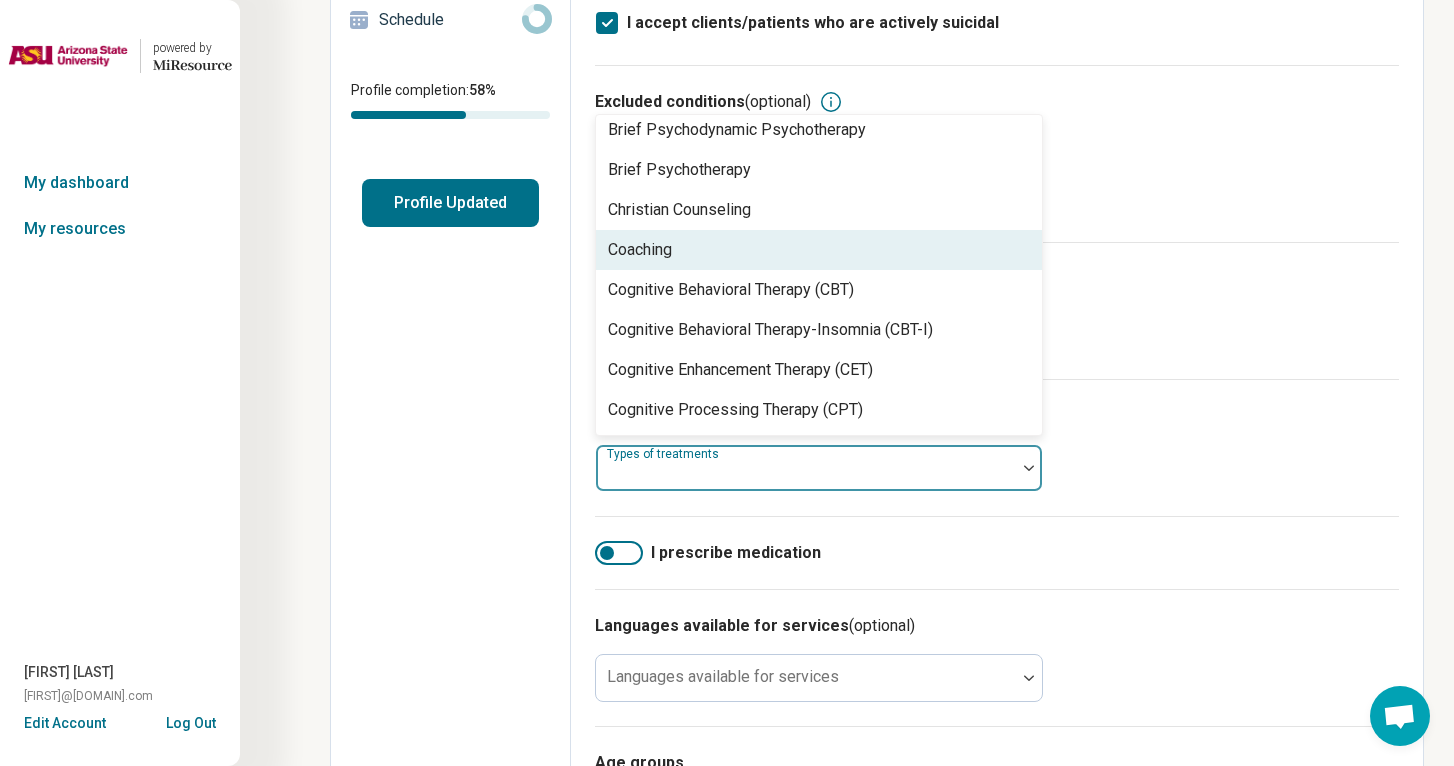 scroll, scrollTop: 727, scrollLeft: 0, axis: vertical 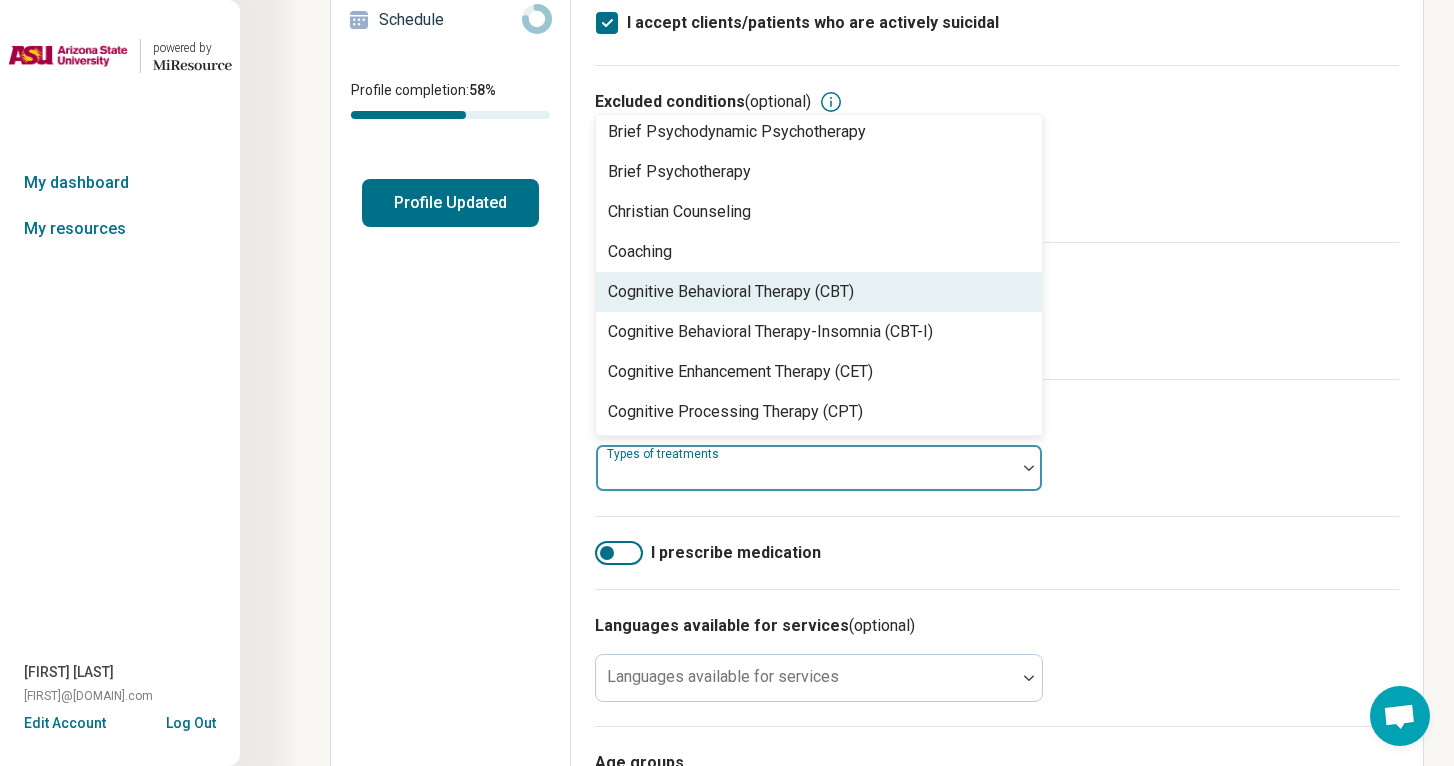 click on "Cognitive Behavioral Therapy (CBT)" at bounding box center (731, 292) 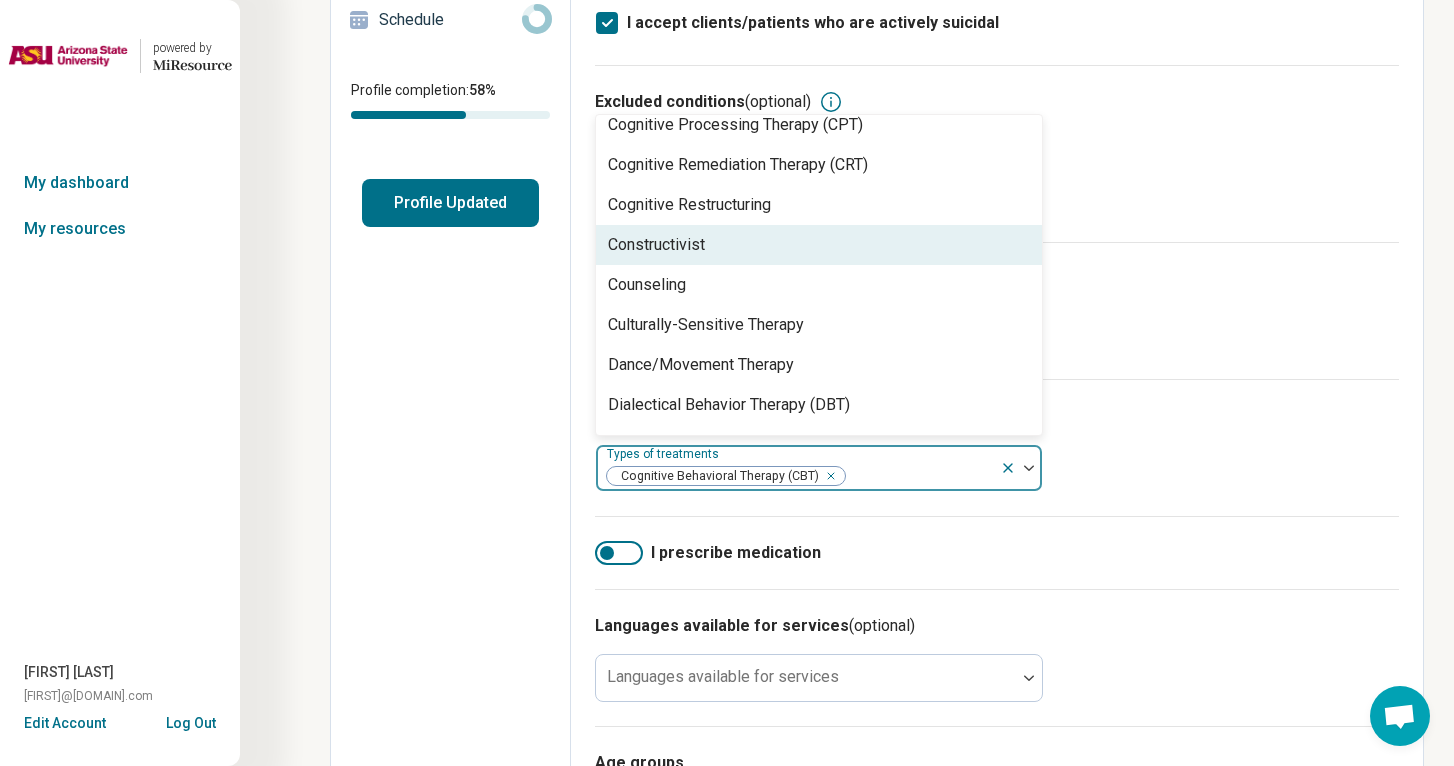 scroll, scrollTop: 973, scrollLeft: 0, axis: vertical 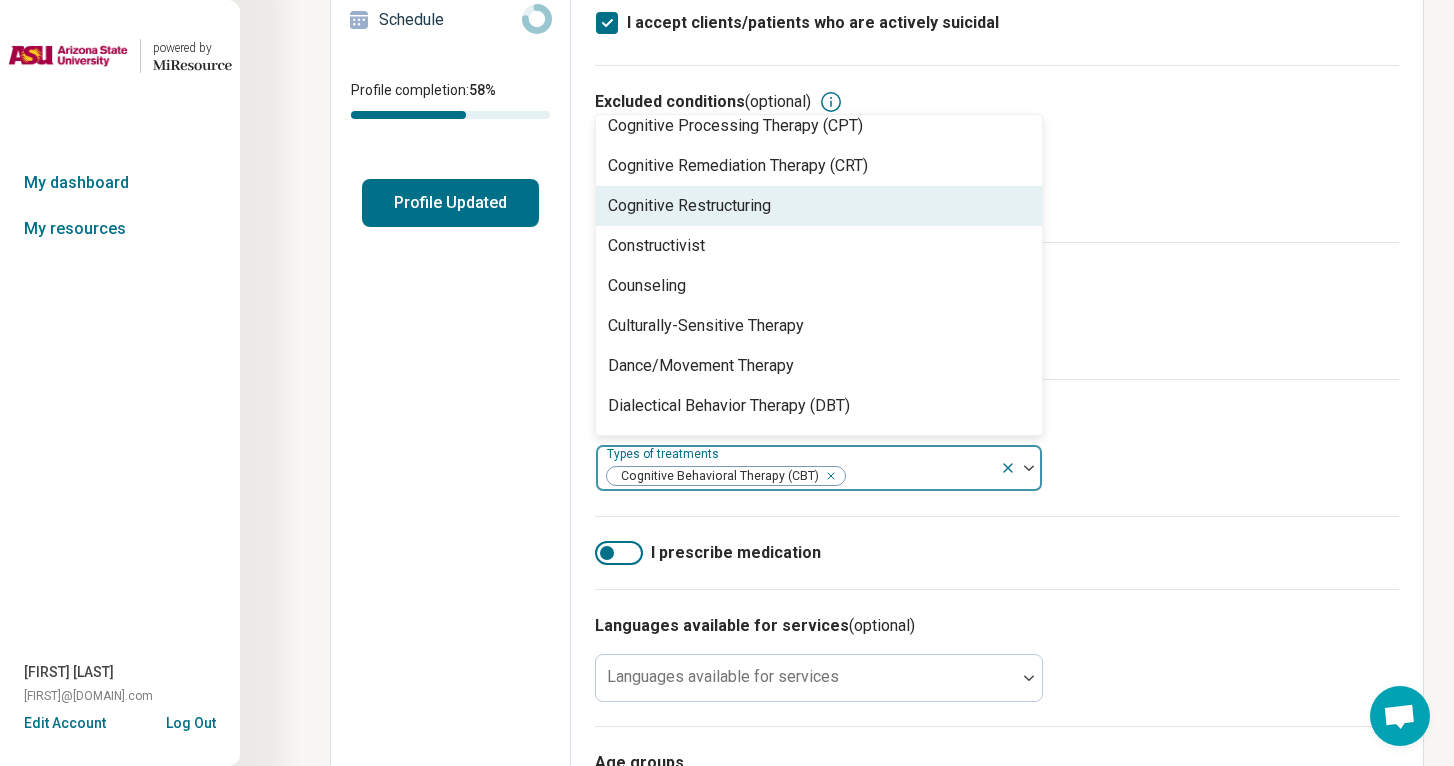click on "Cognitive Restructuring" at bounding box center [819, 206] 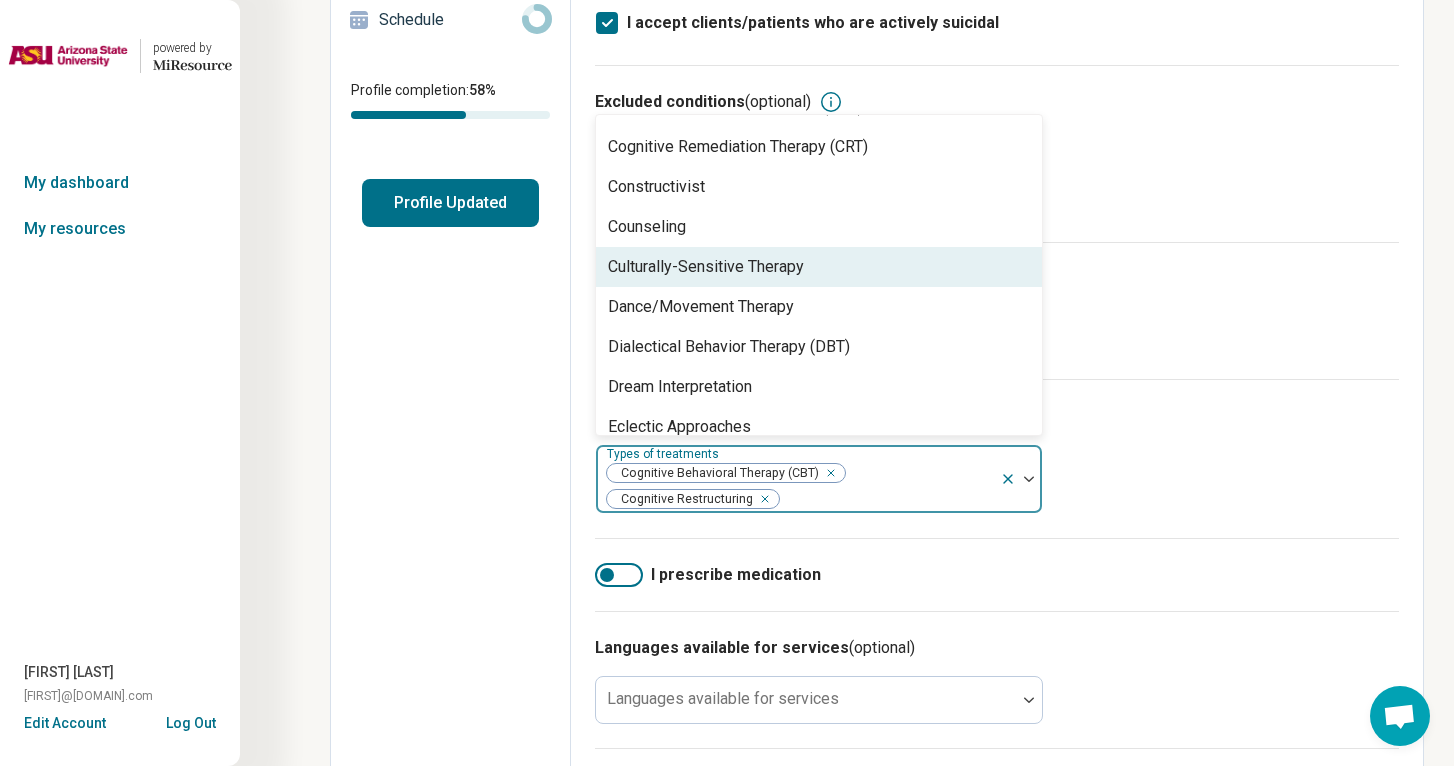 click on "Culturally-Sensitive Therapy" at bounding box center (819, 267) 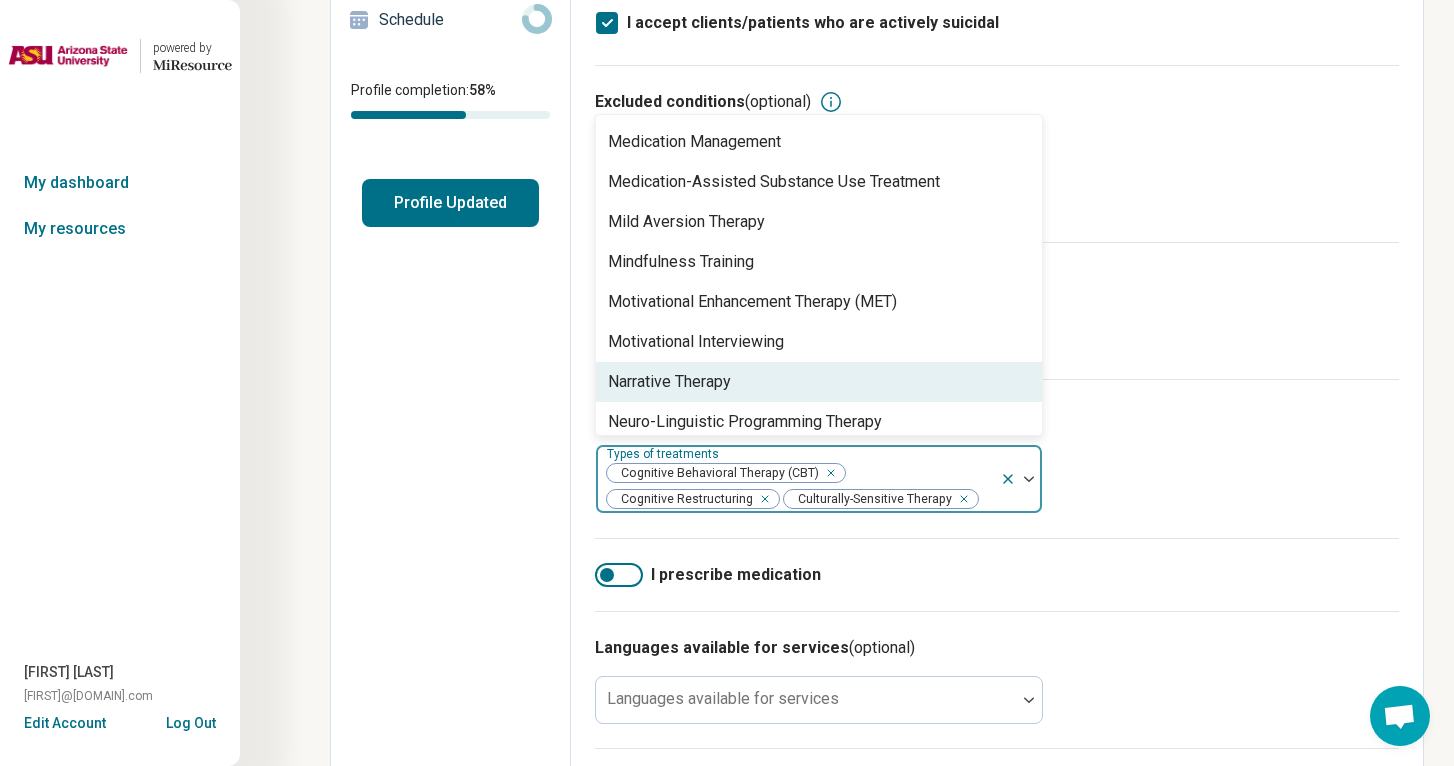 scroll, scrollTop: 2484, scrollLeft: 0, axis: vertical 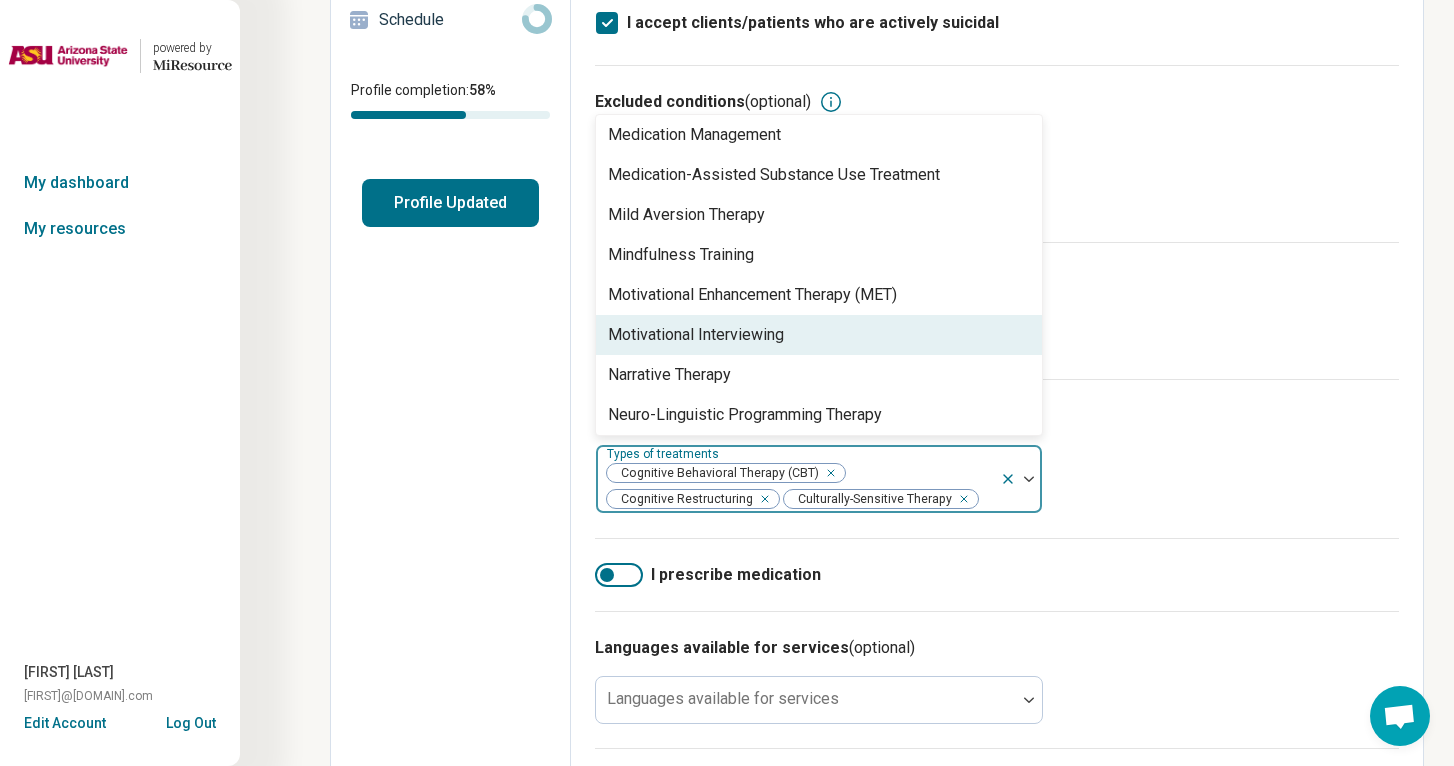 click on "Motivational Interviewing" at bounding box center (696, 335) 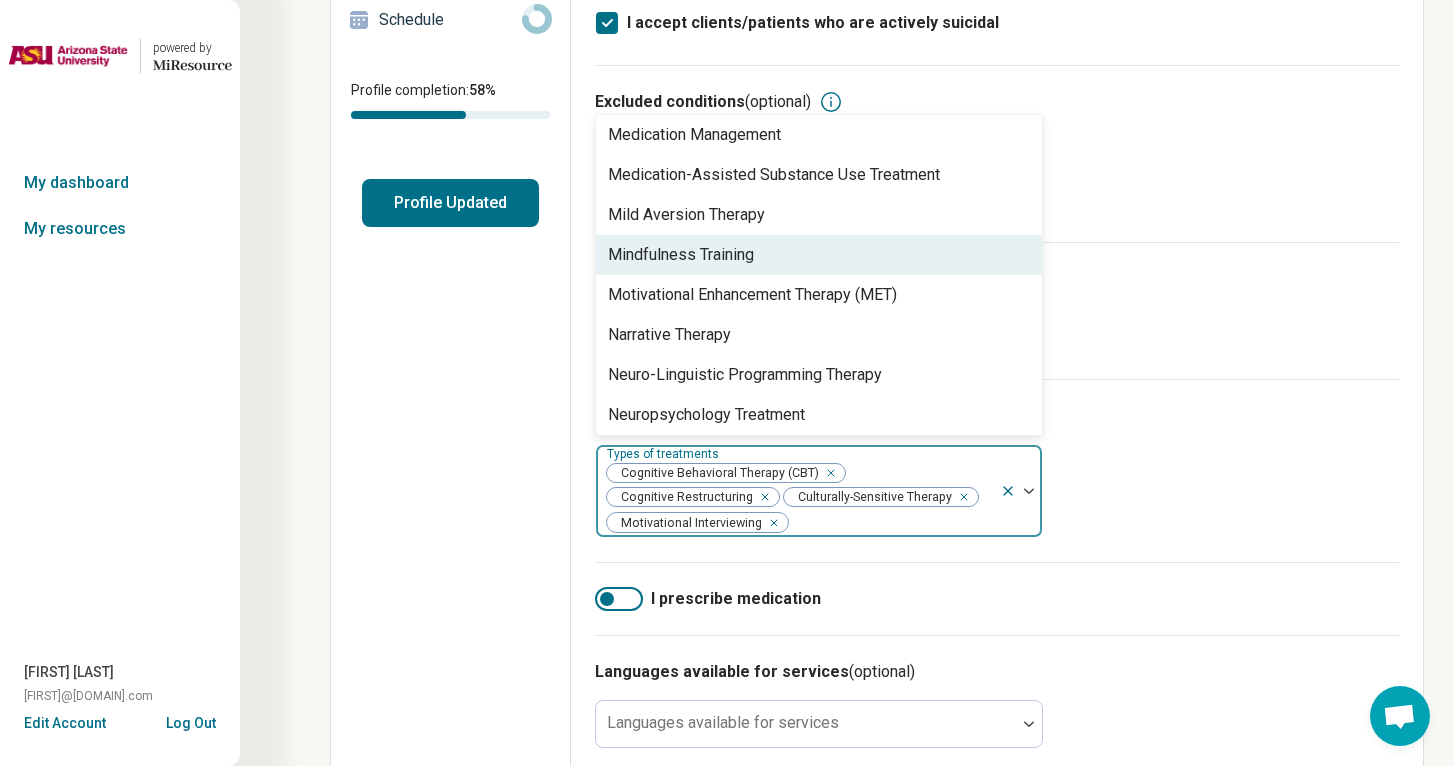 click on "Mindfulness Training" at bounding box center (681, 255) 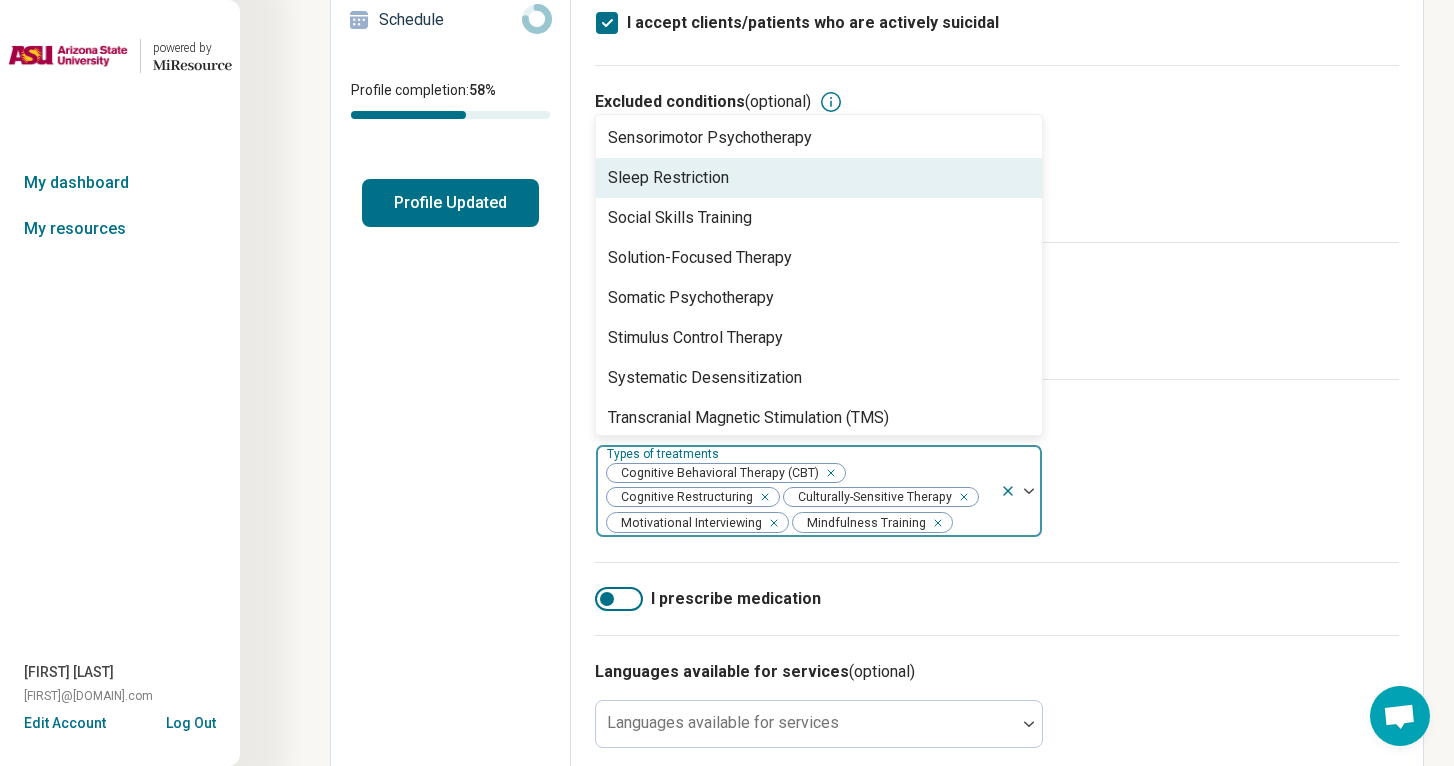 scroll, scrollTop: 3482, scrollLeft: 0, axis: vertical 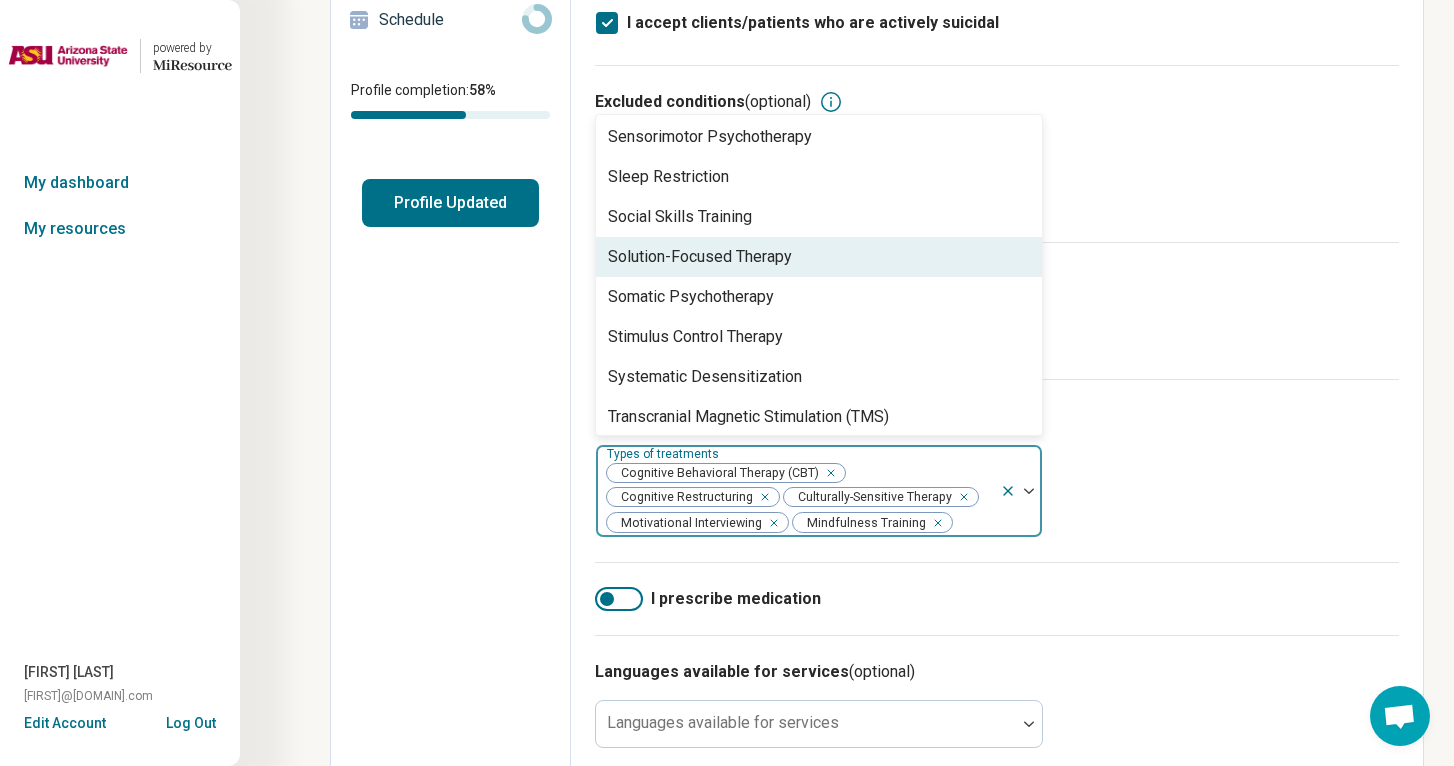 click on "Solution-Focused Therapy" at bounding box center (700, 257) 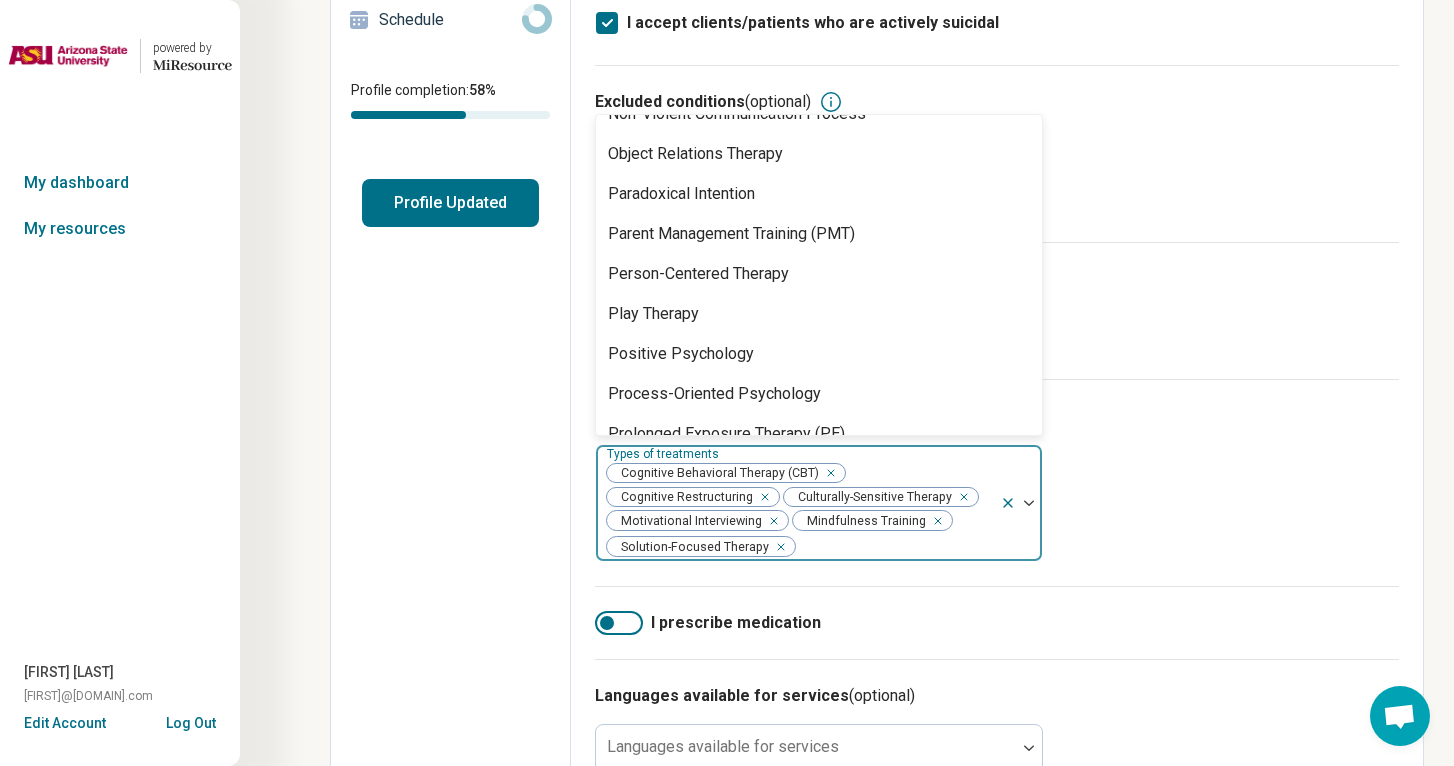scroll, scrollTop: 2753, scrollLeft: 0, axis: vertical 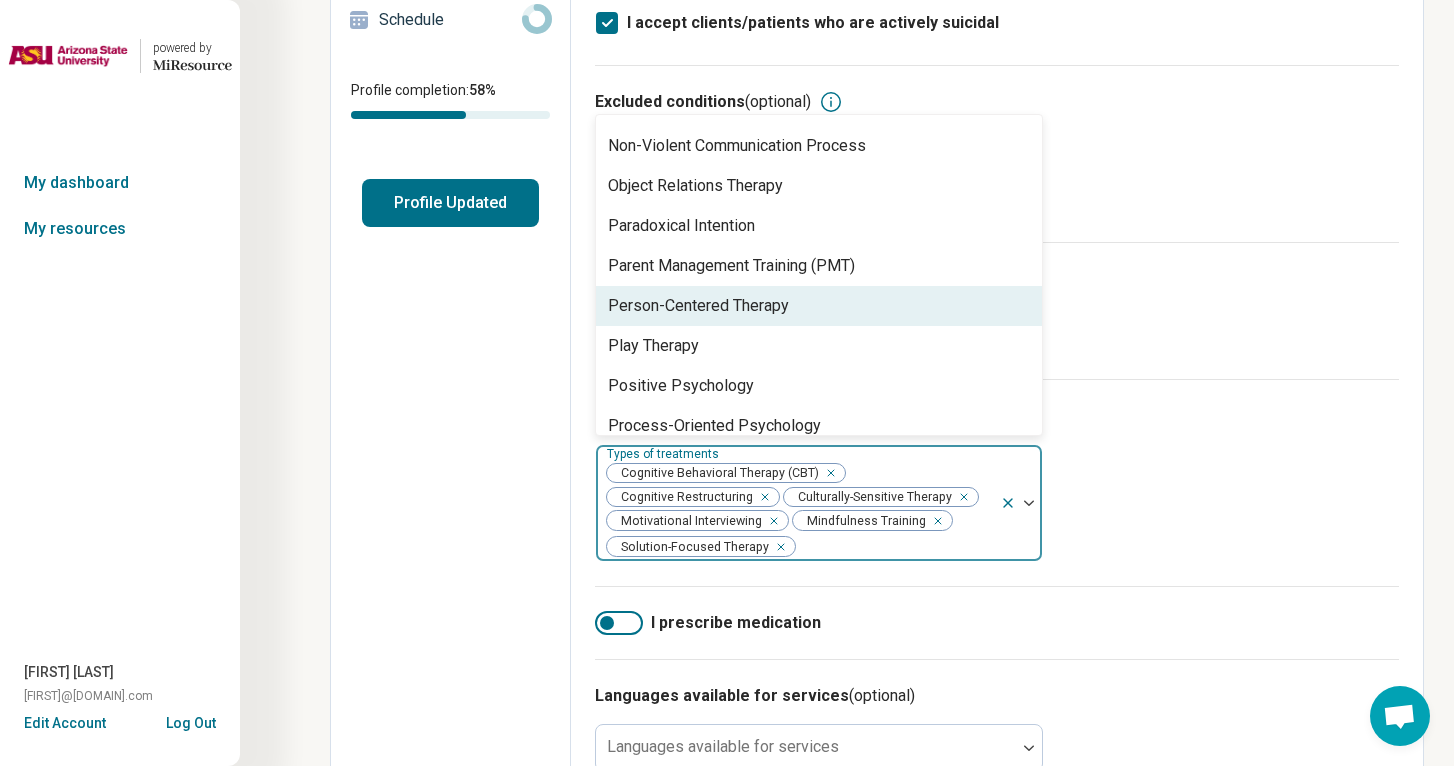 click on "Person-Centered Therapy" at bounding box center (698, 306) 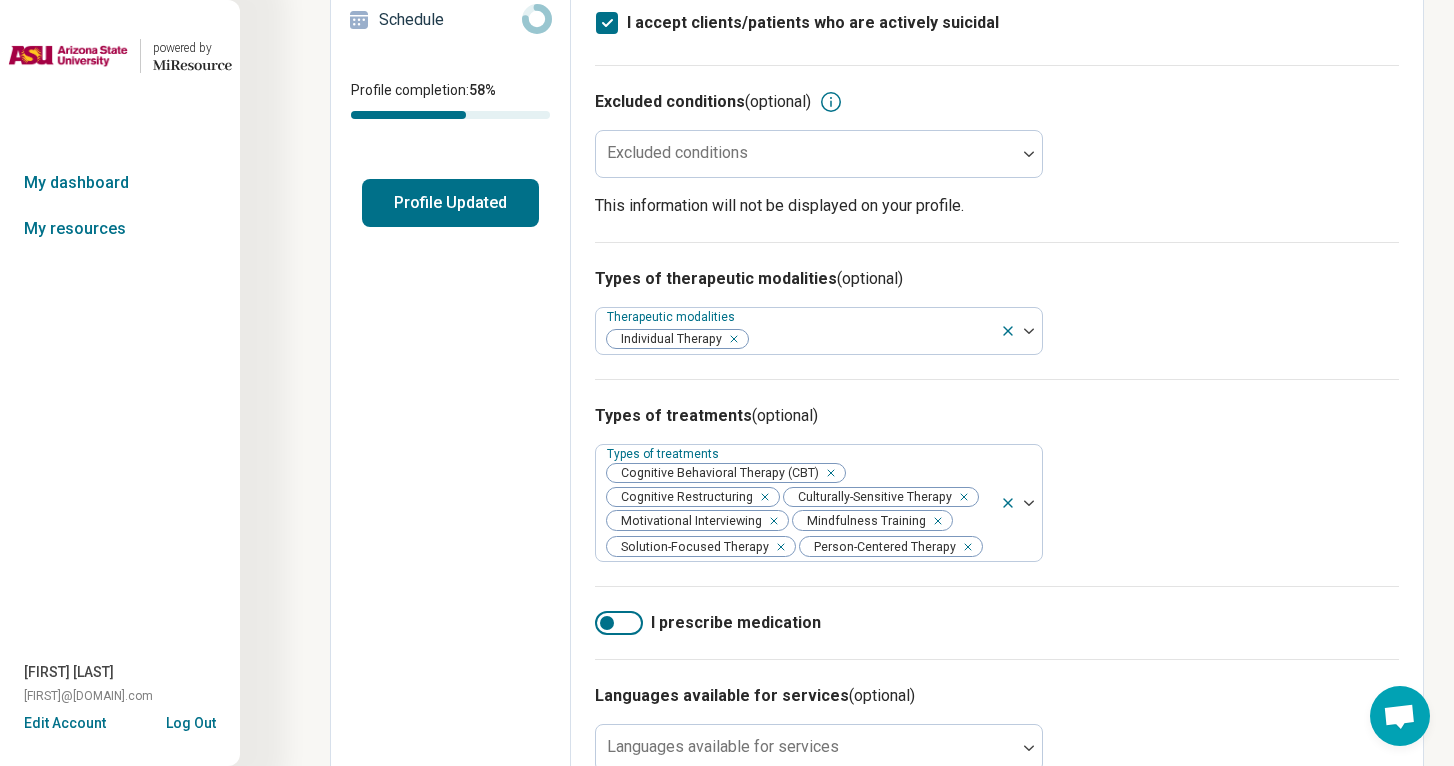click on "Types of treatments  (optional)" at bounding box center (997, 416) 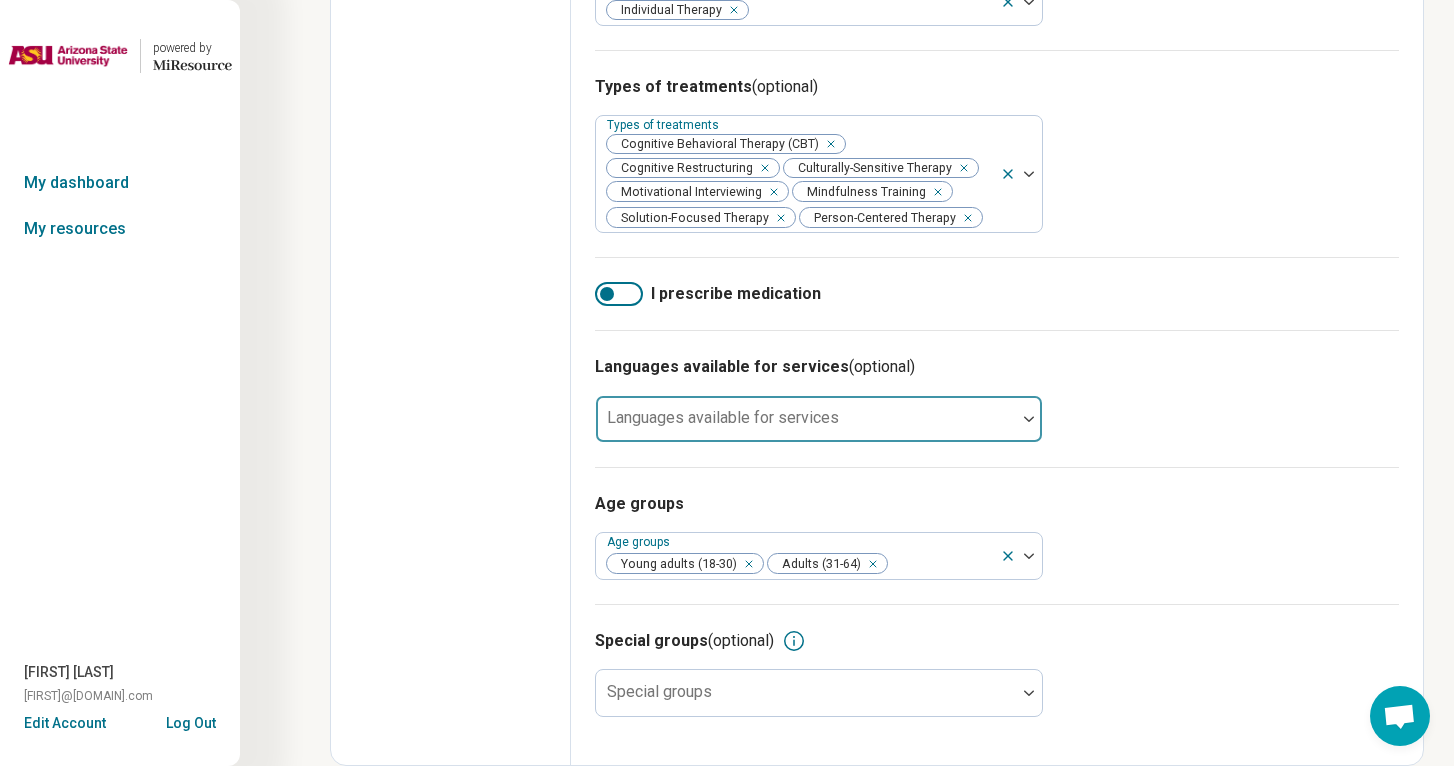 click at bounding box center (806, 427) 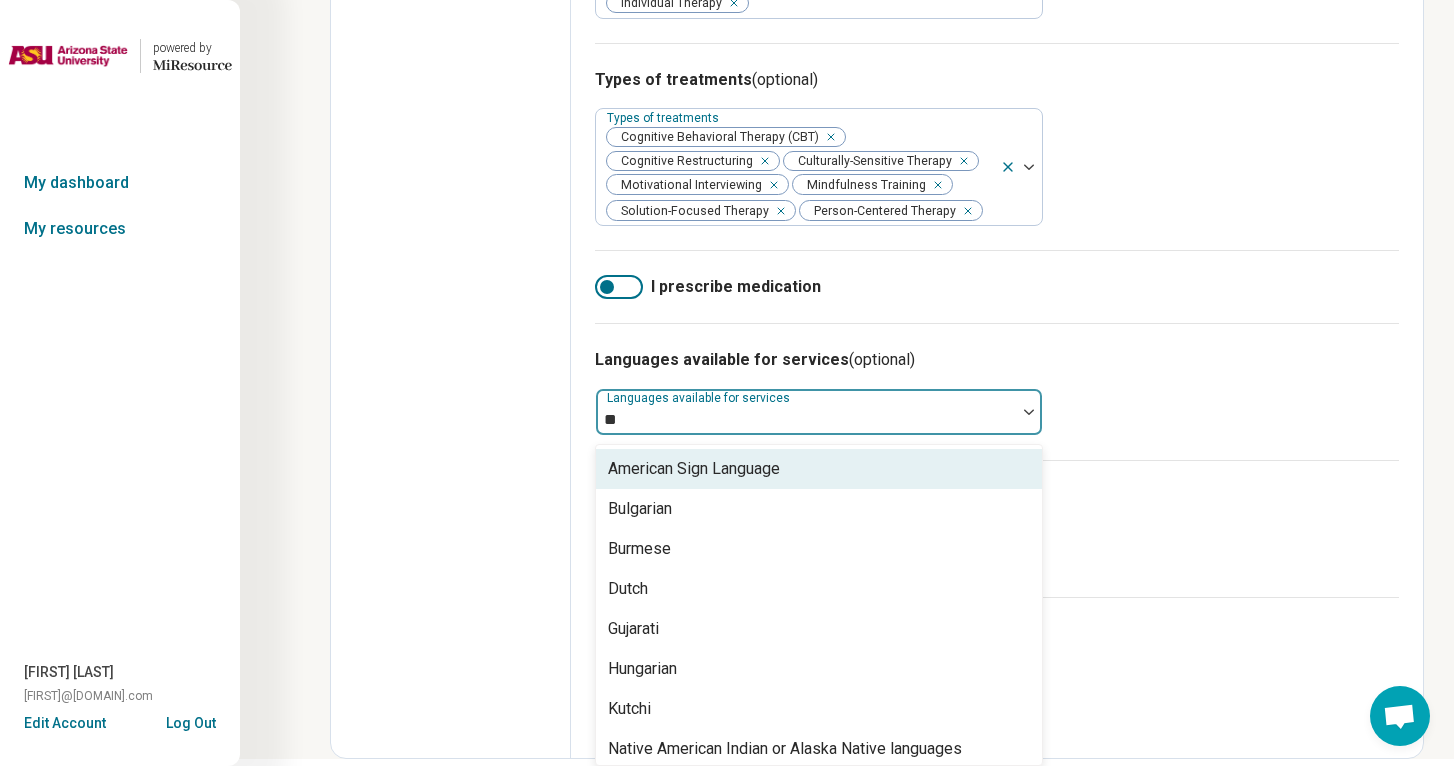 scroll, scrollTop: 696, scrollLeft: 0, axis: vertical 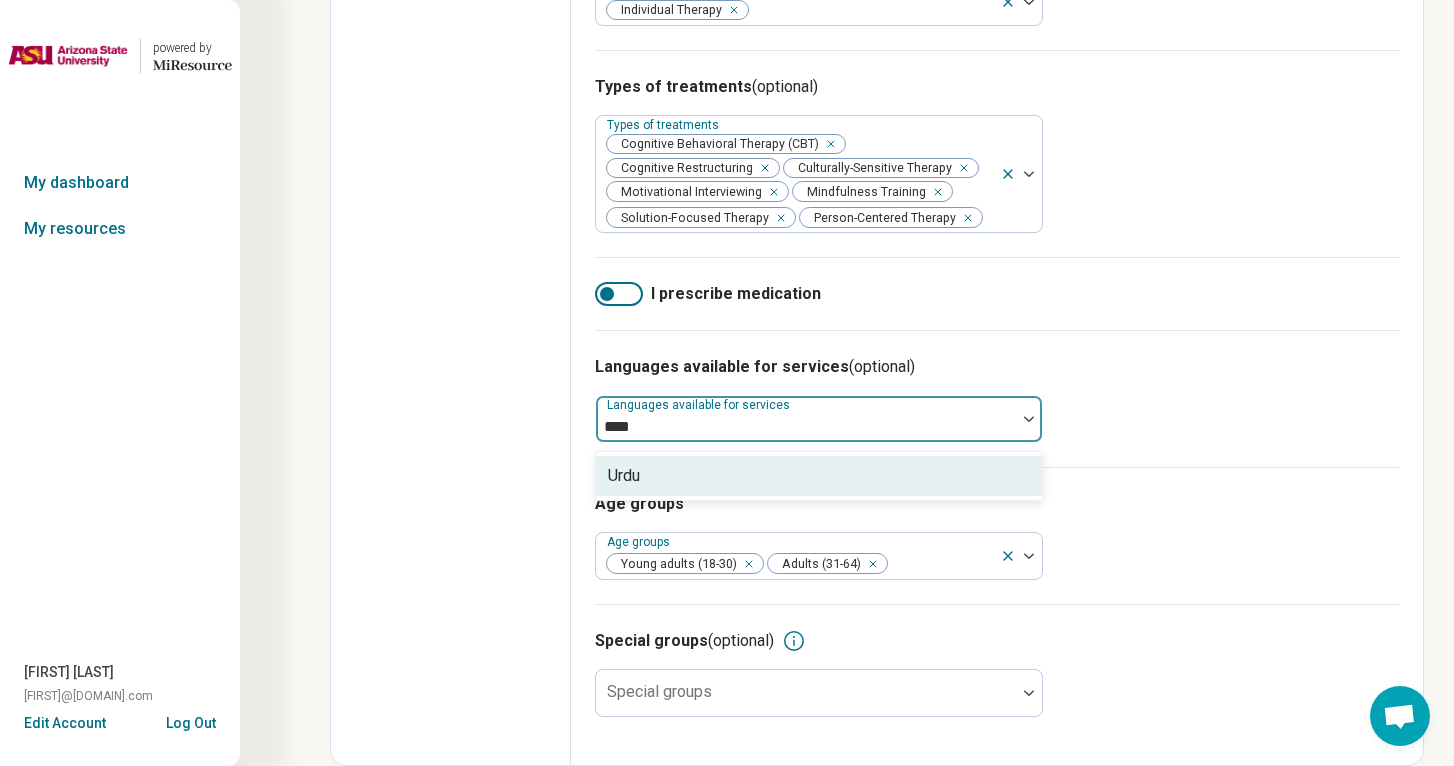 click on "Urdu" at bounding box center (819, 476) 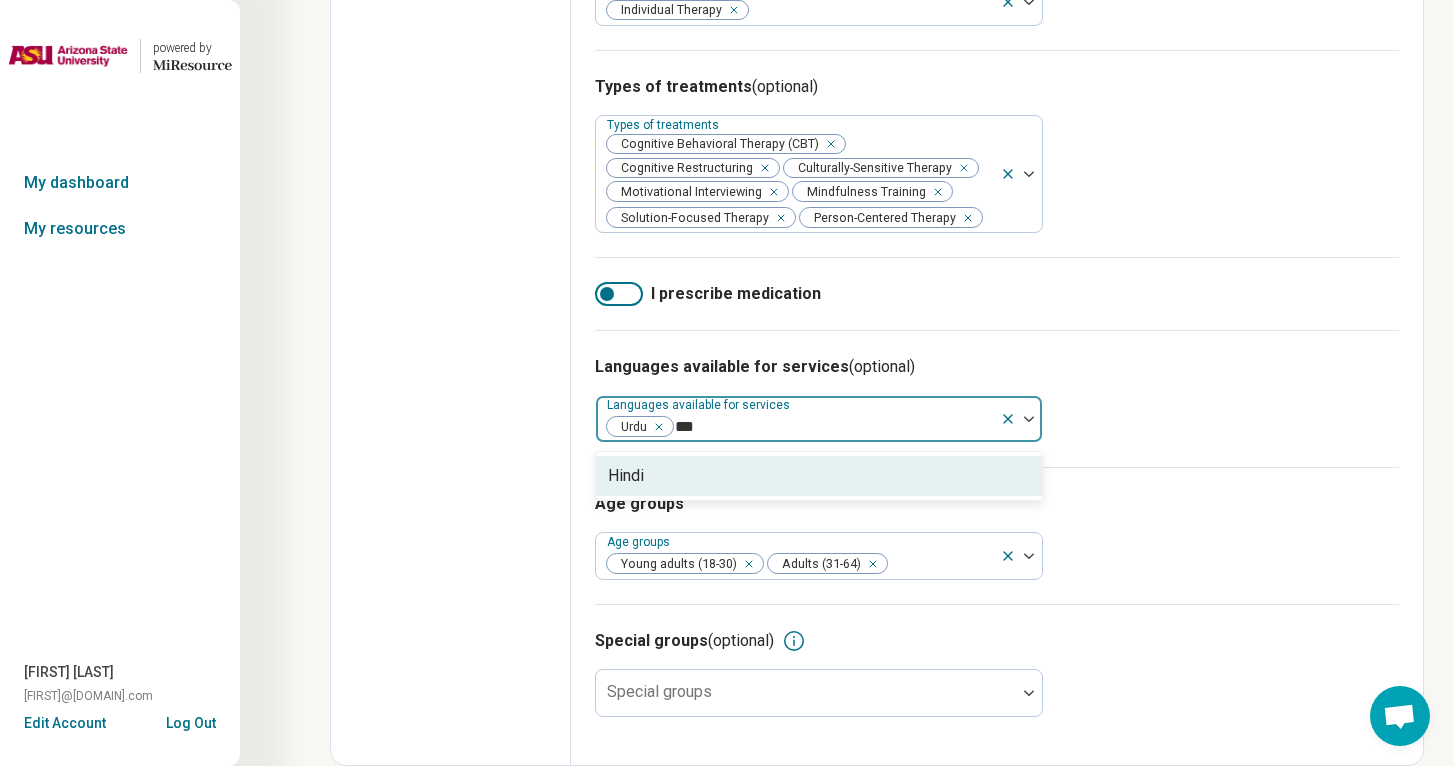 click on "Hindi" at bounding box center (819, 476) 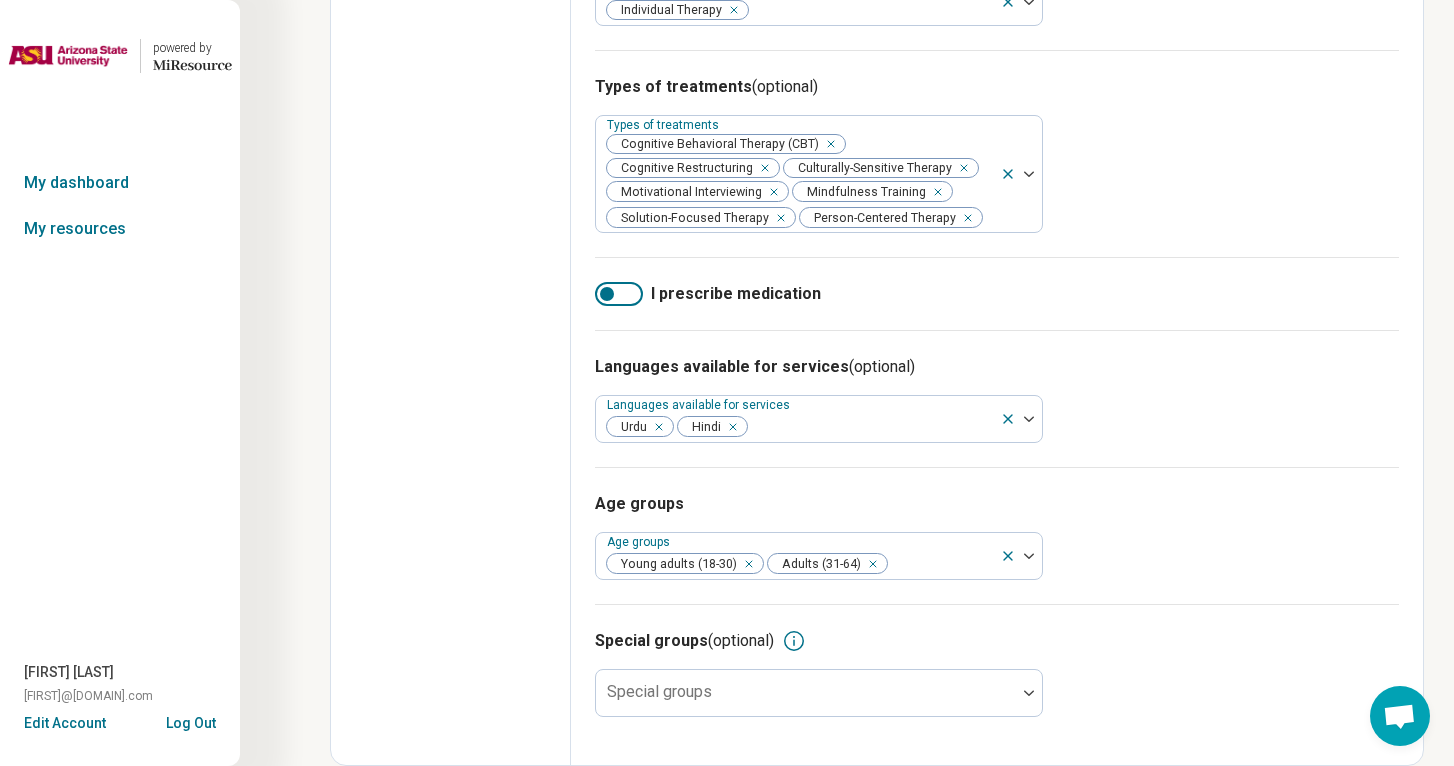 click on "Edit profile General Specialty Credentials Location Payment Schedule Profile completion:  58 % Profile Updated" at bounding box center [451, 84] 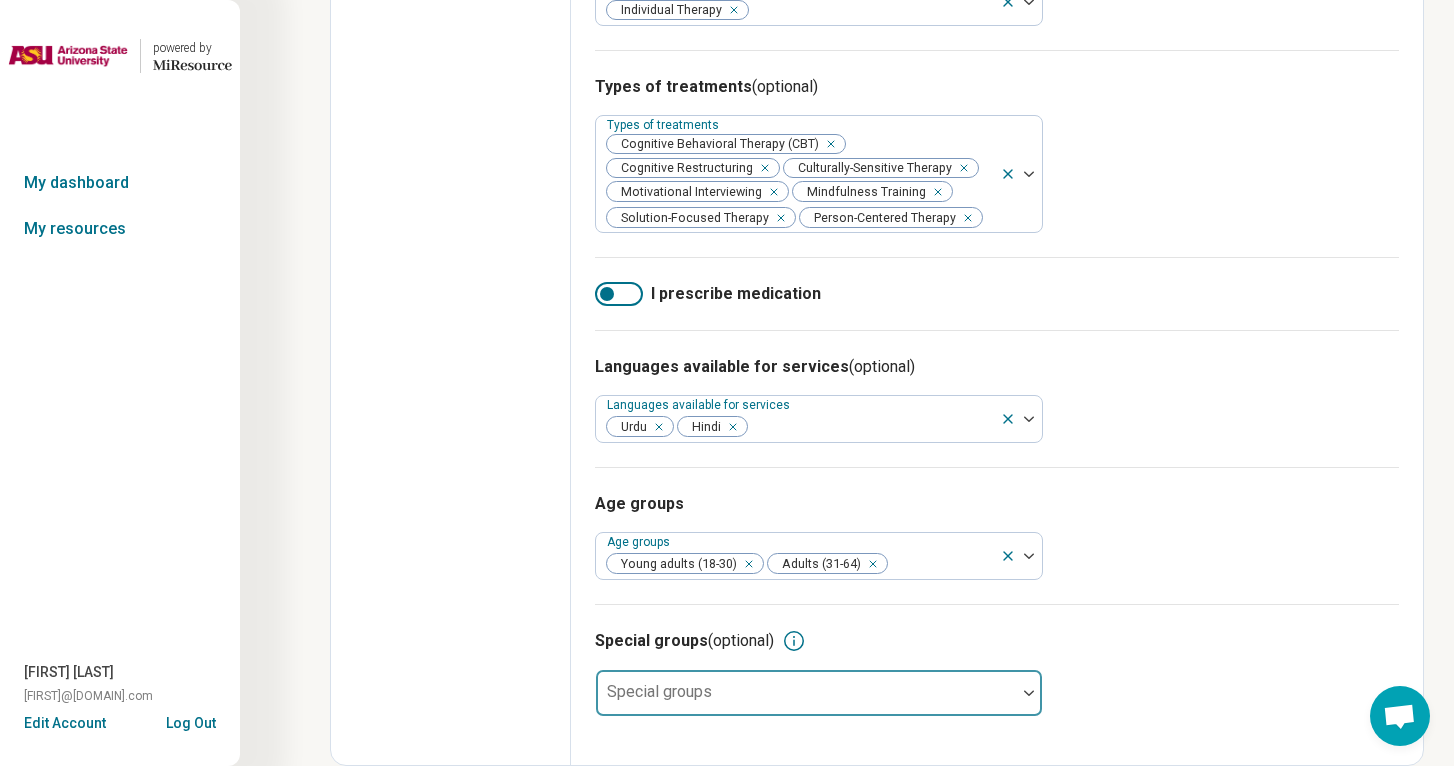 click on "Special groups" at bounding box center [819, 693] 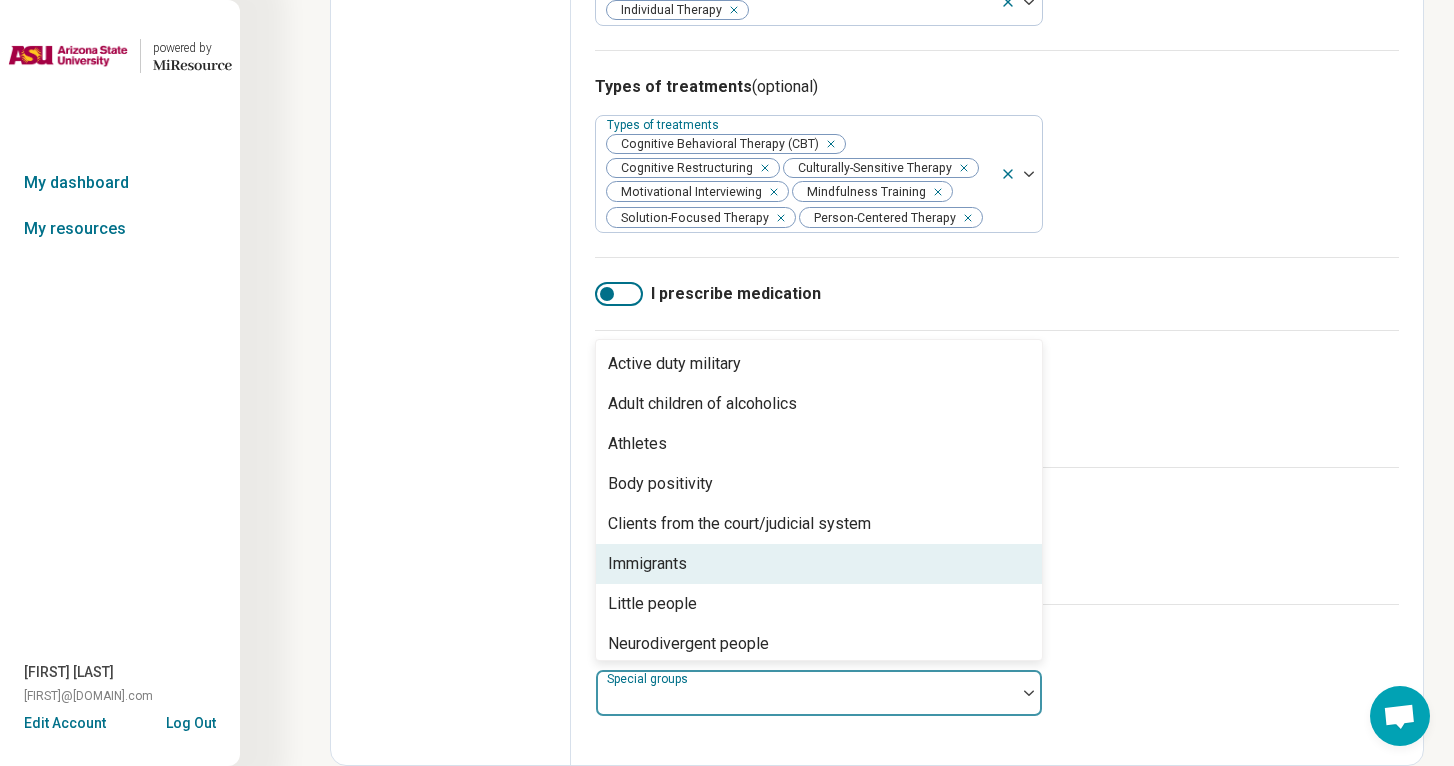 click on "Immigrants" at bounding box center (647, 564) 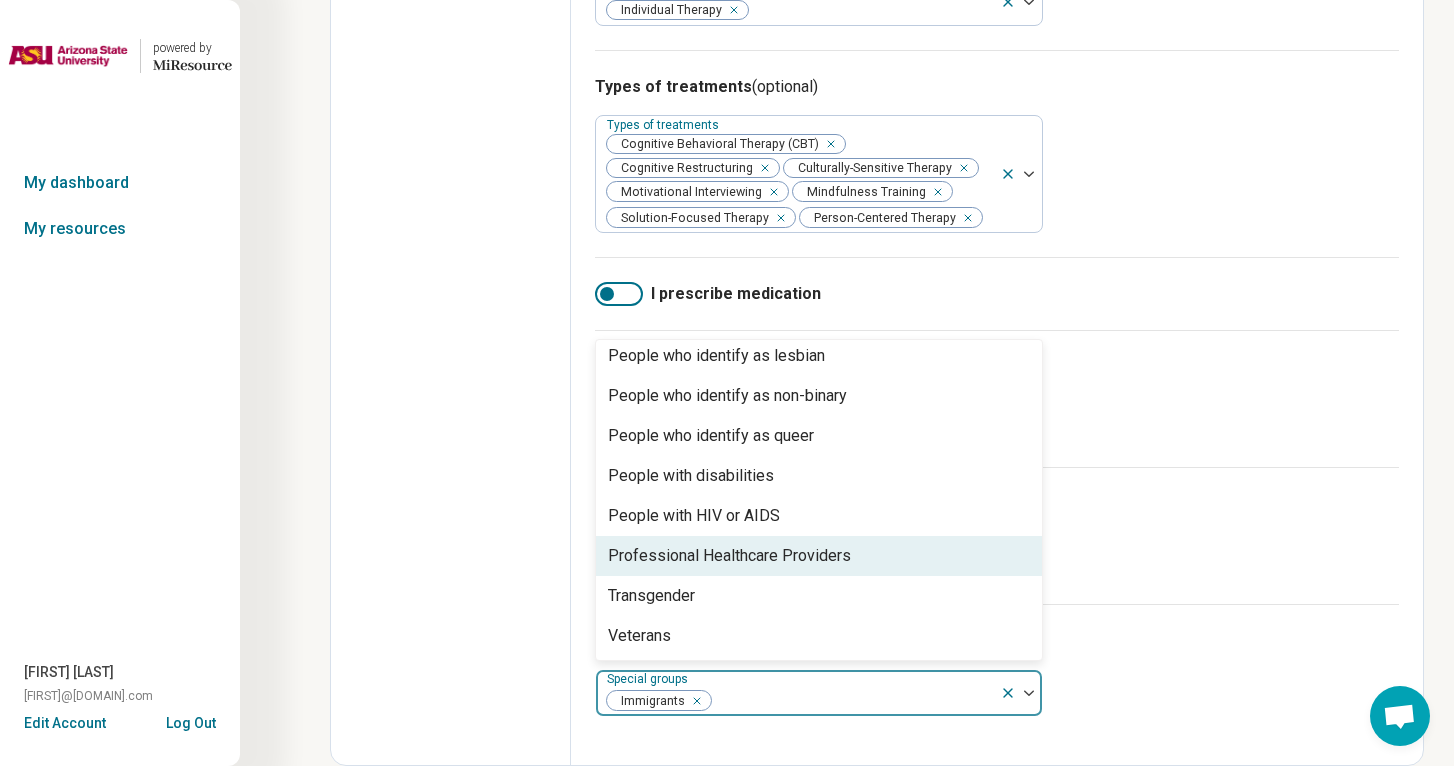 scroll, scrollTop: 568, scrollLeft: 0, axis: vertical 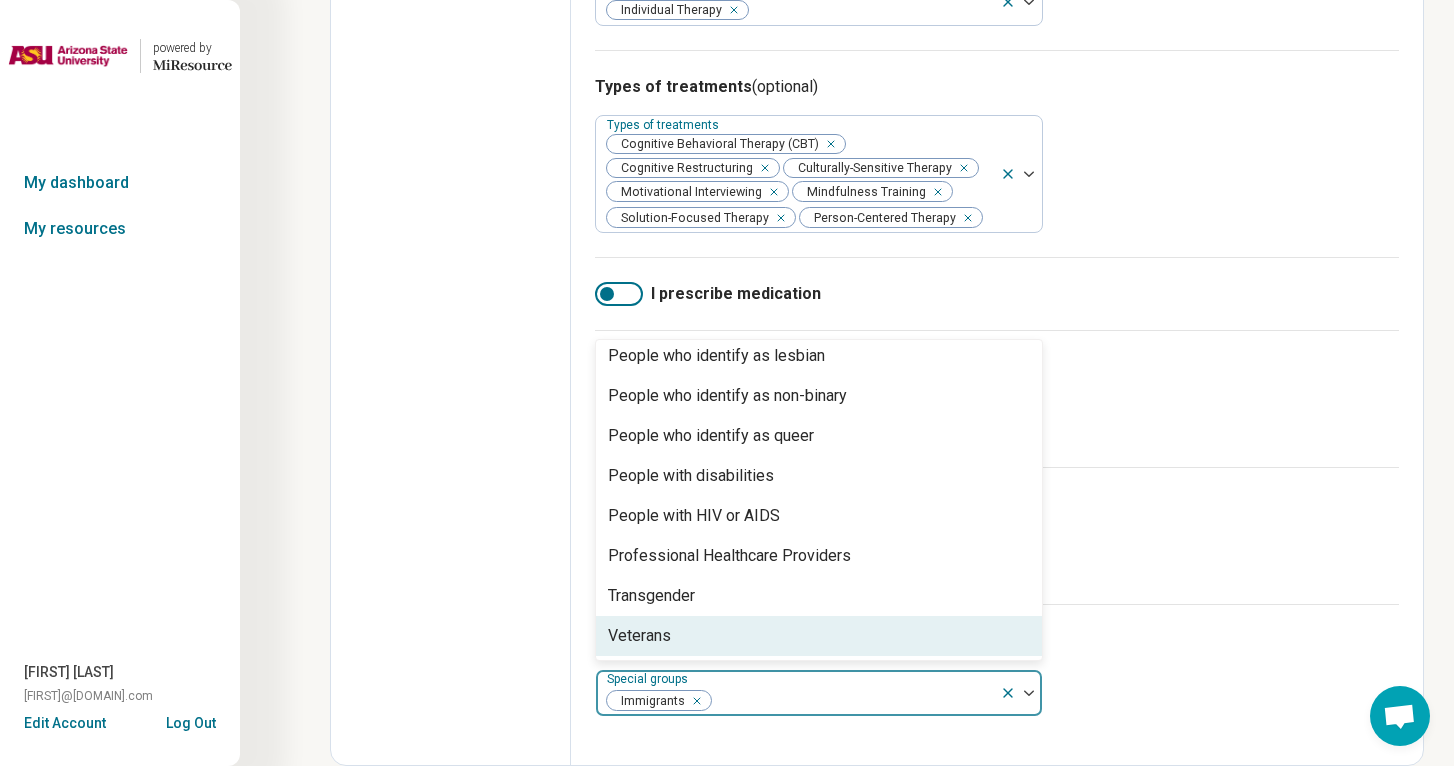 click on "Edit profile General Specialty Credentials Location Payment Schedule Profile completion:  58 % Profile Updated" at bounding box center (451, 84) 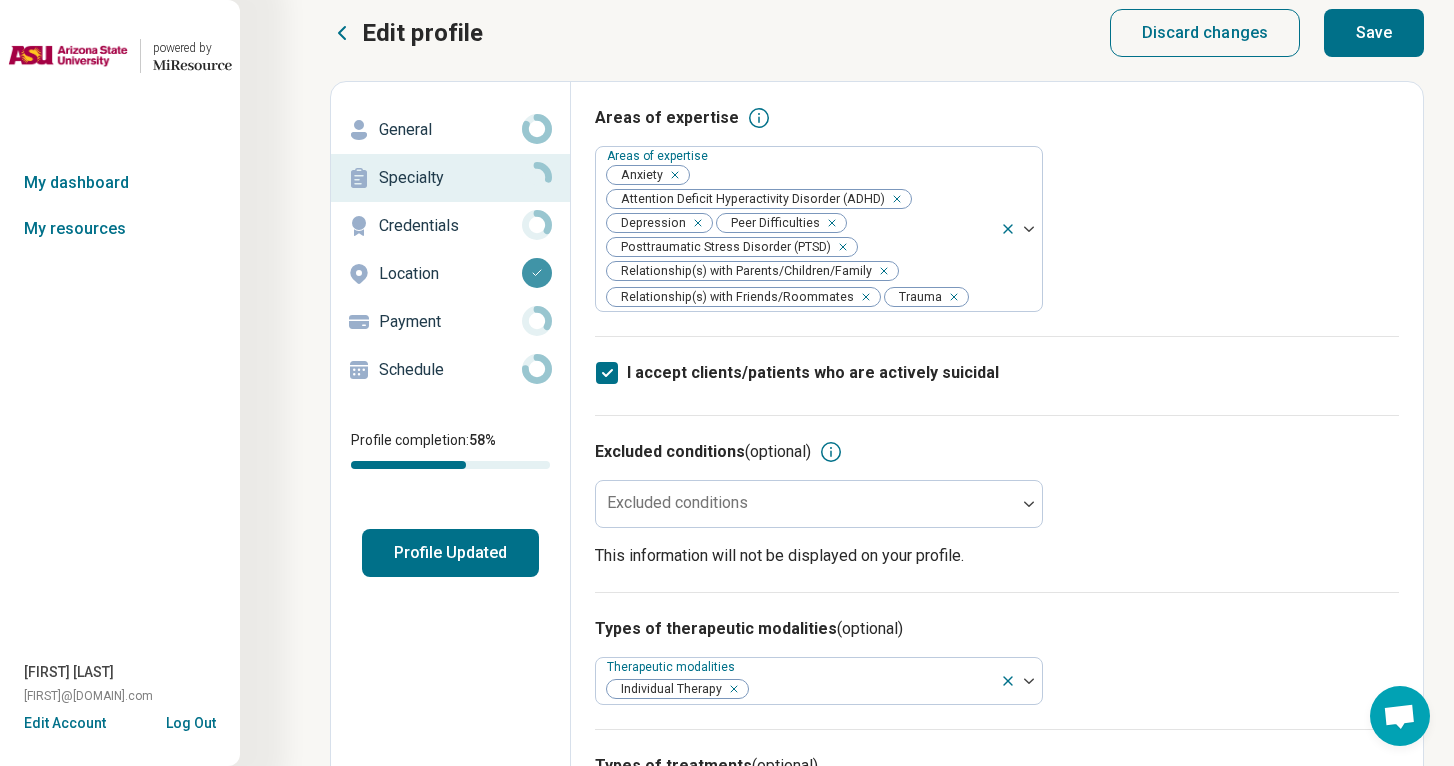 scroll, scrollTop: 0, scrollLeft: 0, axis: both 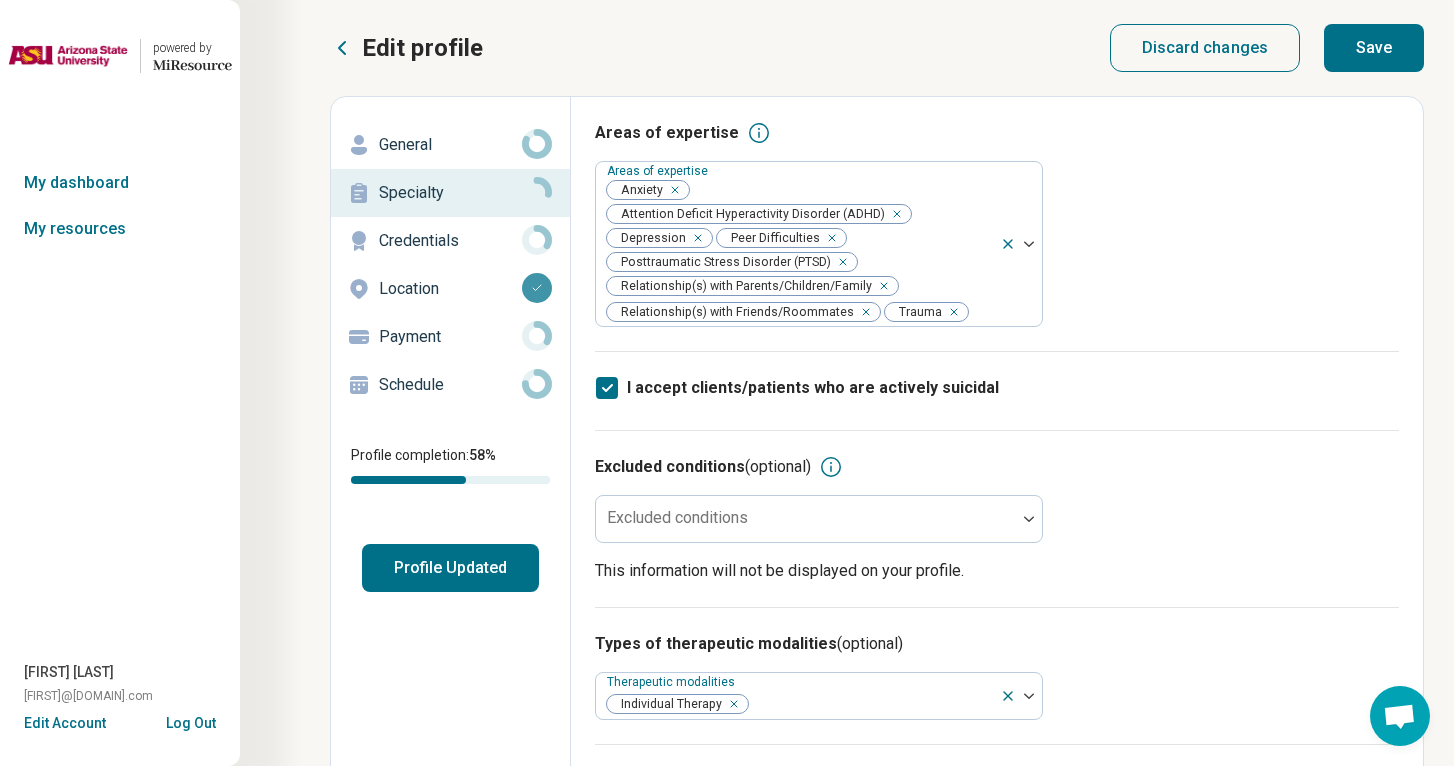 click on "Save" at bounding box center (1374, 48) 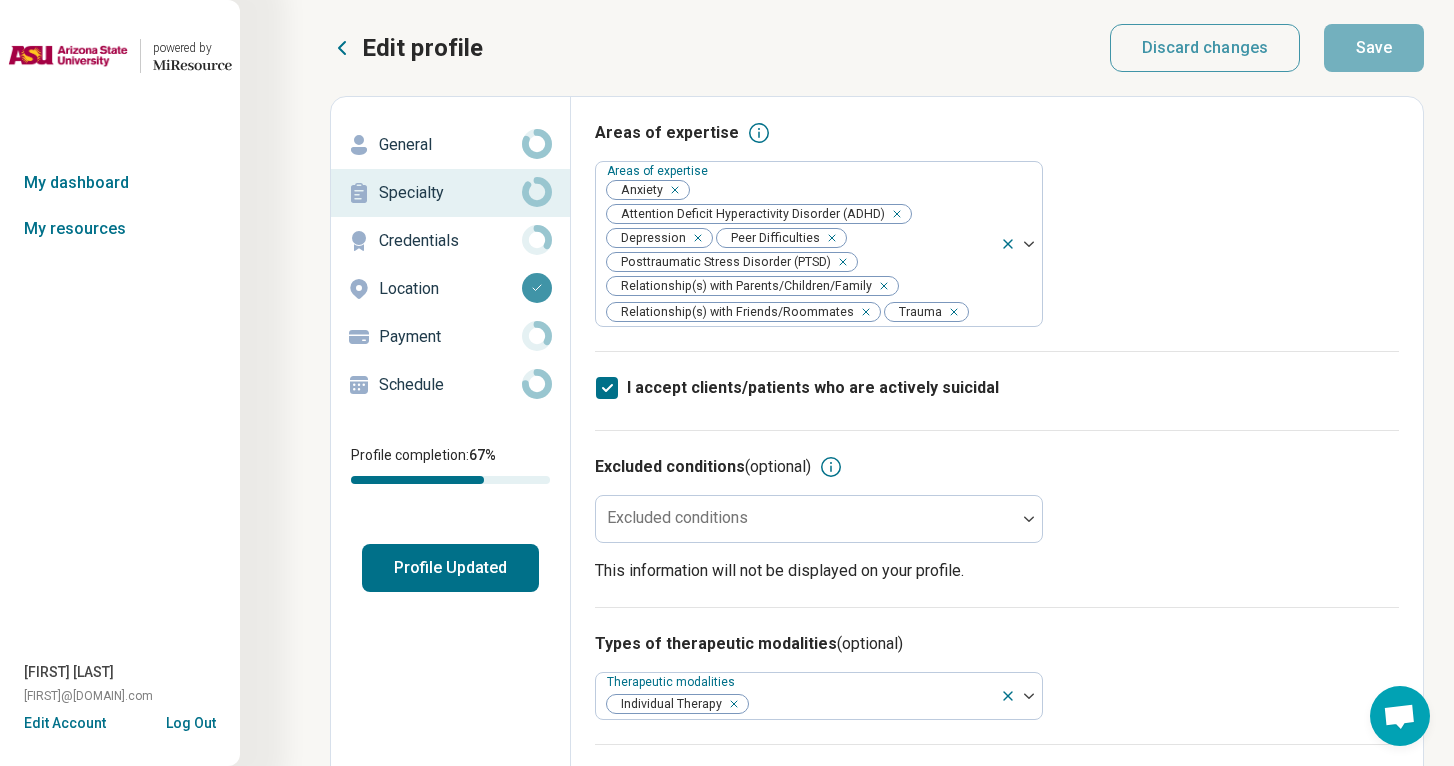 click on "Credentials" at bounding box center (450, 241) 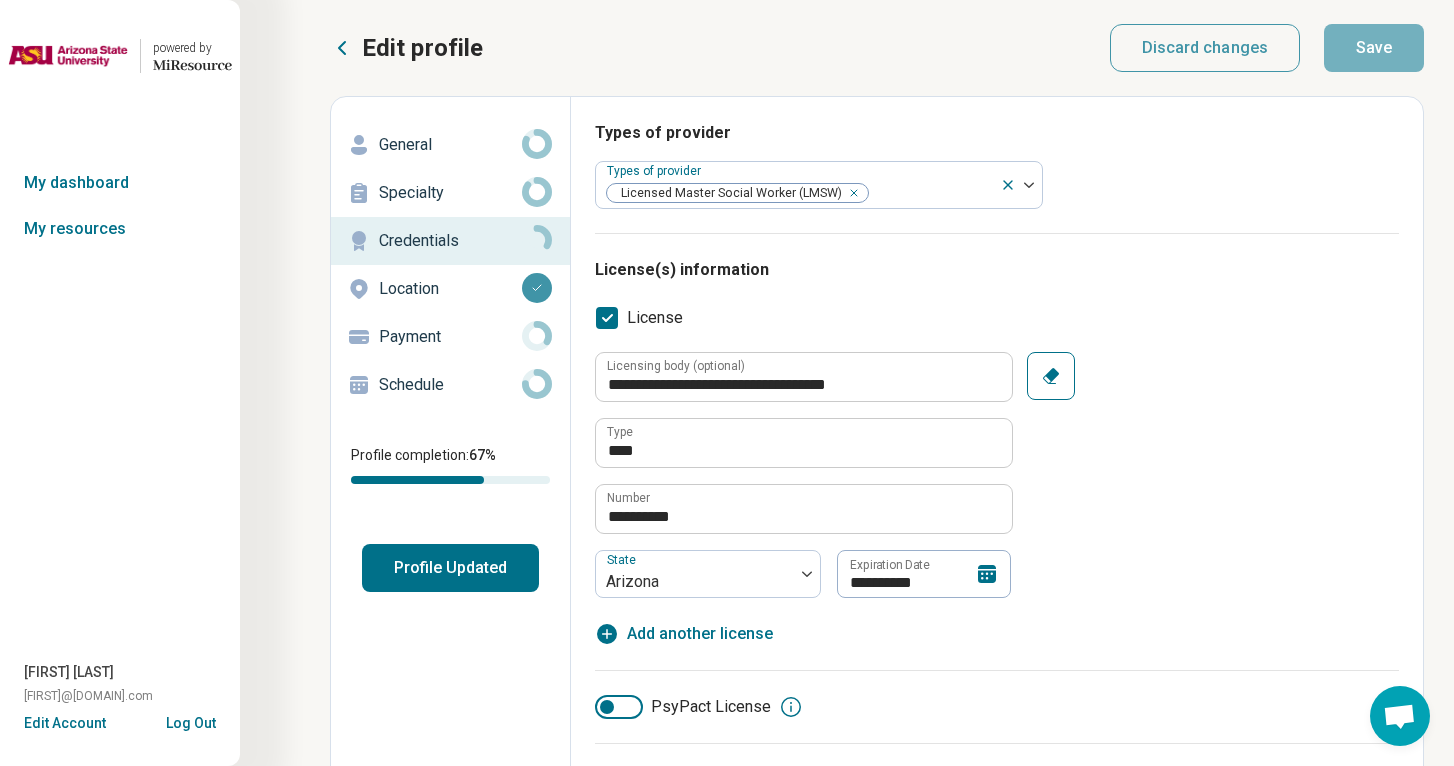 click on "Credentials" at bounding box center (450, 241) 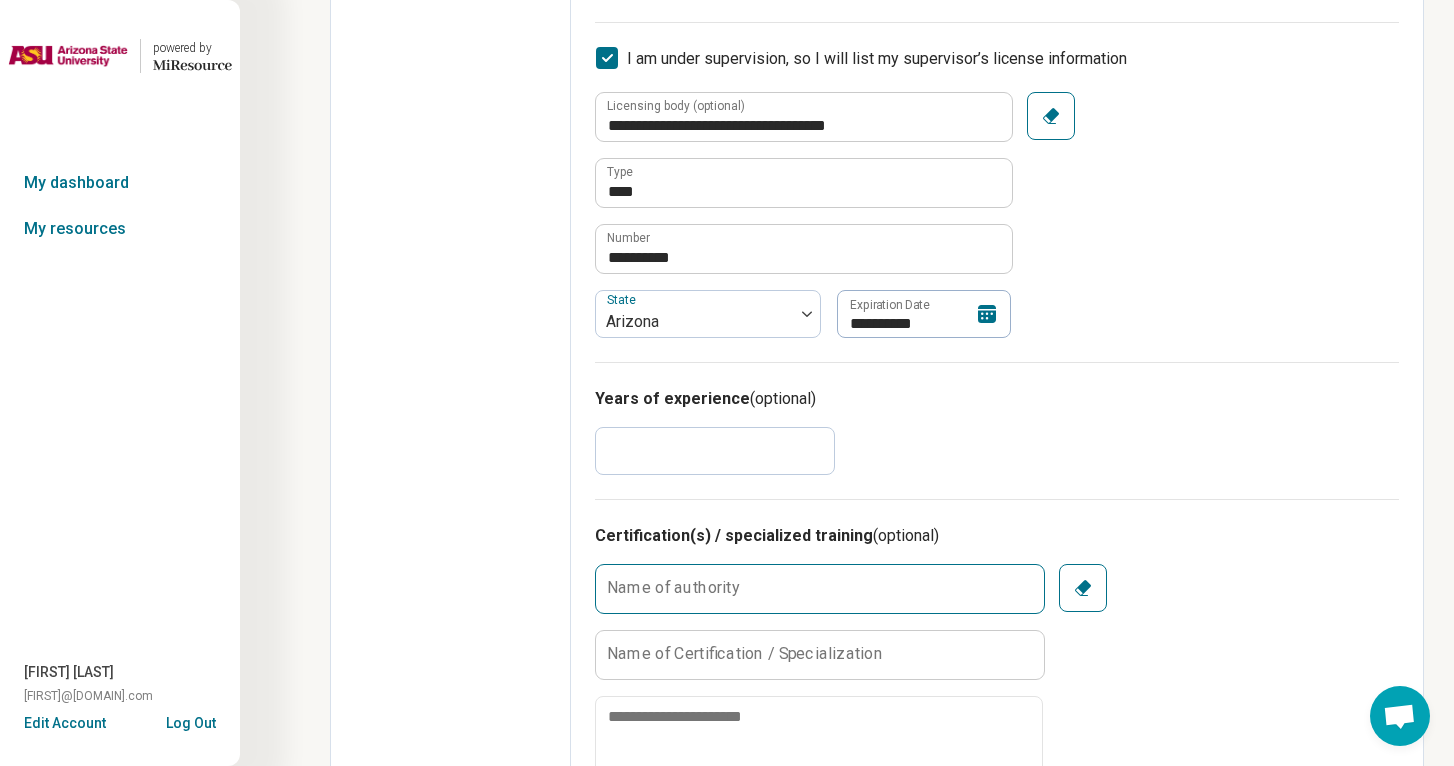 scroll, scrollTop: 722, scrollLeft: 0, axis: vertical 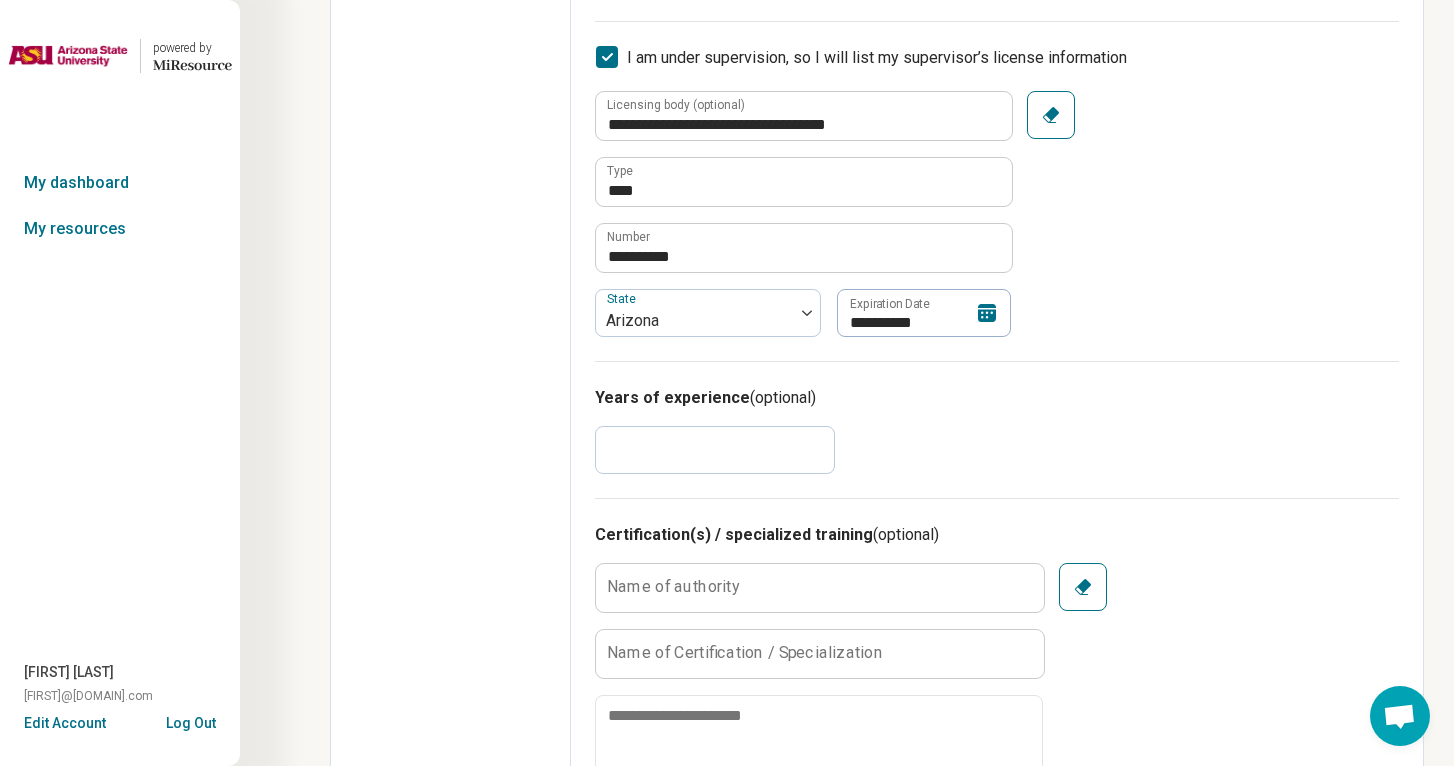 click on "*" at bounding box center [715, 450] 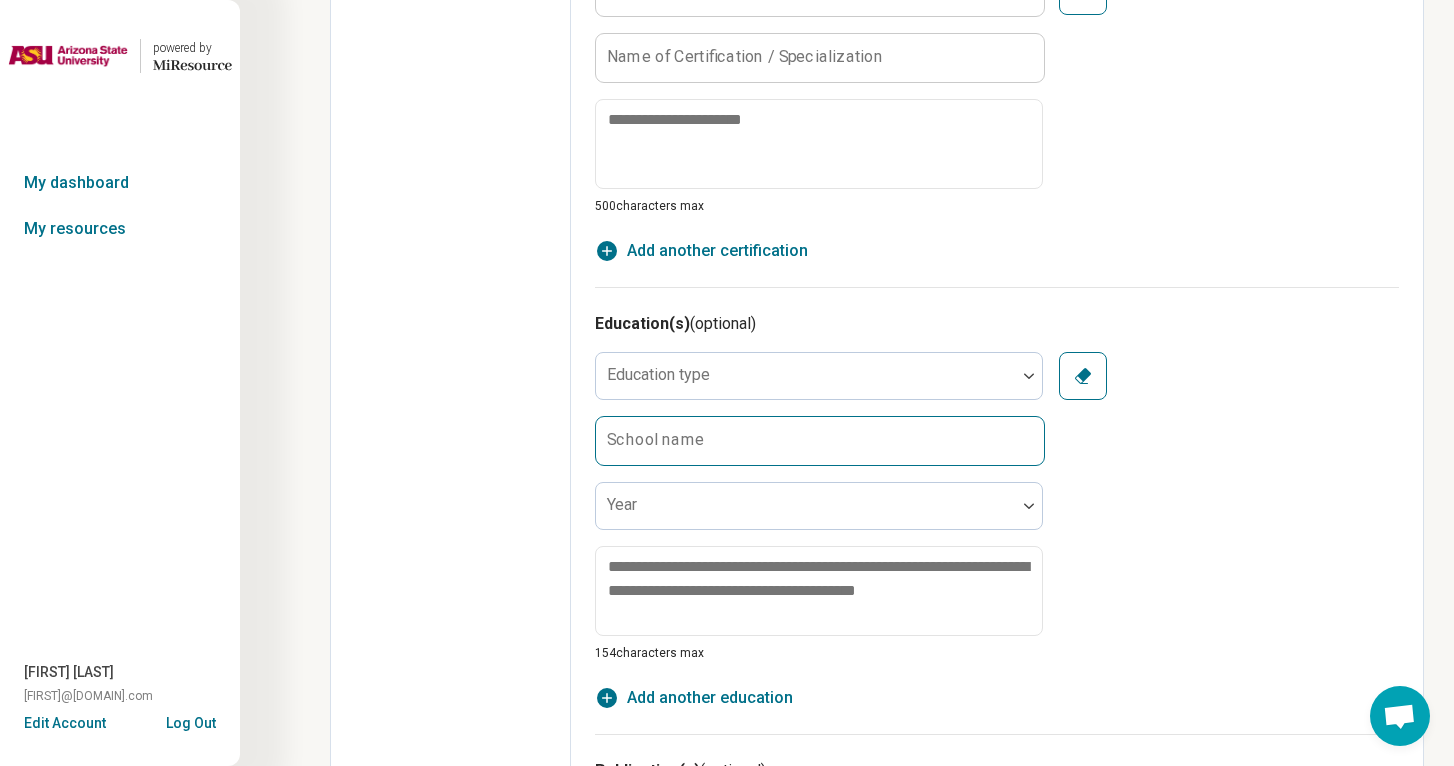 scroll, scrollTop: 1316, scrollLeft: 0, axis: vertical 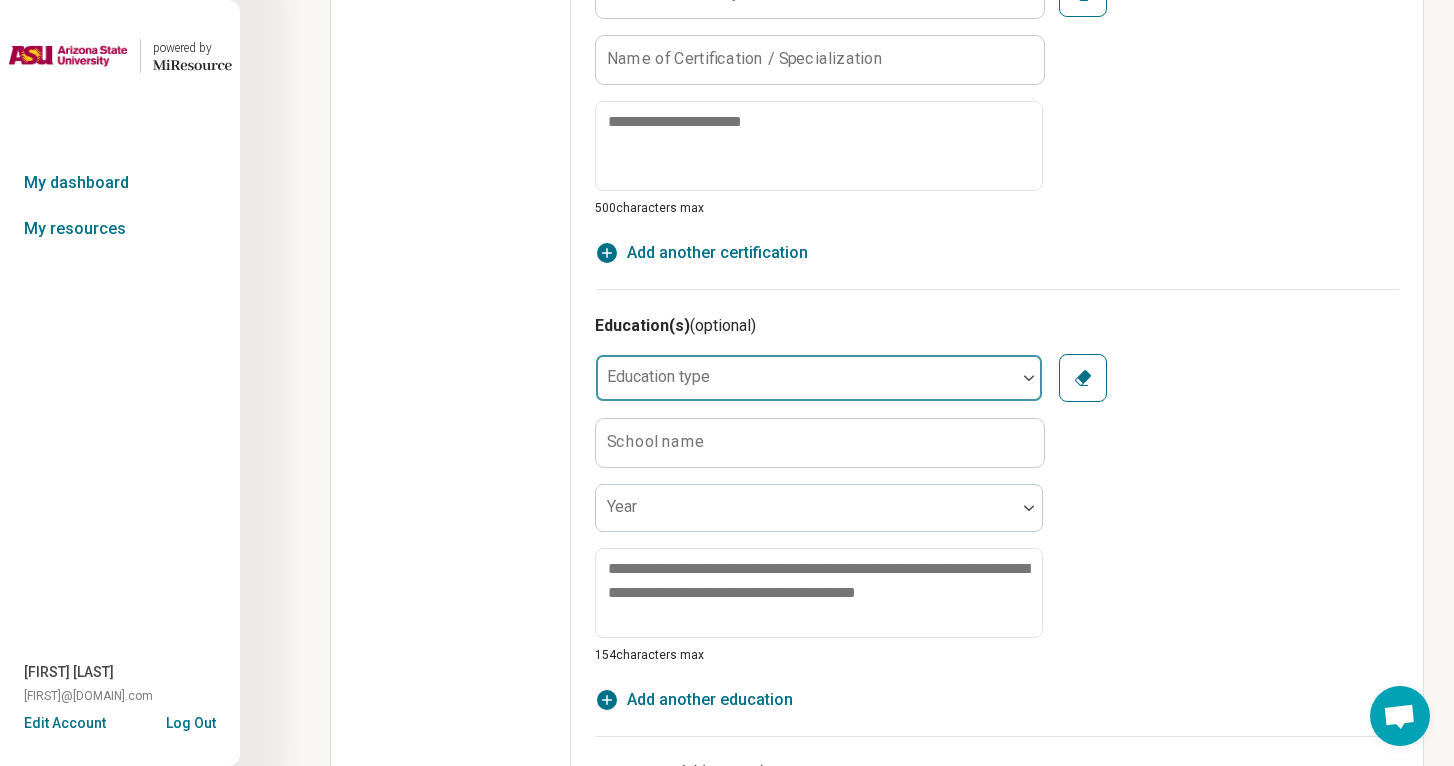click at bounding box center (806, 386) 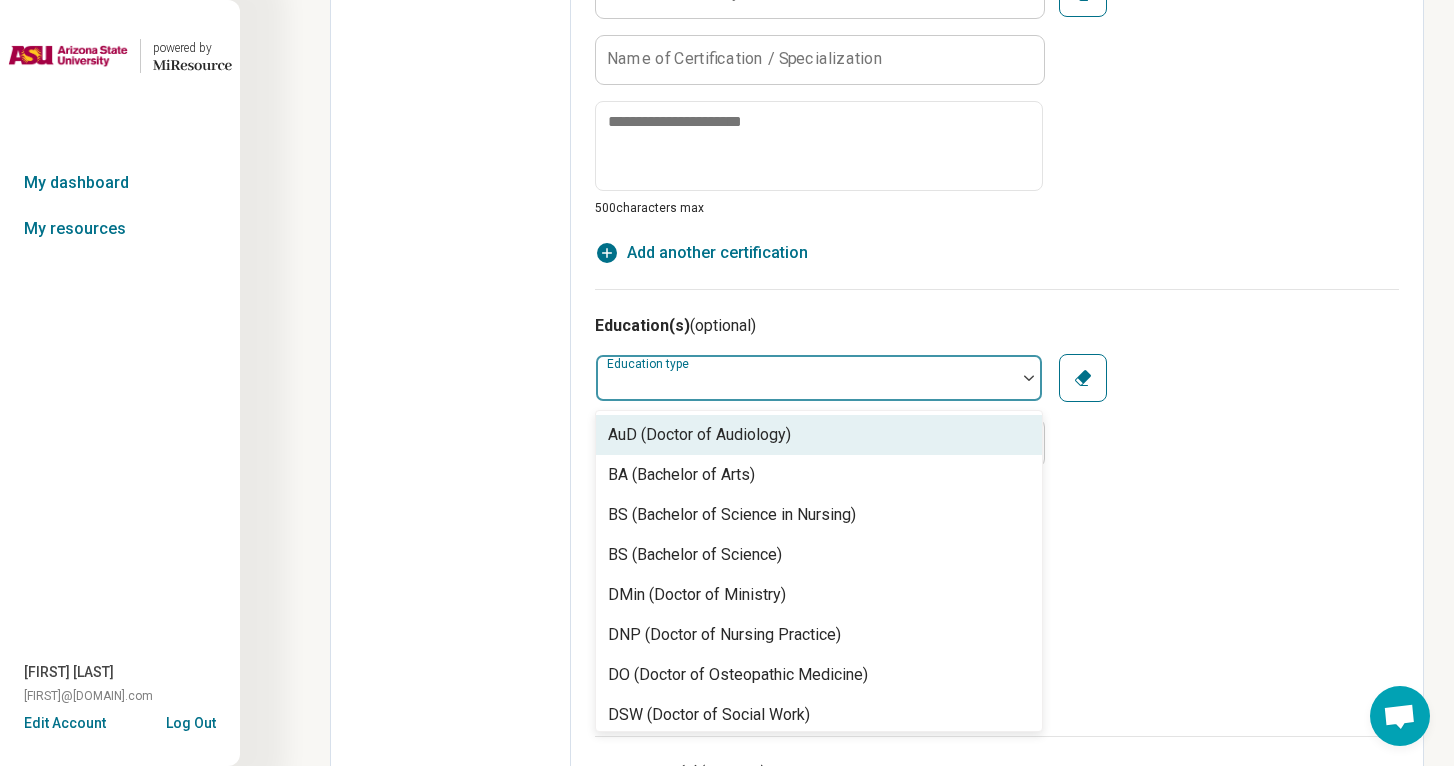 click on "Edit profile General Specialty Credentials Location Payment Schedule Profile completion:  67 % Profile Updated" at bounding box center [451, 61] 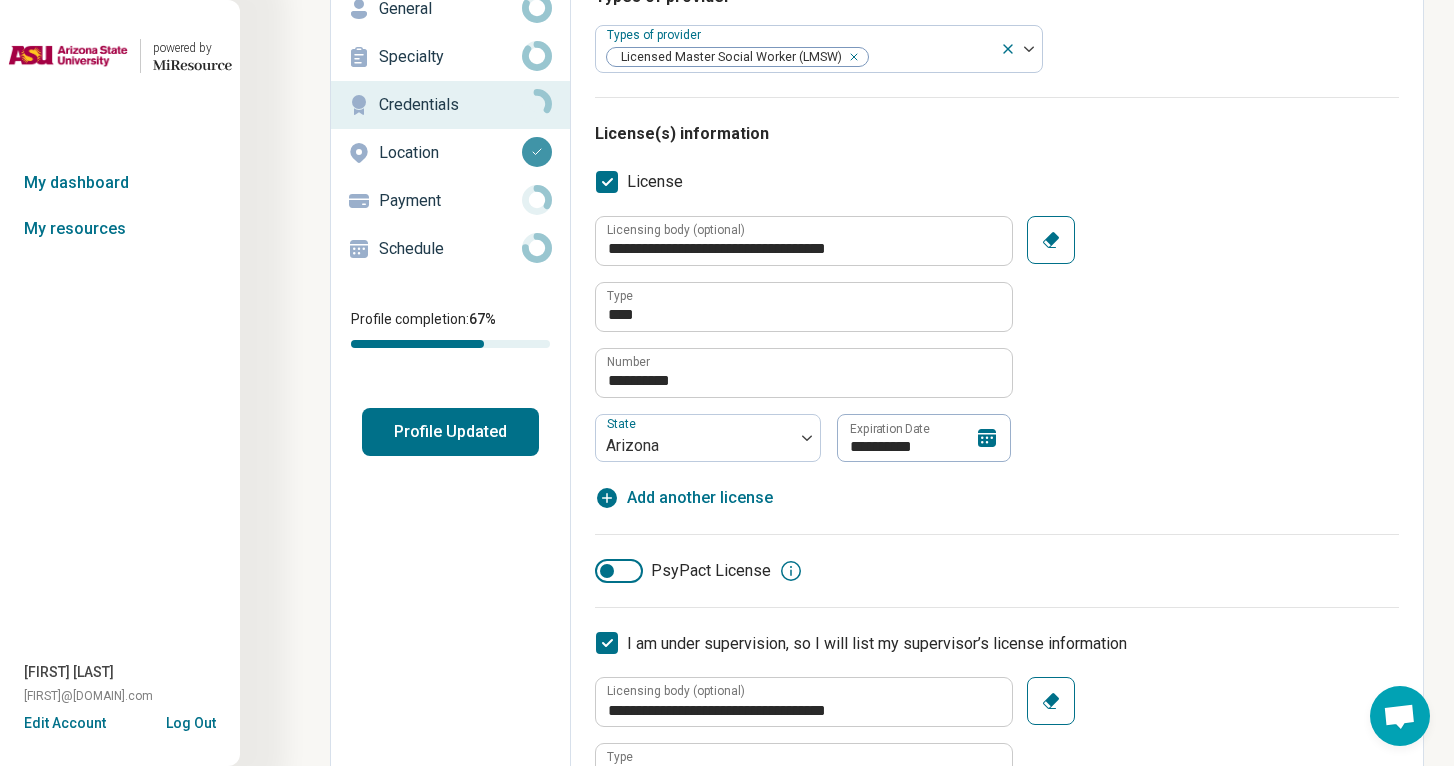 scroll, scrollTop: 71, scrollLeft: 0, axis: vertical 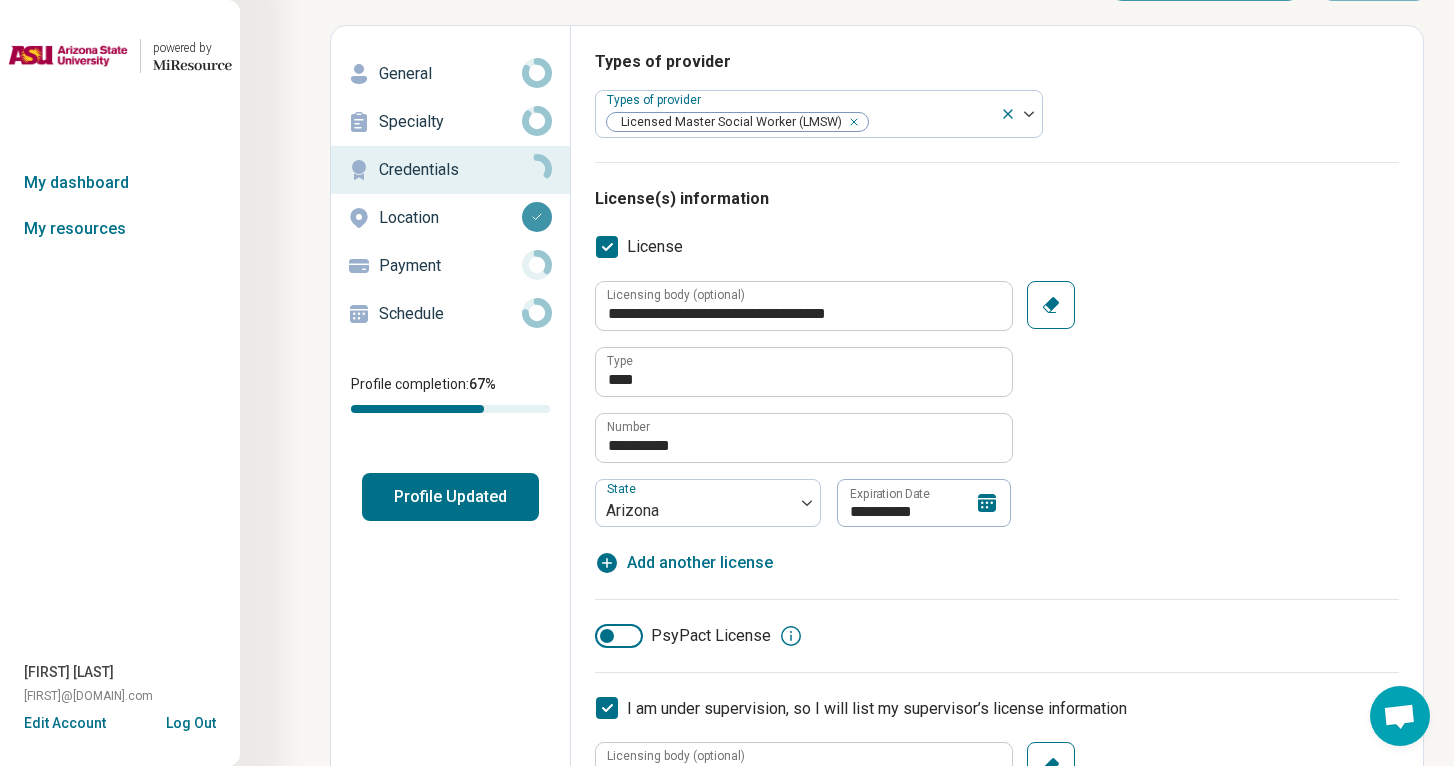 click on "Location" at bounding box center [450, 218] 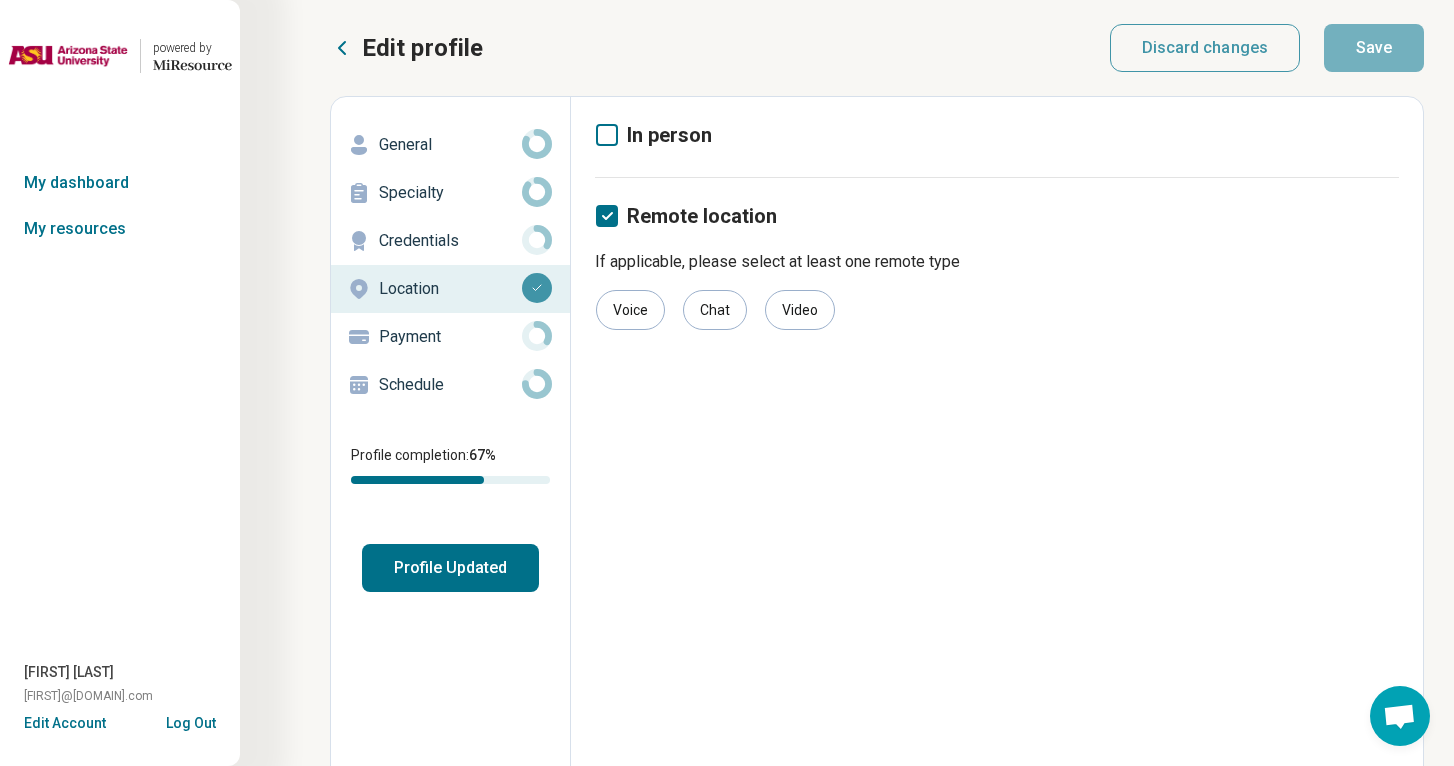 click on "Payment" at bounding box center [450, 337] 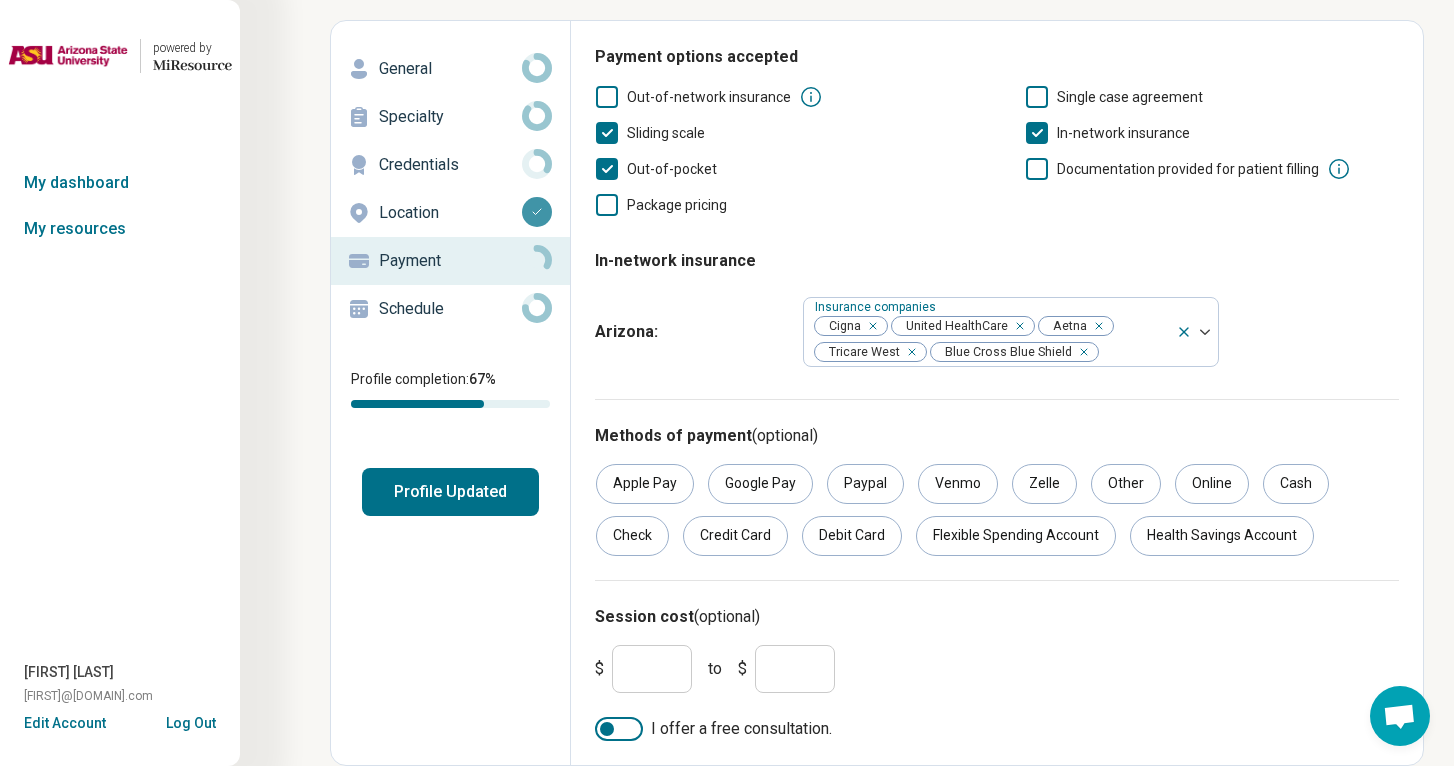 scroll, scrollTop: 76, scrollLeft: 0, axis: vertical 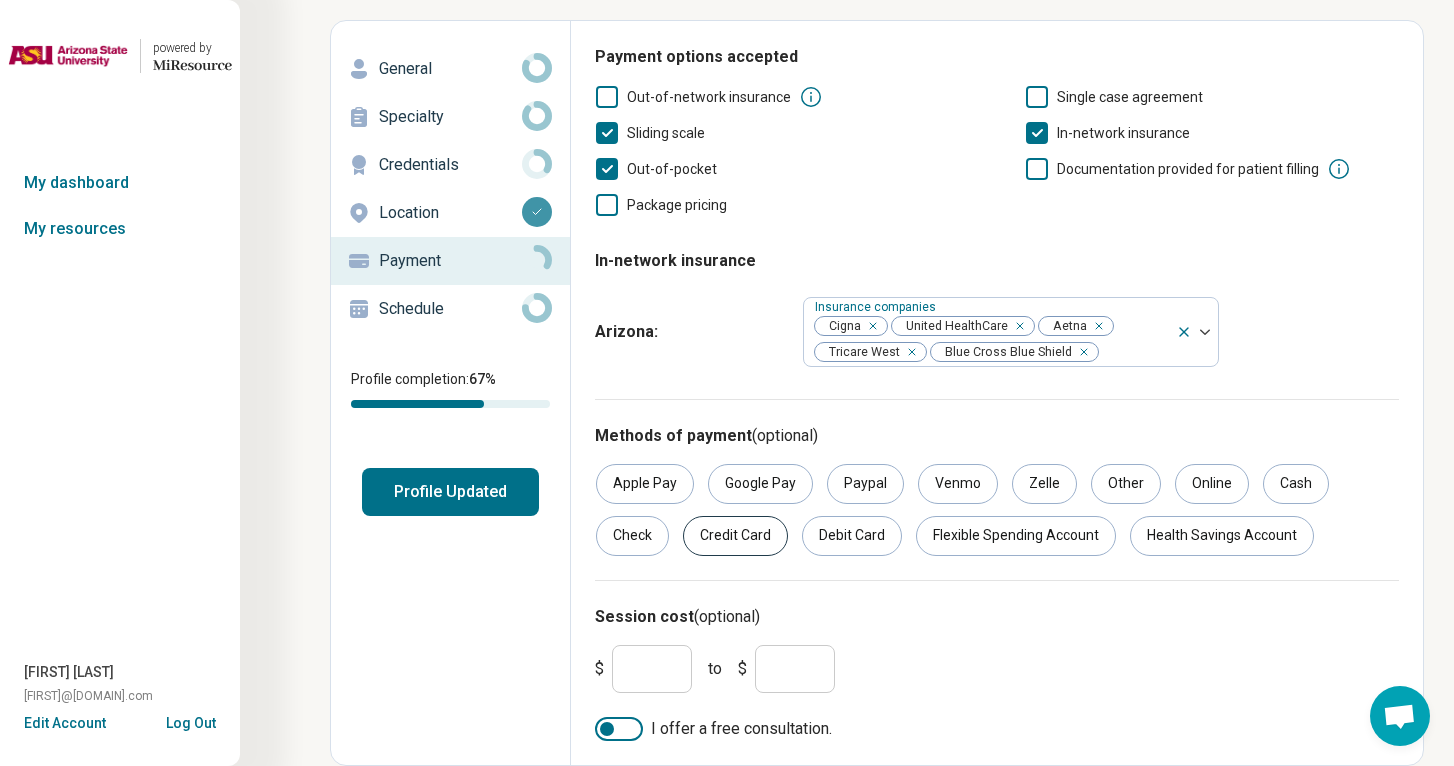 click on "Credit Card" at bounding box center [735, 536] 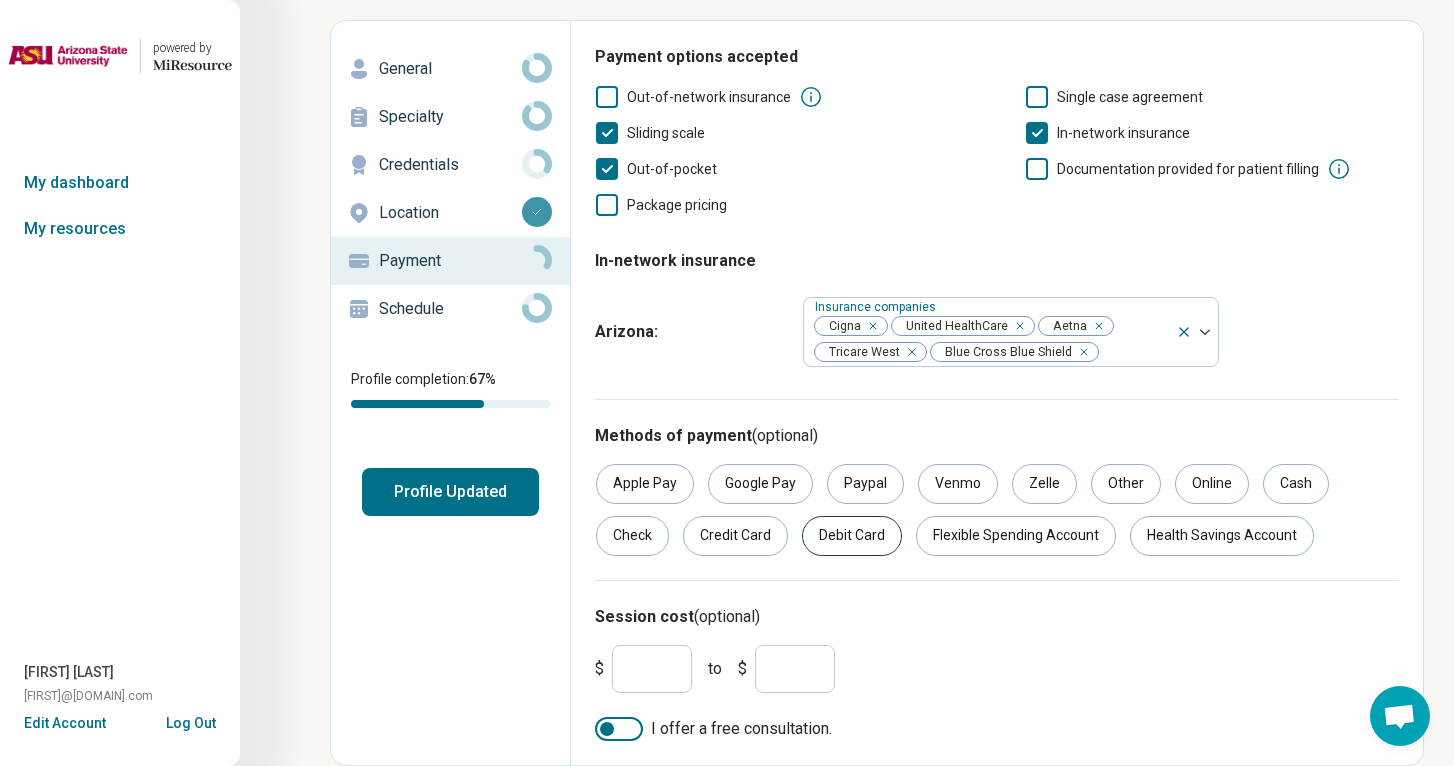 click on "Debit Card" at bounding box center (852, 536) 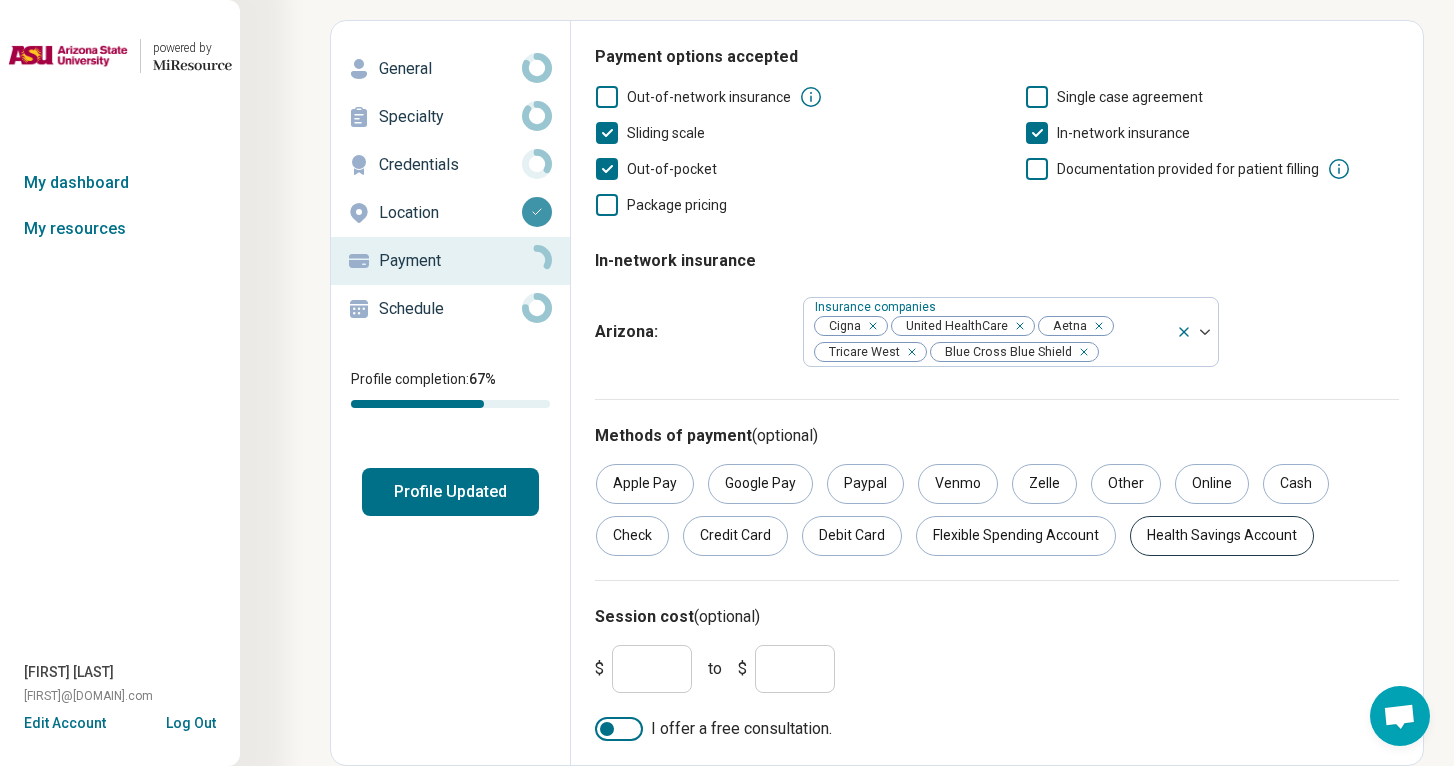 click on "Health Savings Account" at bounding box center [1222, 536] 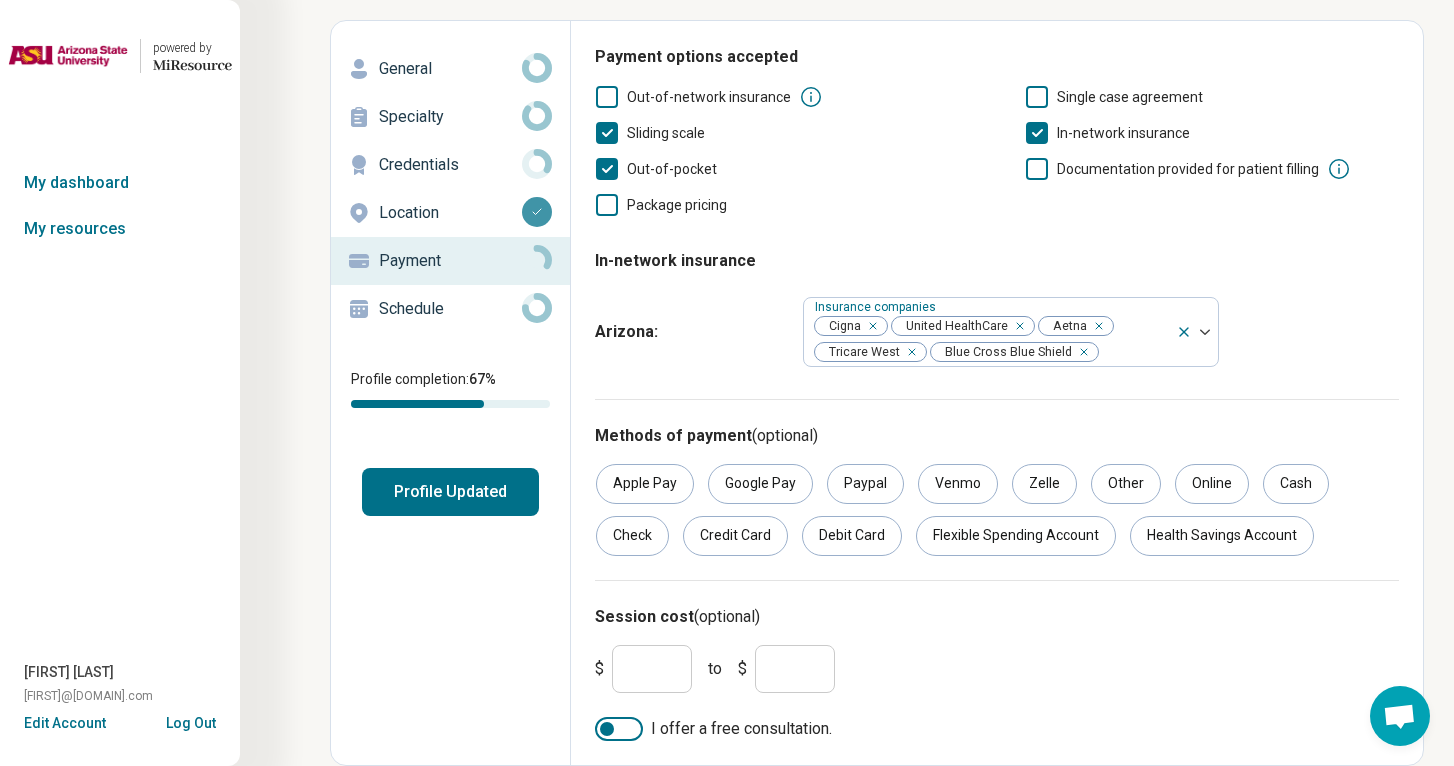scroll, scrollTop: 76, scrollLeft: 0, axis: vertical 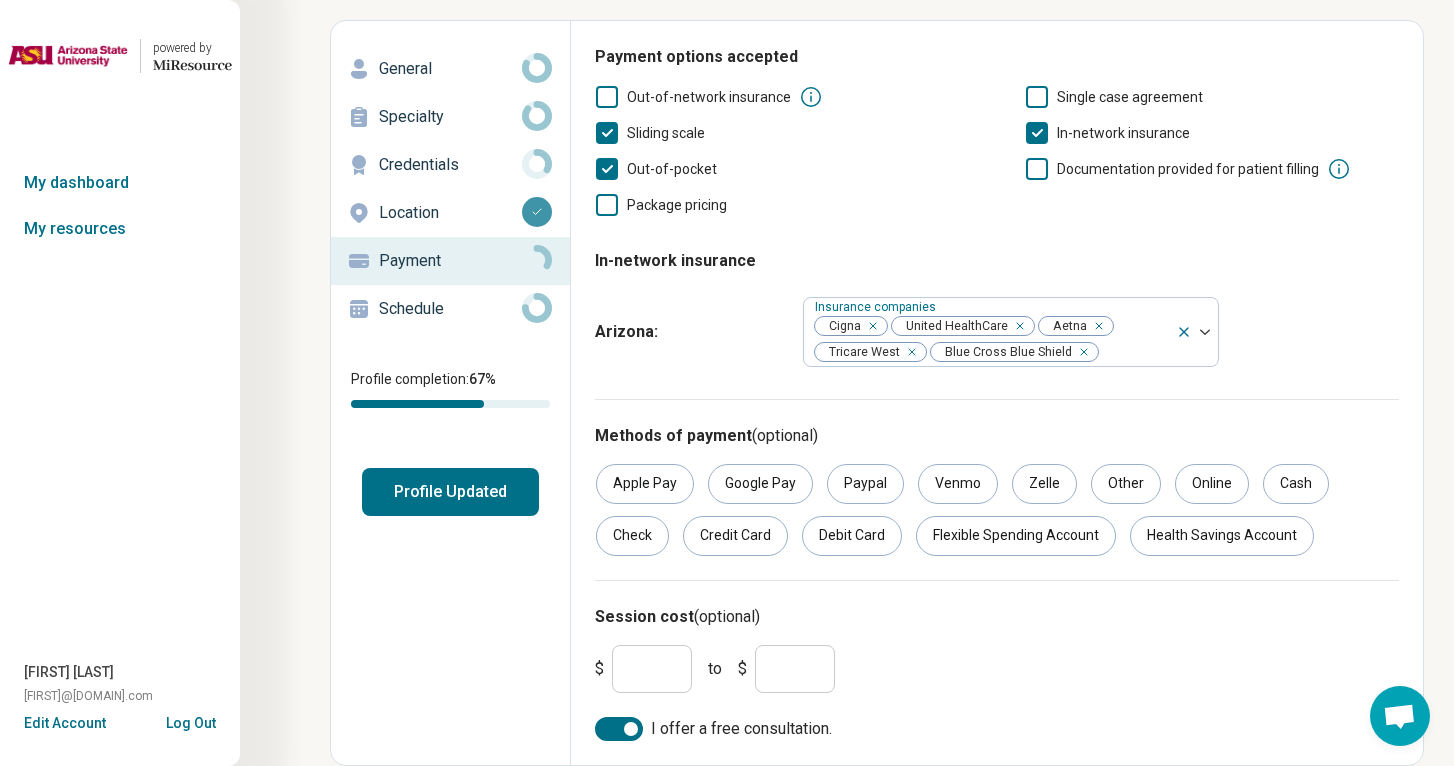 click on "*" at bounding box center [652, 669] 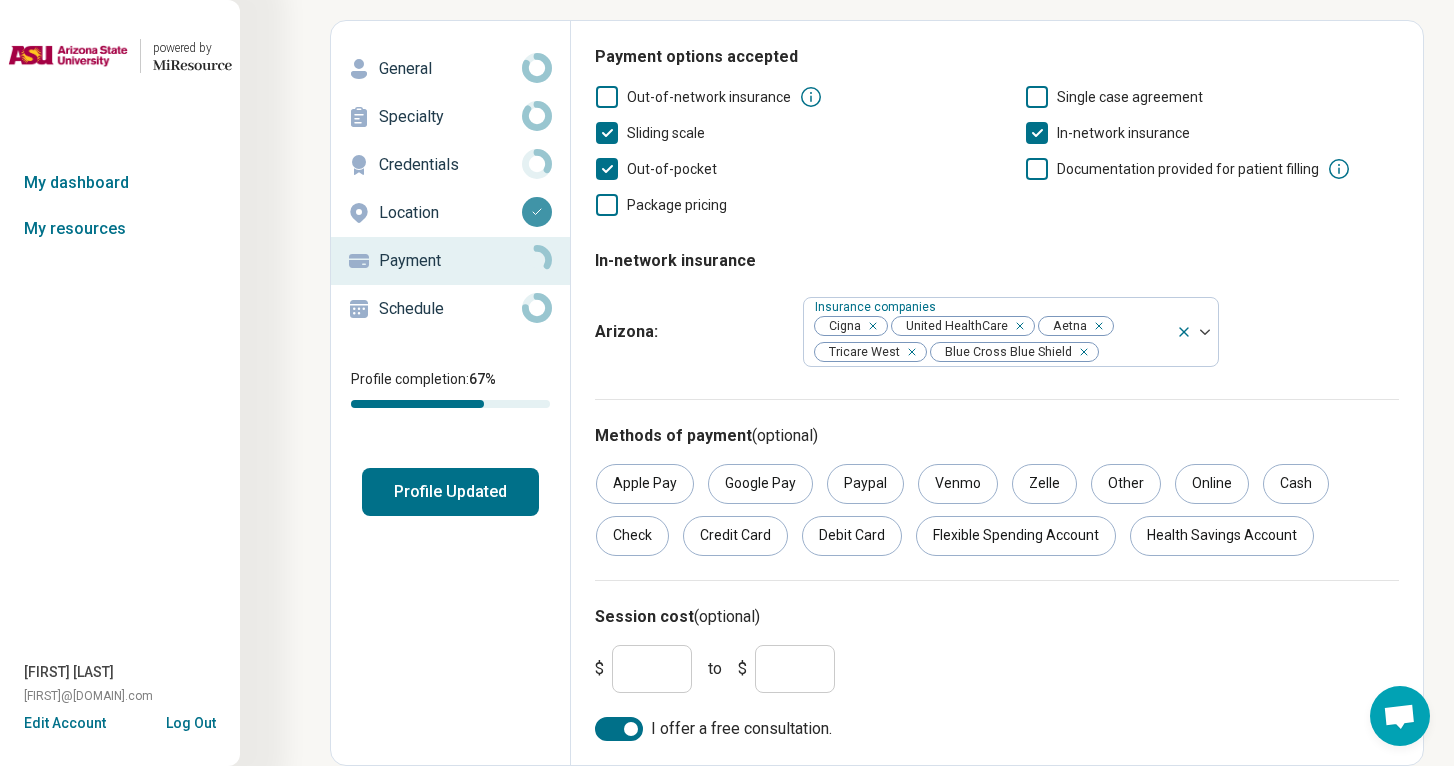 click on "*" at bounding box center [795, 669] 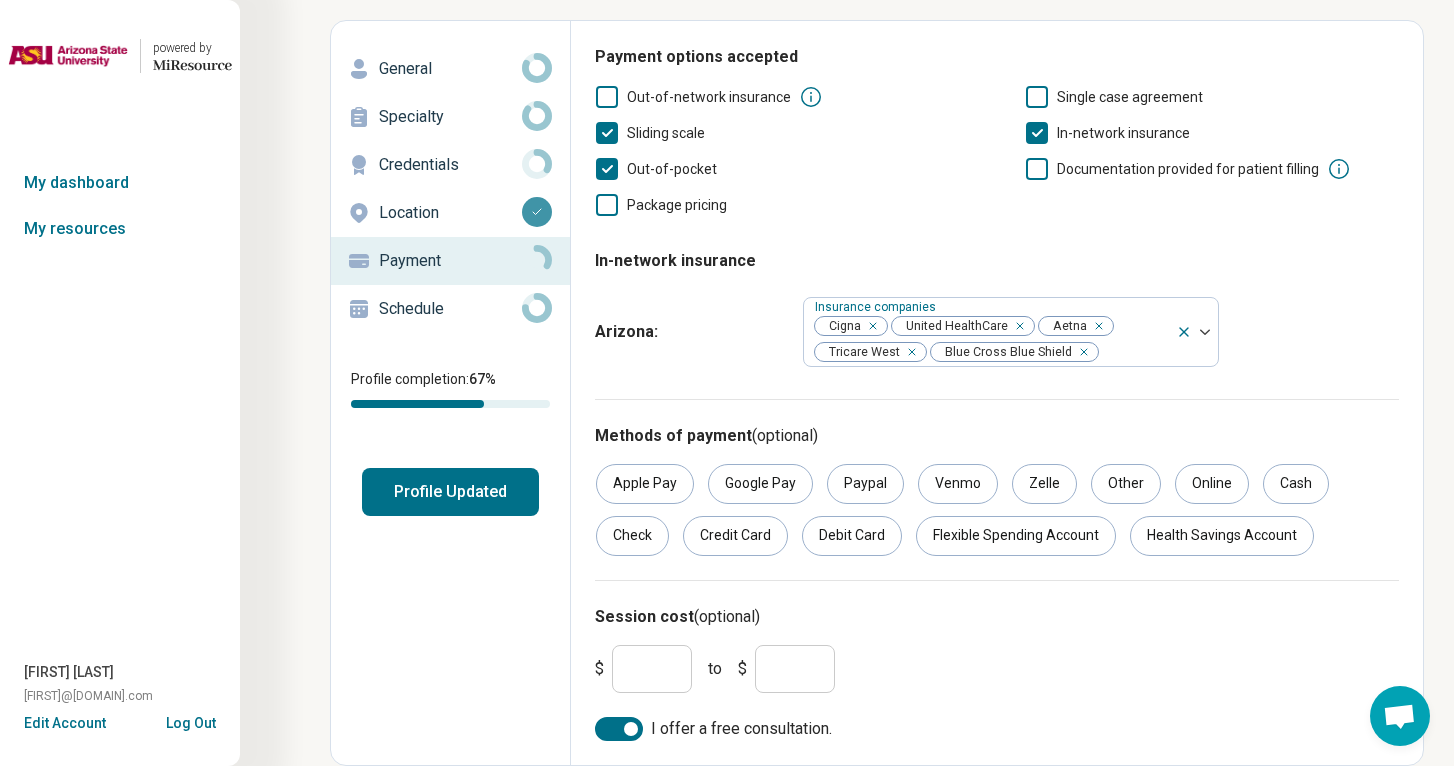 click on "*" at bounding box center [652, 669] 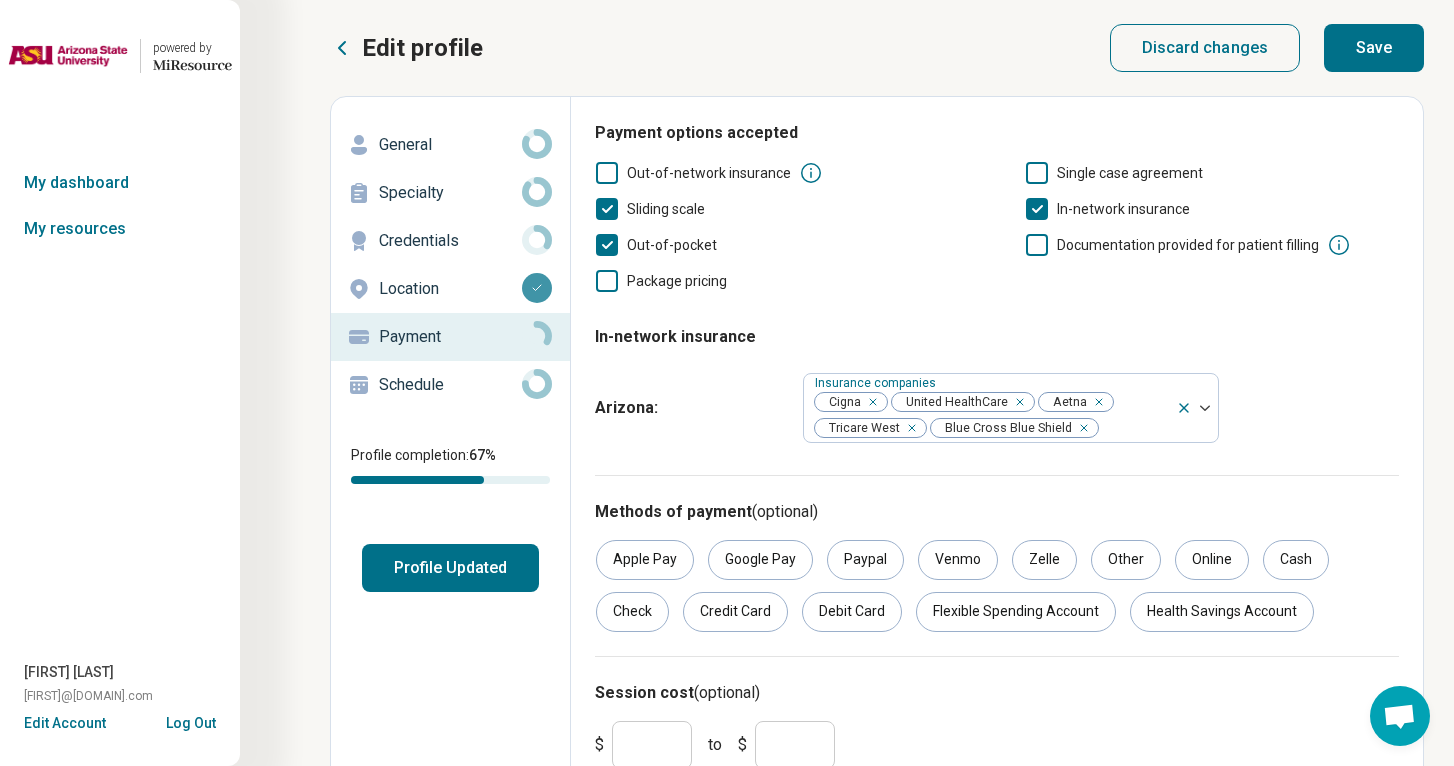 scroll, scrollTop: 0, scrollLeft: 0, axis: both 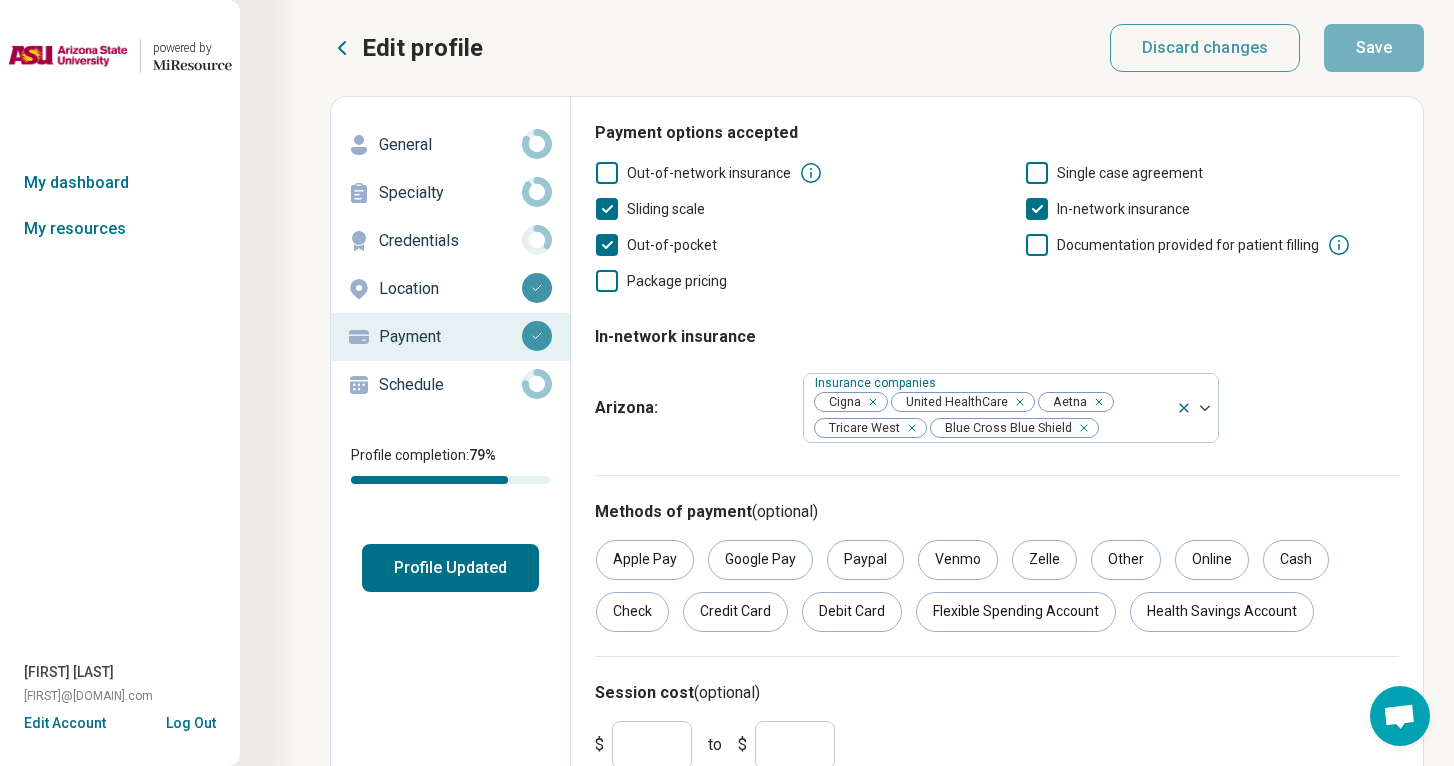 click on "Schedule" at bounding box center [450, 385] 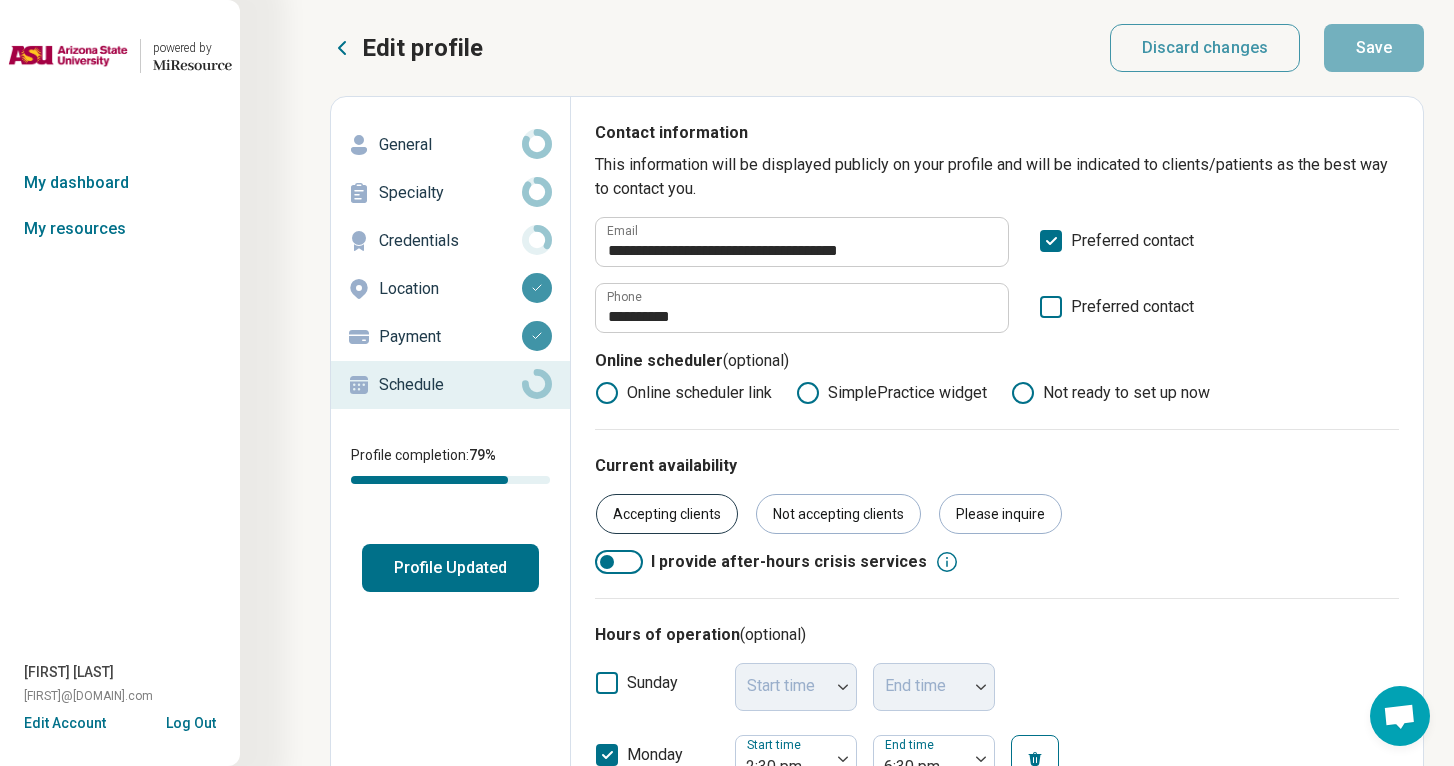 scroll, scrollTop: 0, scrollLeft: 0, axis: both 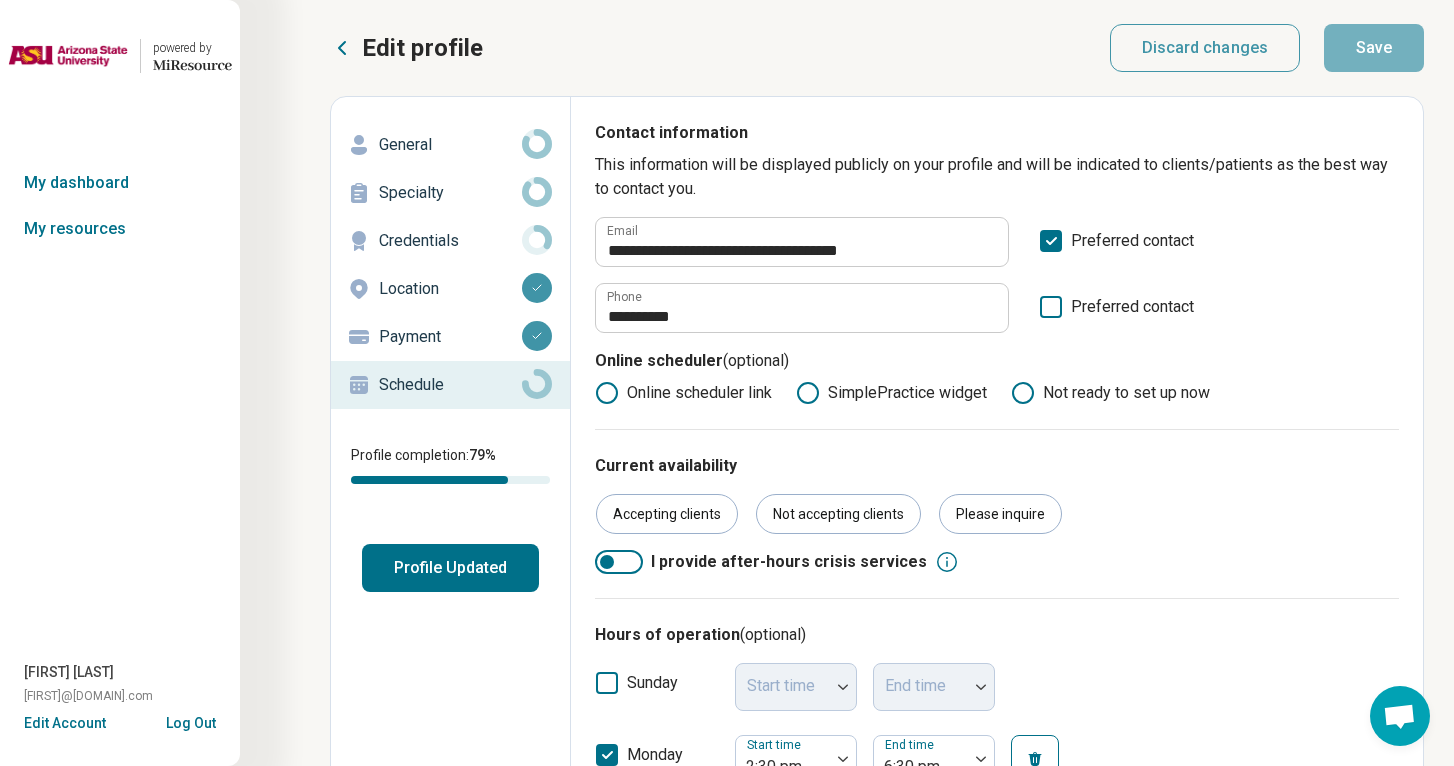 click on "Profile Updated" at bounding box center [450, 568] 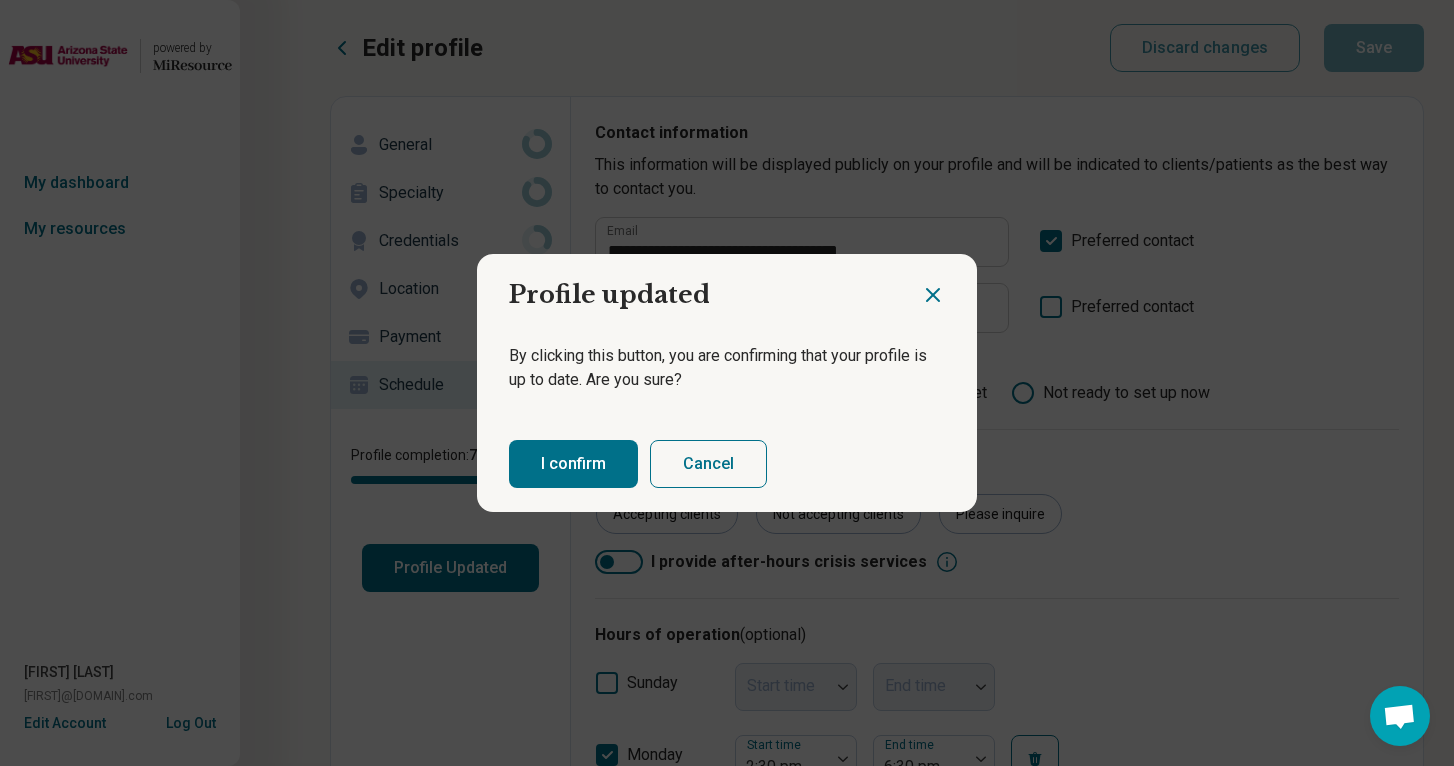 click on "I confirm" at bounding box center (573, 464) 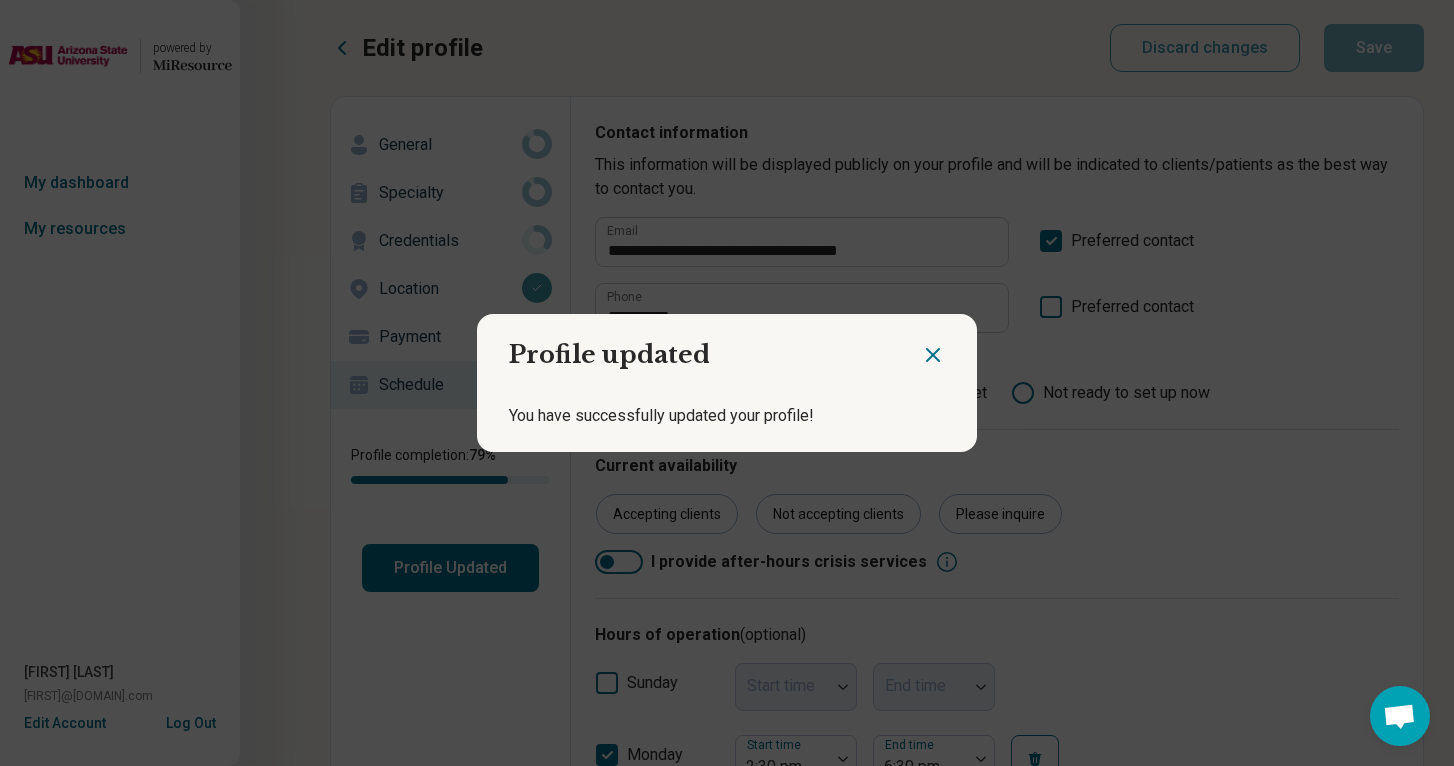 click 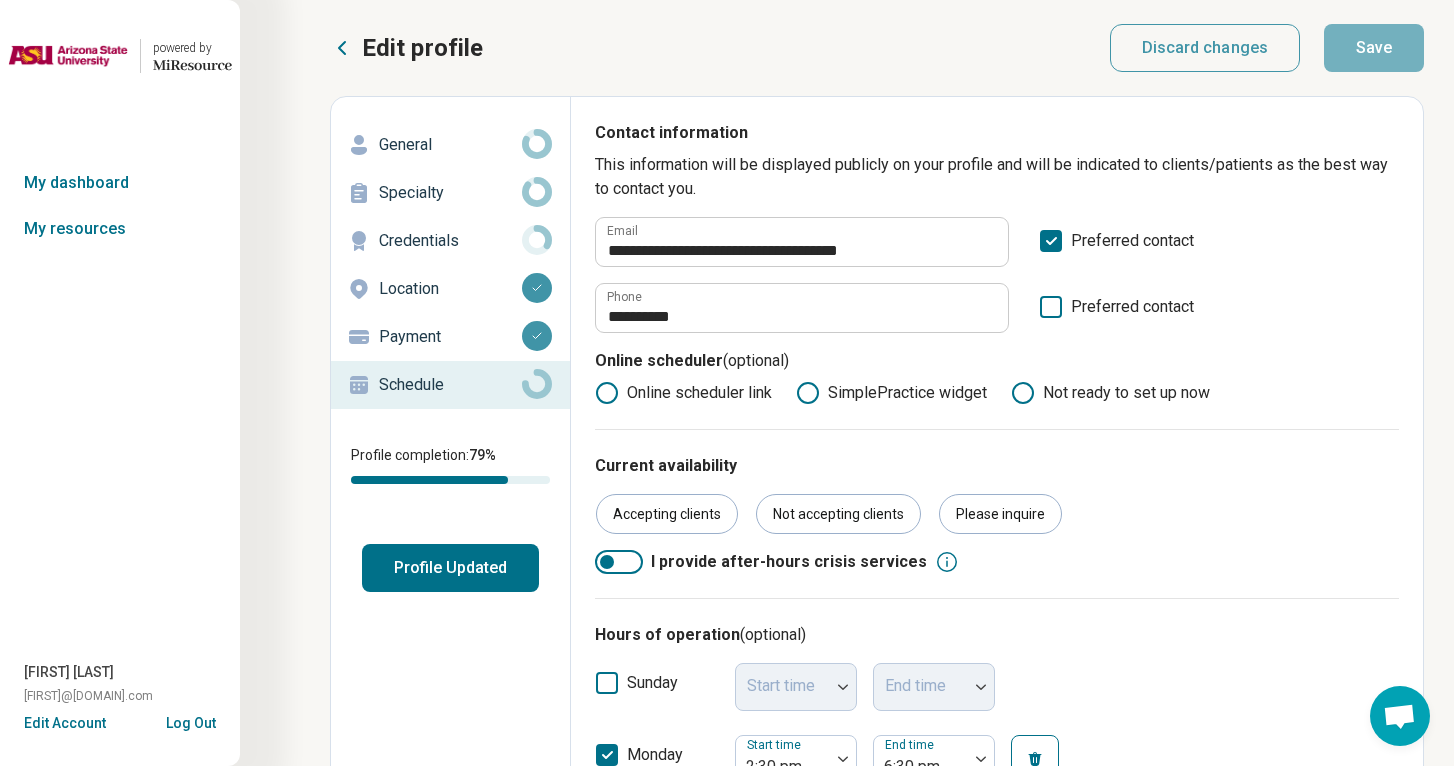 scroll, scrollTop: 0, scrollLeft: 0, axis: both 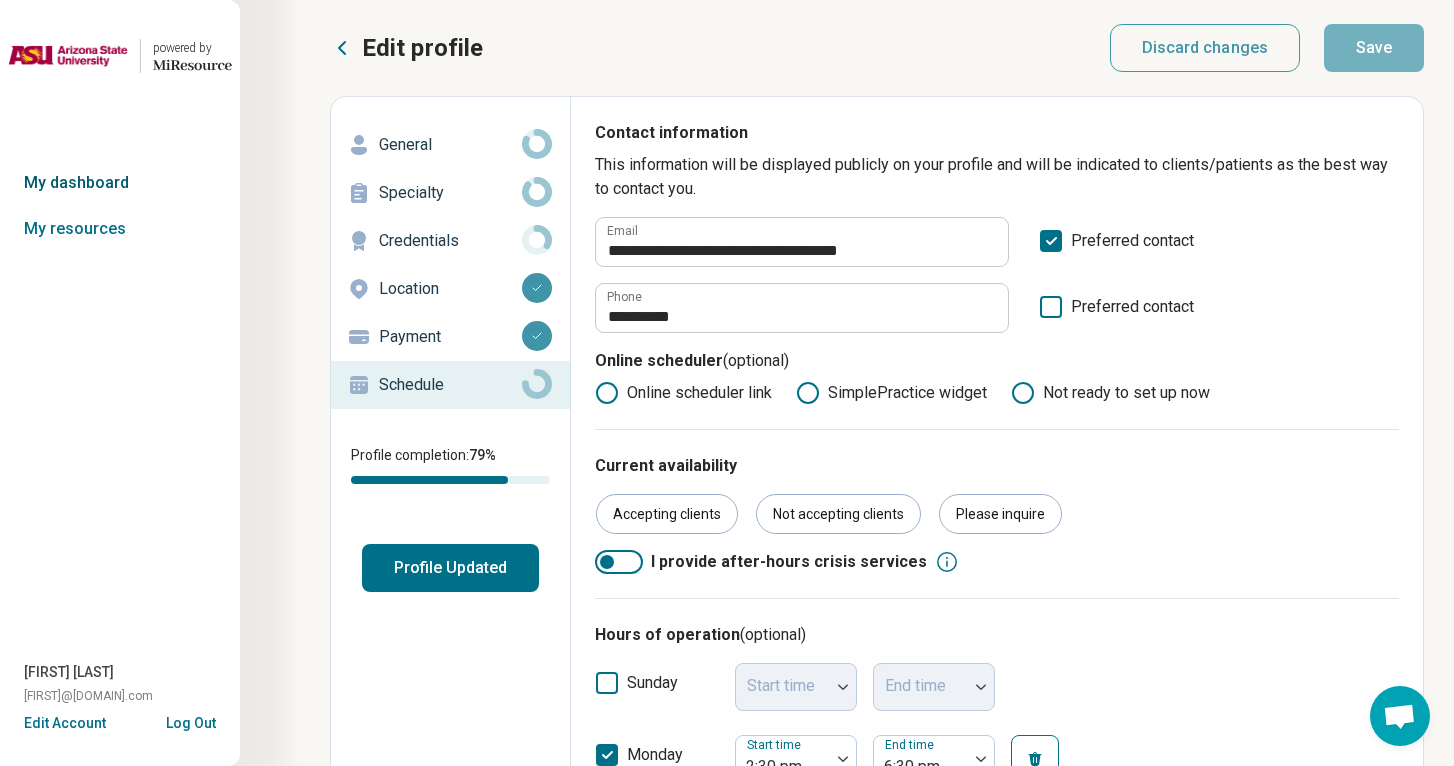 click on "My dashboard" at bounding box center [120, 183] 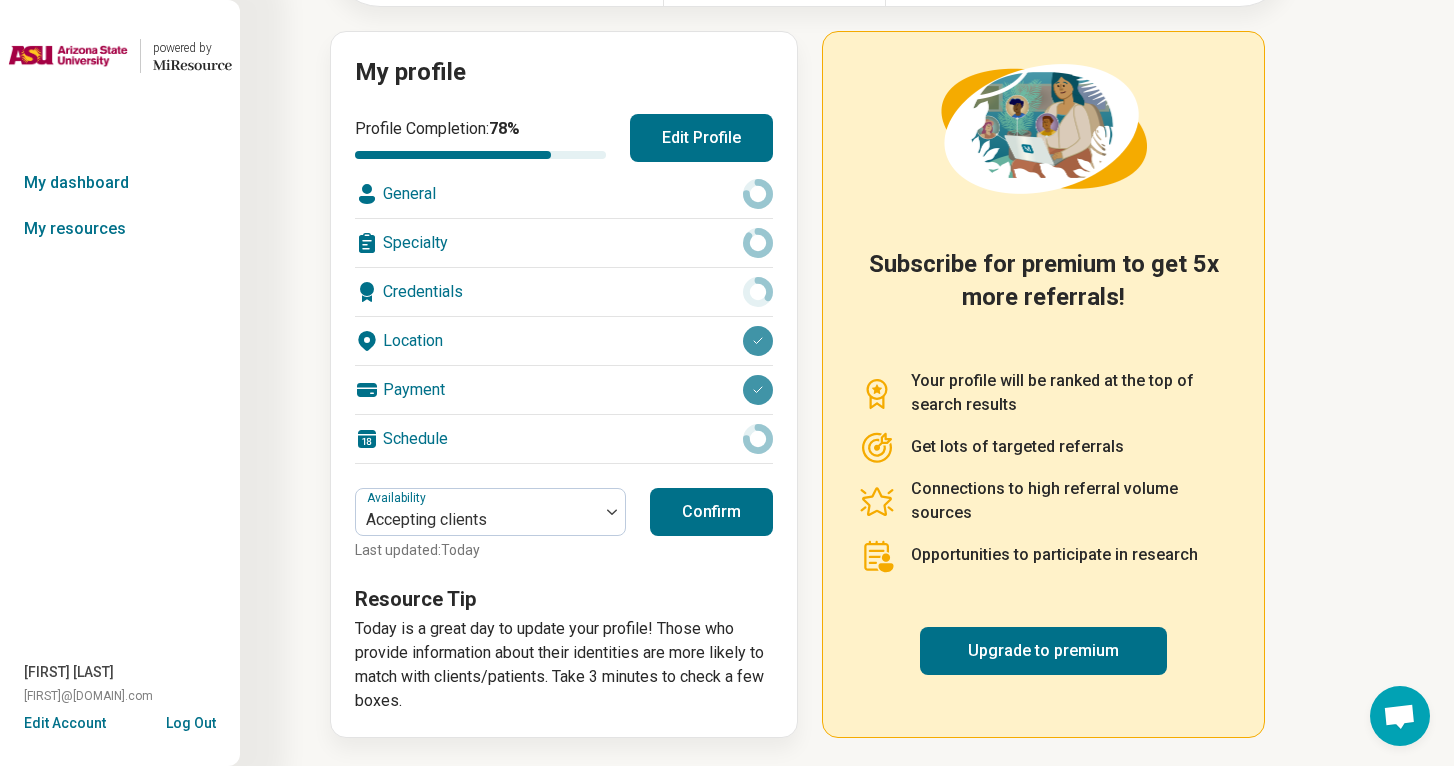 scroll, scrollTop: 201, scrollLeft: 0, axis: vertical 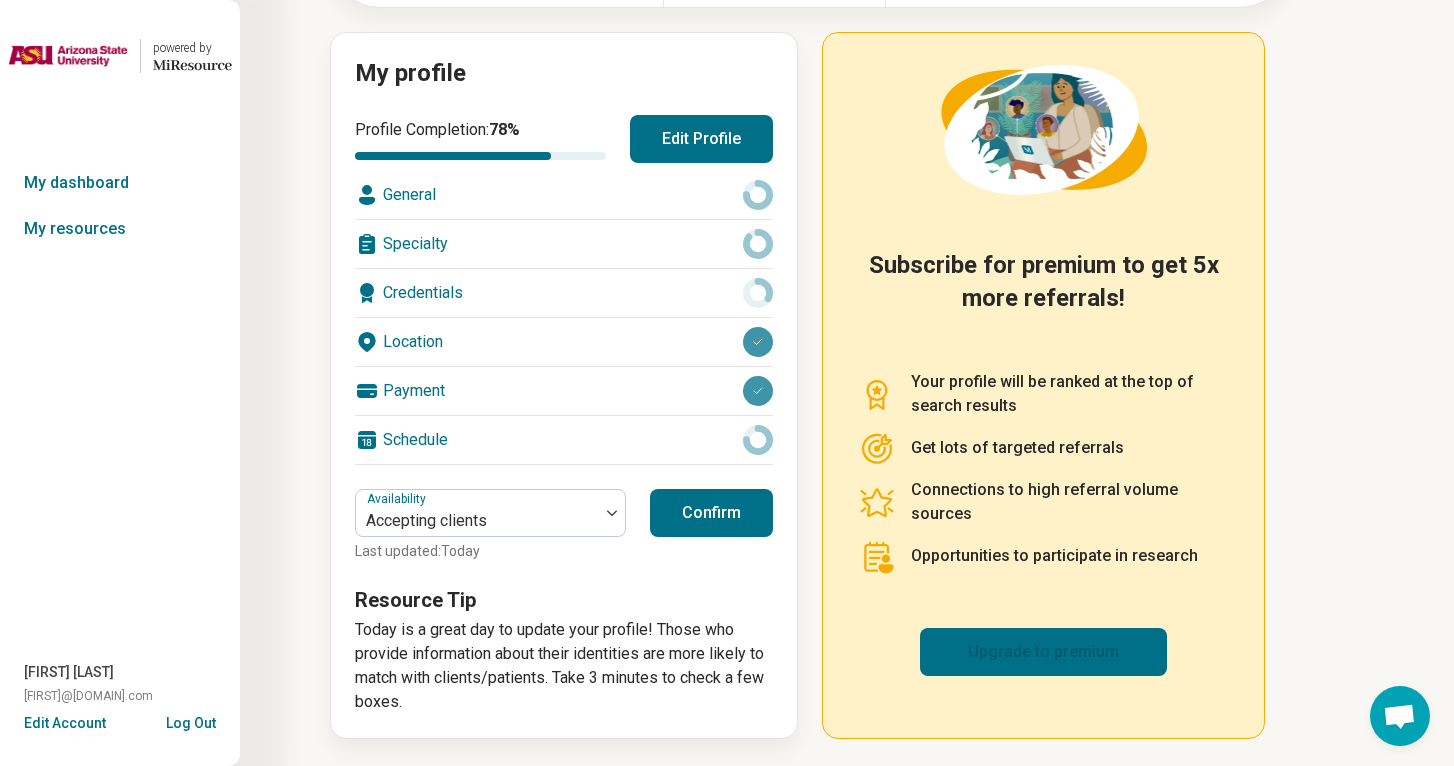click on "Upgrade to premium" at bounding box center [1043, 652] 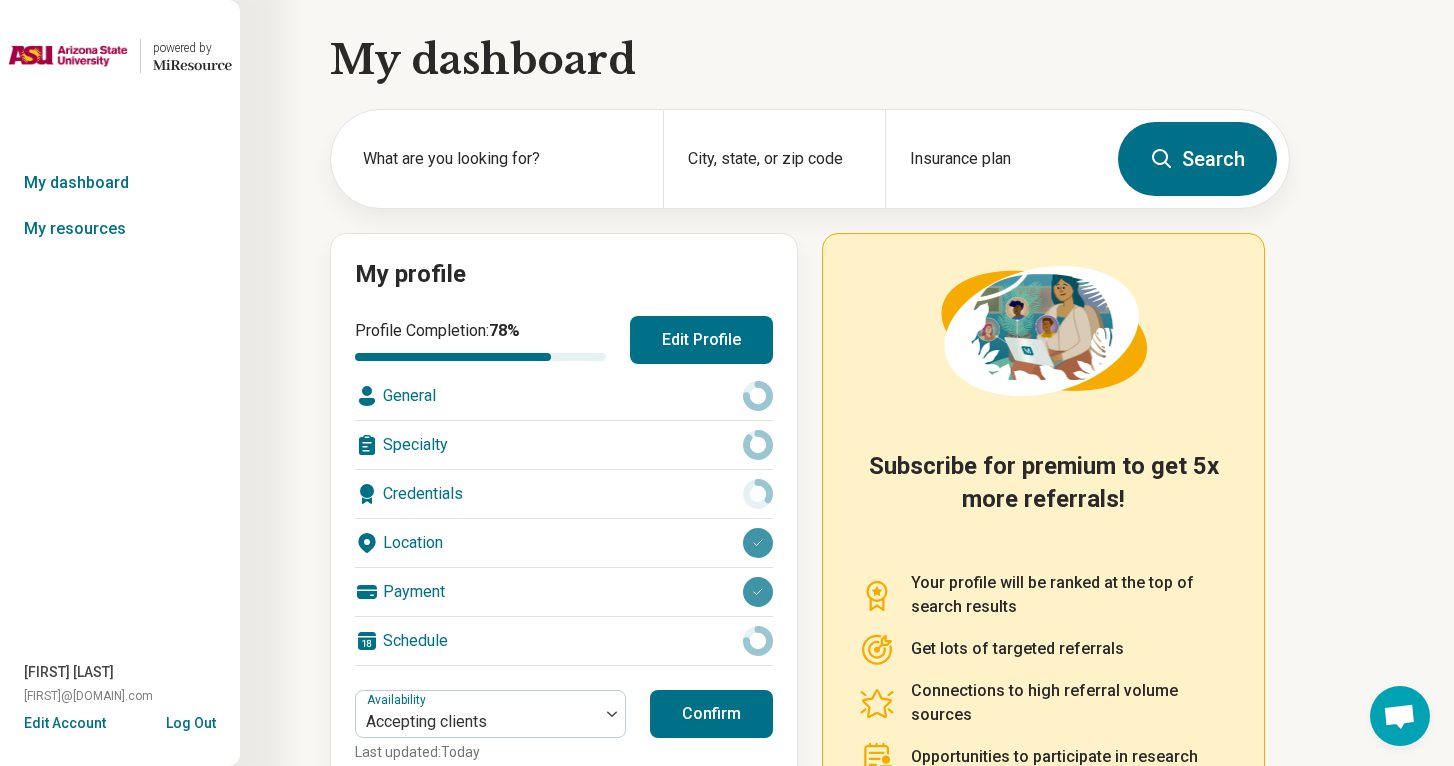 scroll, scrollTop: 0, scrollLeft: 0, axis: both 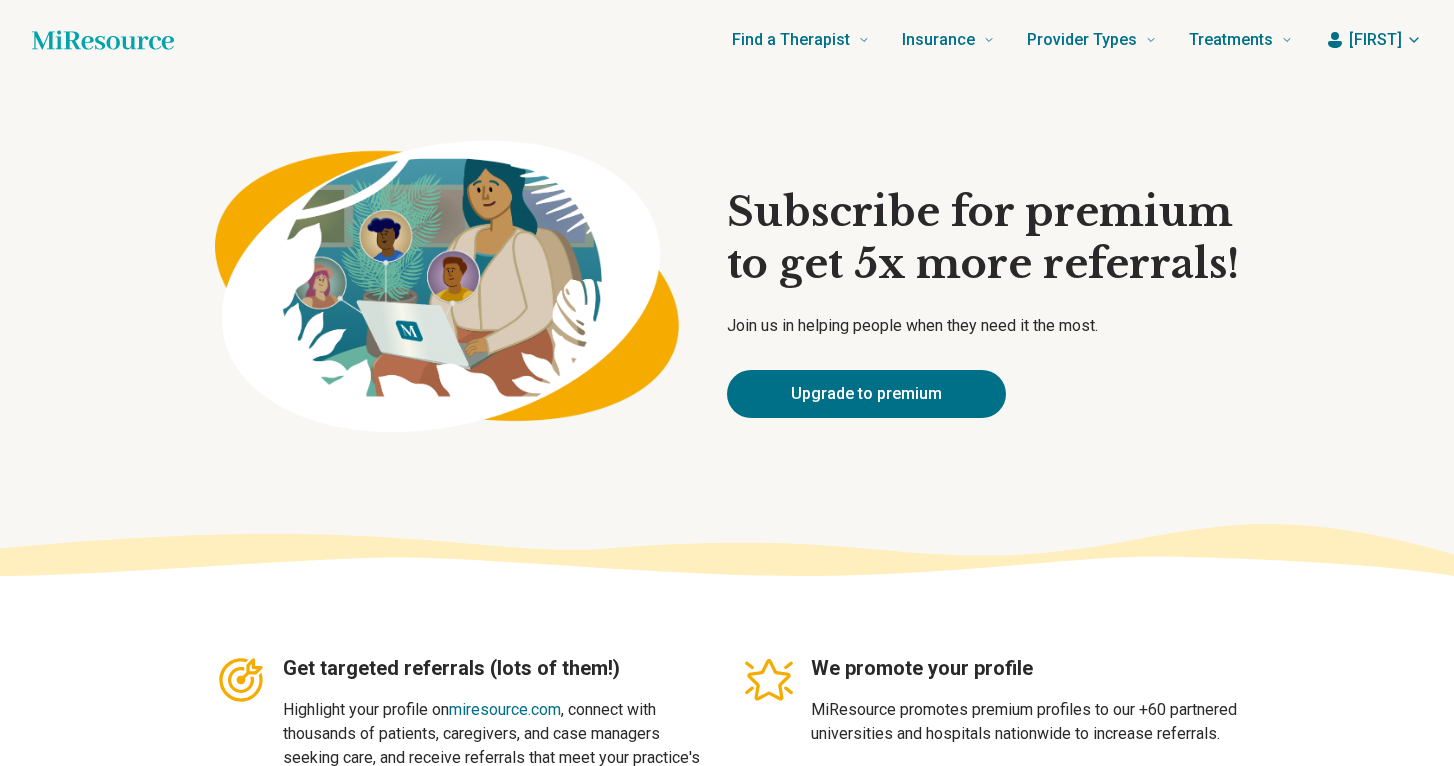 type 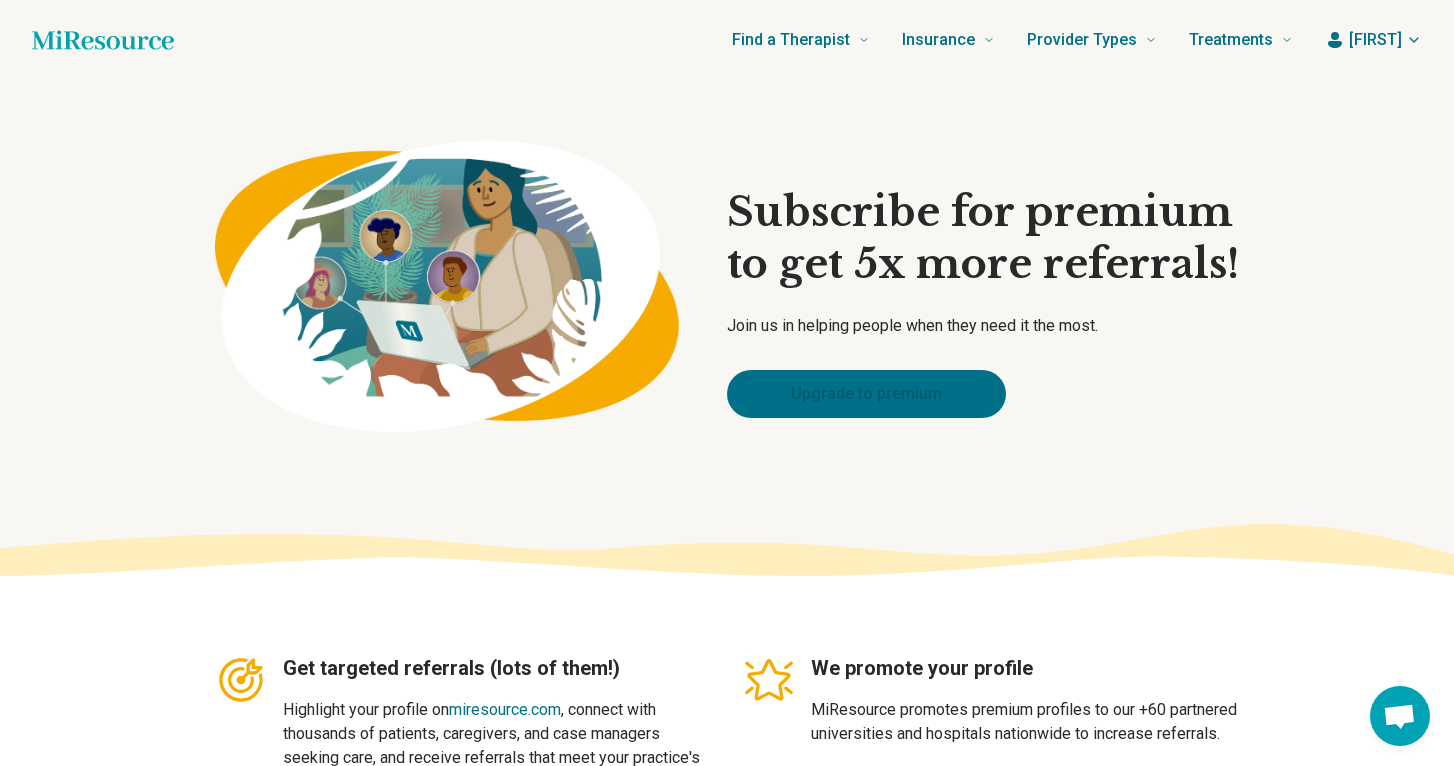 click on "Upgrade to premium" at bounding box center (866, 394) 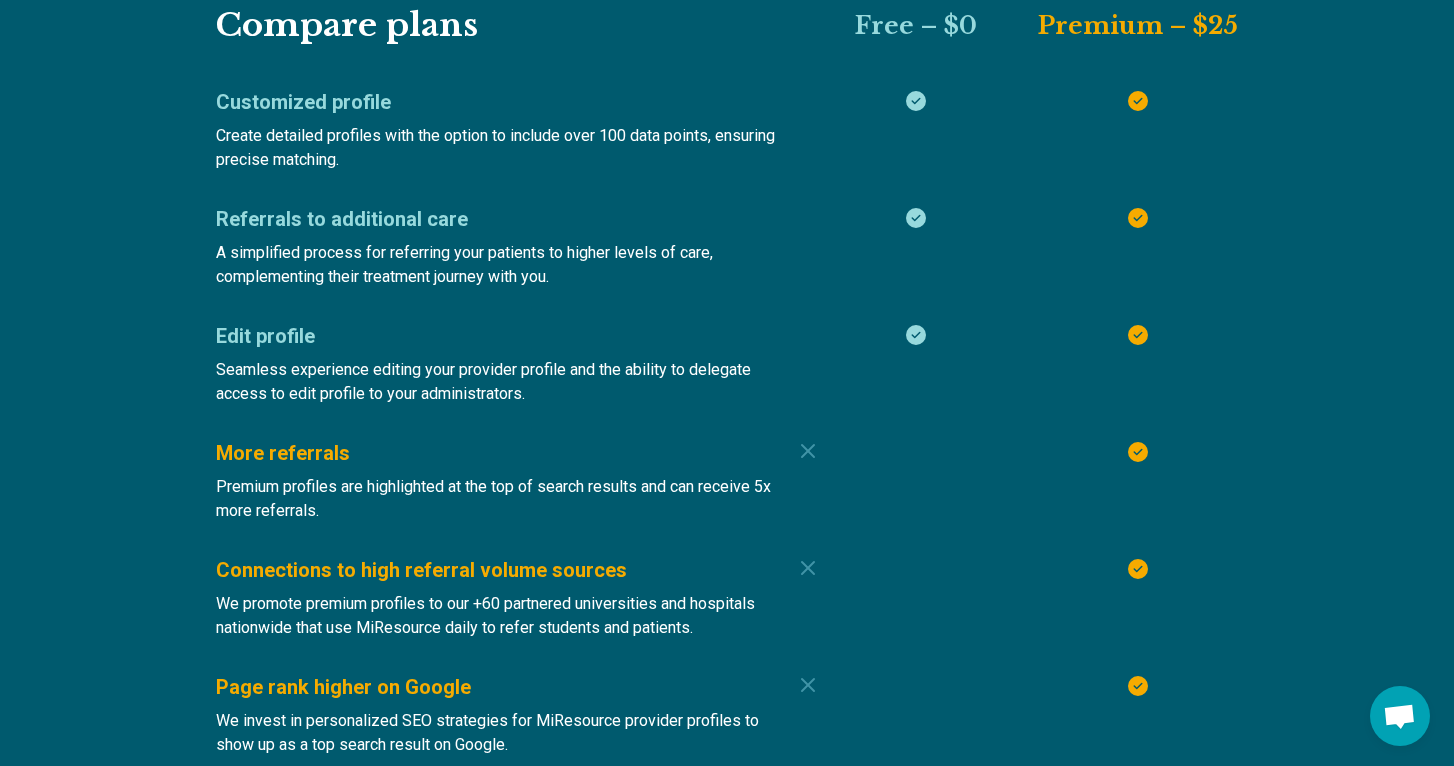 scroll, scrollTop: 189, scrollLeft: 0, axis: vertical 